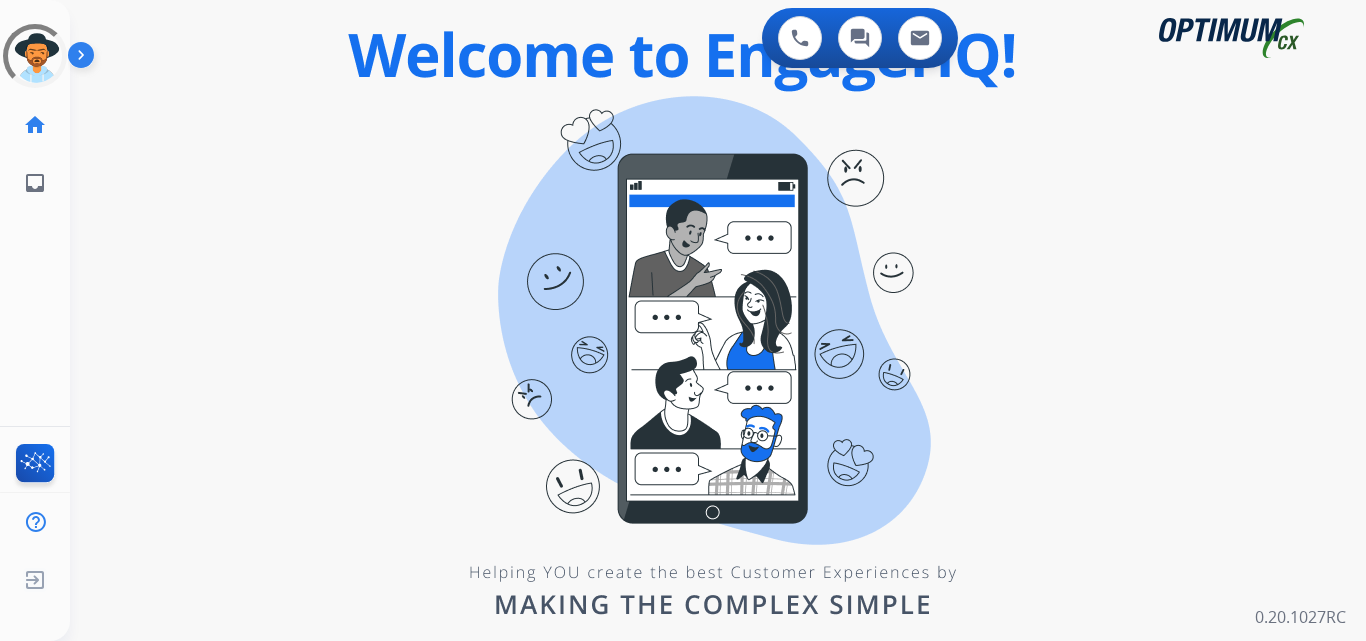 scroll, scrollTop: 0, scrollLeft: 0, axis: both 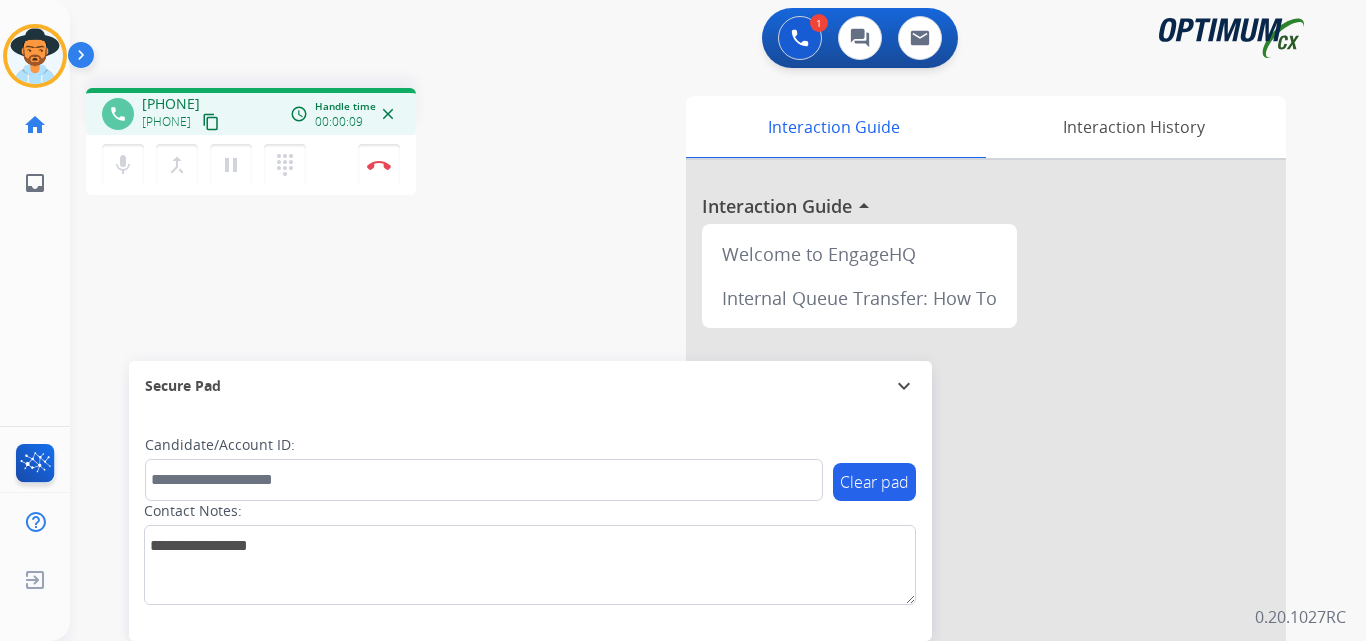 click on "[PHONE]" at bounding box center (171, 104) 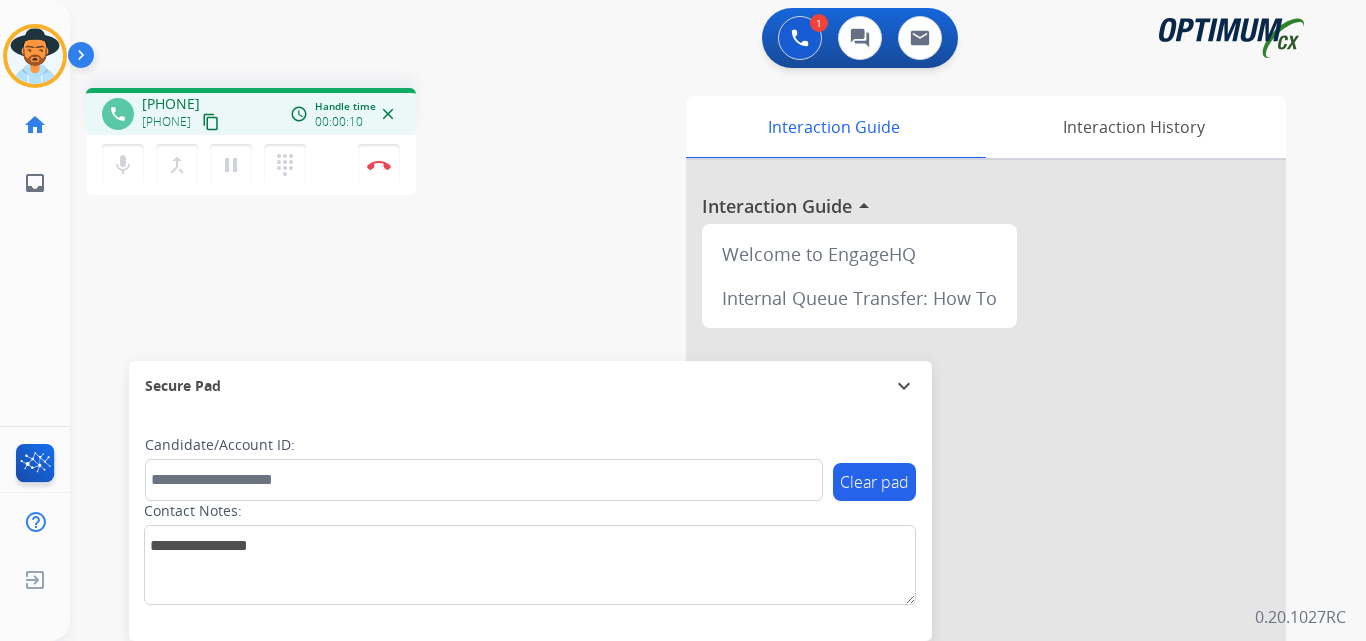 copy on "[PHONE]" 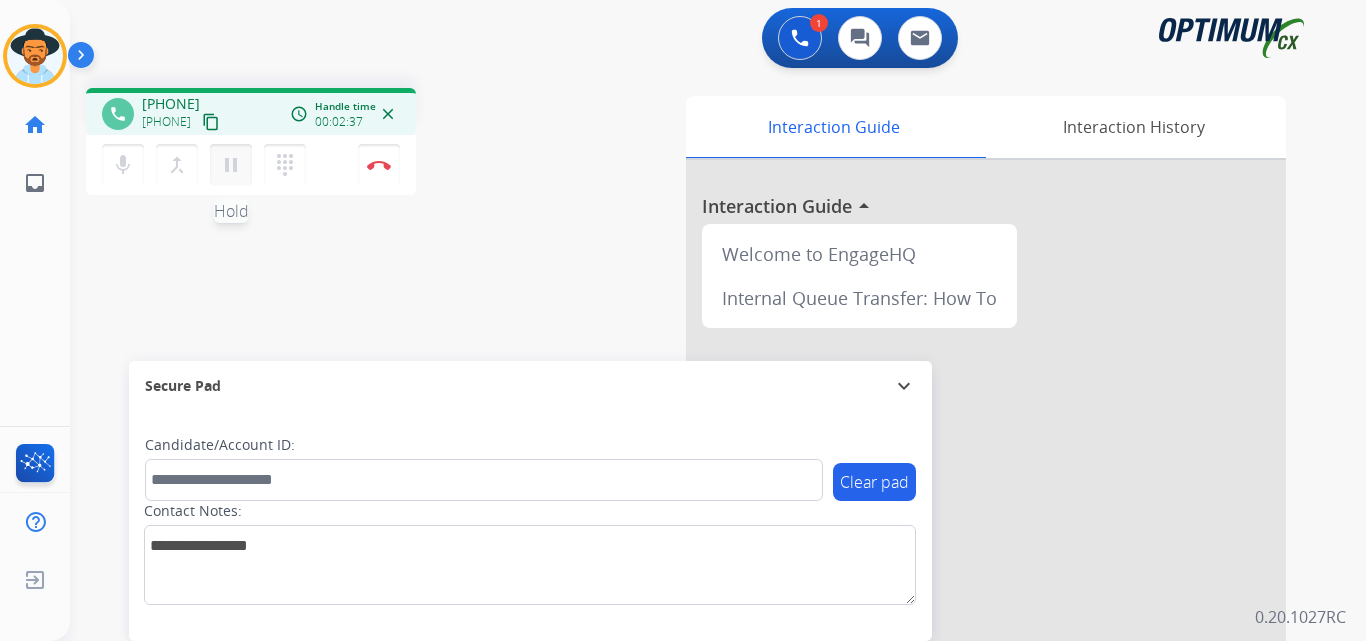 click on "pause" at bounding box center (231, 165) 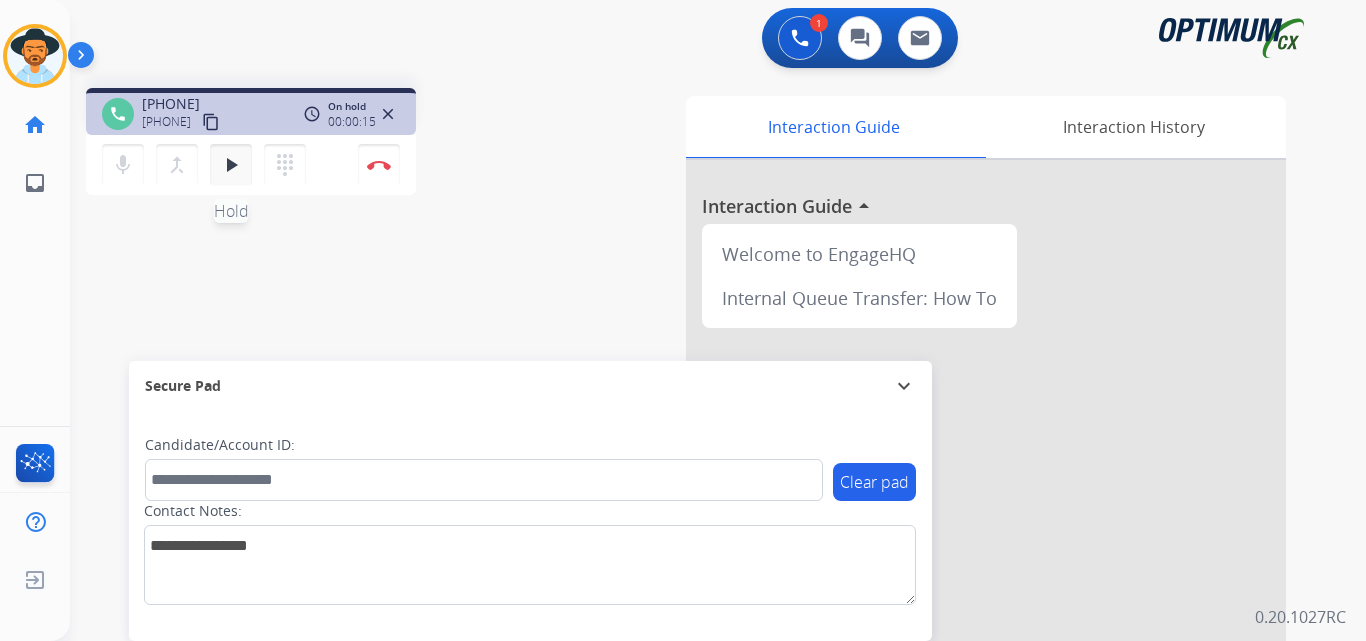 type 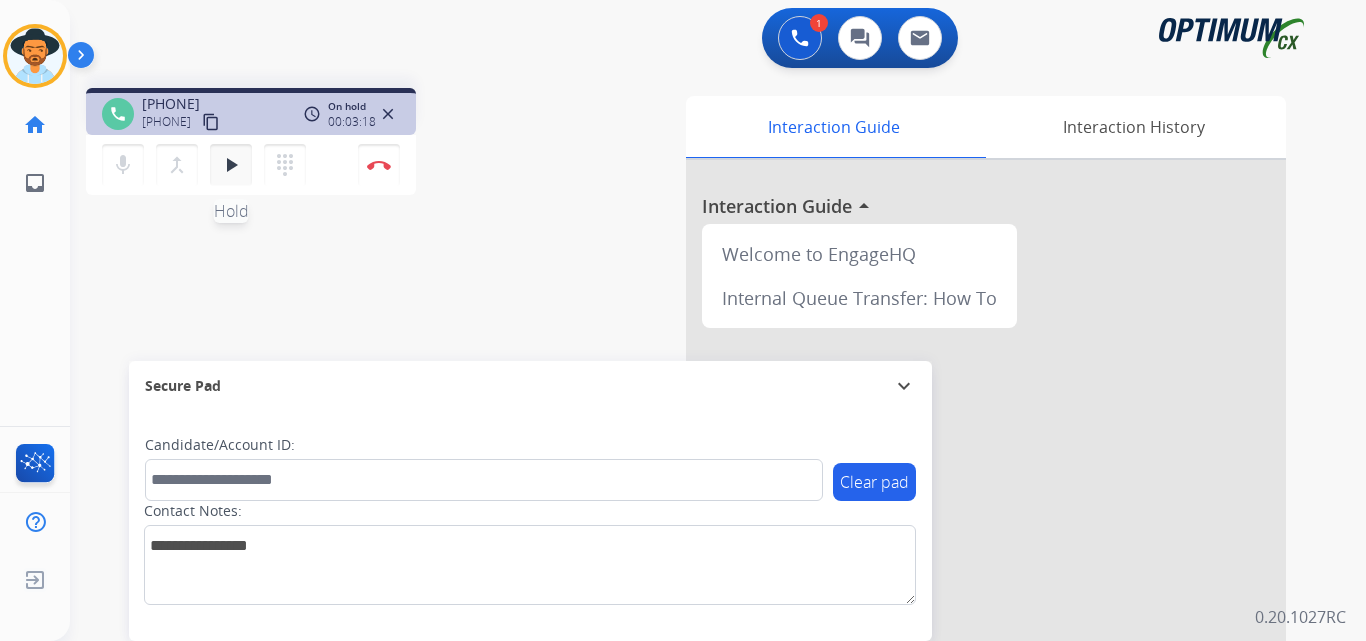 click on "play_arrow Hold" at bounding box center [231, 165] 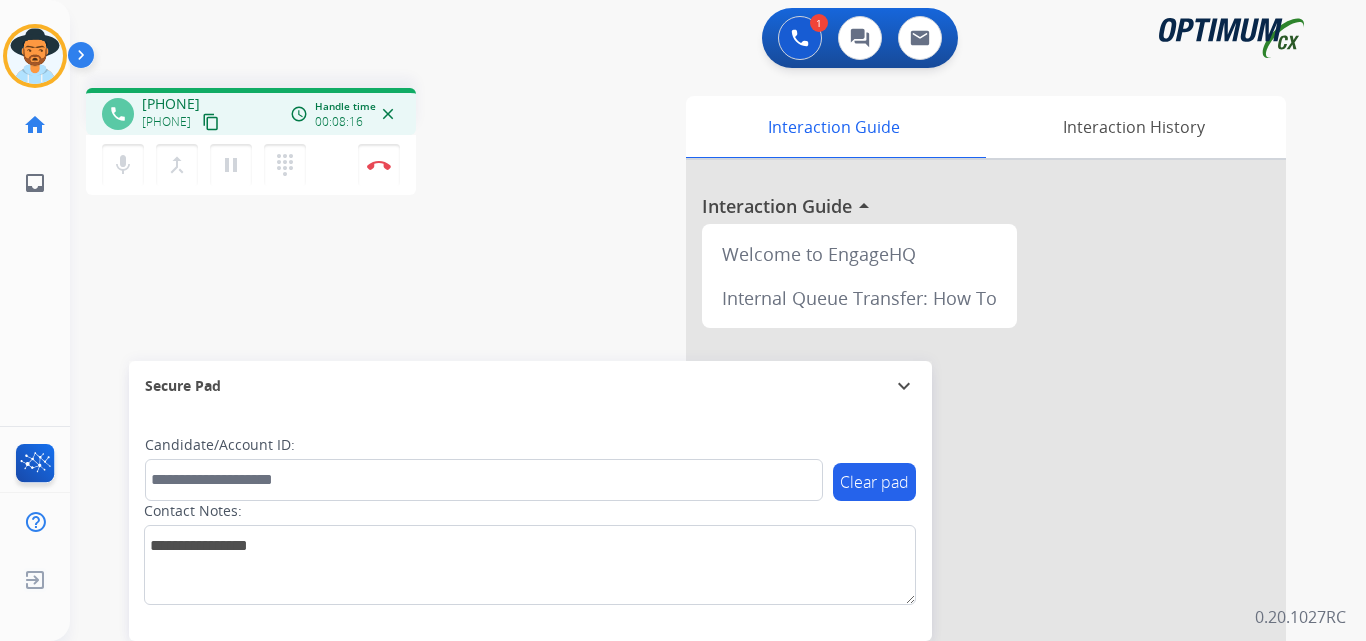 click on "phone [PHONE] [PHONE] content_copy access_time Call metrics Queue   00:11 Hold   03:19 Talk   04:58 Total   08:27 Handle time 00:08:16 close mic Mute merge_type Bridge pause Hold dialpad Dialpad Disconnect swap_horiz Break voice bridge close_fullscreen Connect 3-Way Call merge_type Separate 3-Way Call" at bounding box center [333, 144] 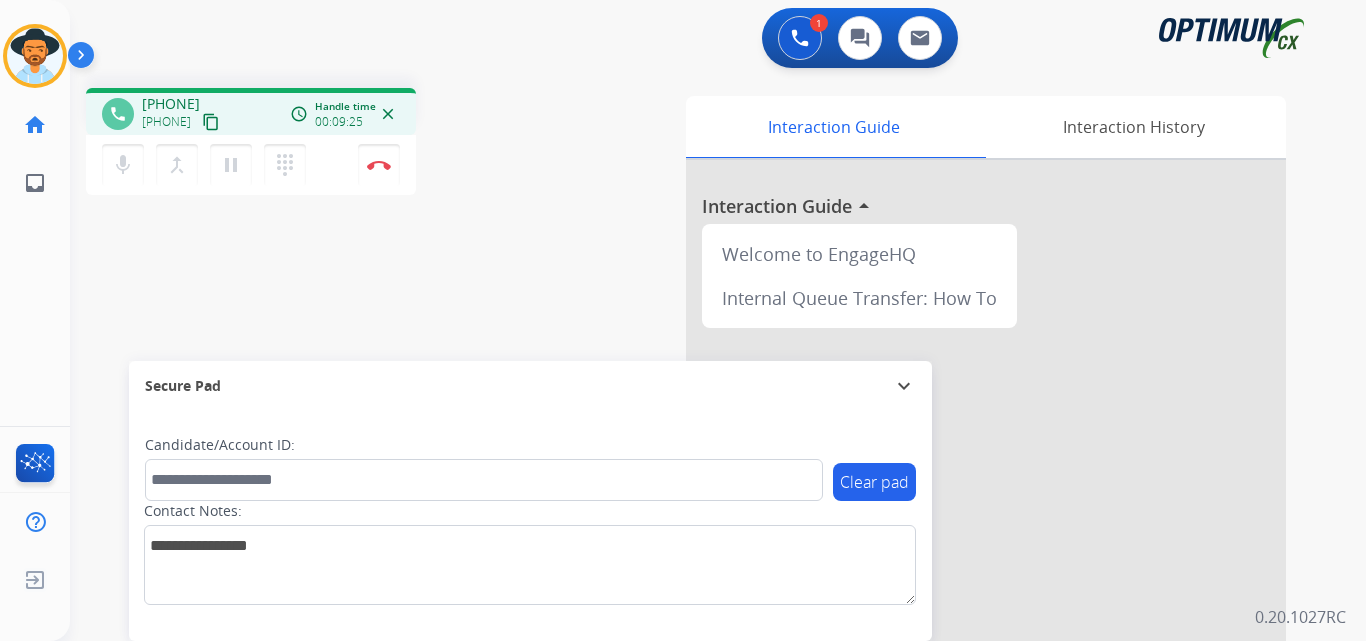 click on "[PHONE]" at bounding box center [171, 104] 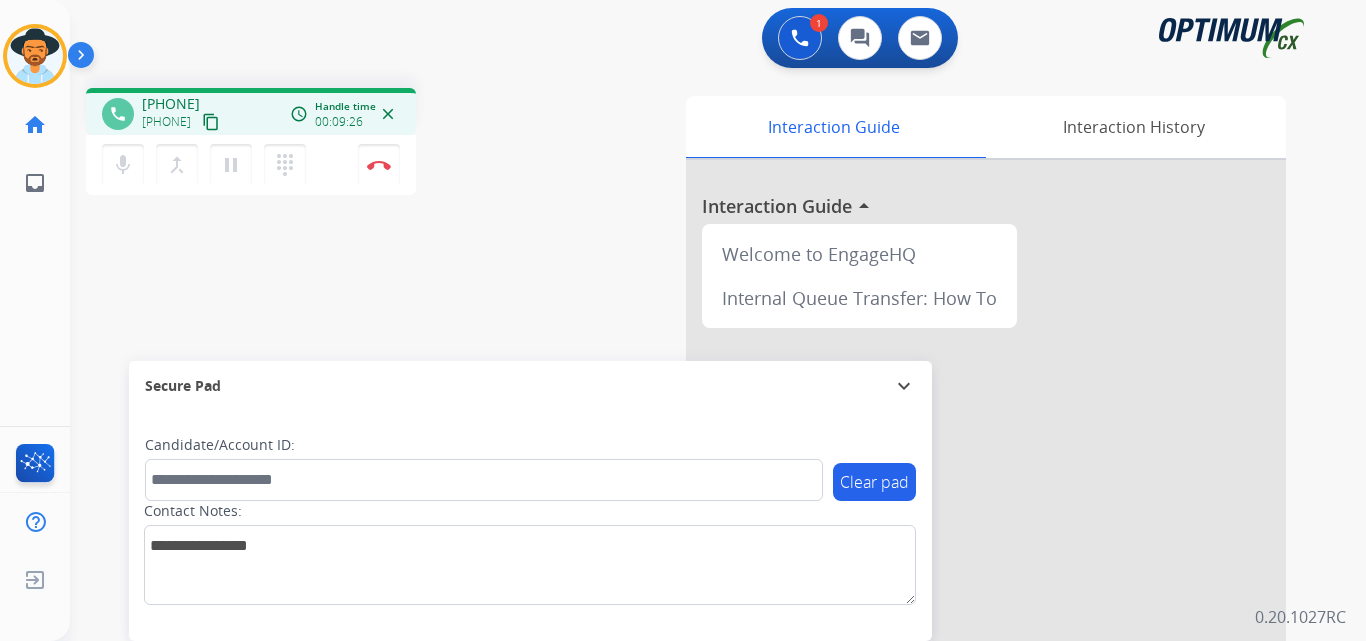 copy on "[PHONE]" 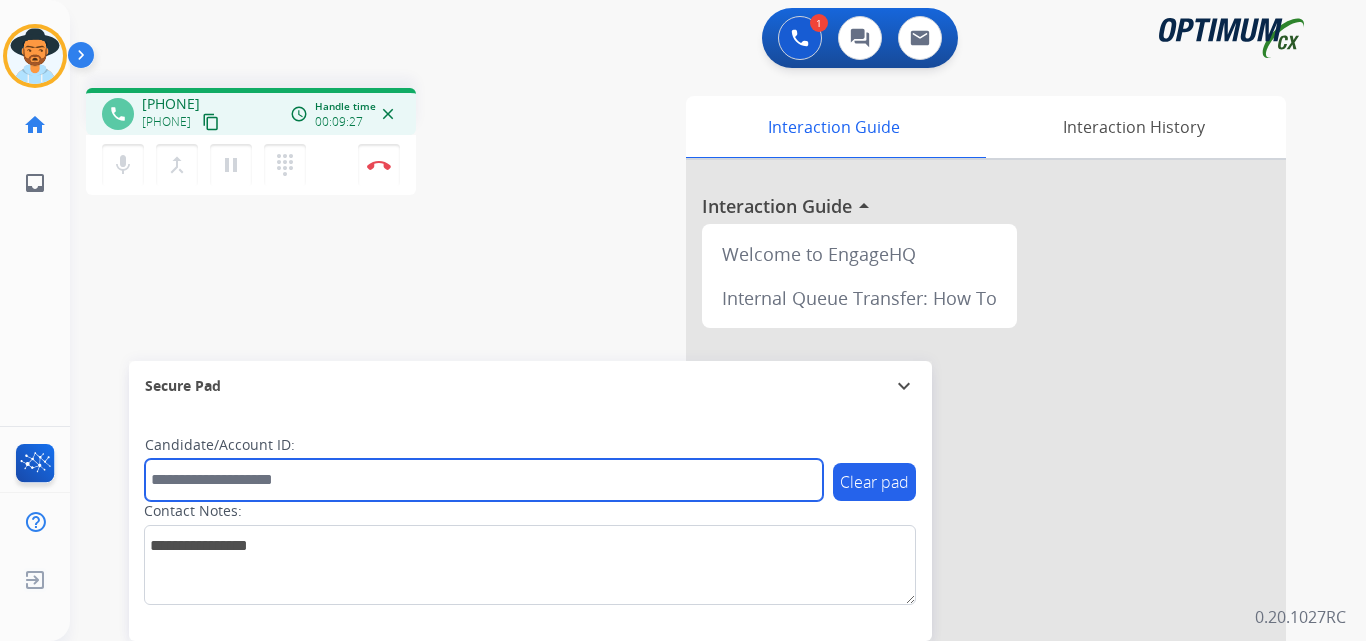 click at bounding box center (484, 480) 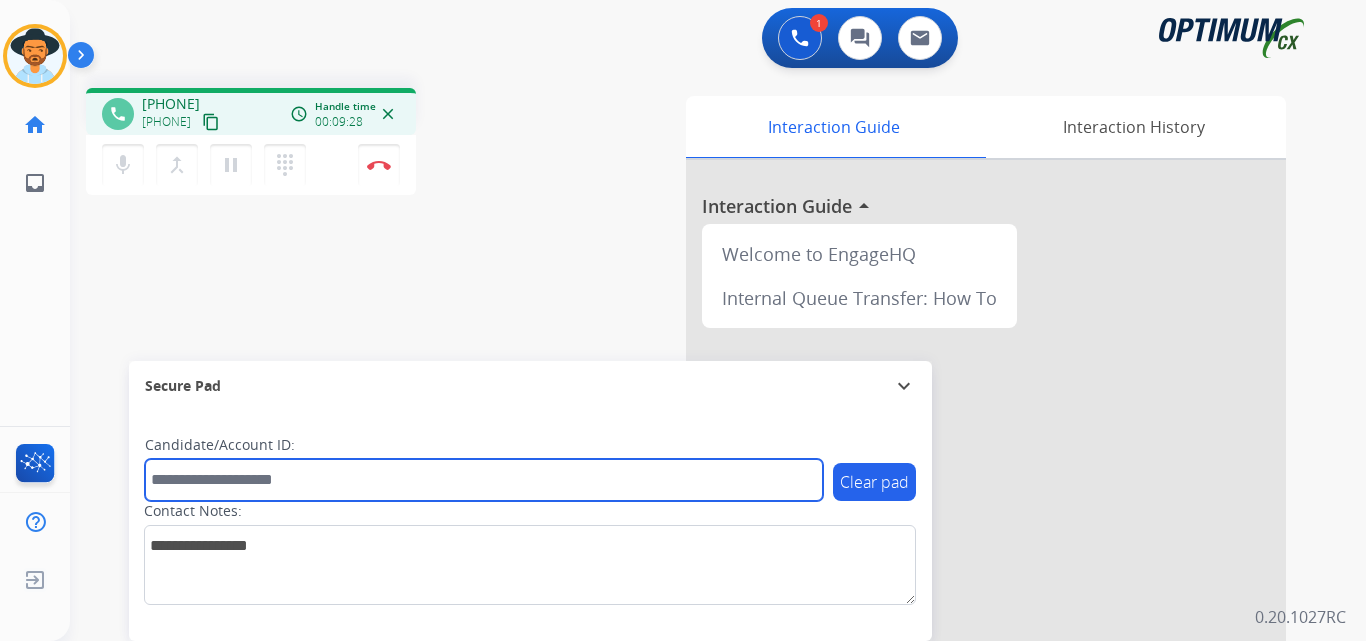 paste on "**********" 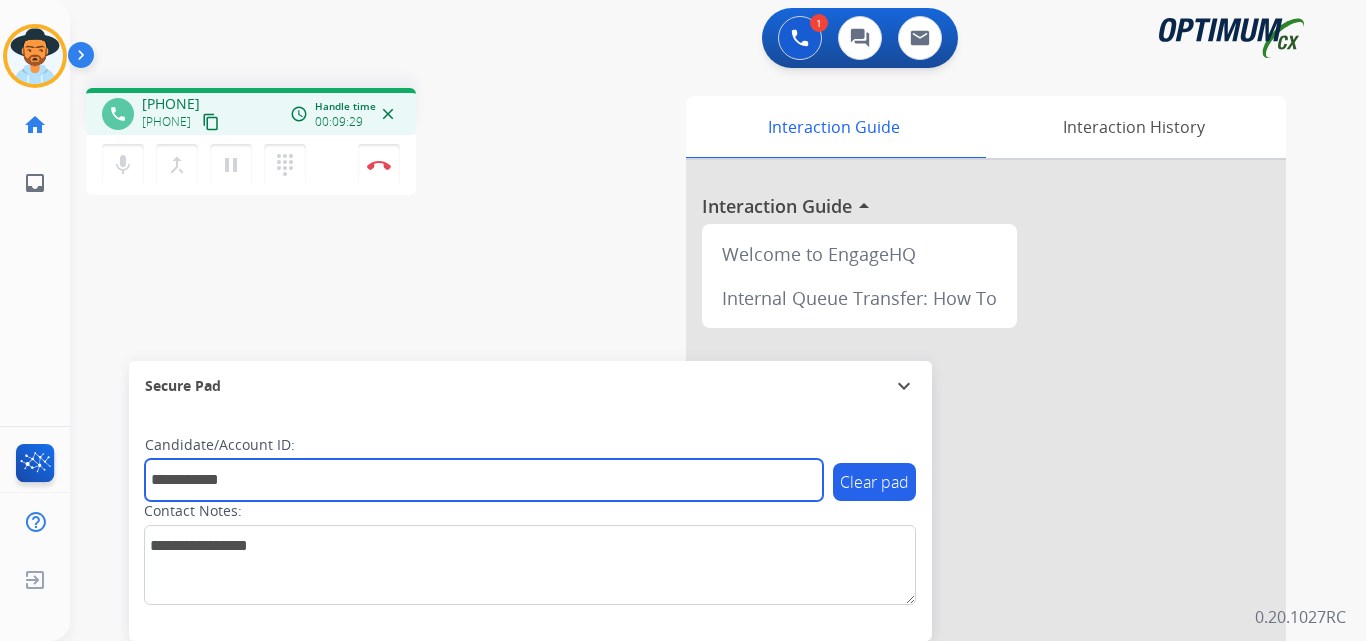 click on "**********" at bounding box center [484, 480] 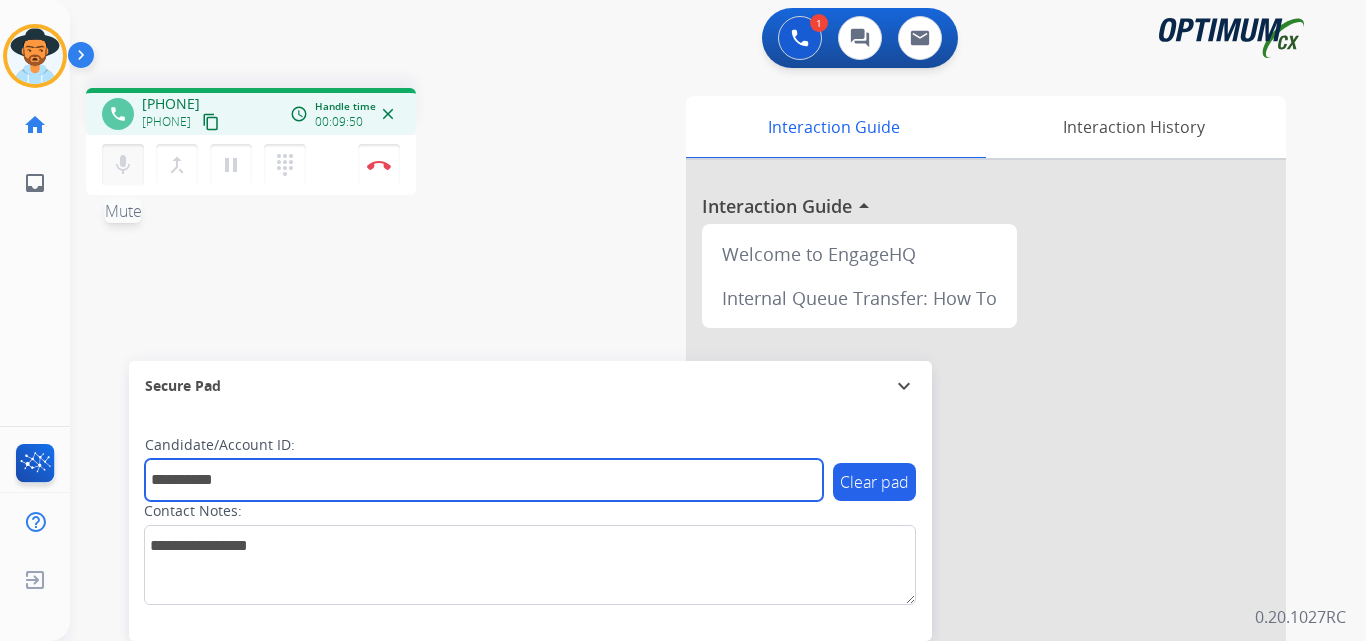 type on "**********" 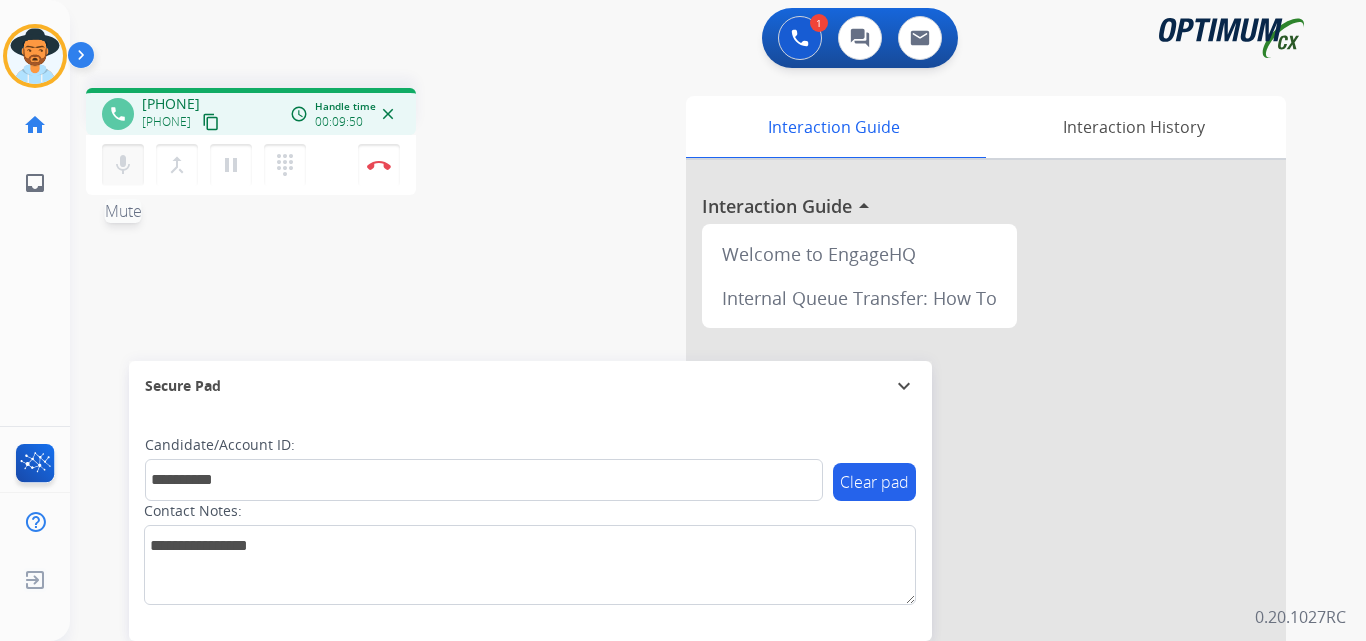 click on "mic" at bounding box center [123, 165] 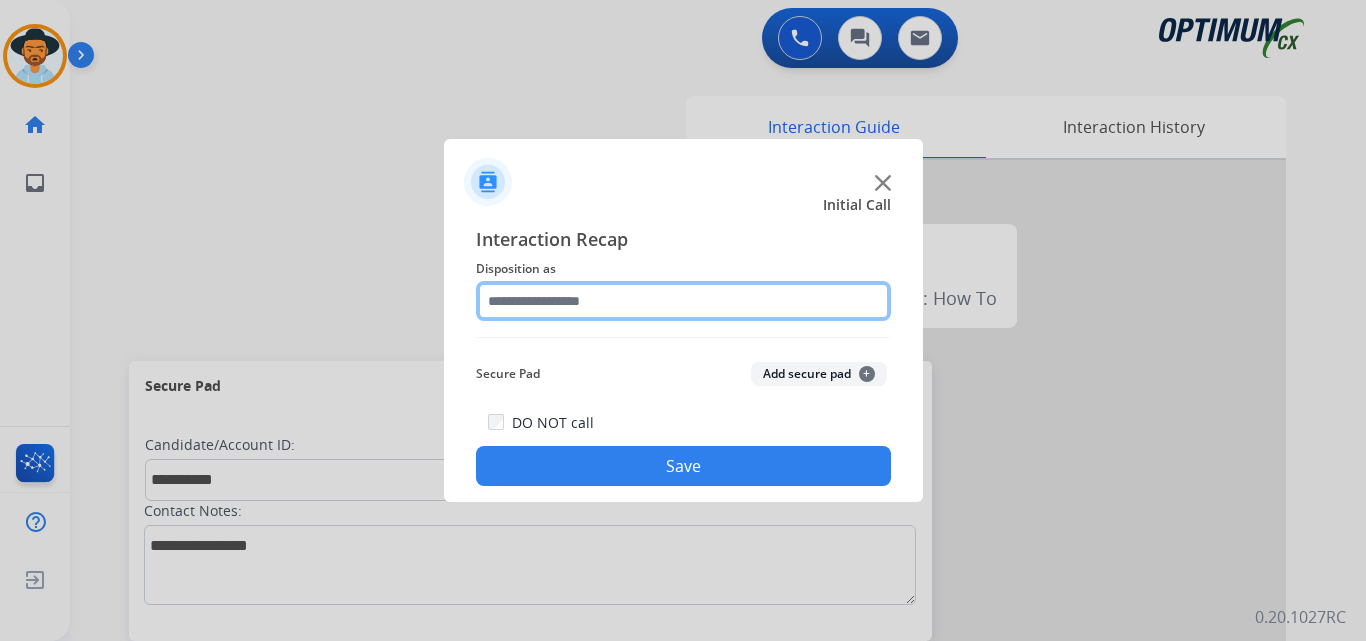 click 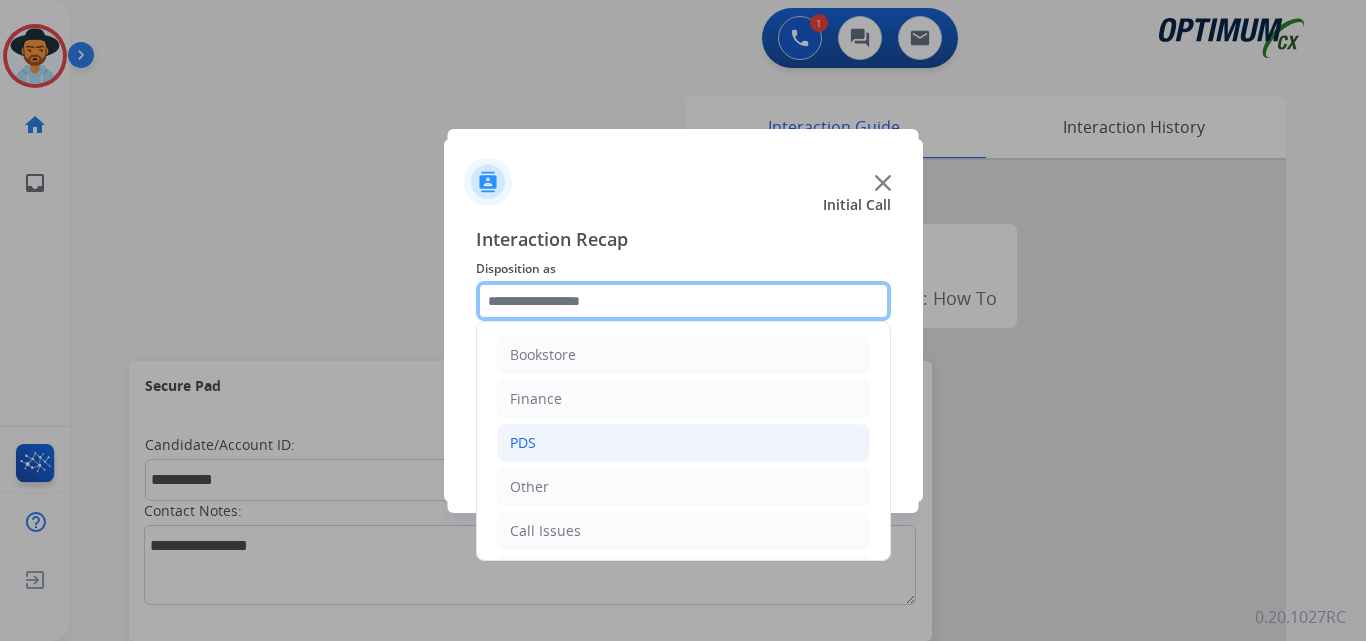 scroll, scrollTop: 136, scrollLeft: 0, axis: vertical 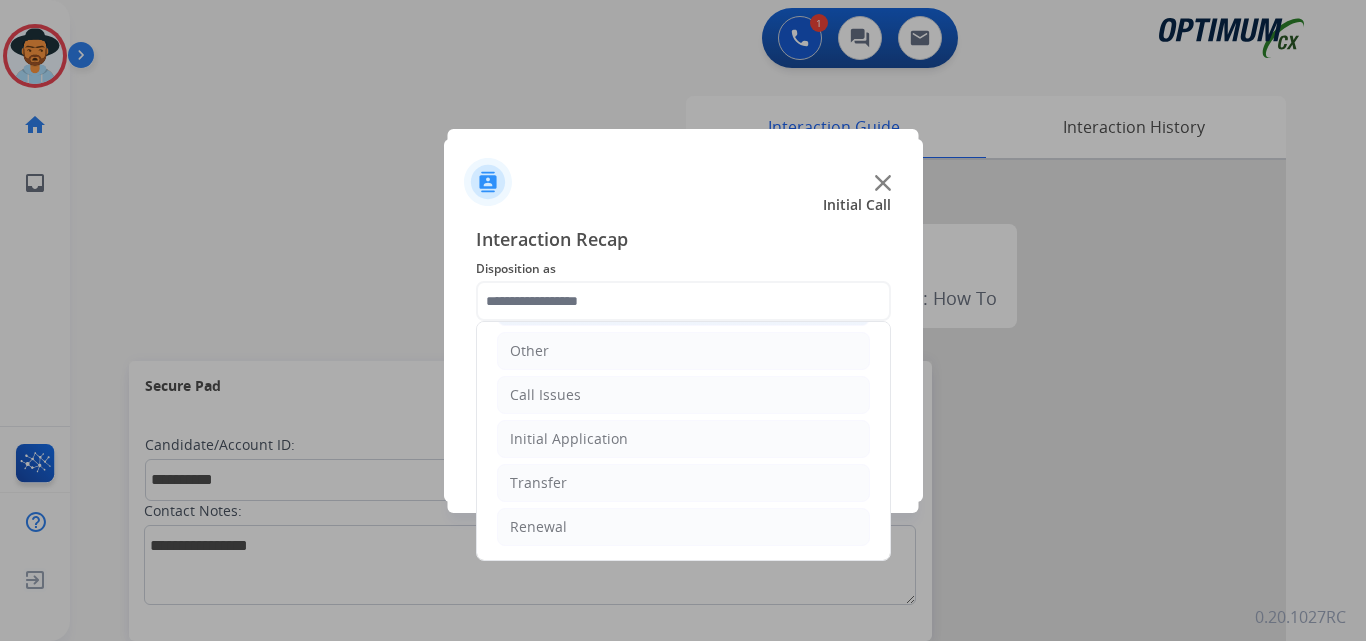click on "Initial Application" 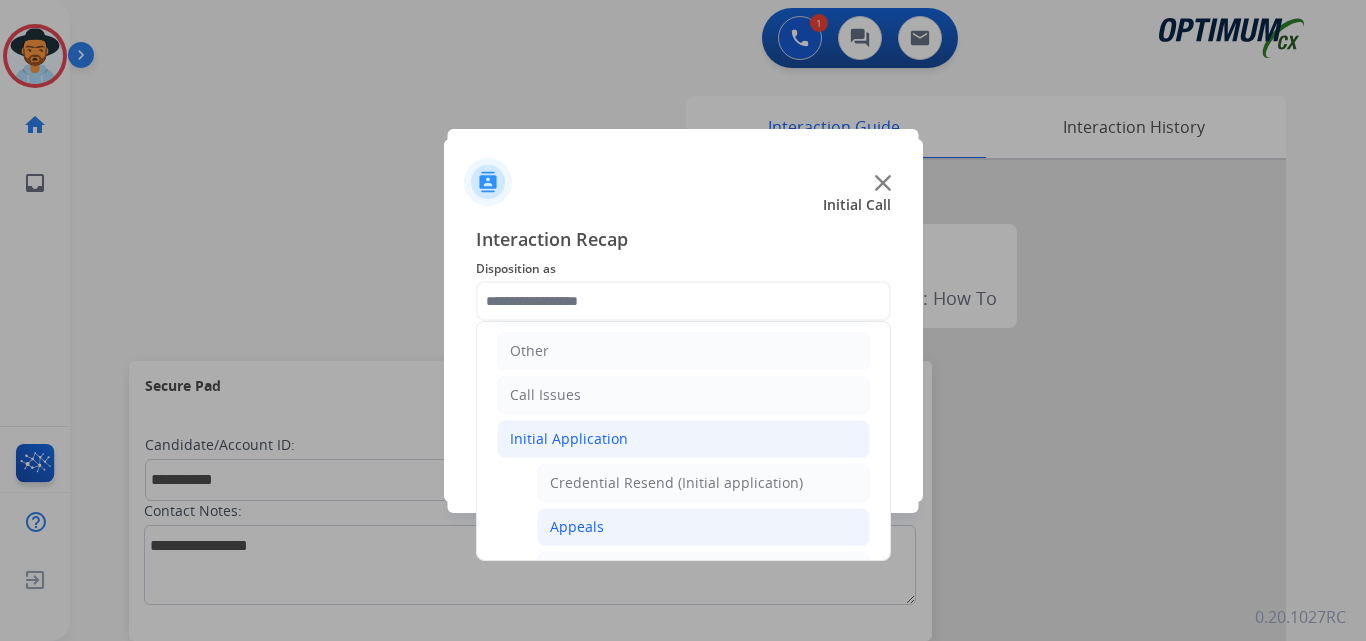 click on "Appeals" 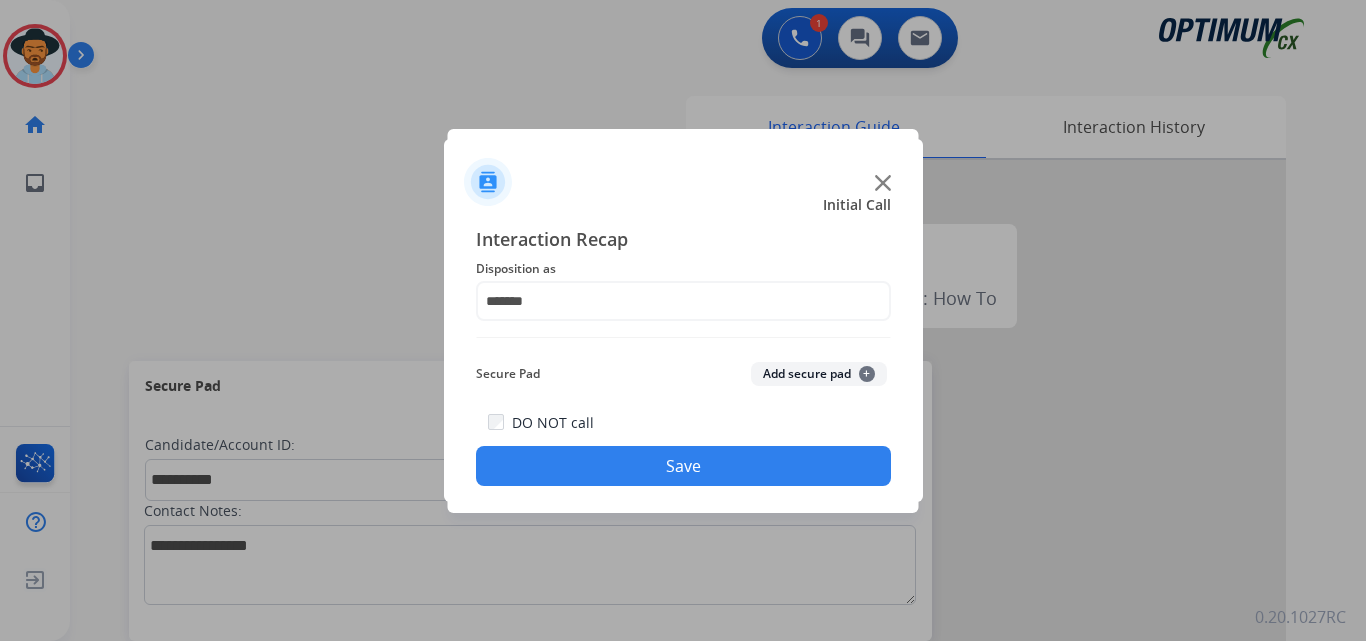 click on "DO NOT call  Save" 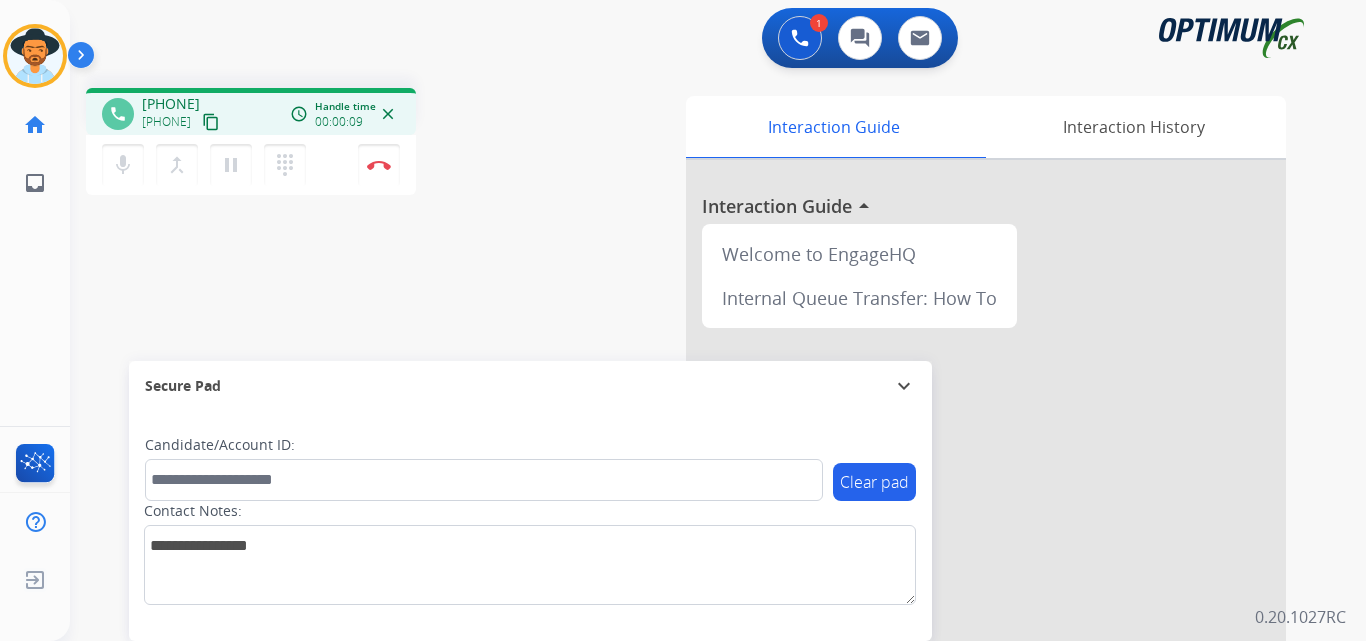 click on "[PHONE]" at bounding box center [171, 104] 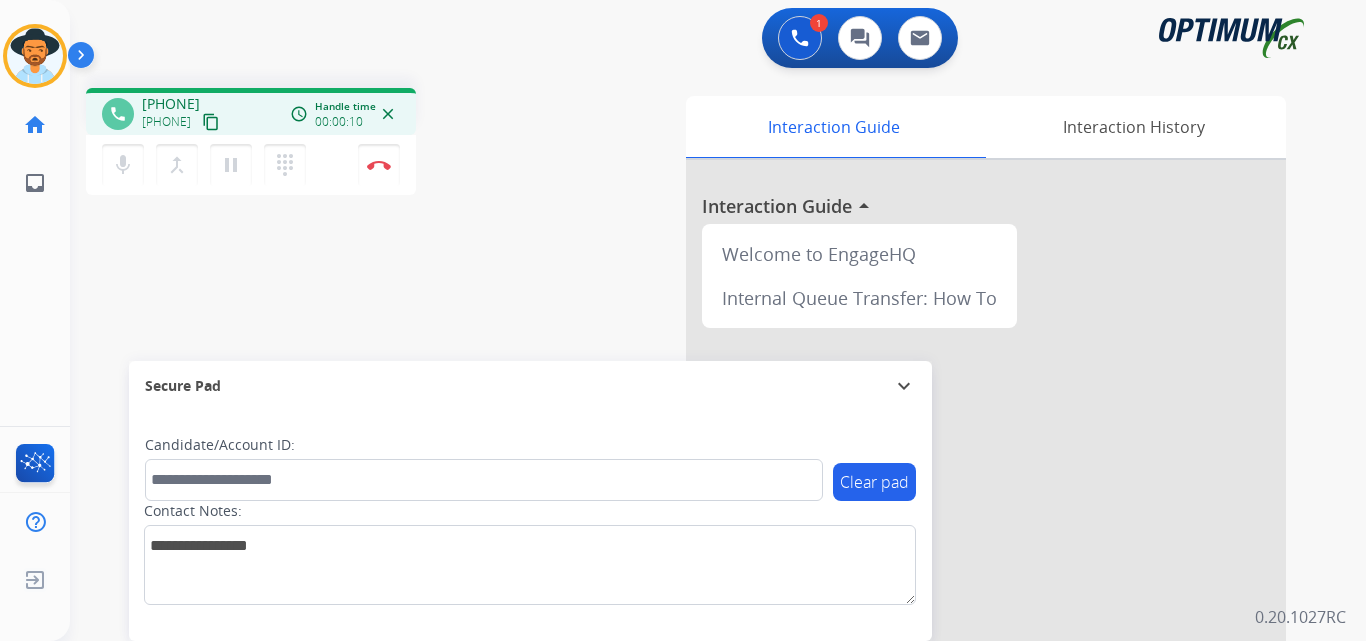 copy on "[PHONE]" 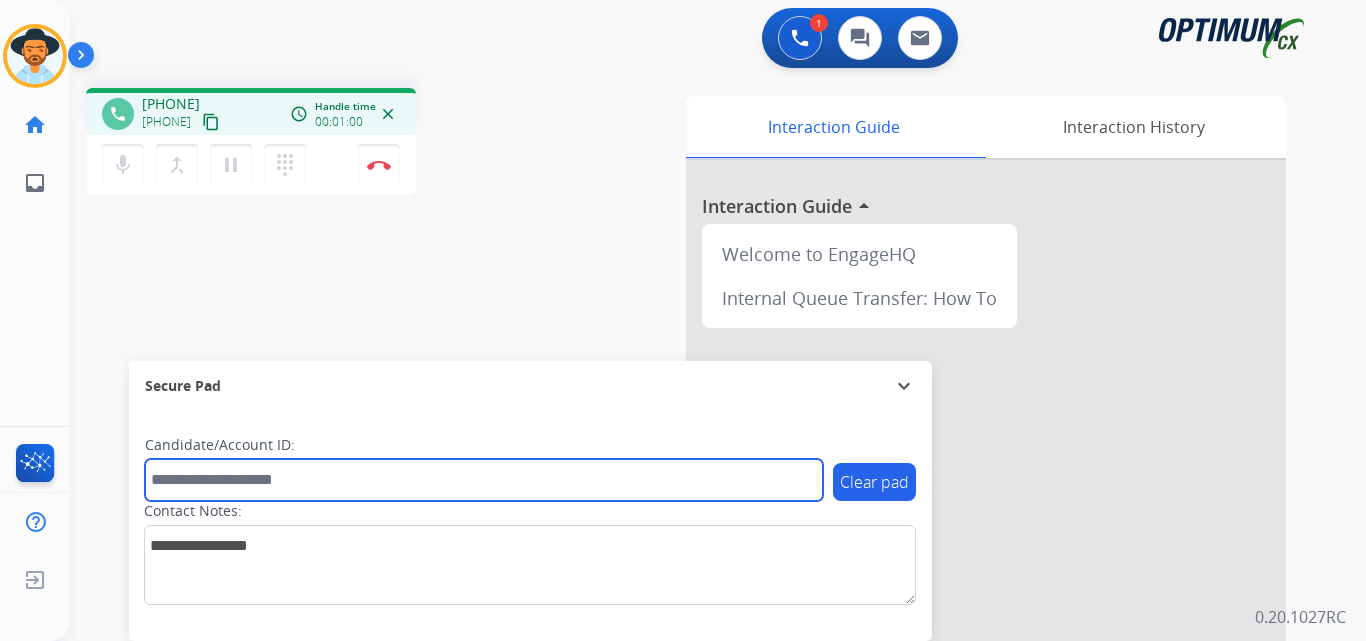 click at bounding box center (484, 480) 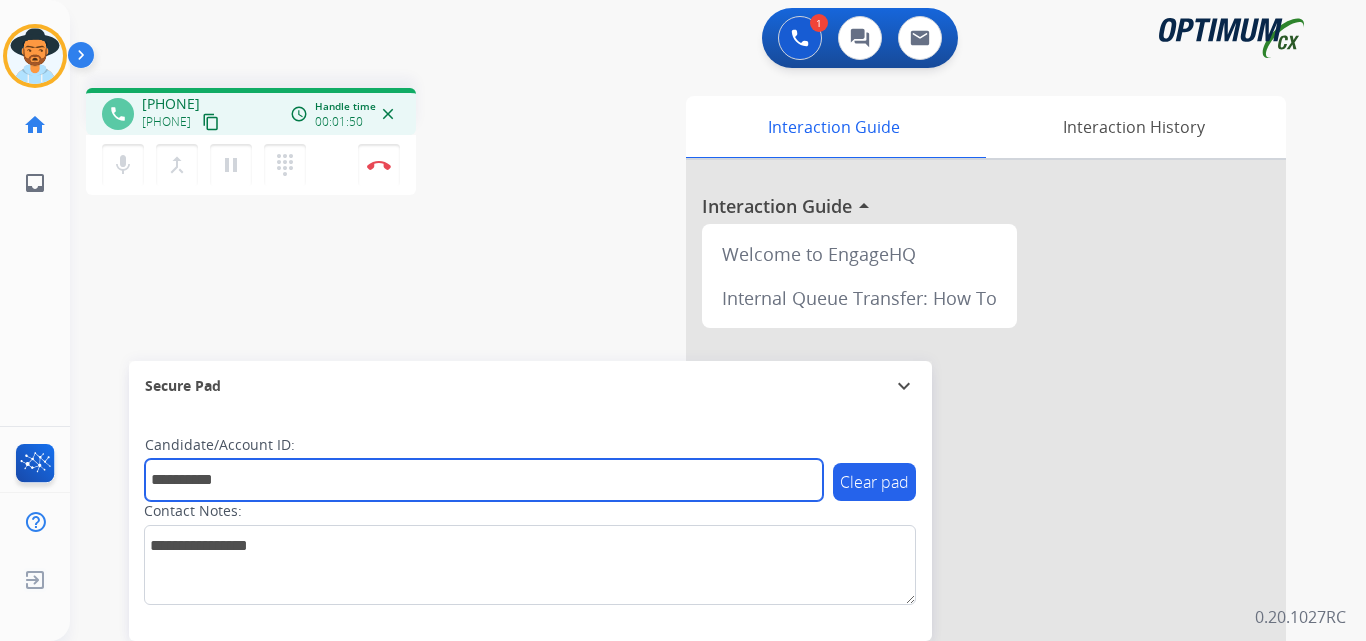 click on "**********" at bounding box center [484, 480] 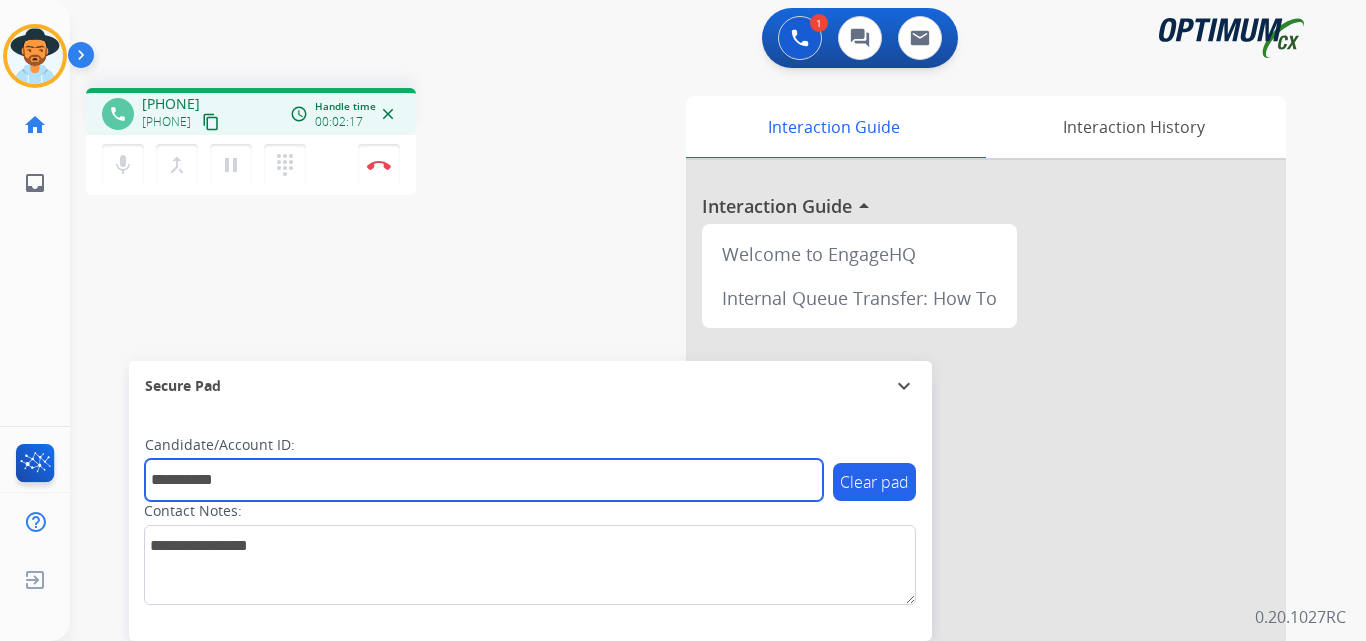type on "**********" 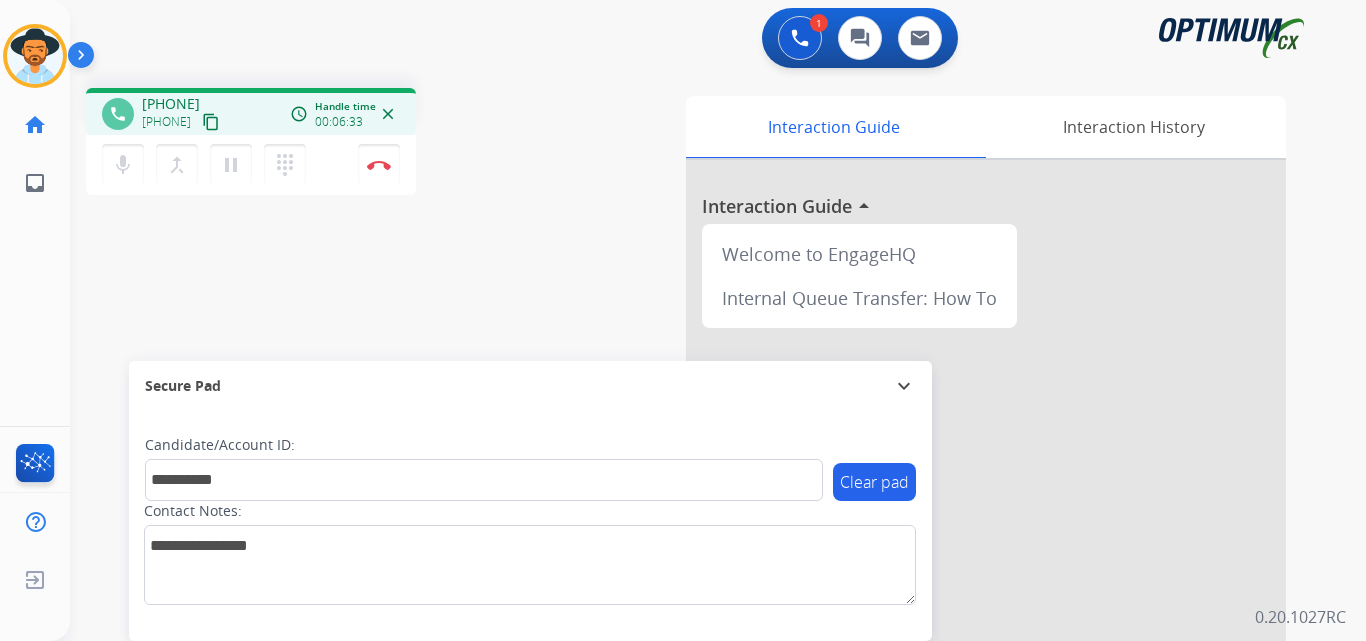 click on "phone [PHONE] [PHONE] content_copy access_time Call metrics Queue   01:57 Hold   00:00 Talk   06:34 Total   08:30 Handle time 00:06:33 close mic Mute merge_type Bridge pause Hold dialpad Dialpad Disconnect swap_horiz Break voice bridge close_fullscreen Connect 3-Way Call merge_type Separate 3-Way Call  Interaction Guide   Interaction History  Interaction Guide arrow_drop_up  Welcome to EngageHQ   Internal Queue Transfer: How To  Secure Pad expand_more Clear pad Candidate/Account ID: [ACCOUNT_ID] Contact Notes:" at bounding box center (694, 489) 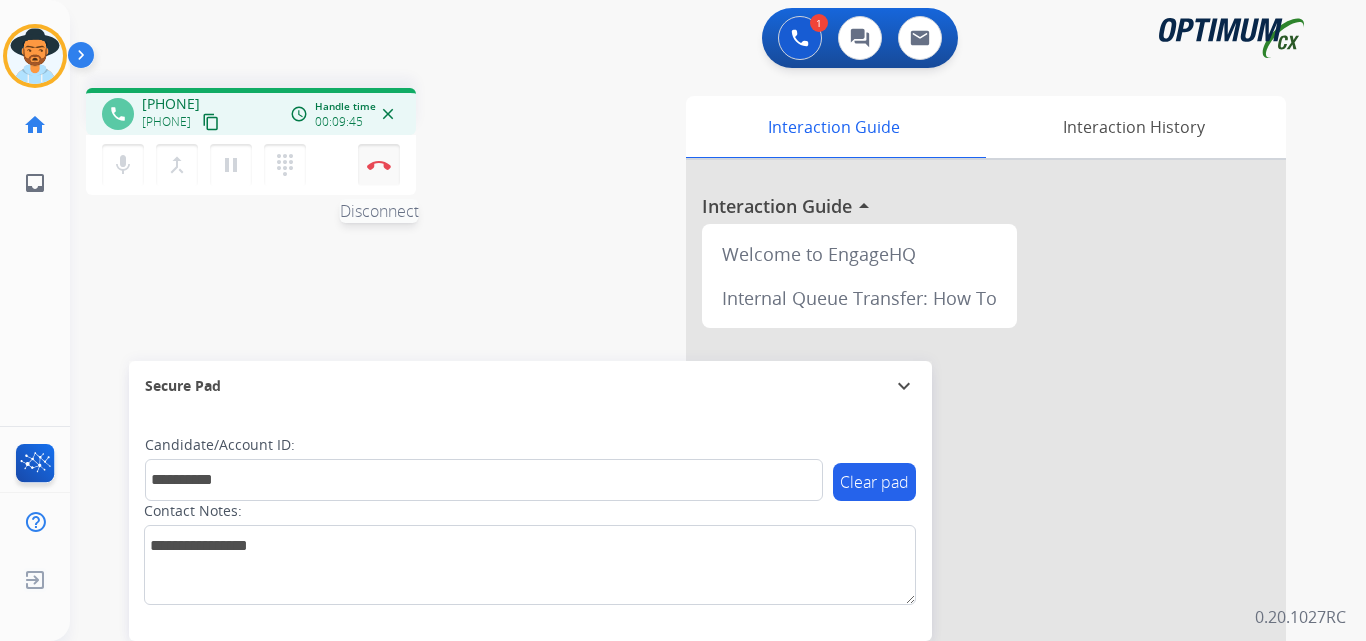 click at bounding box center (379, 165) 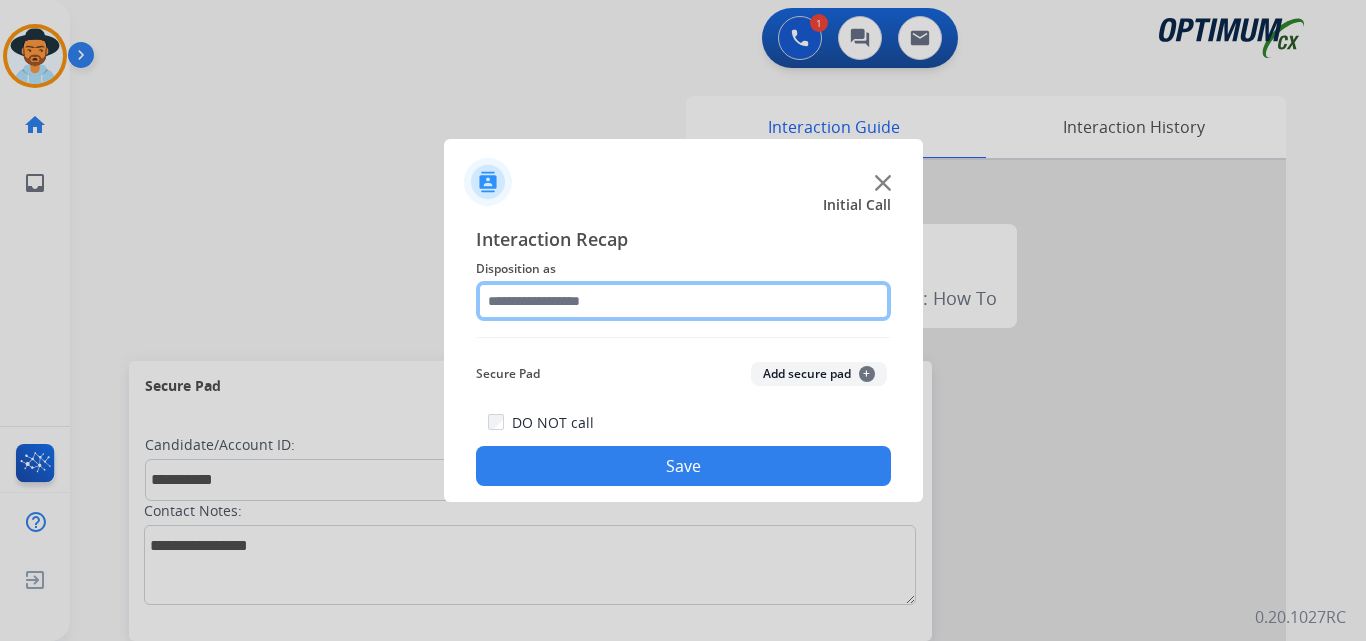 click 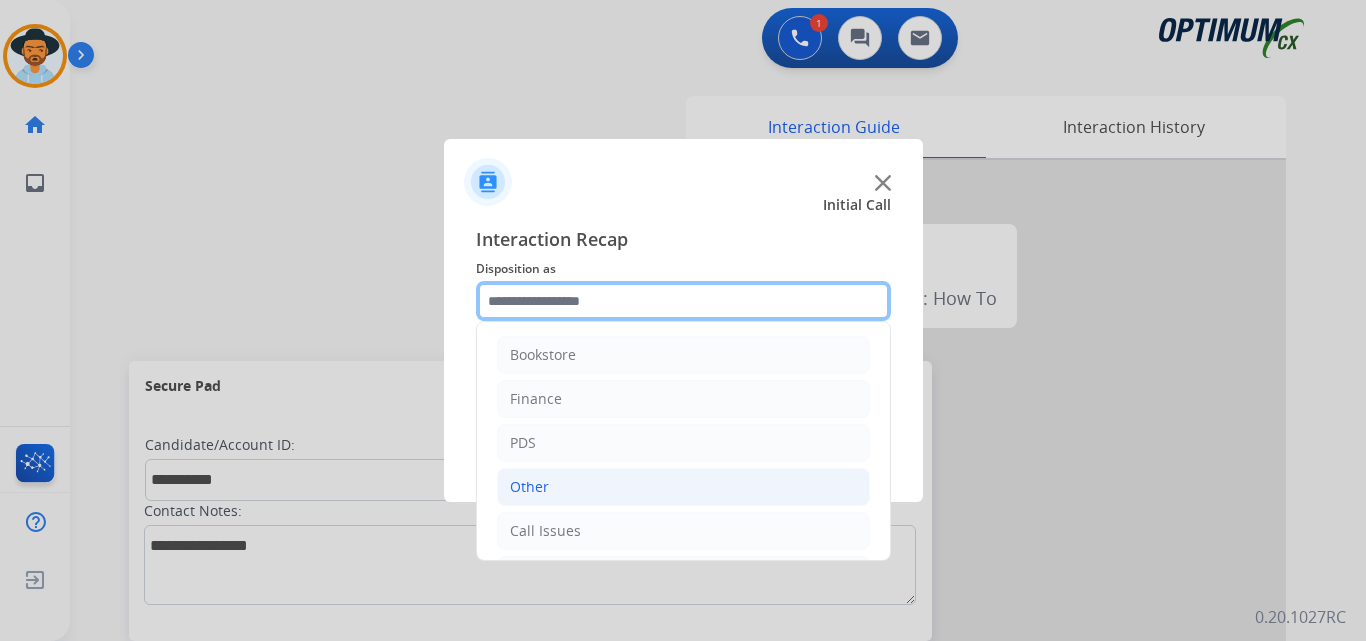scroll, scrollTop: 136, scrollLeft: 0, axis: vertical 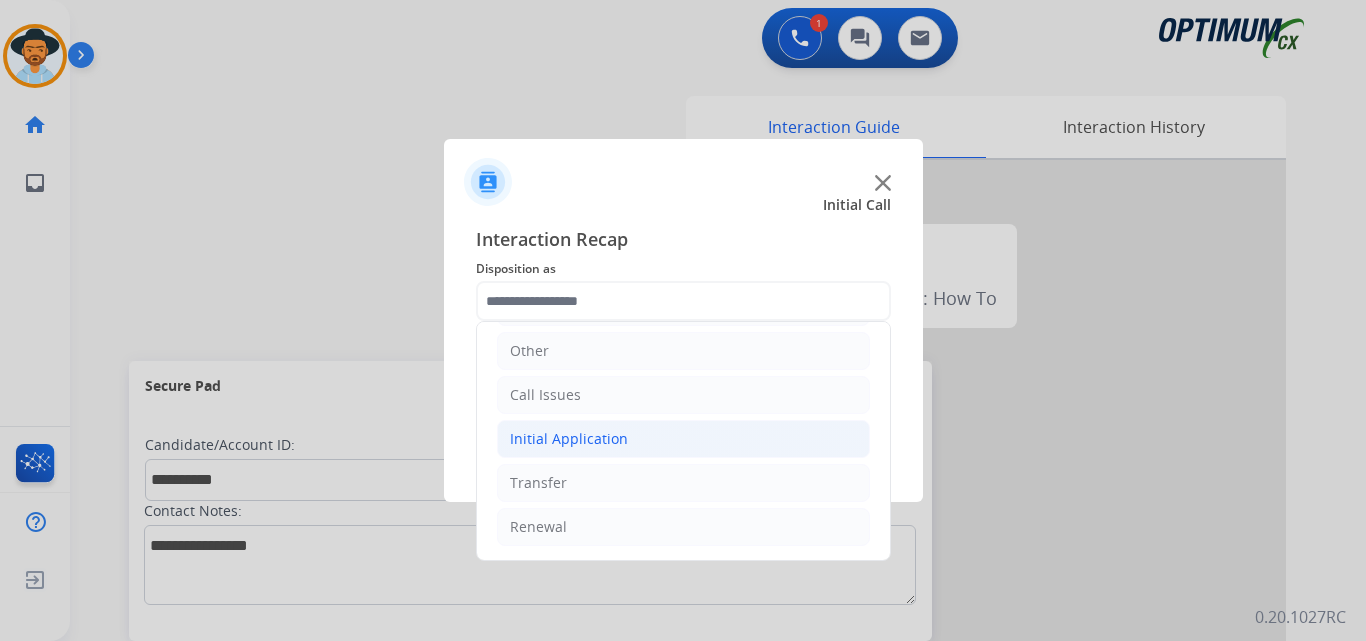 click on "Initial Application" 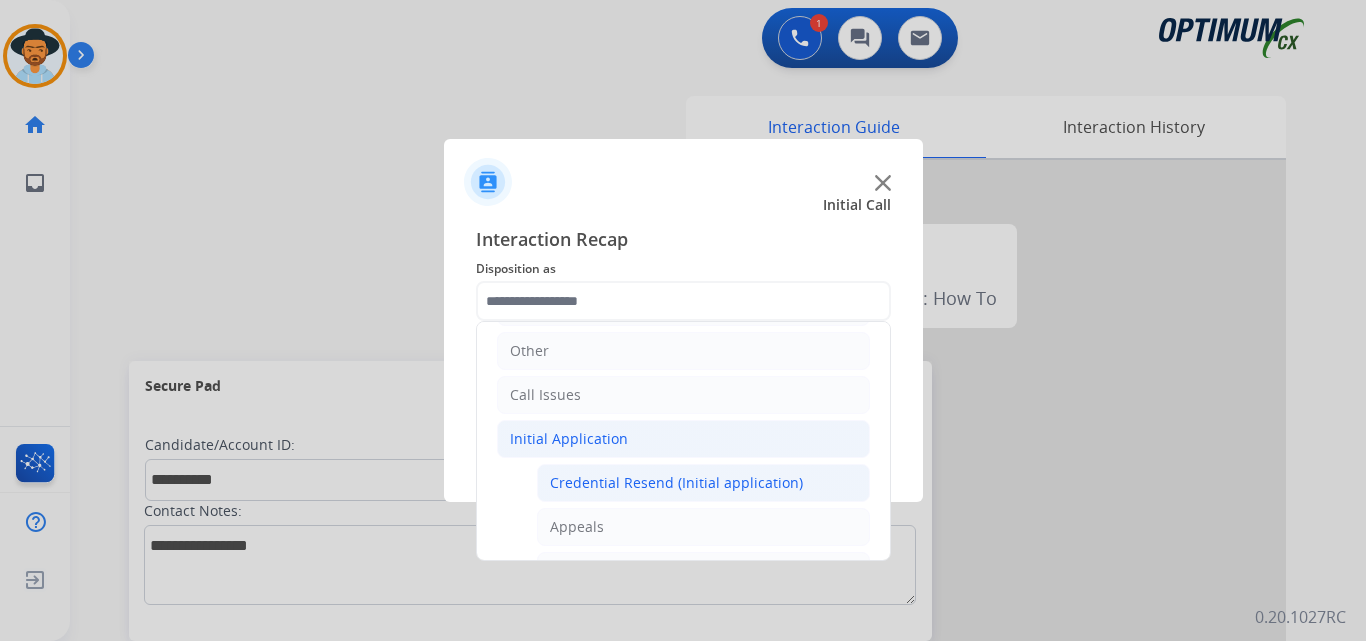click on "Credential Resend (Initial application)" 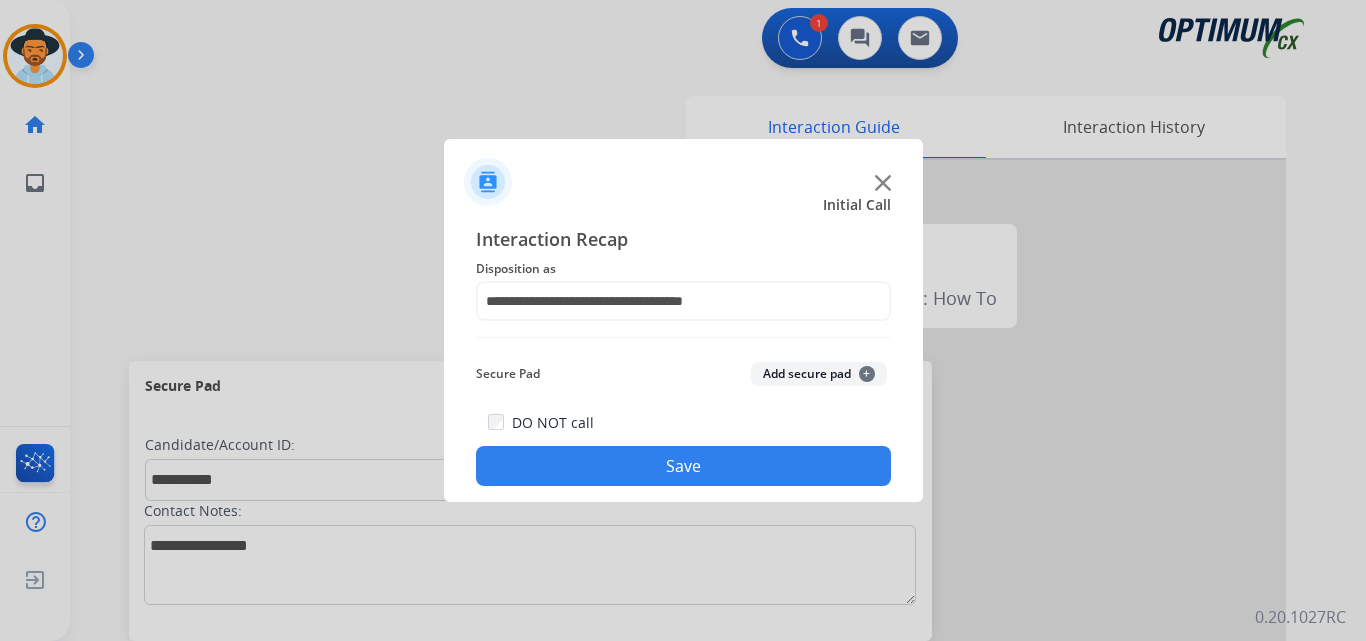 click on "Save" 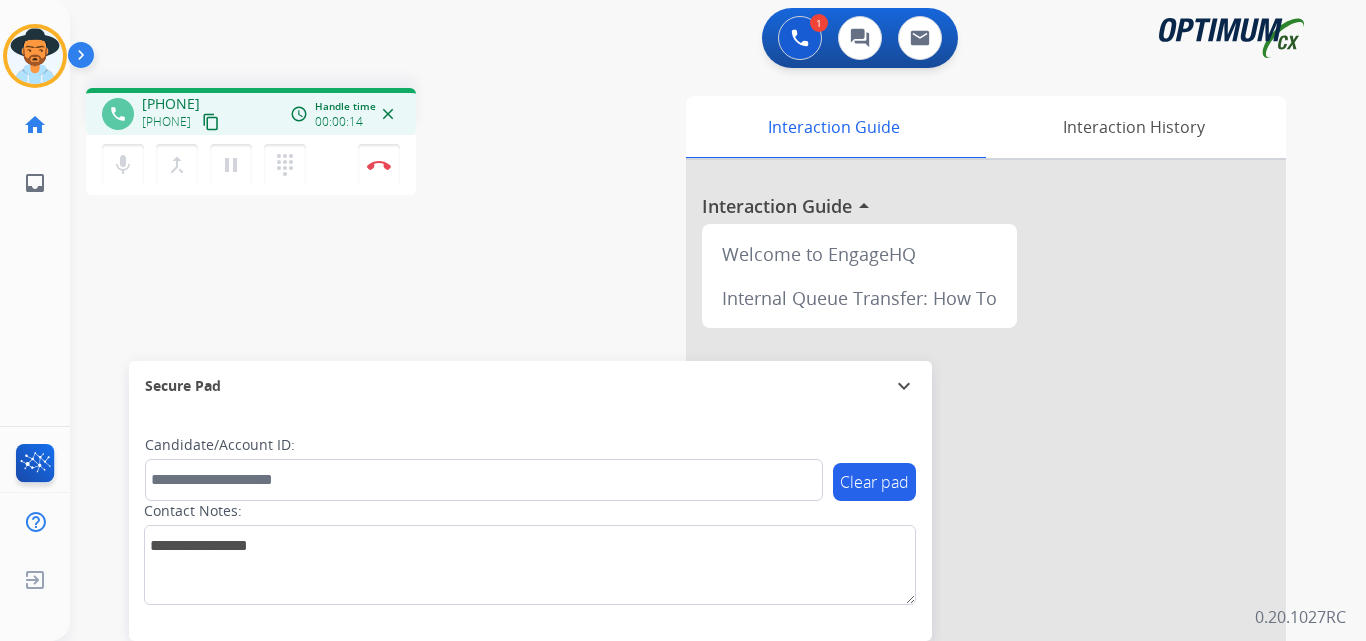 click on "[PHONE]" at bounding box center [171, 104] 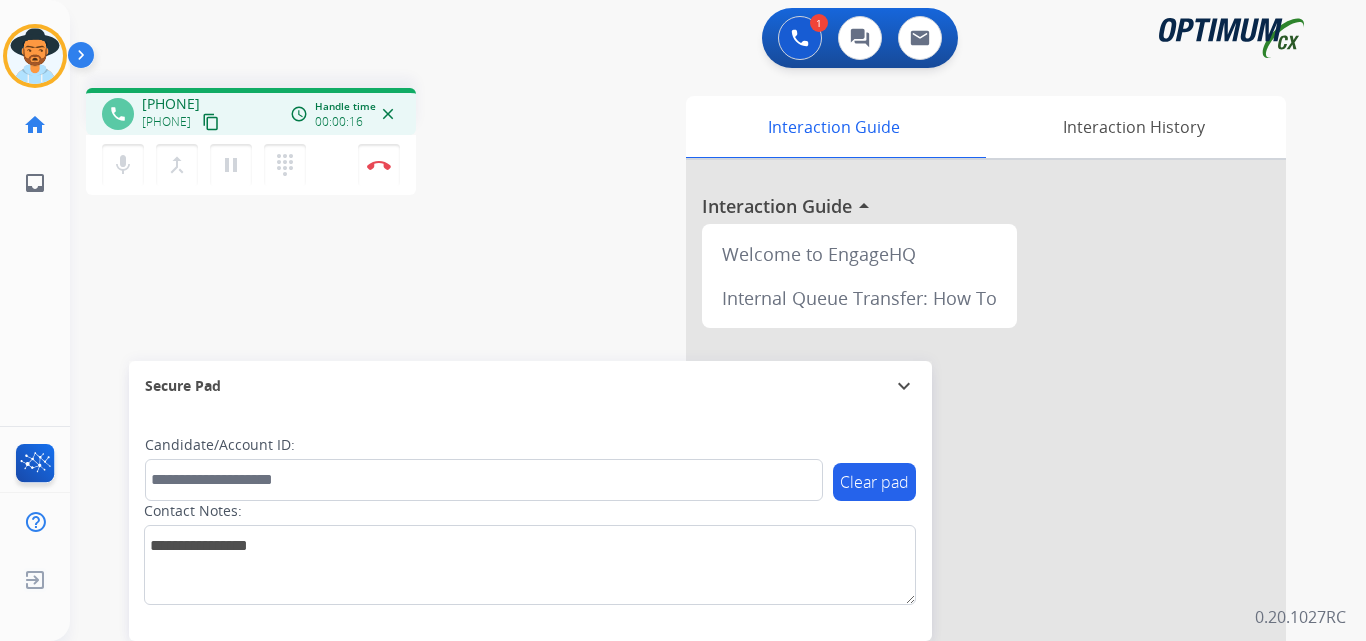 copy on "[PHONE]" 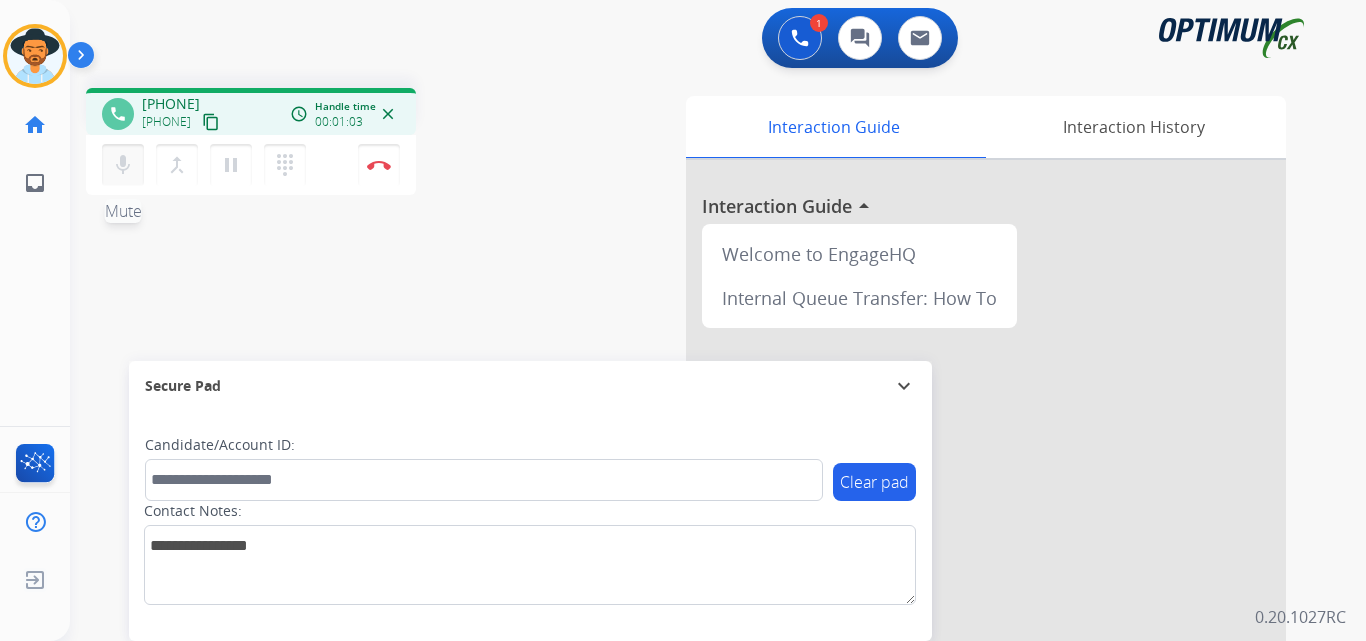 click on "mic" at bounding box center (123, 165) 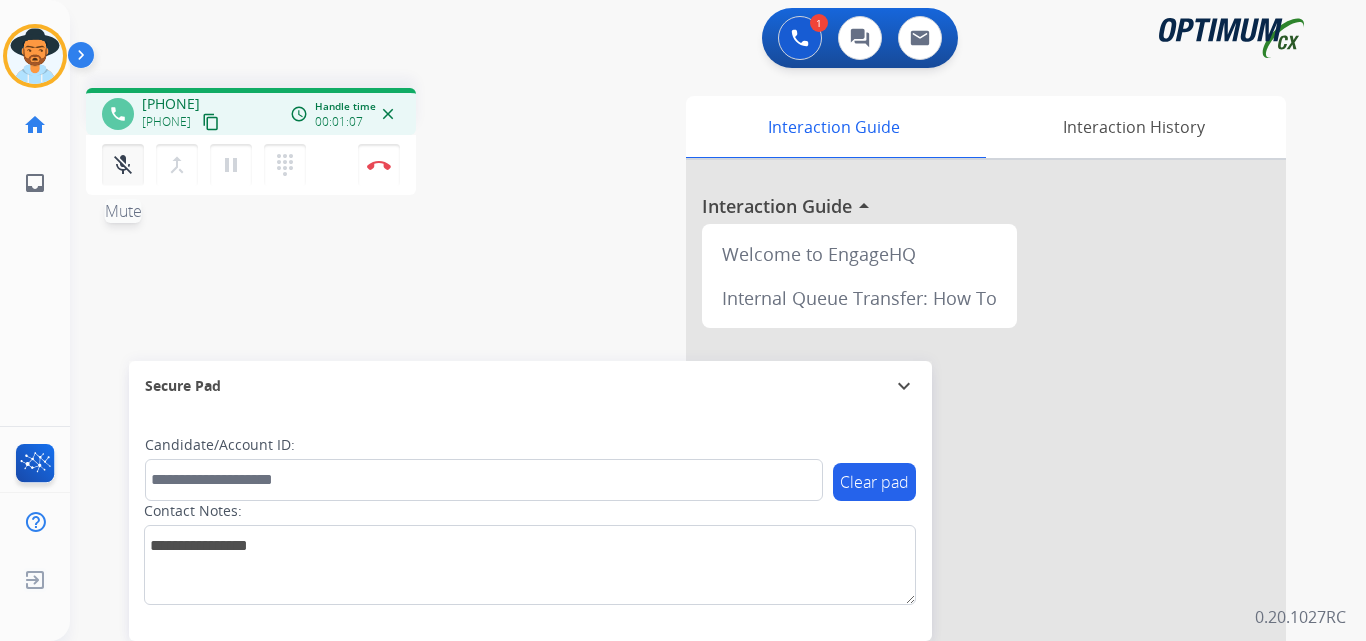 click on "mic_off" at bounding box center (123, 165) 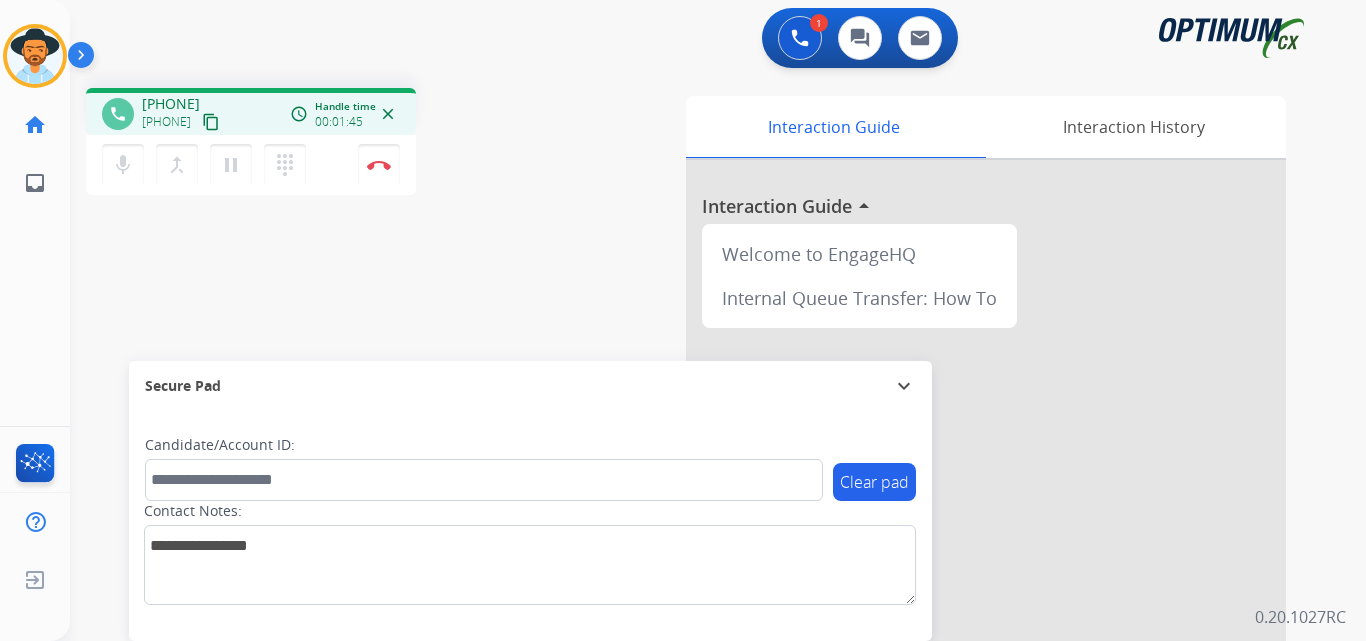 click on "[PHONE]" at bounding box center [171, 104] 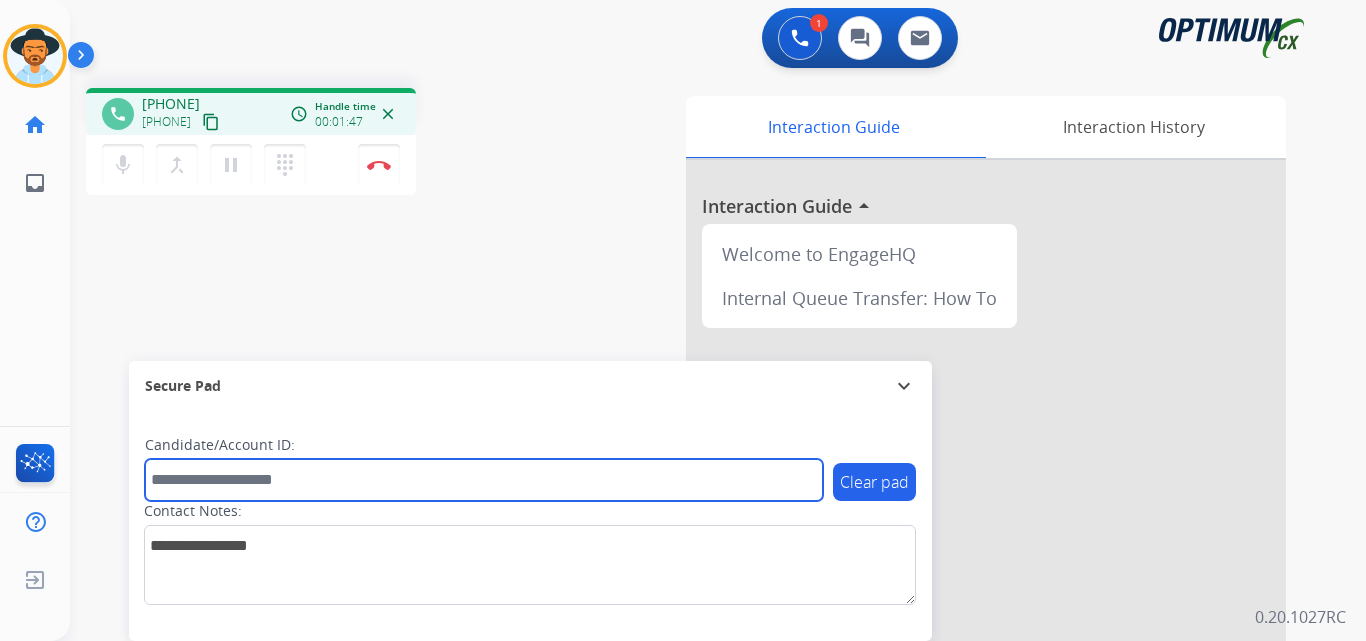 click at bounding box center [484, 480] 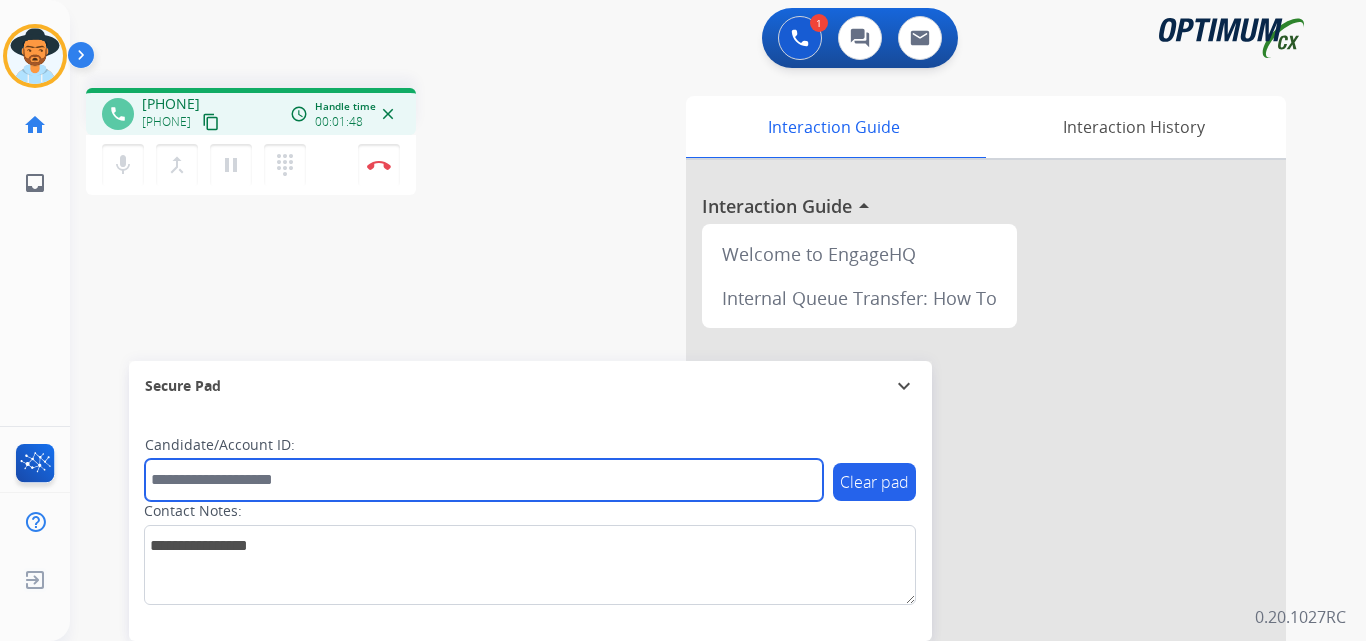 paste on "**********" 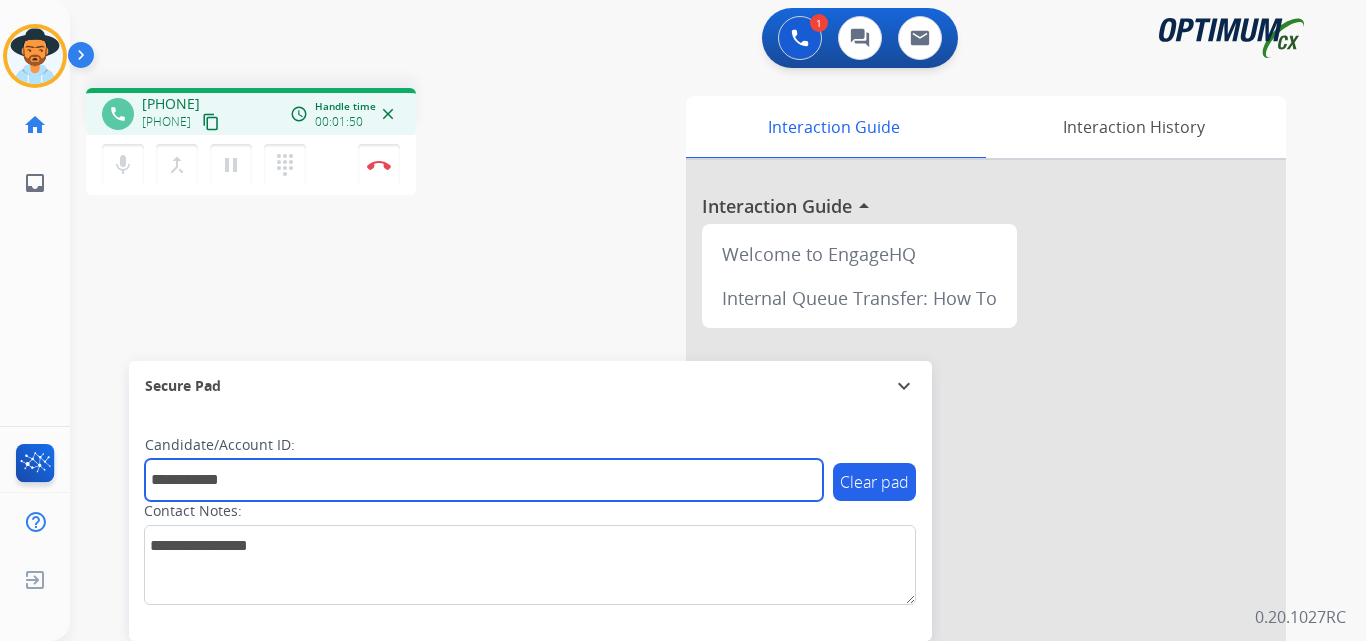 click on "**********" at bounding box center [484, 480] 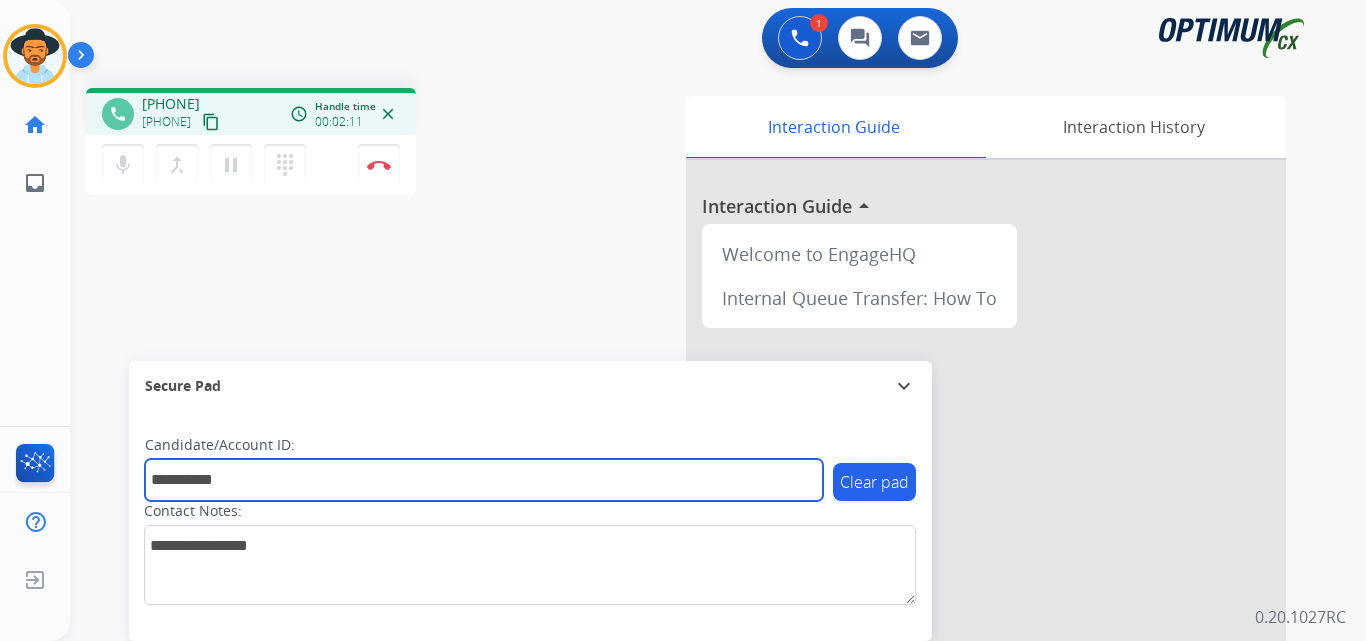 type on "**********" 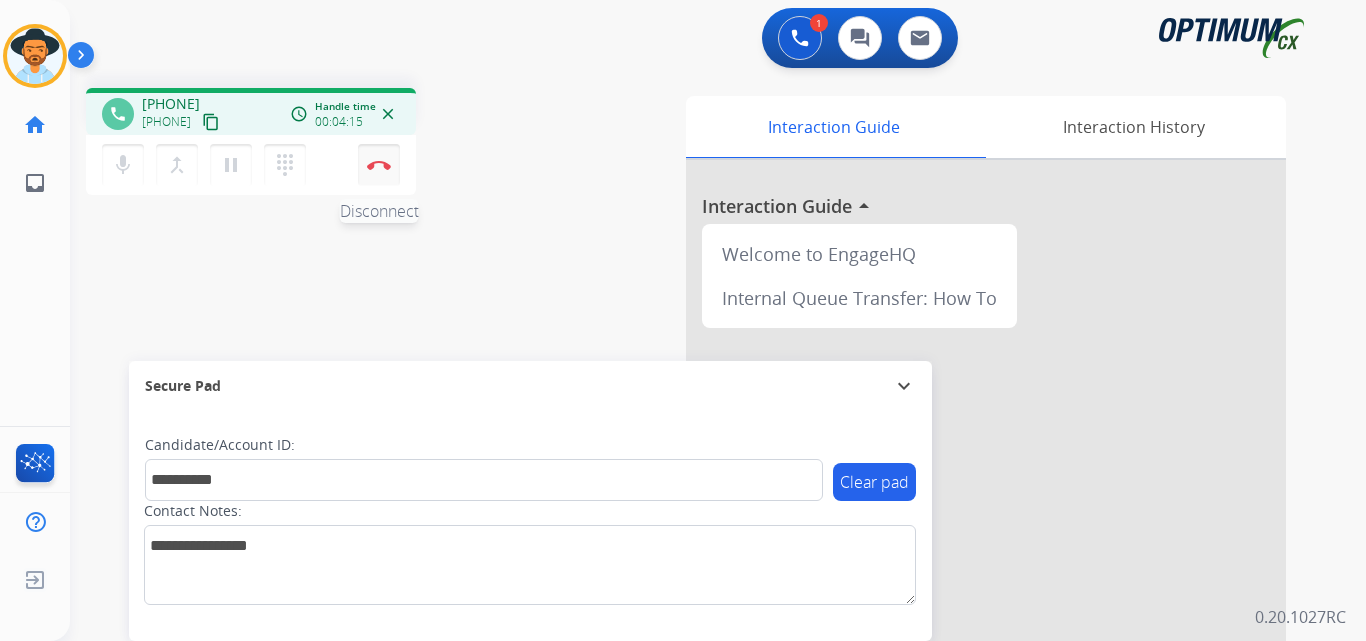 click at bounding box center (379, 165) 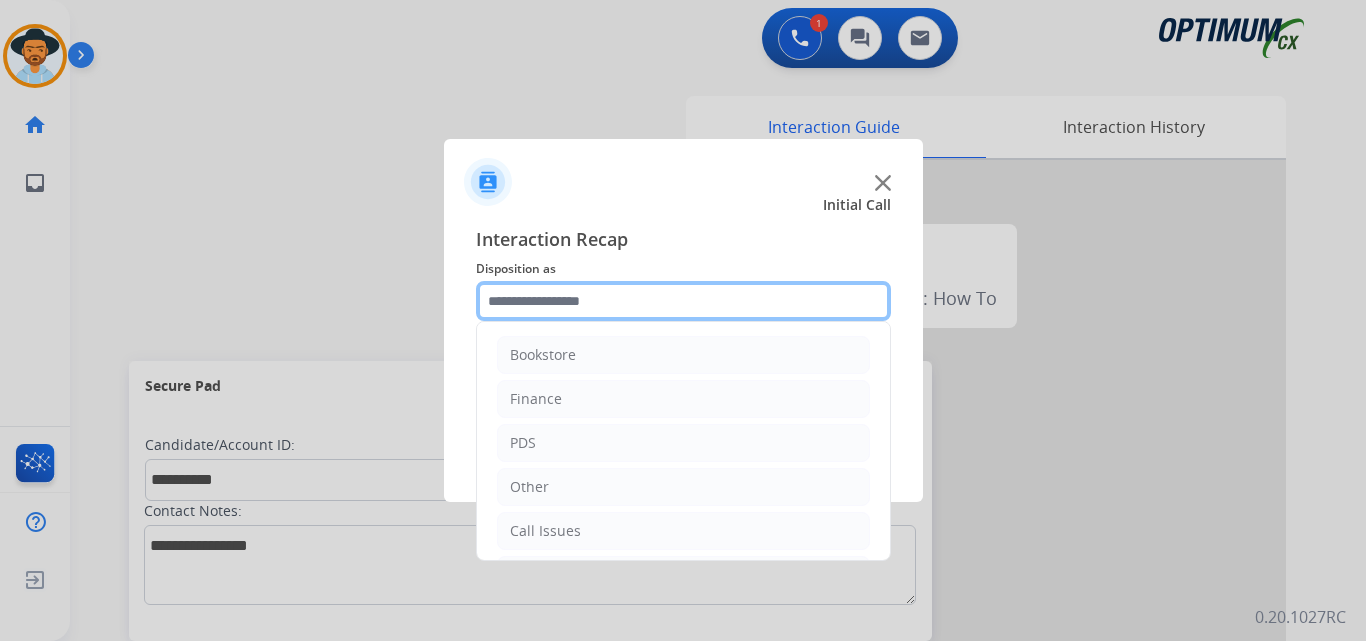 click 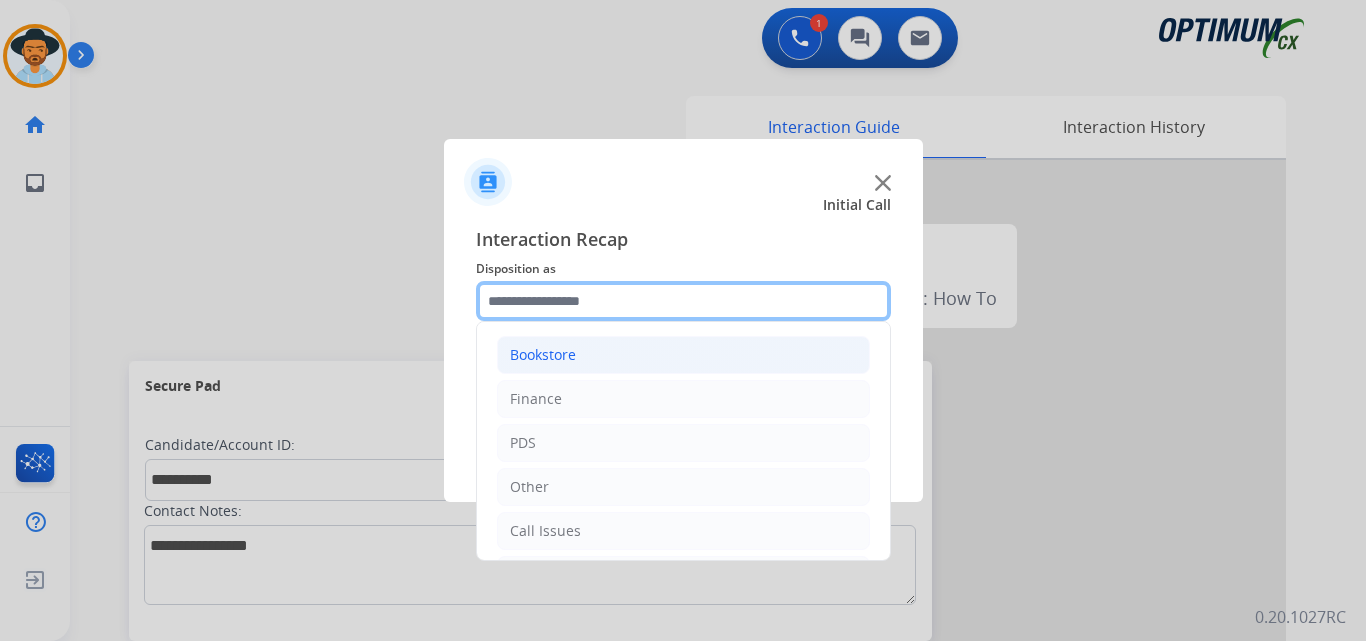 scroll, scrollTop: 136, scrollLeft: 0, axis: vertical 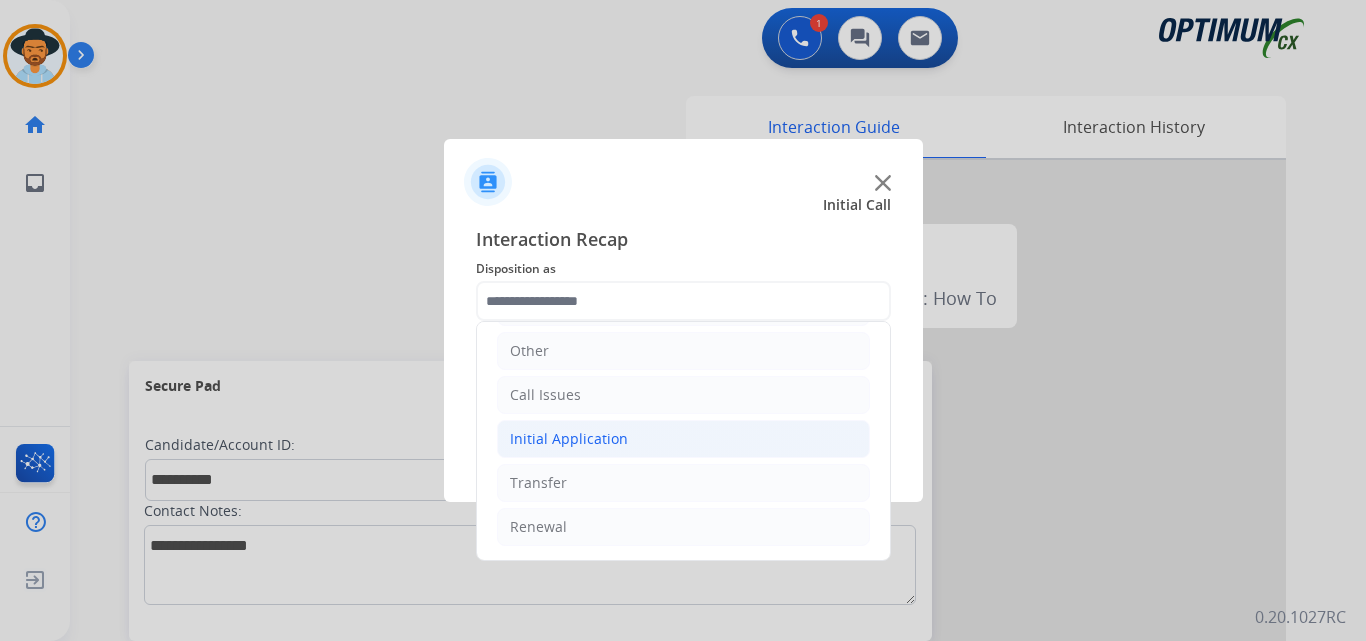 click on "Initial Application" 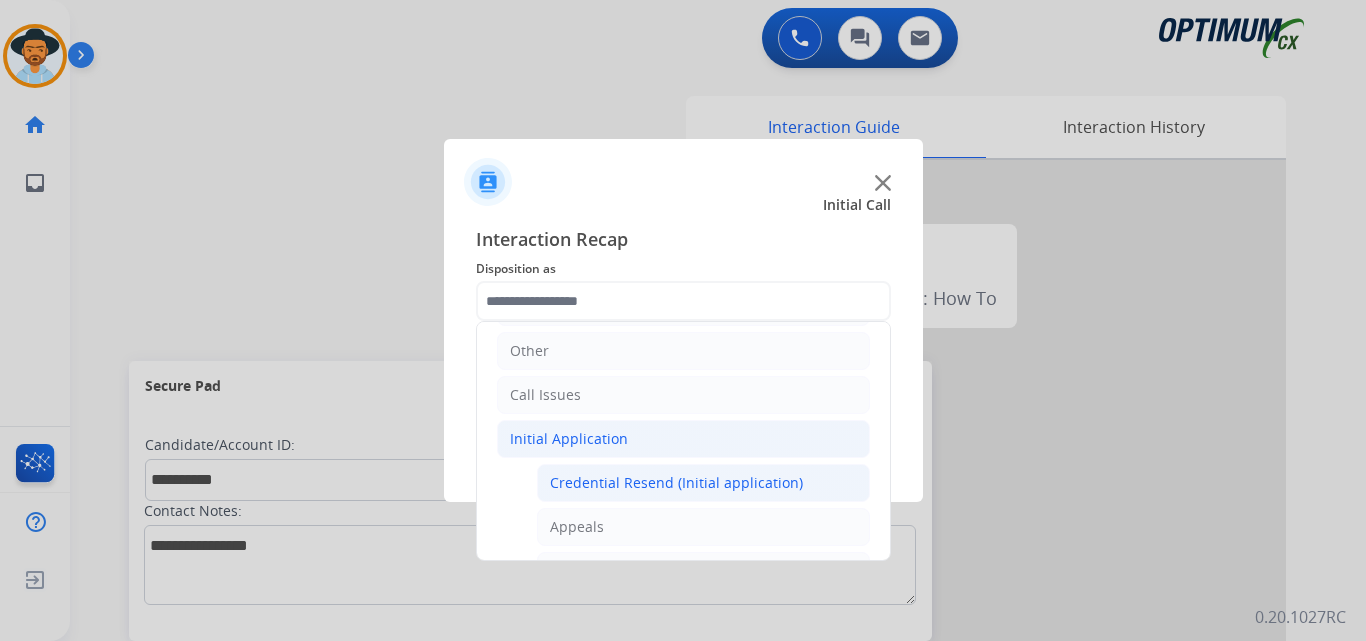 click on "Credential Resend (Initial application)" 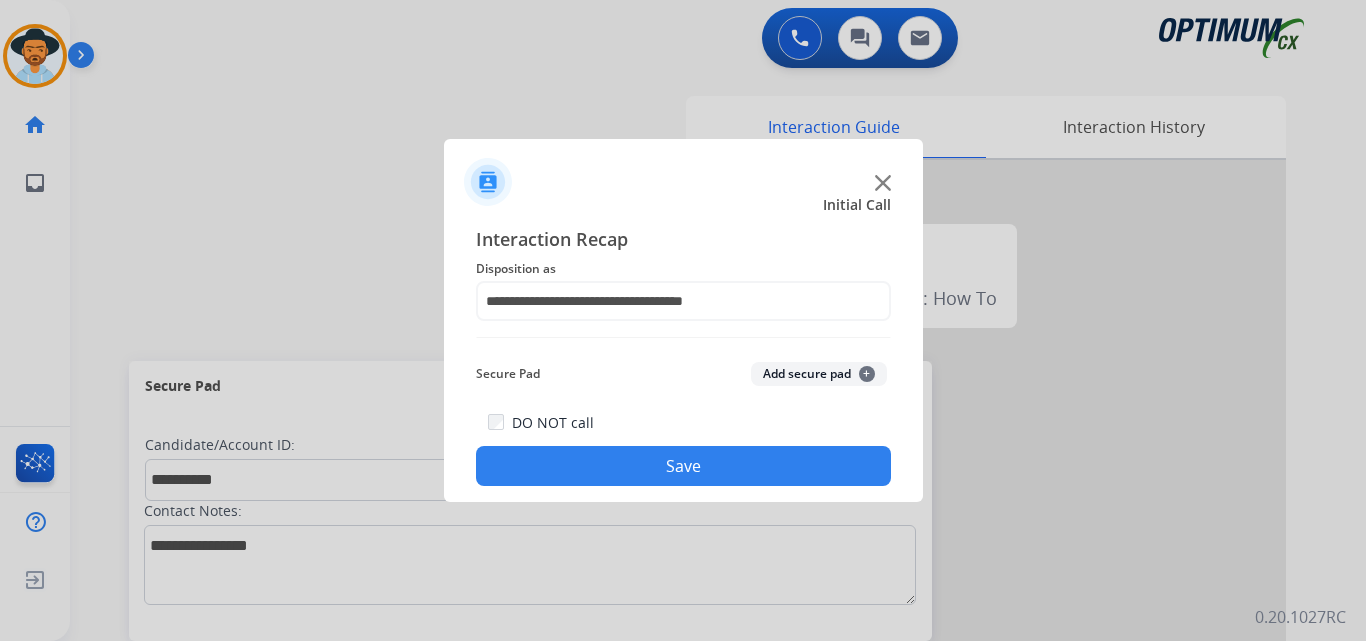 click on "Save" 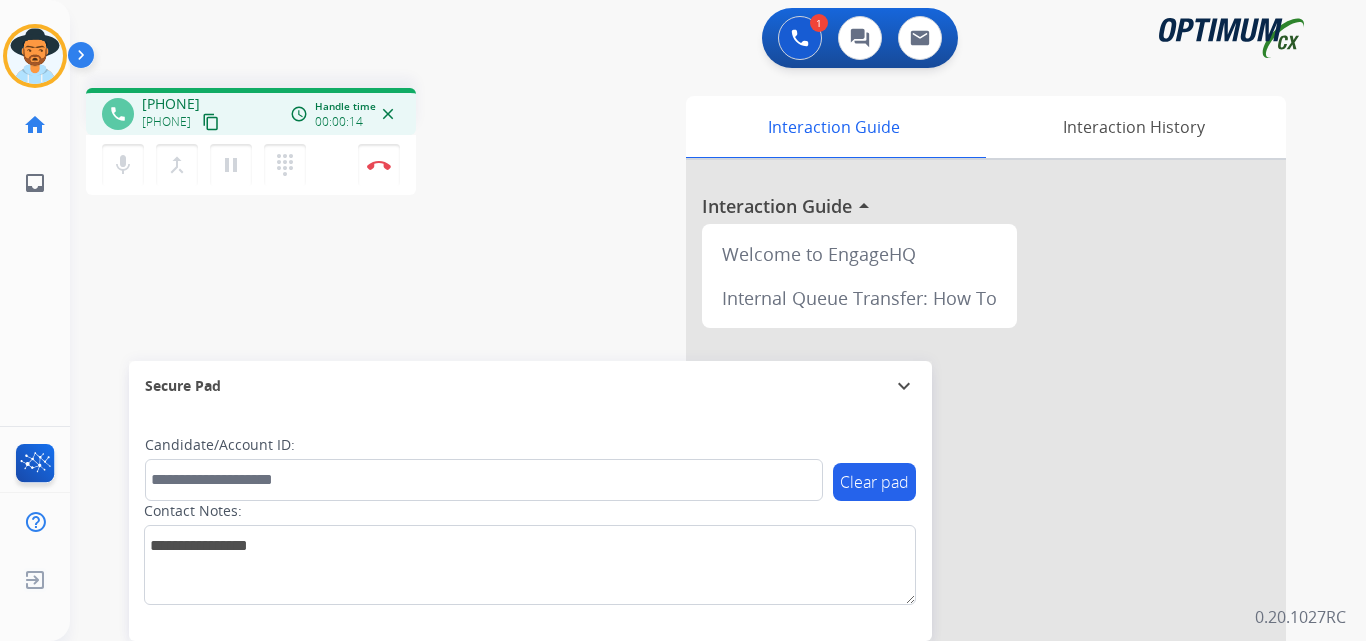 click on "+13212792299" at bounding box center [171, 104] 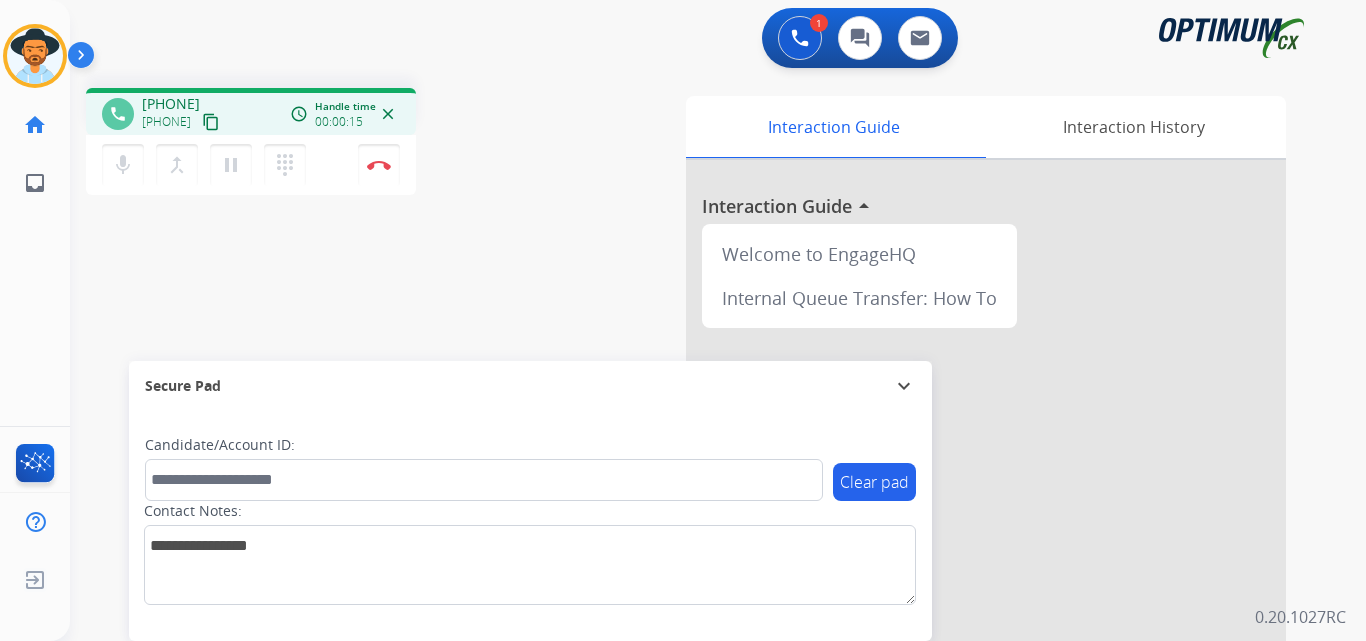 copy on "13212792299" 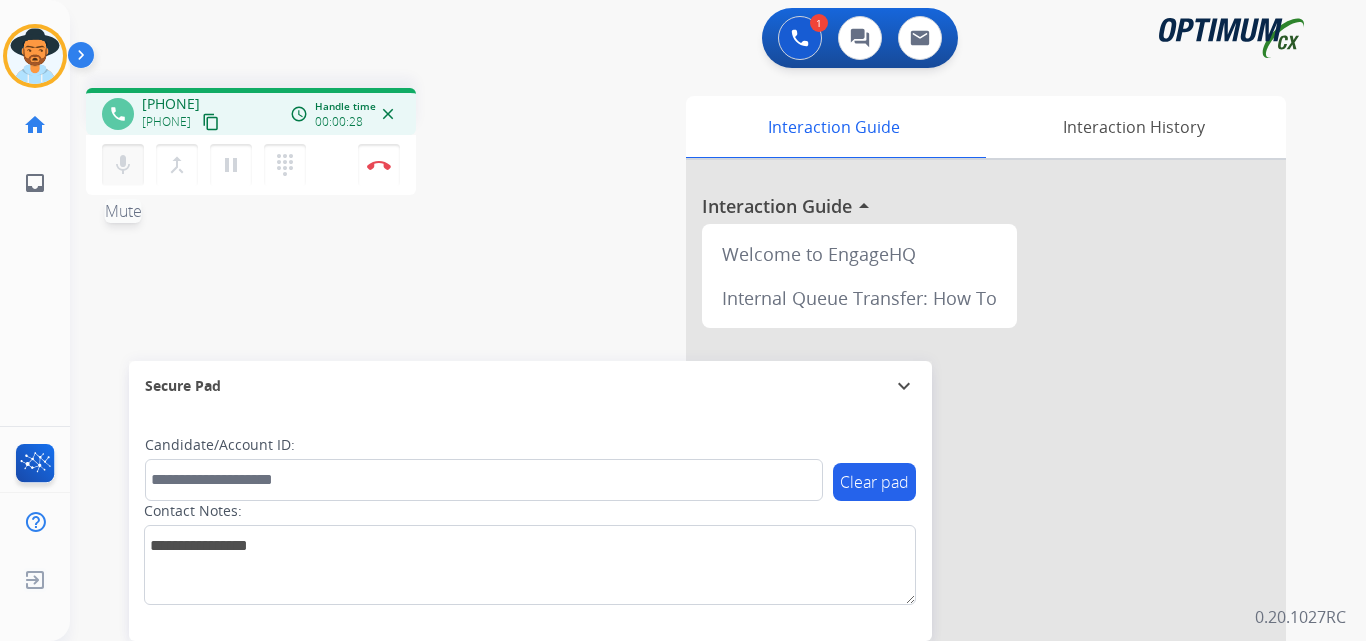 click on "mic" at bounding box center [123, 165] 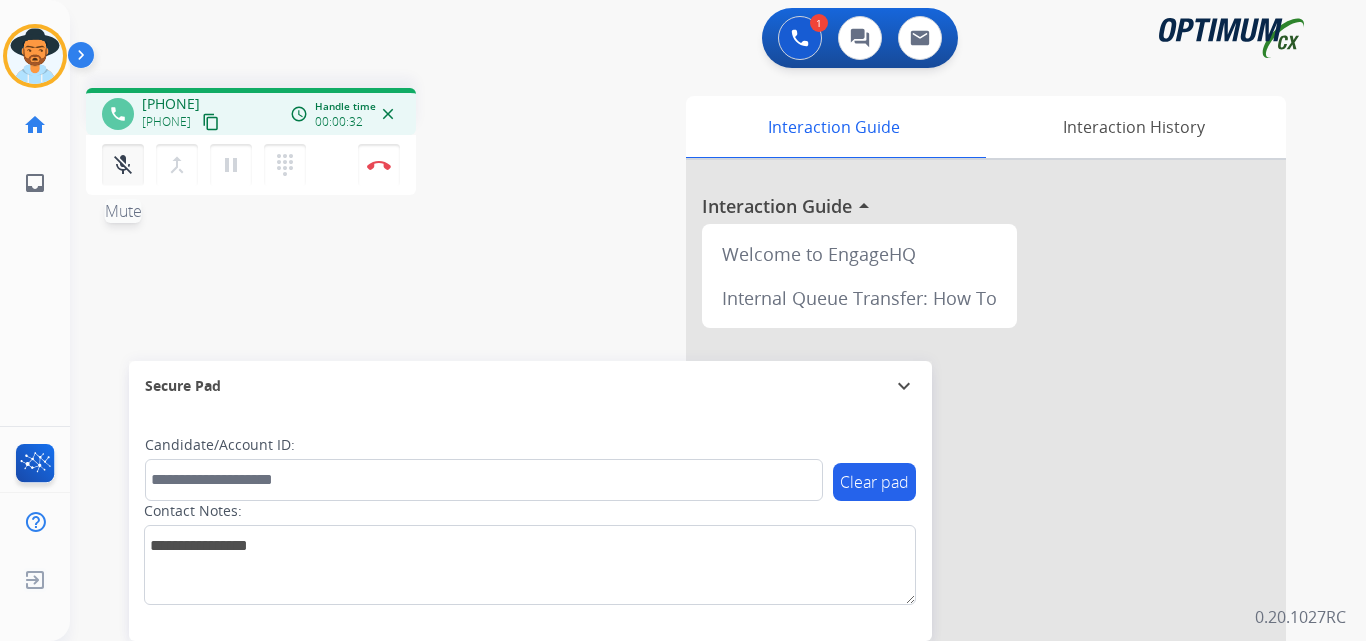 click on "mic_off" at bounding box center (123, 165) 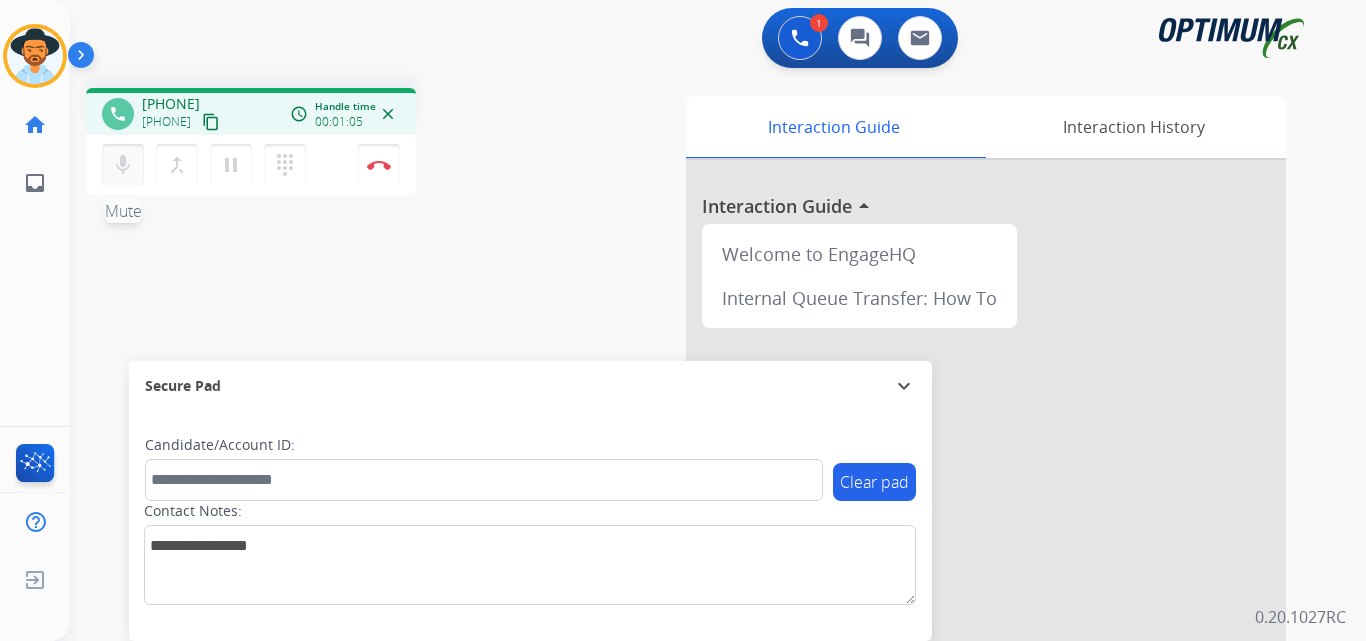 click on "mic" at bounding box center [123, 165] 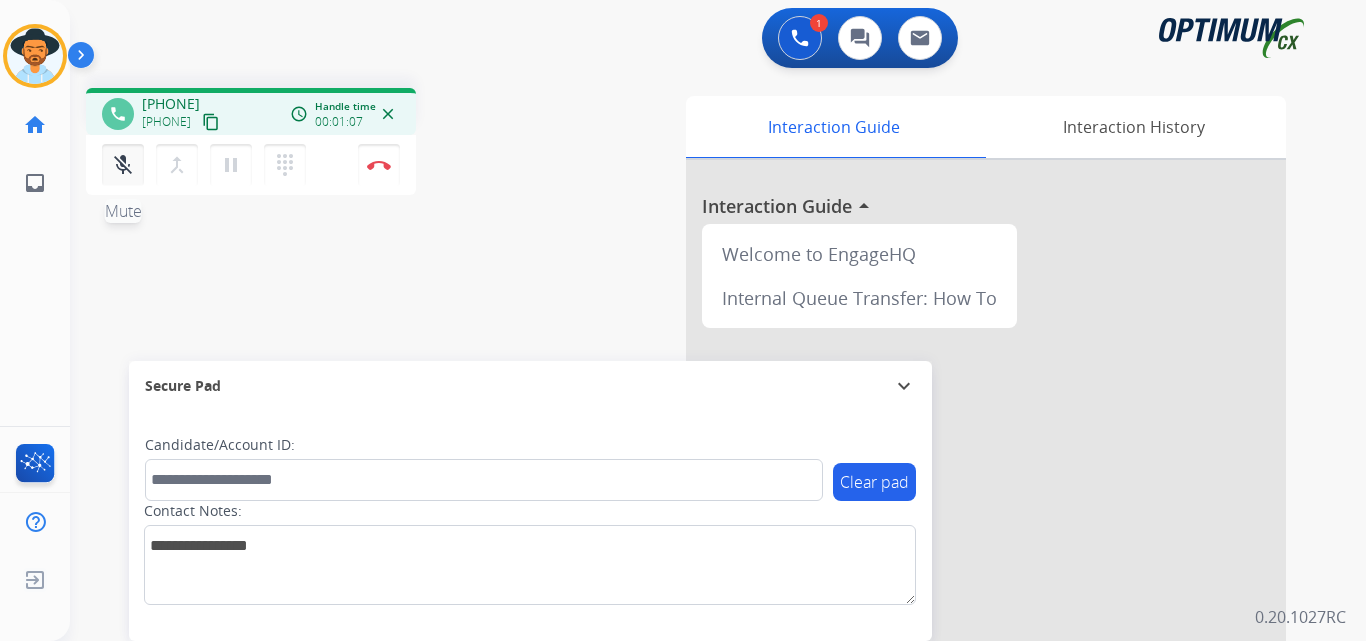 click on "mic_off" at bounding box center [123, 165] 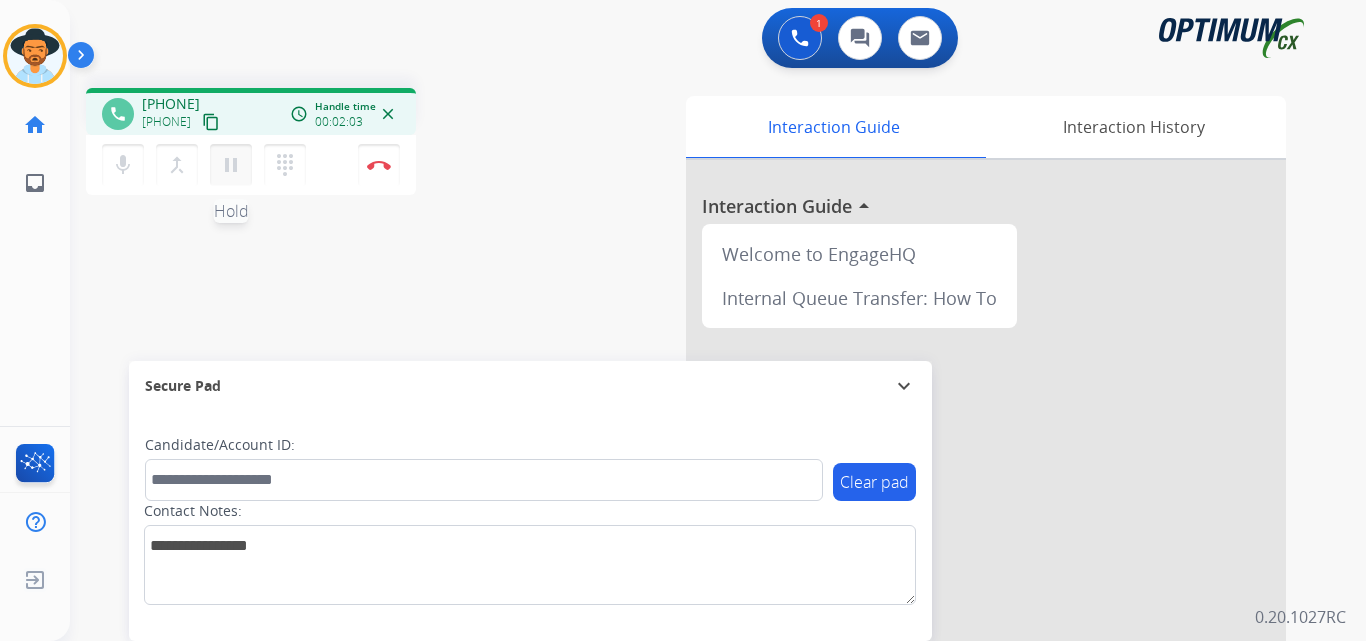 click on "pause" at bounding box center [231, 165] 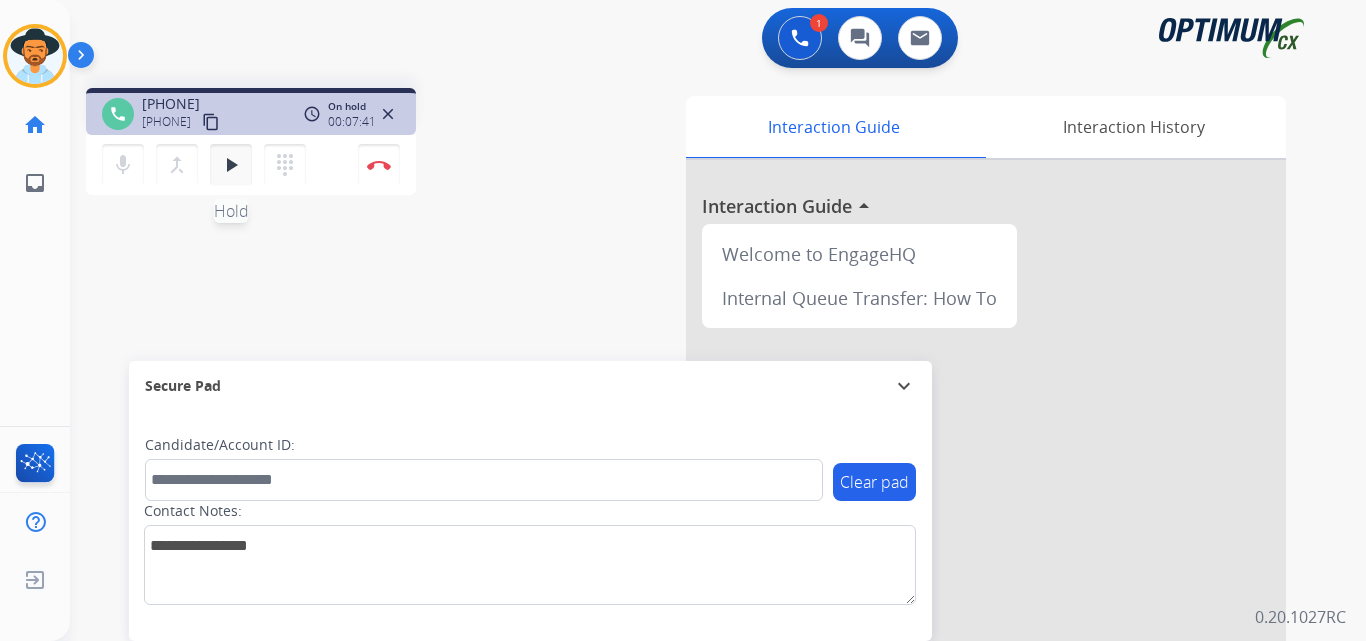 click on "play_arrow" at bounding box center [231, 165] 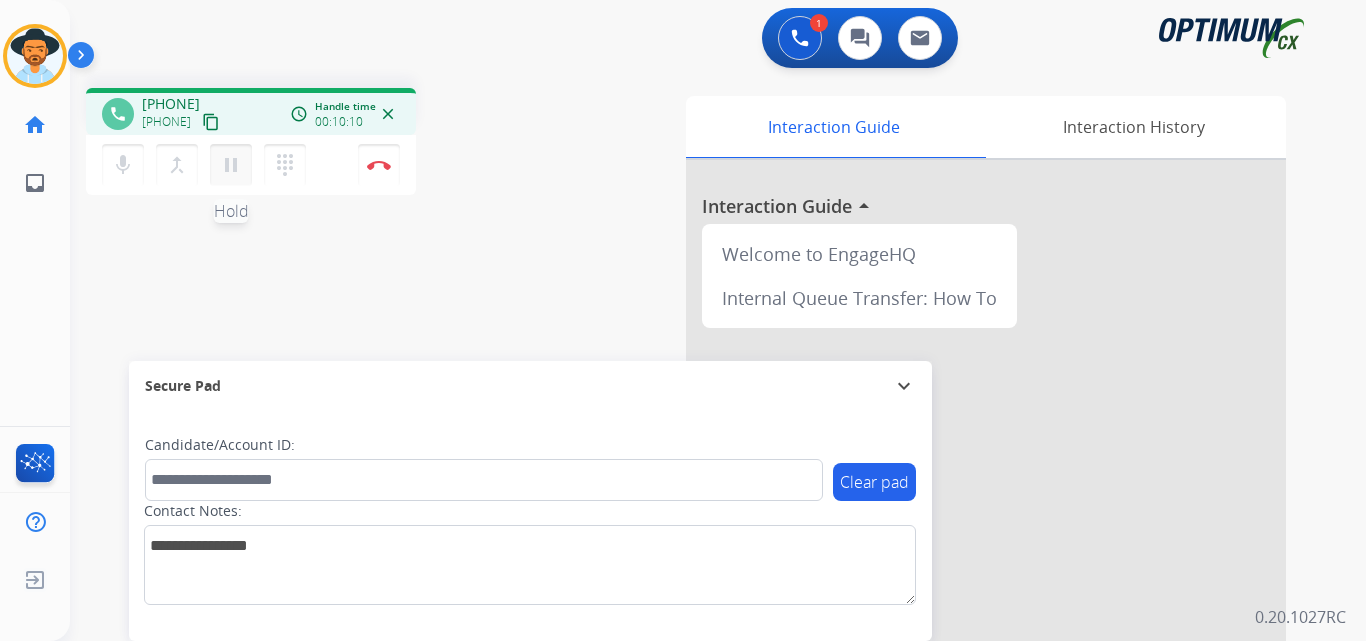 click on "pause" at bounding box center [231, 165] 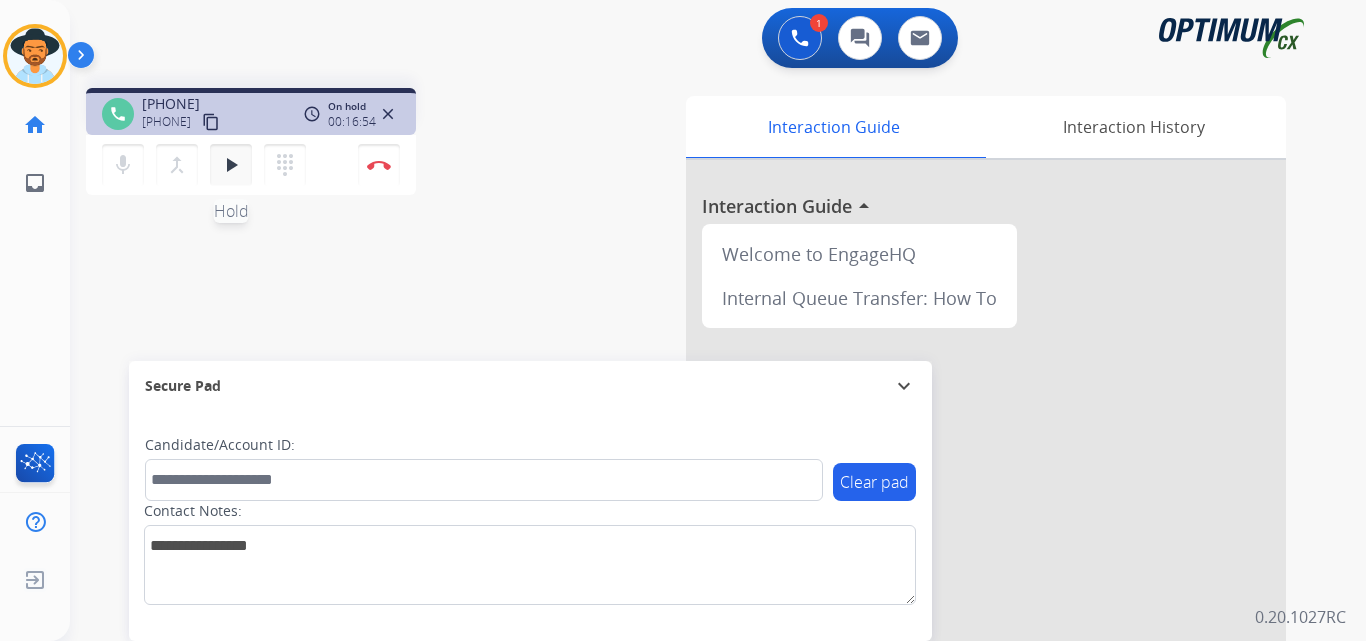 click on "play_arrow" at bounding box center [231, 165] 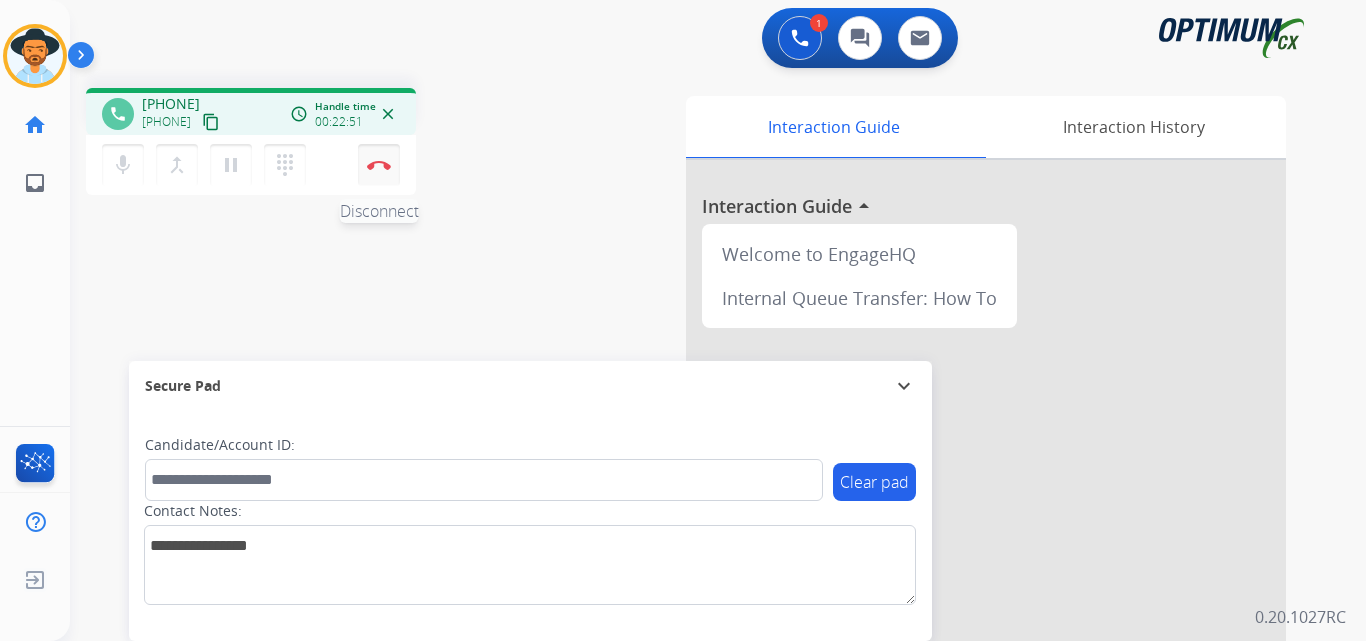 click on "Disconnect" at bounding box center [379, 165] 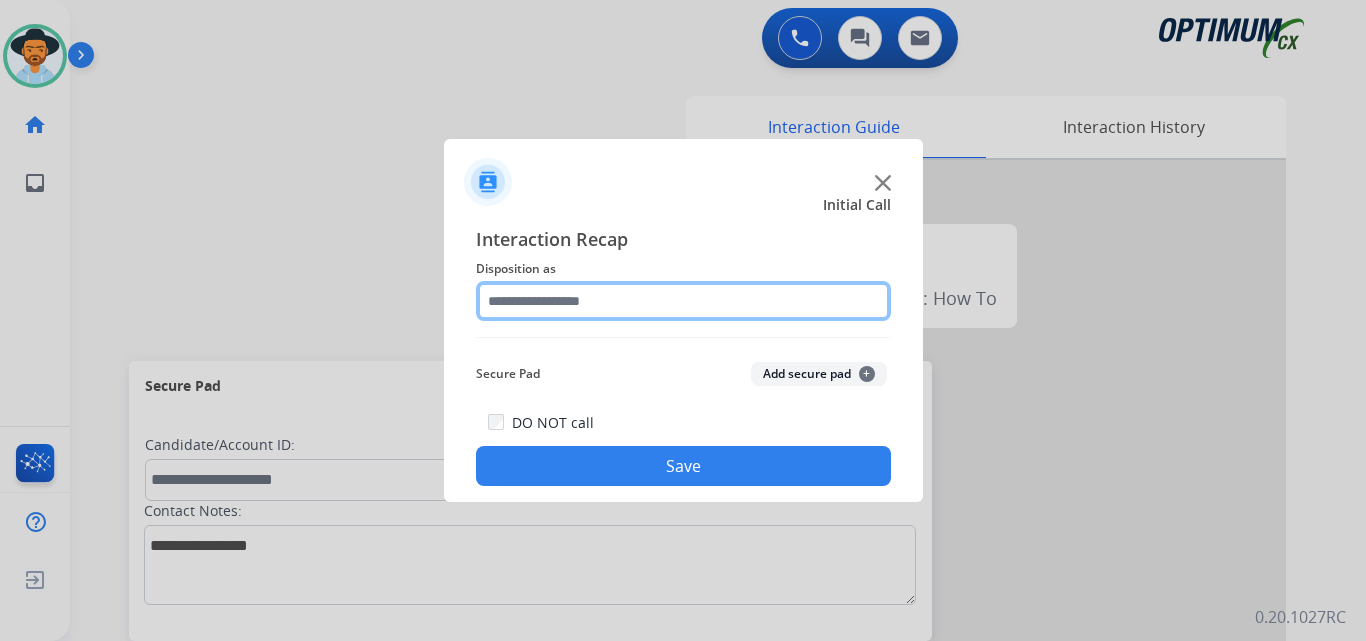 click 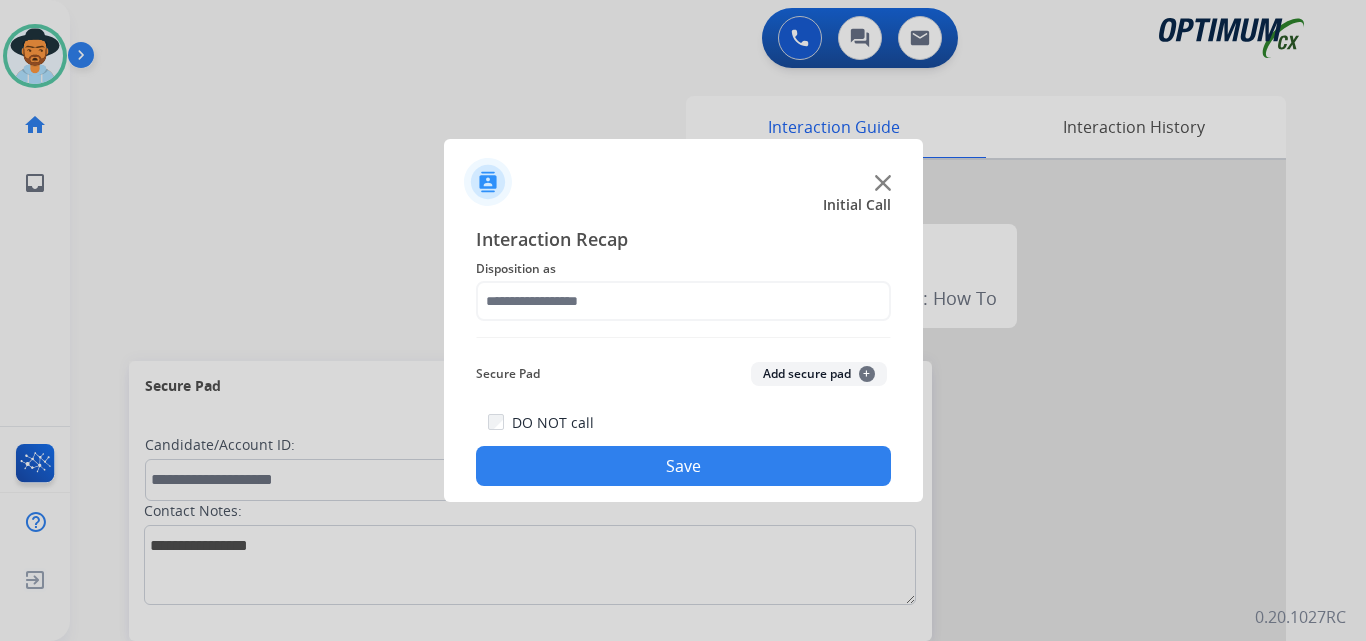 click 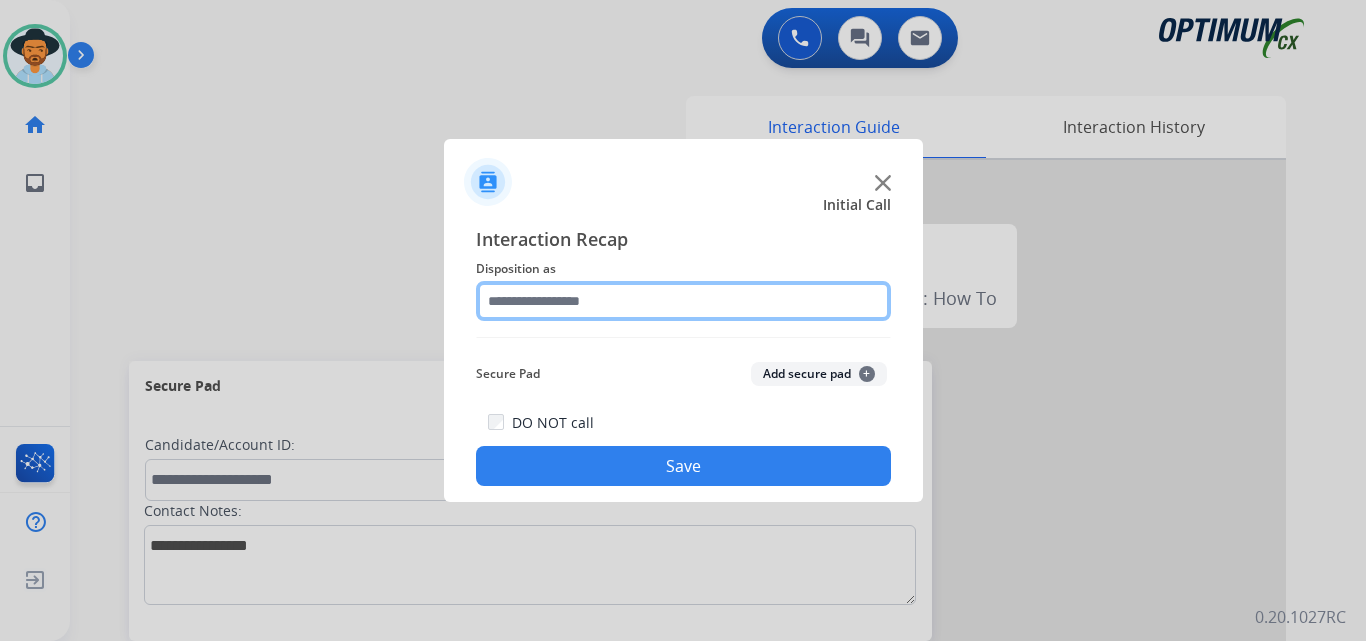 click 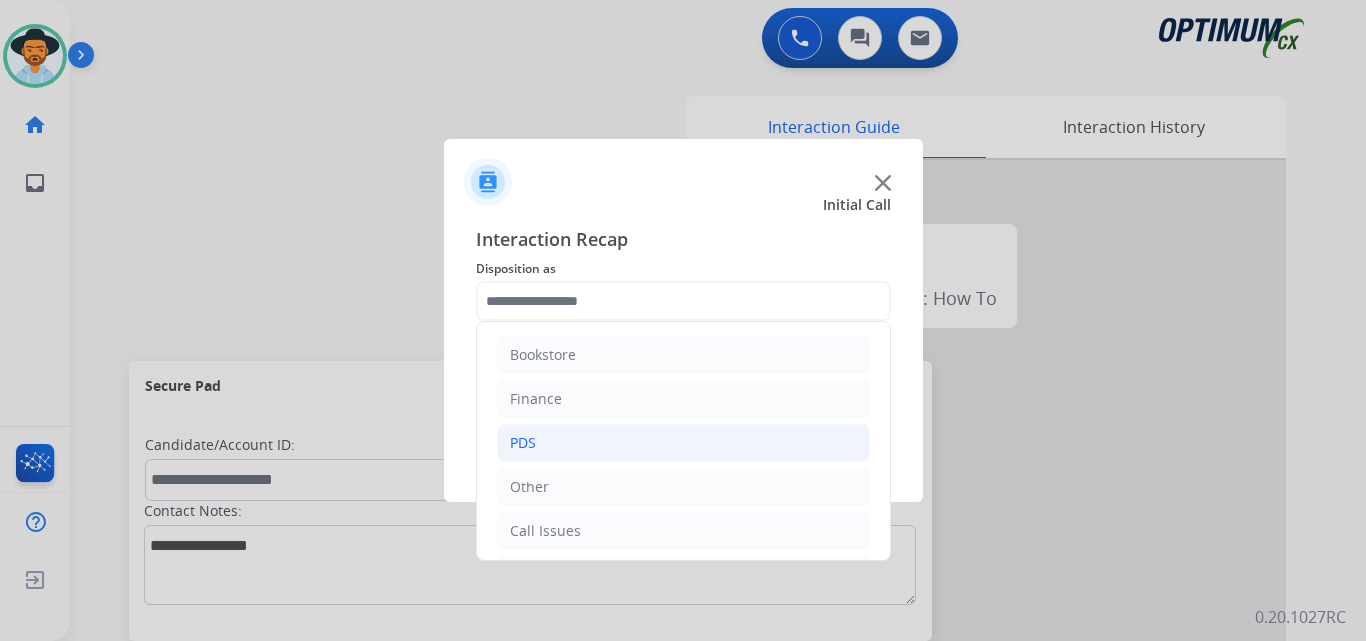 click on "PDS" 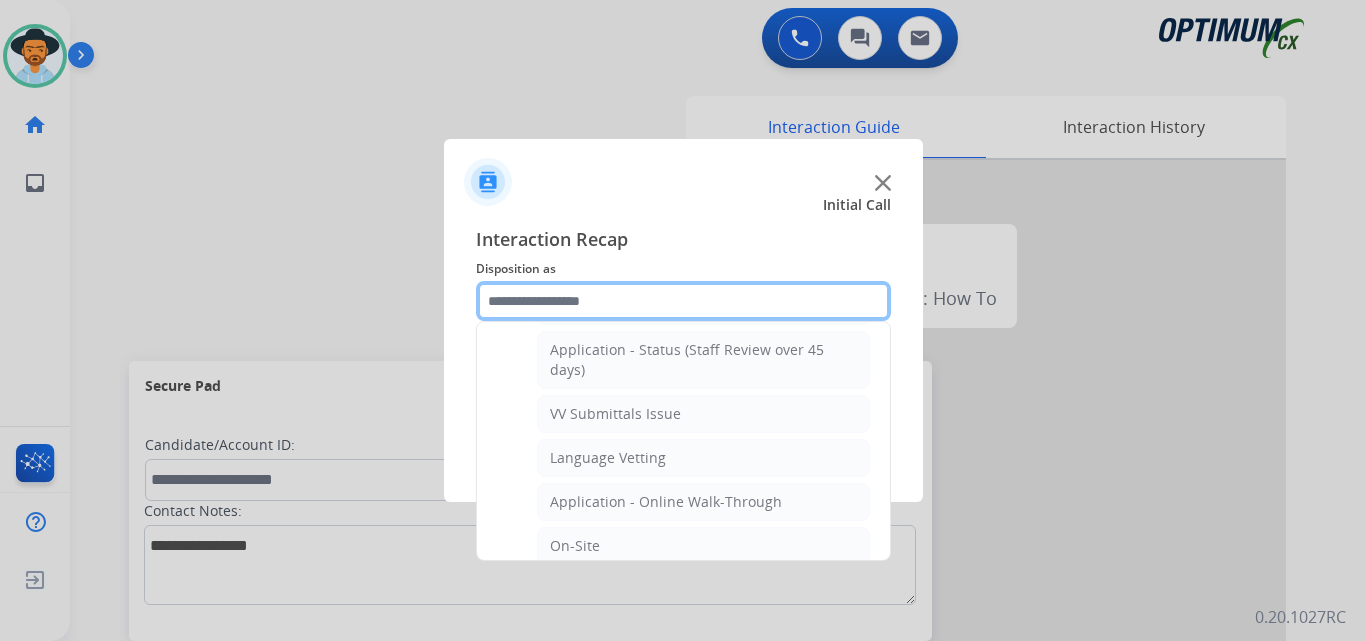 scroll, scrollTop: 500, scrollLeft: 0, axis: vertical 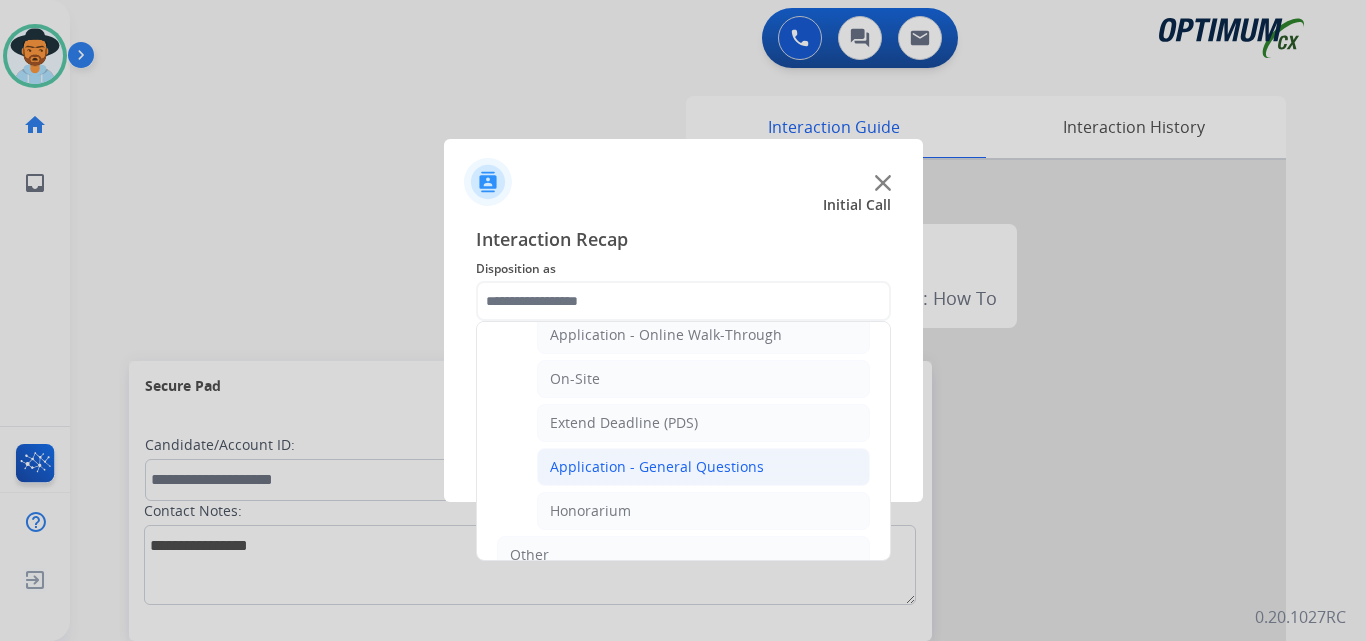 click on "Application - General Questions" 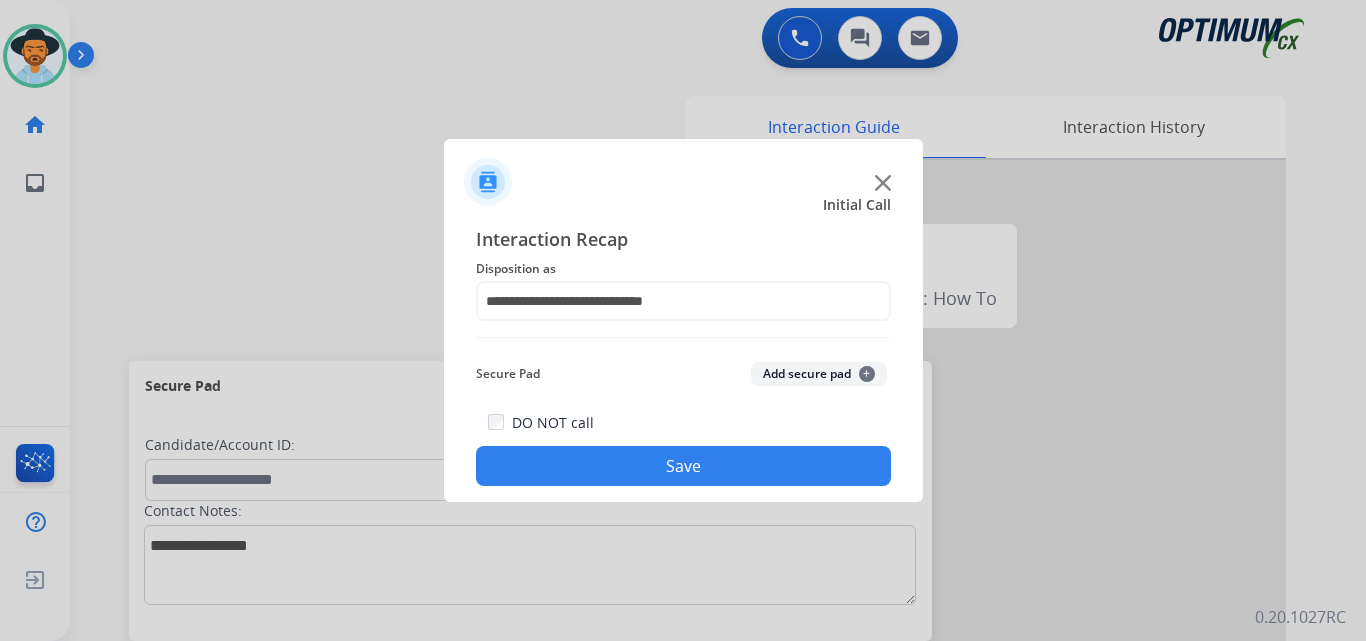 click on "Save" 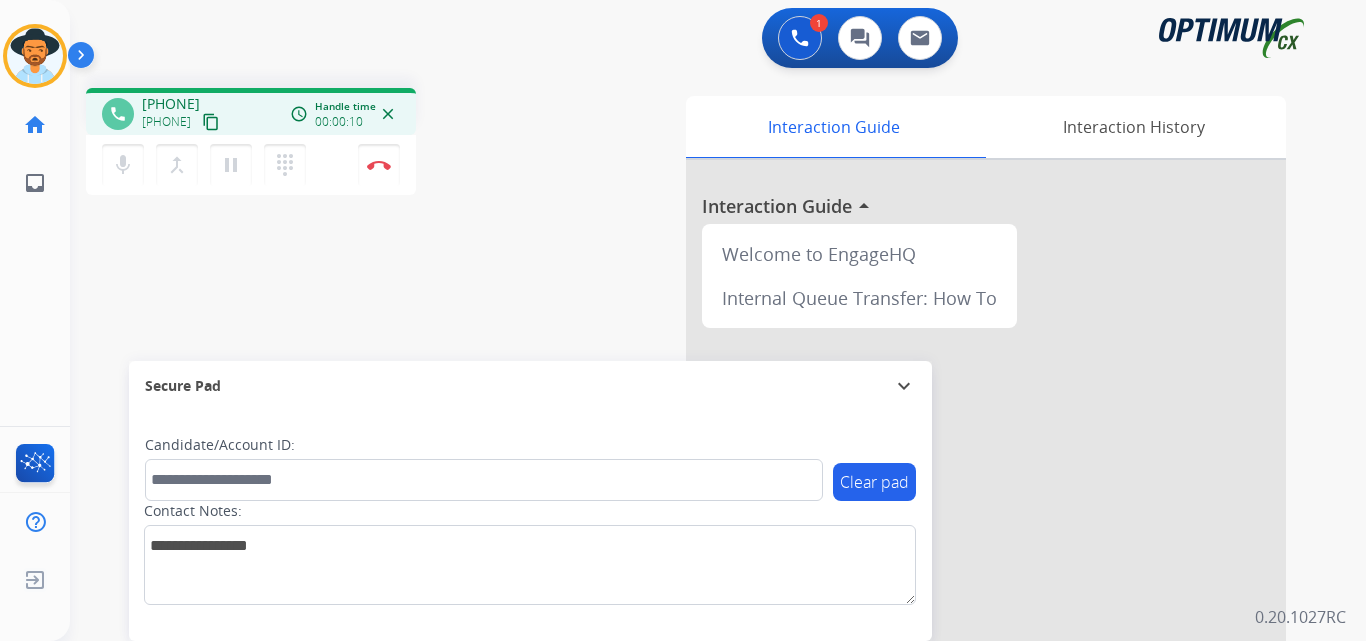 click on "+15072769634" at bounding box center (171, 104) 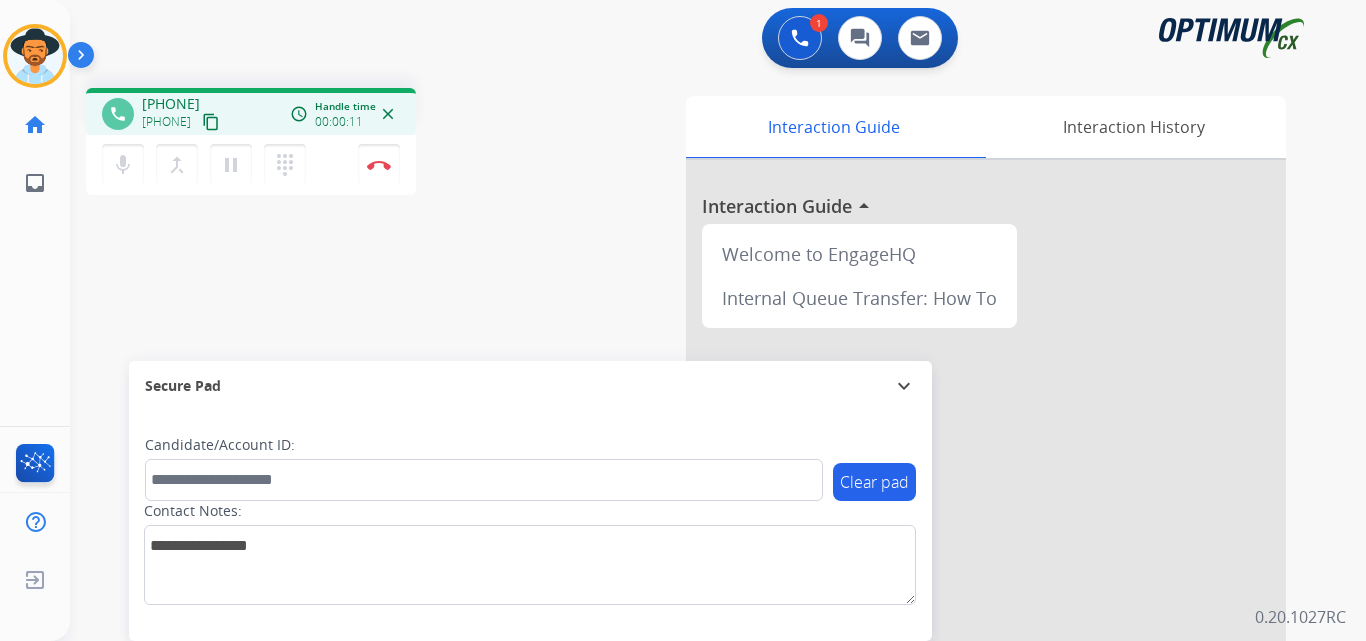 click on "+15072769634" at bounding box center (171, 104) 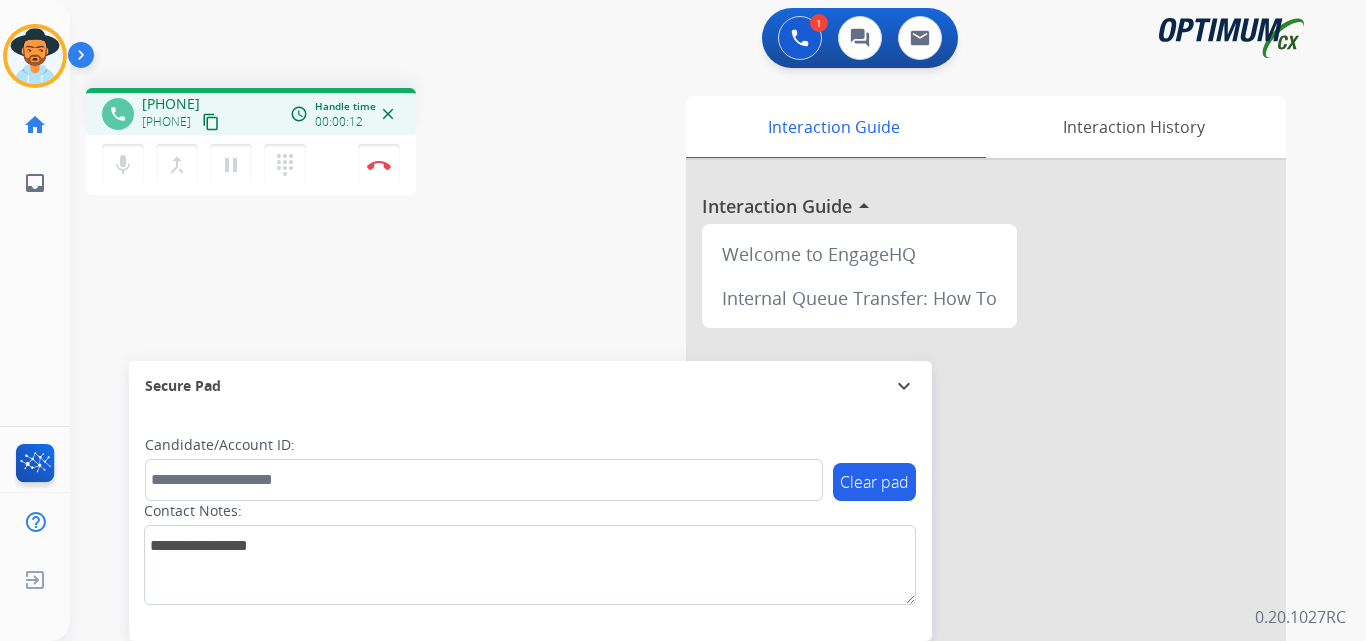 copy on "15072769634" 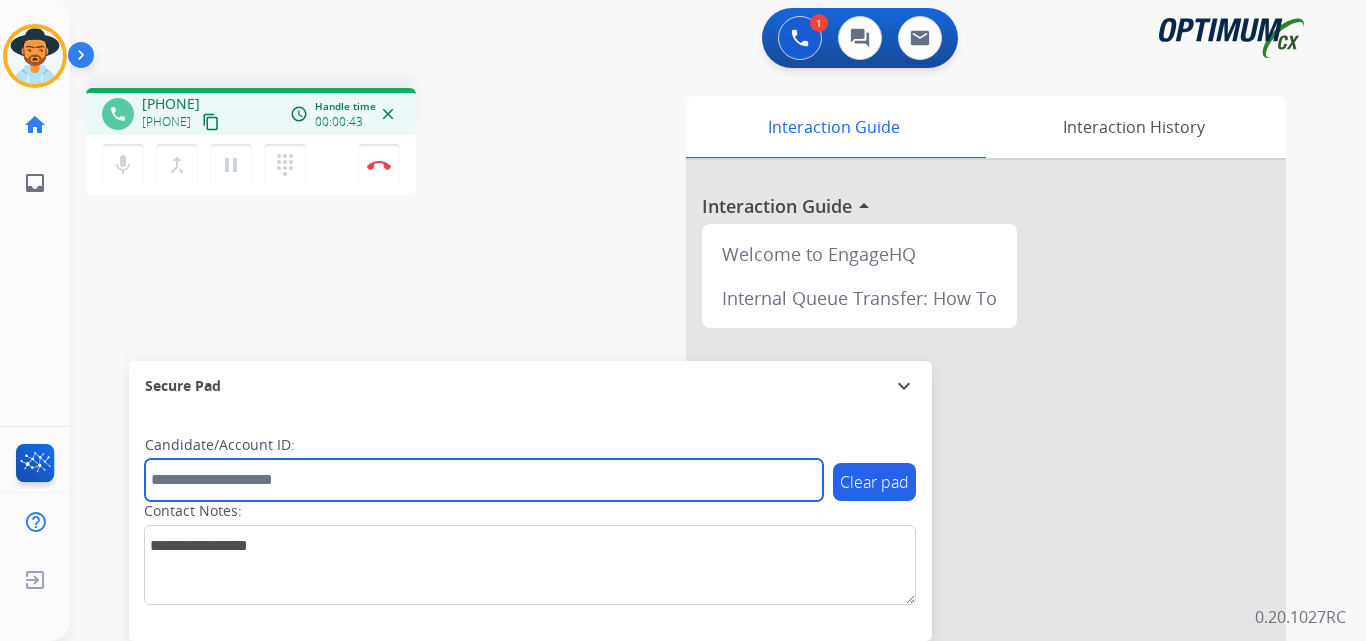 click at bounding box center (484, 480) 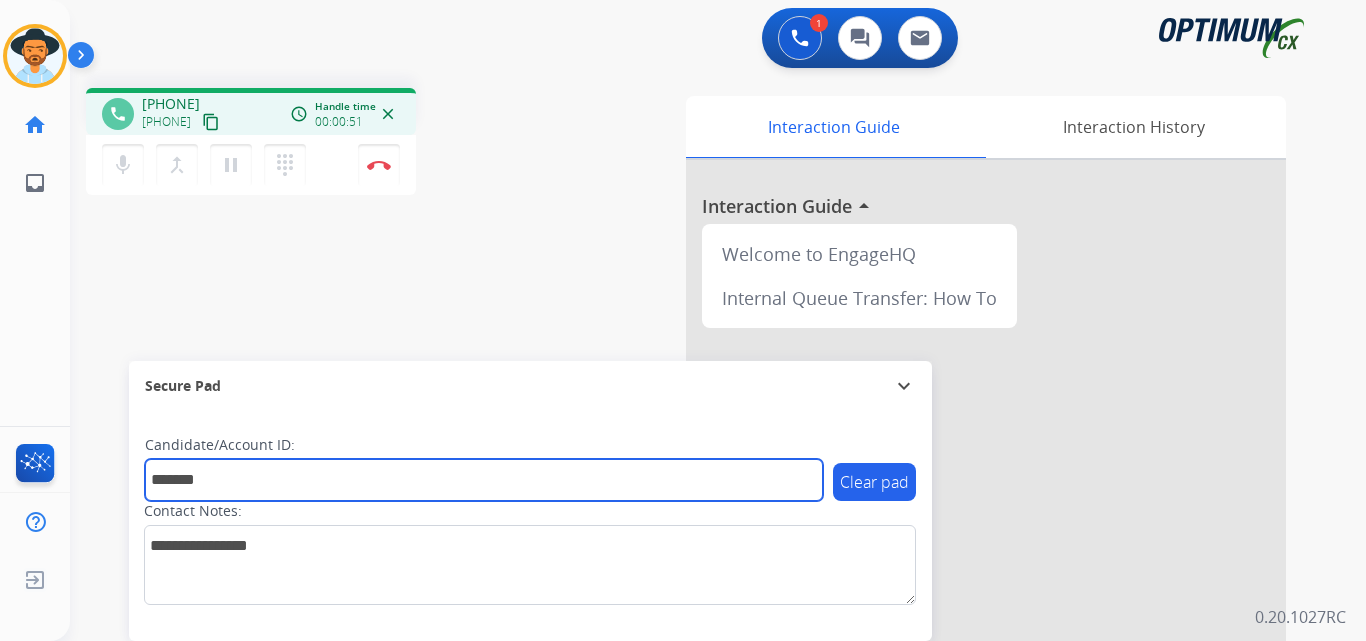 click on "*******" at bounding box center [484, 480] 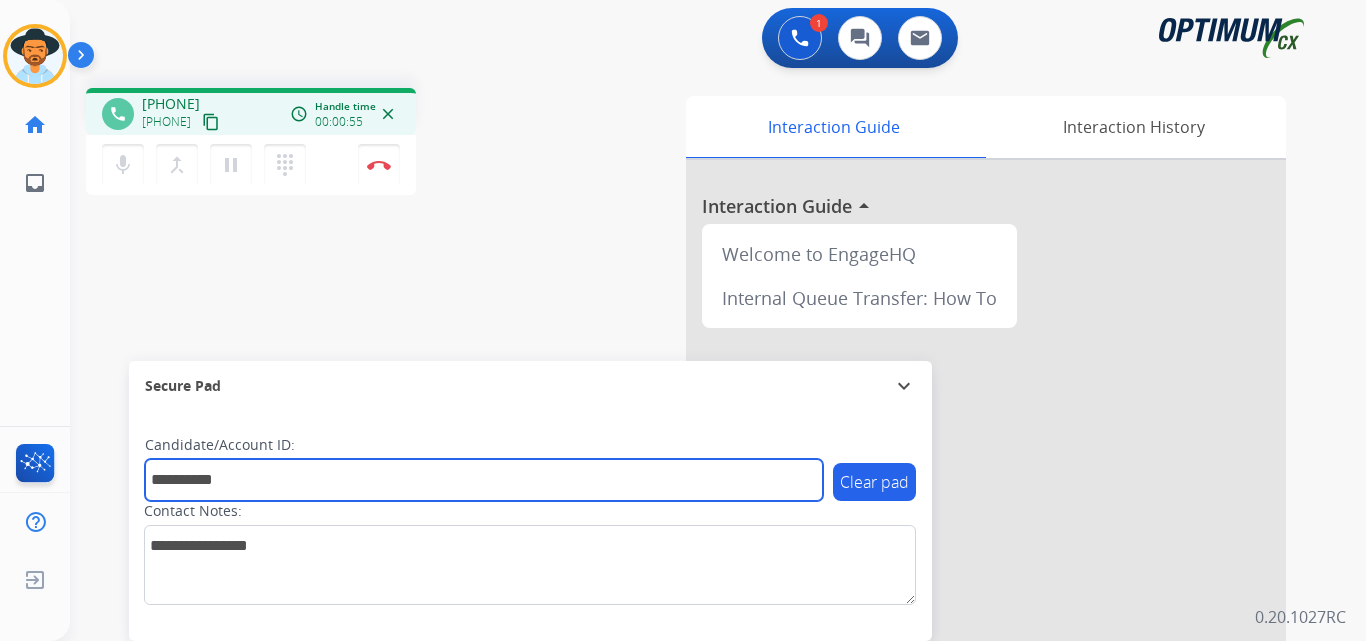 click on "**********" at bounding box center (484, 480) 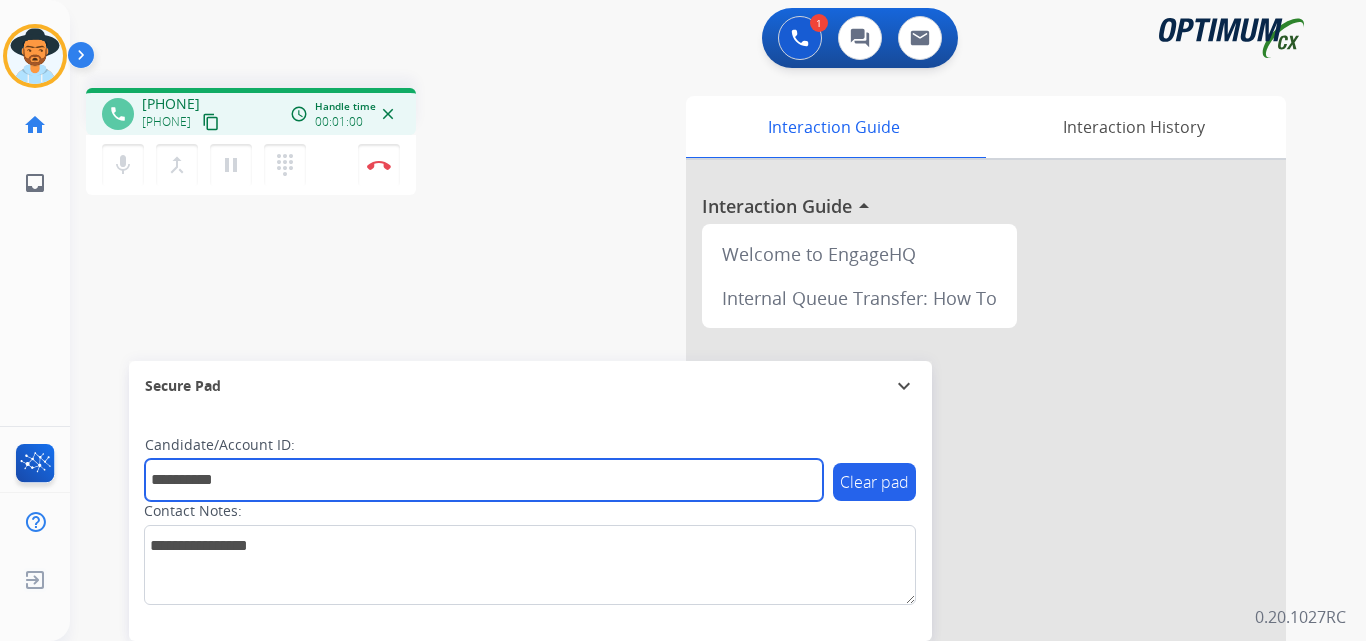 type on "**********" 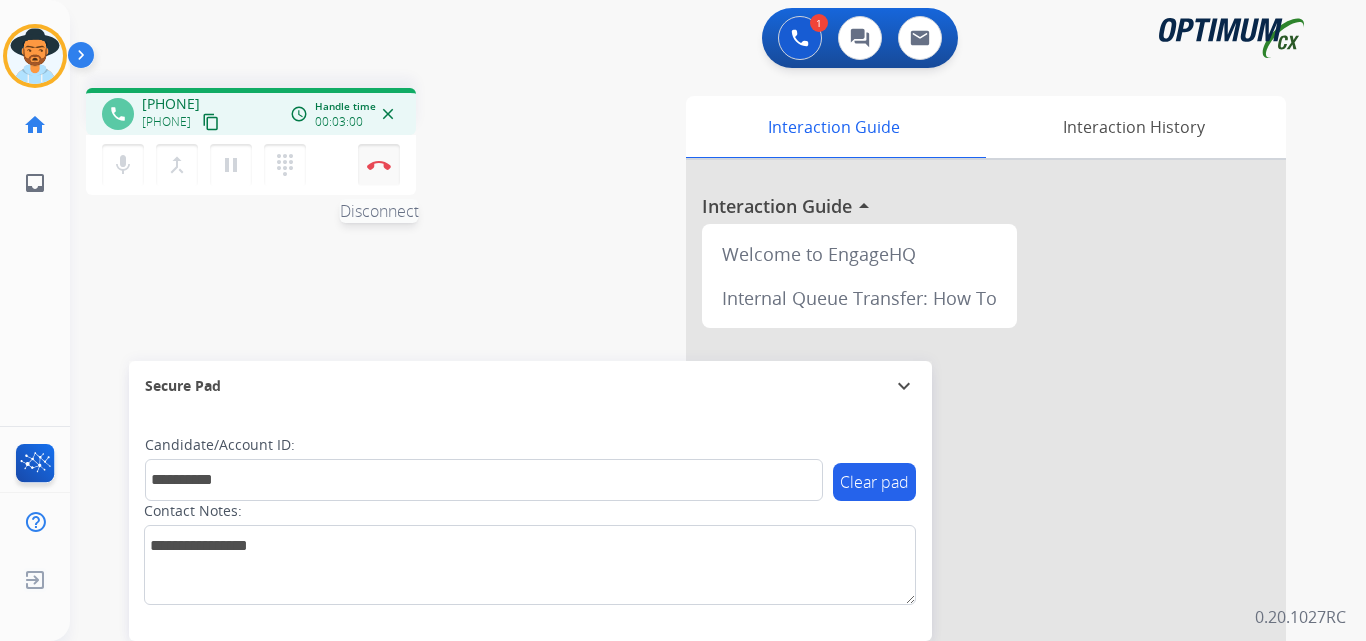 click on "Disconnect" at bounding box center [379, 165] 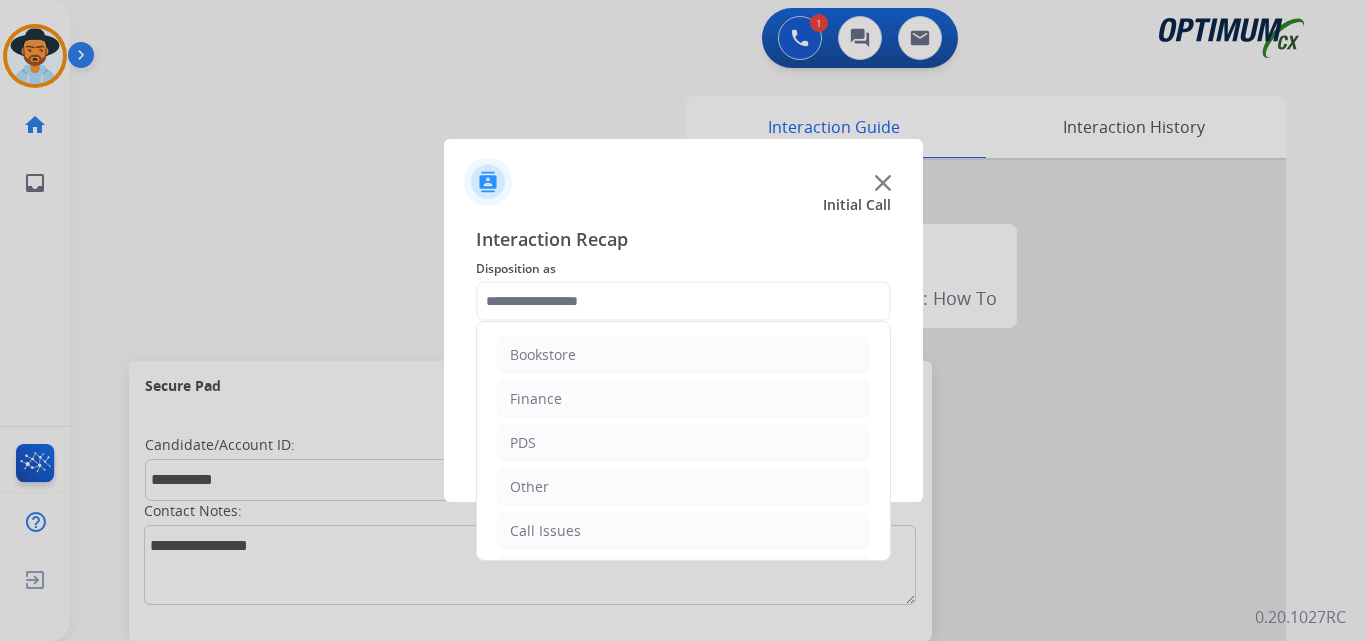 click 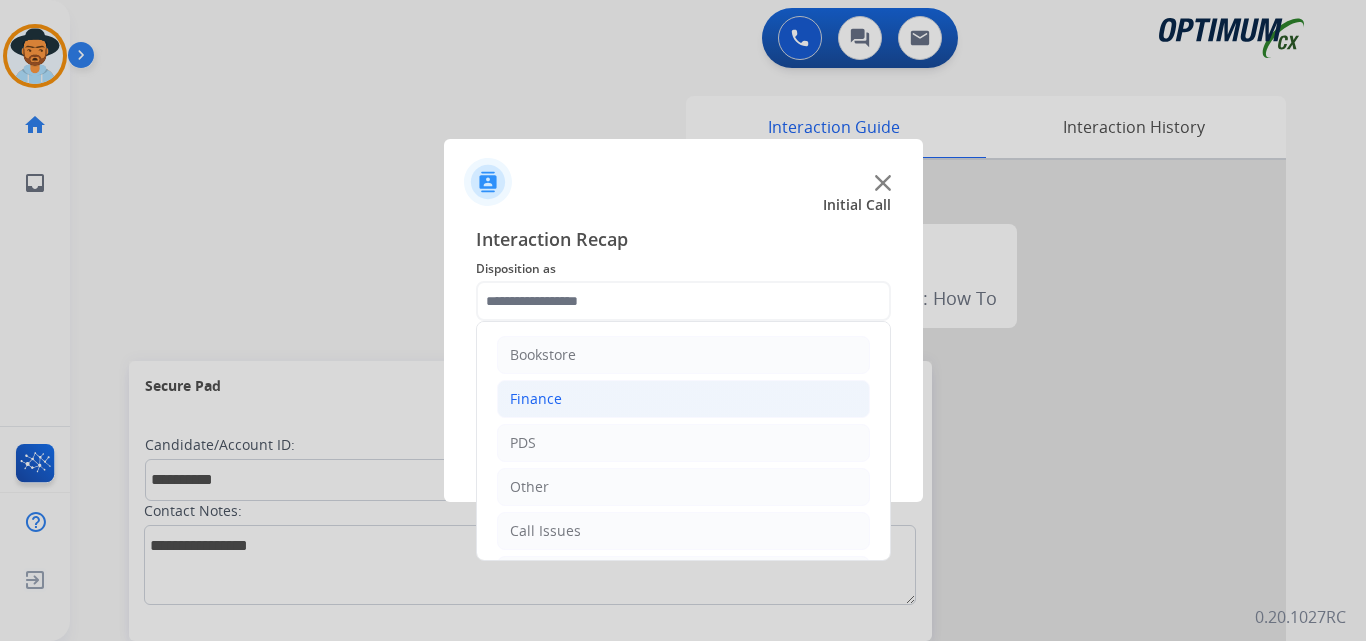scroll, scrollTop: 136, scrollLeft: 0, axis: vertical 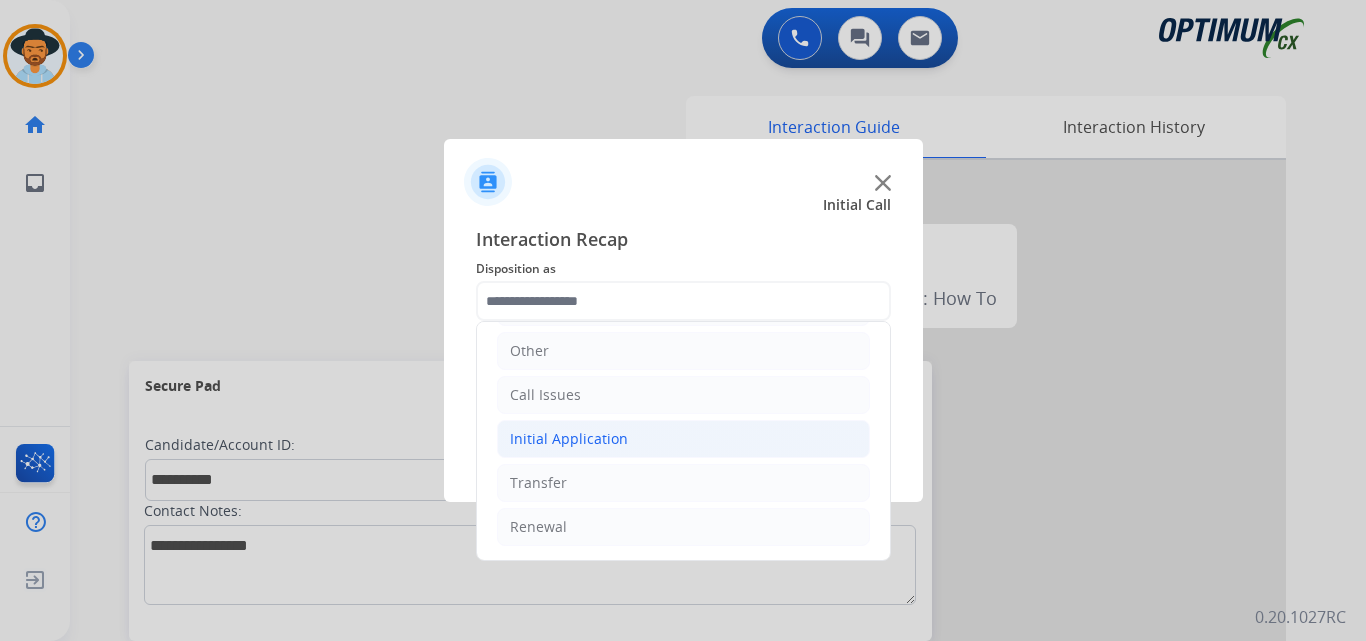 click on "Initial Application" 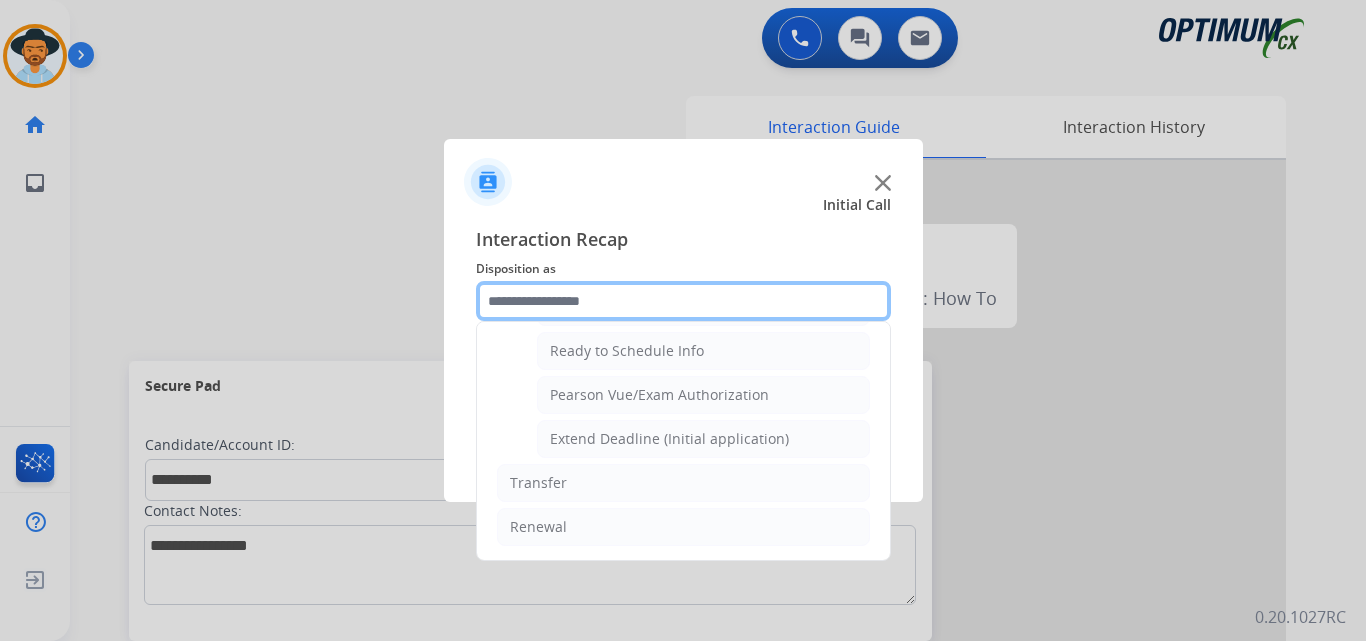 scroll, scrollTop: 1065, scrollLeft: 0, axis: vertical 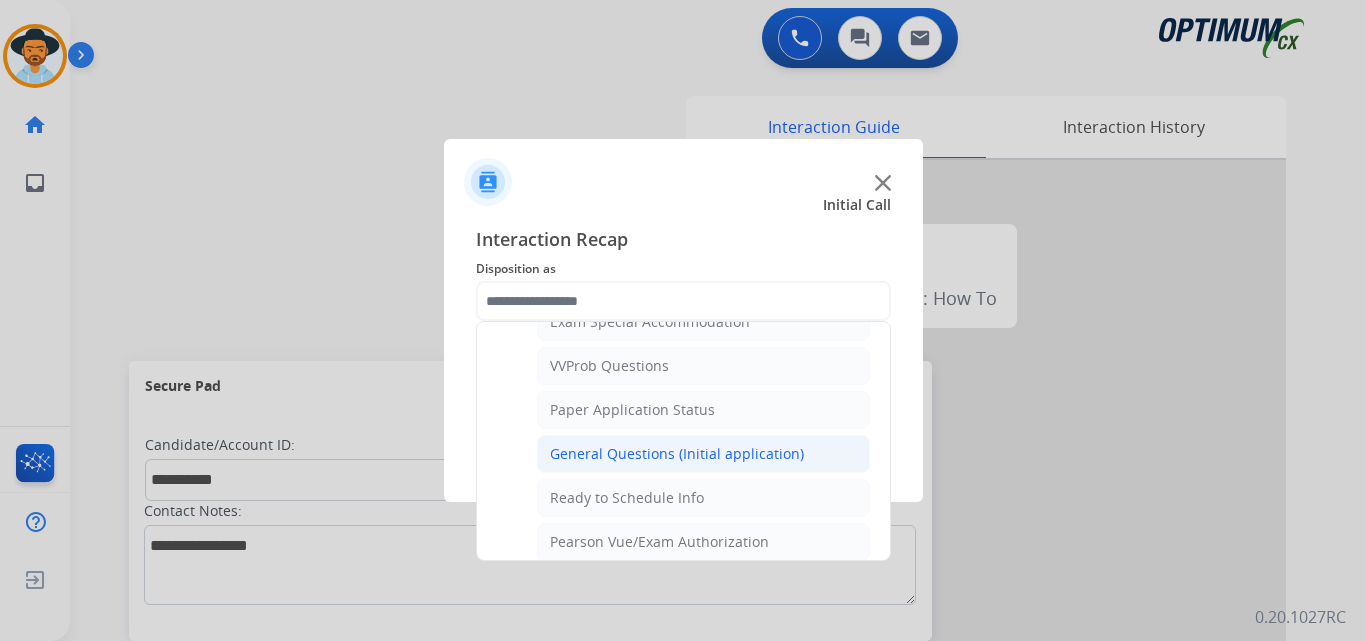 click on "General Questions (Initial application)" 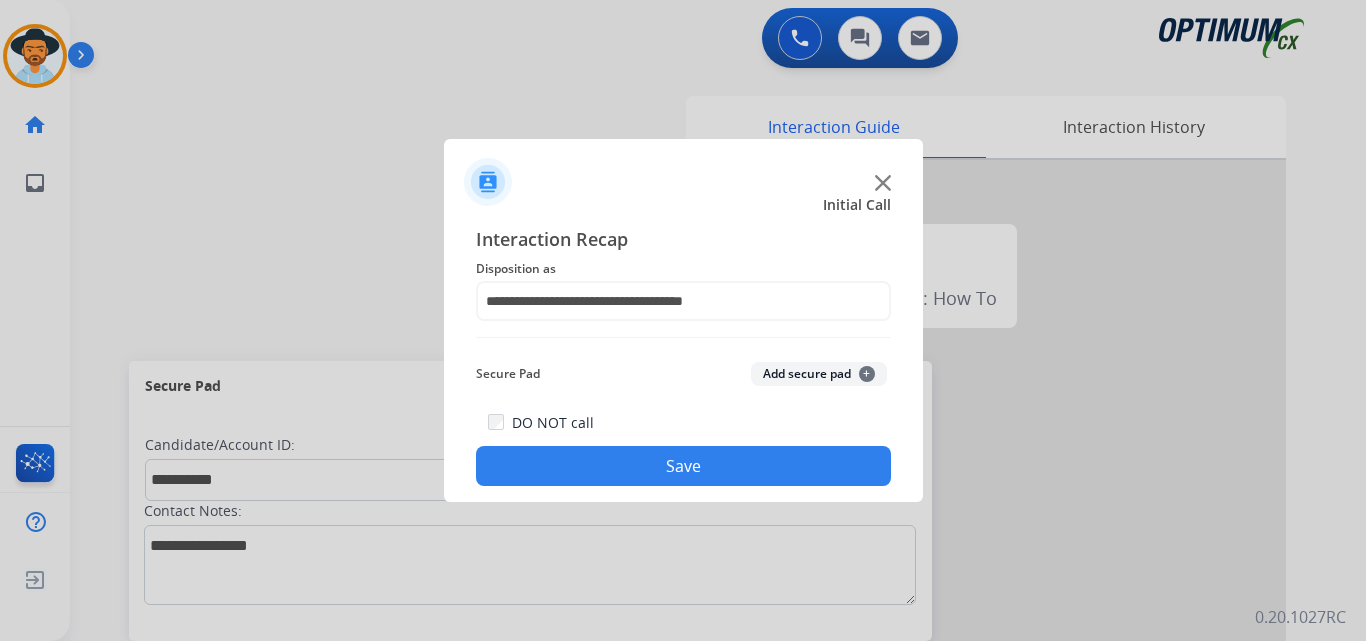 click on "Save" 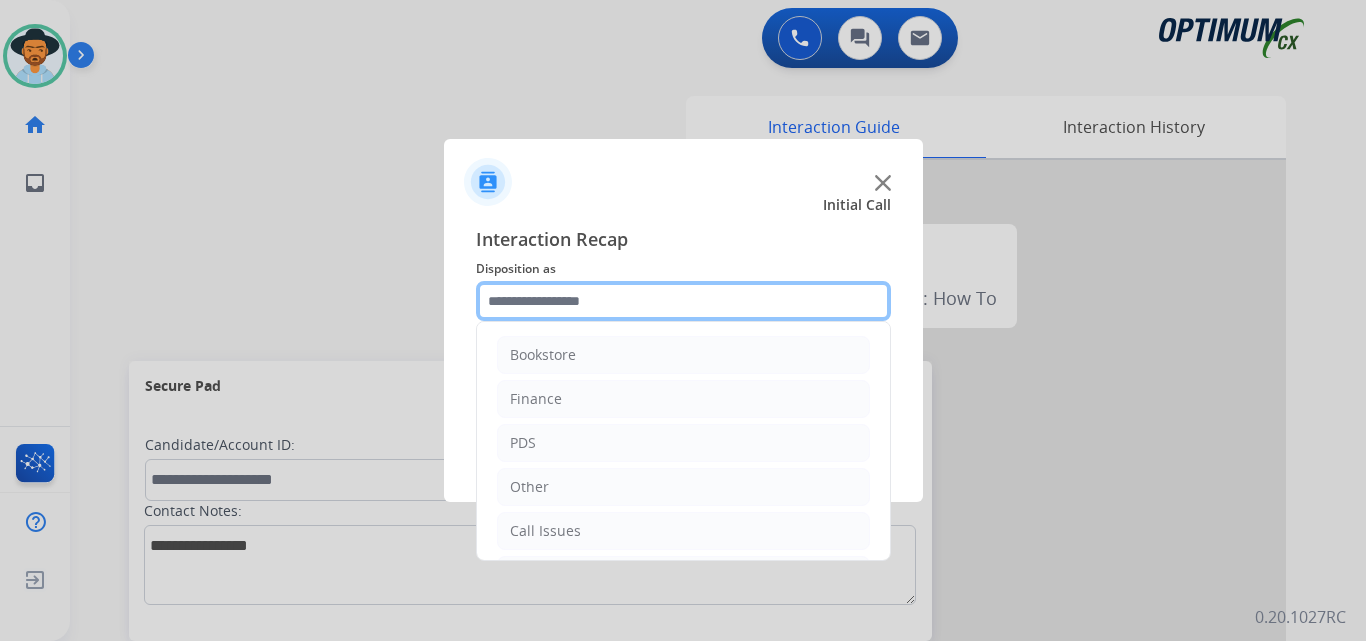 click 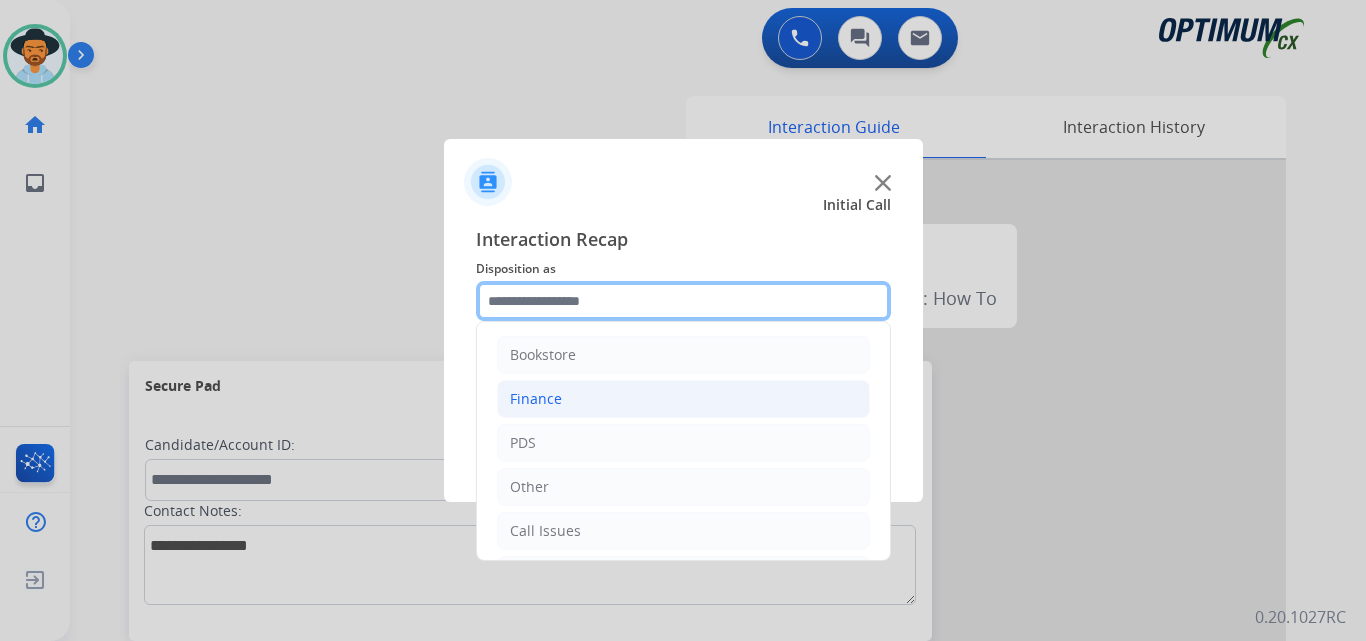 scroll, scrollTop: 136, scrollLeft: 0, axis: vertical 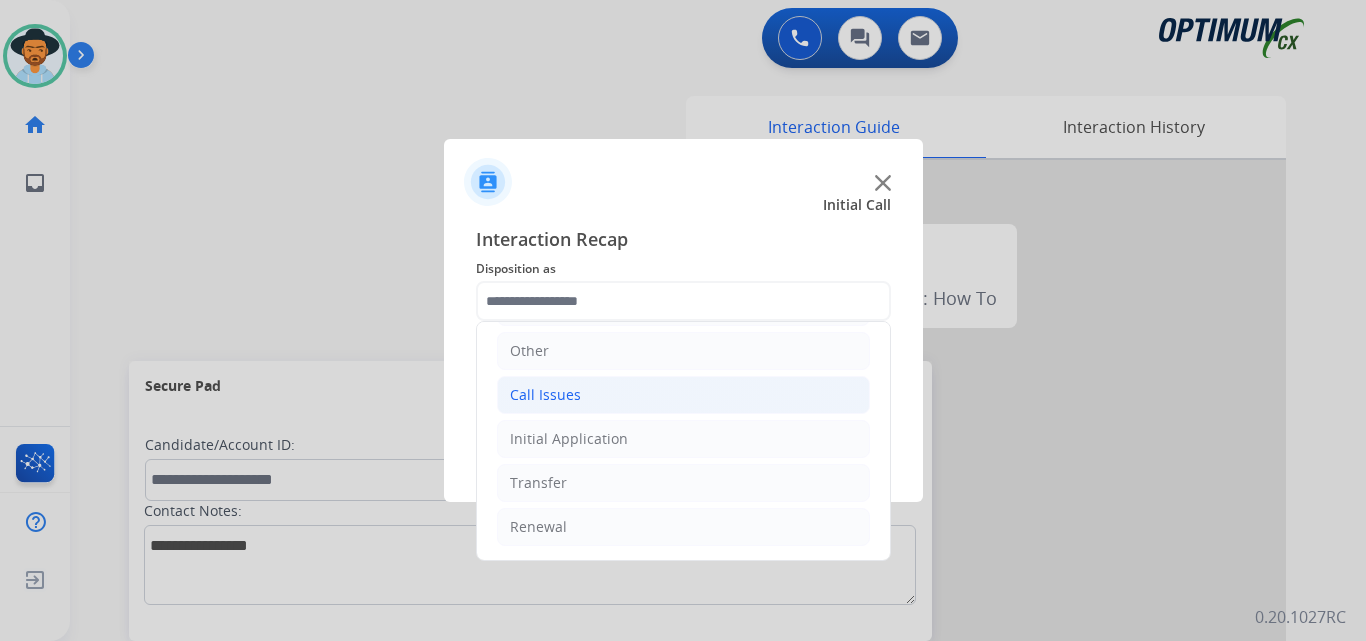 click on "Call Issues" 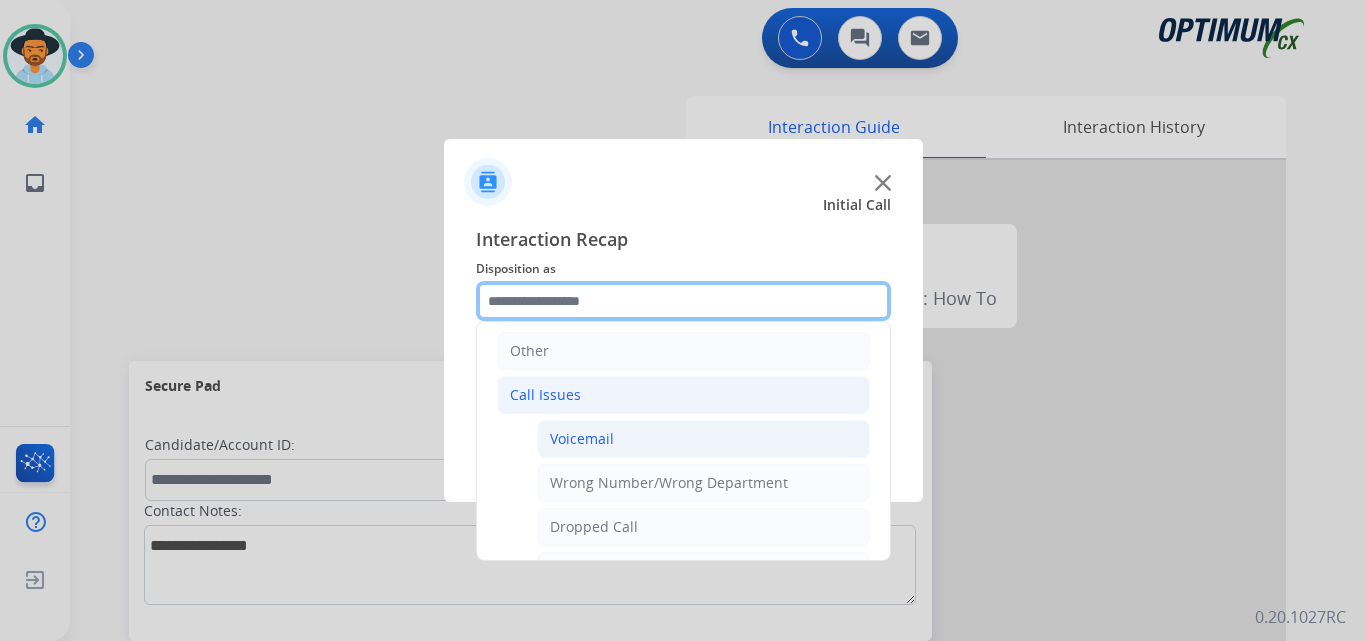 scroll, scrollTop: 356, scrollLeft: 0, axis: vertical 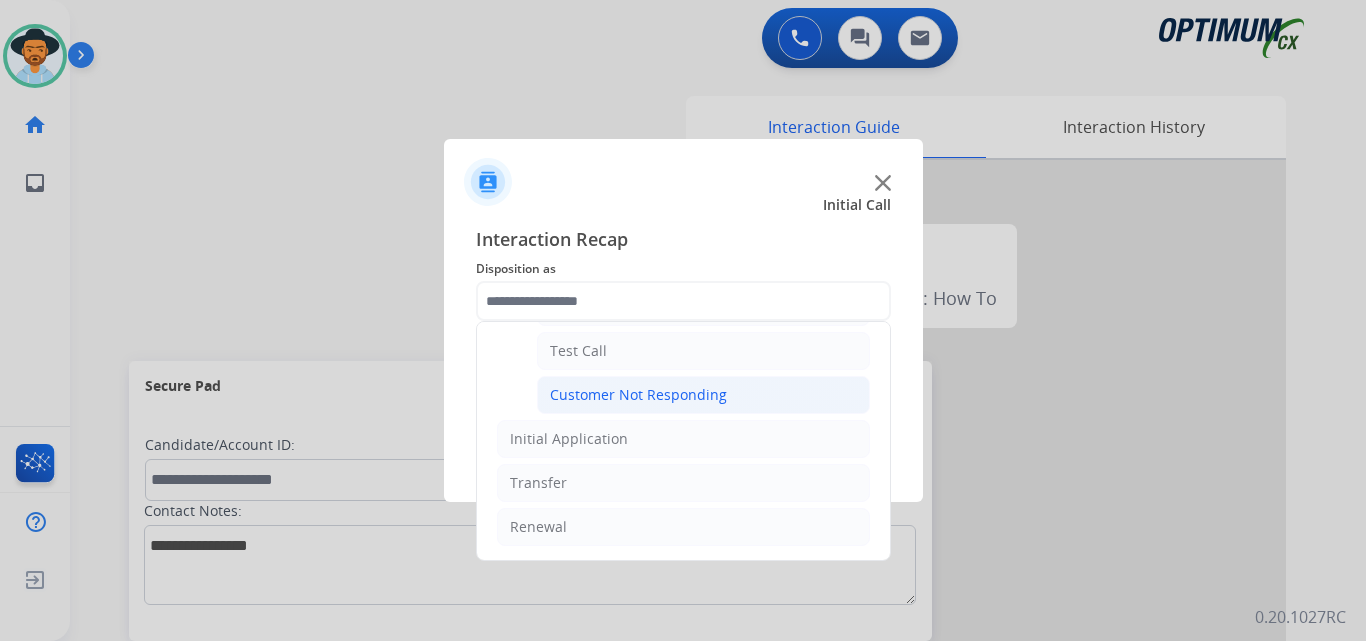 click on "Customer Not Responding" 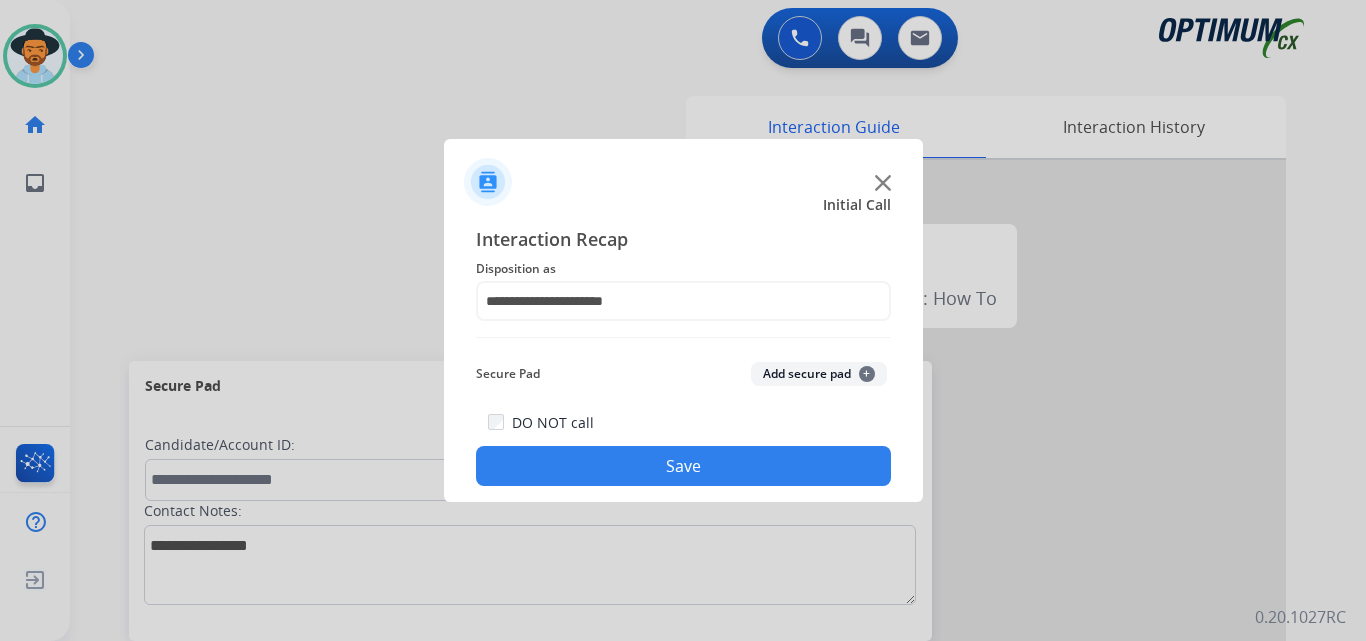 click on "Save" 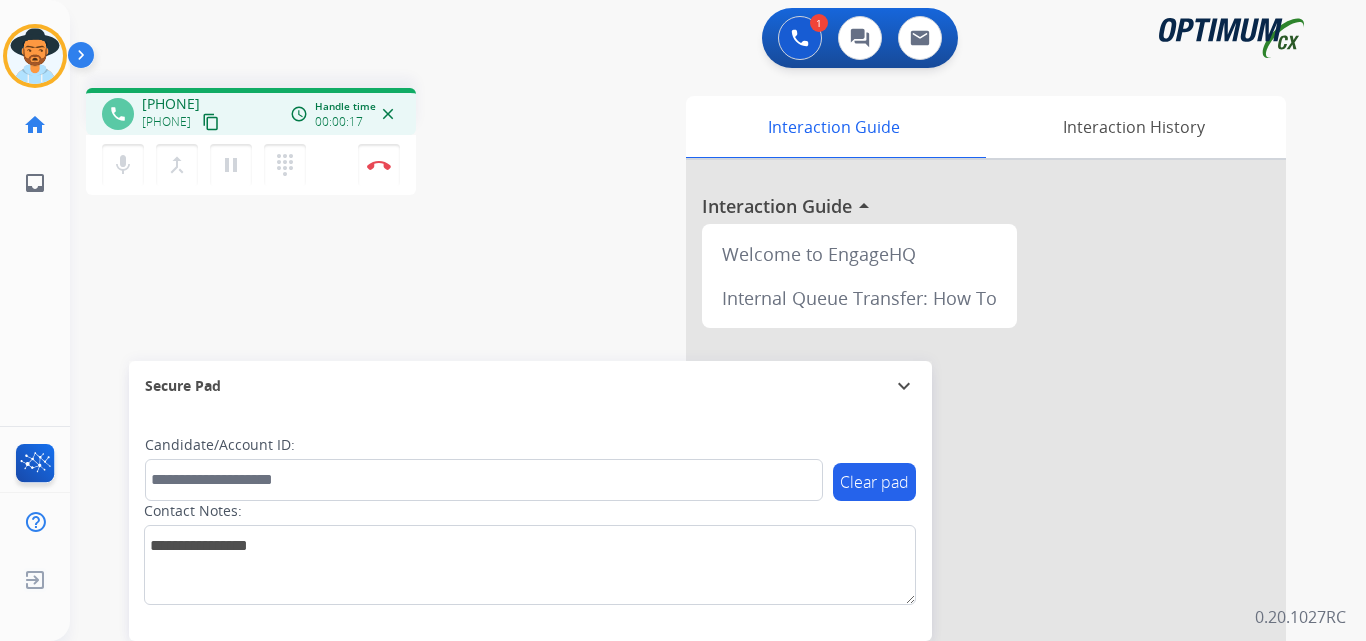 click on "+14752063041" at bounding box center [171, 104] 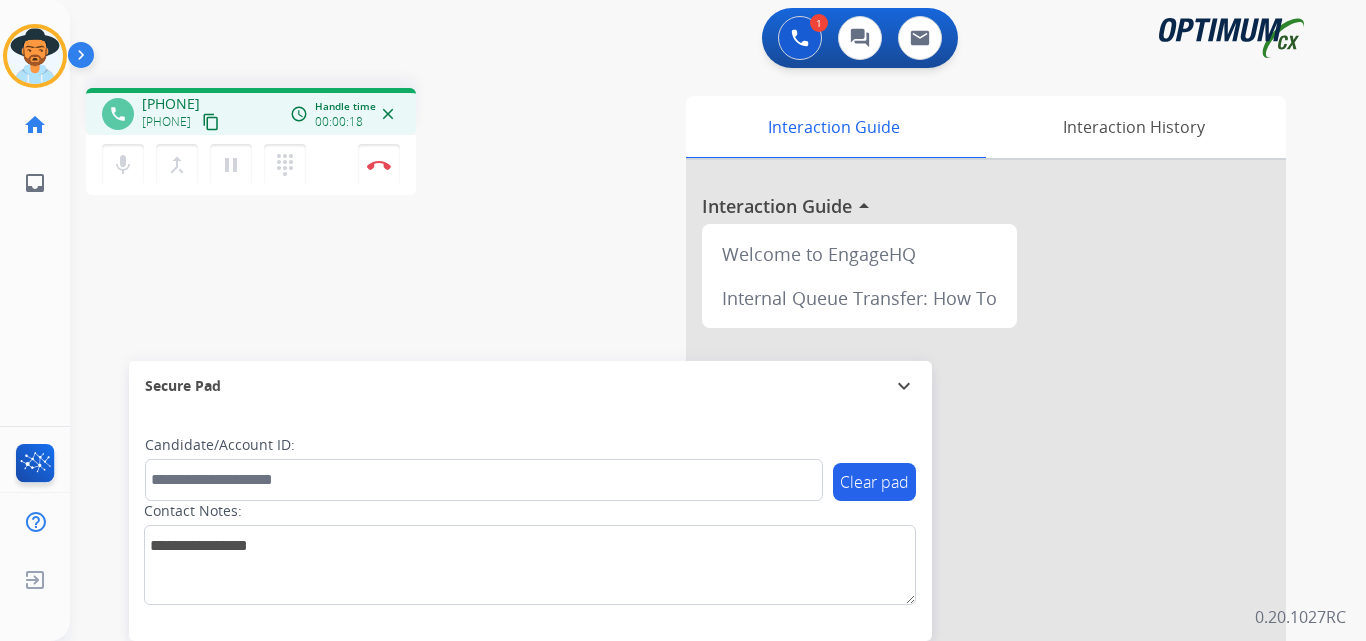 copy on "14752063041" 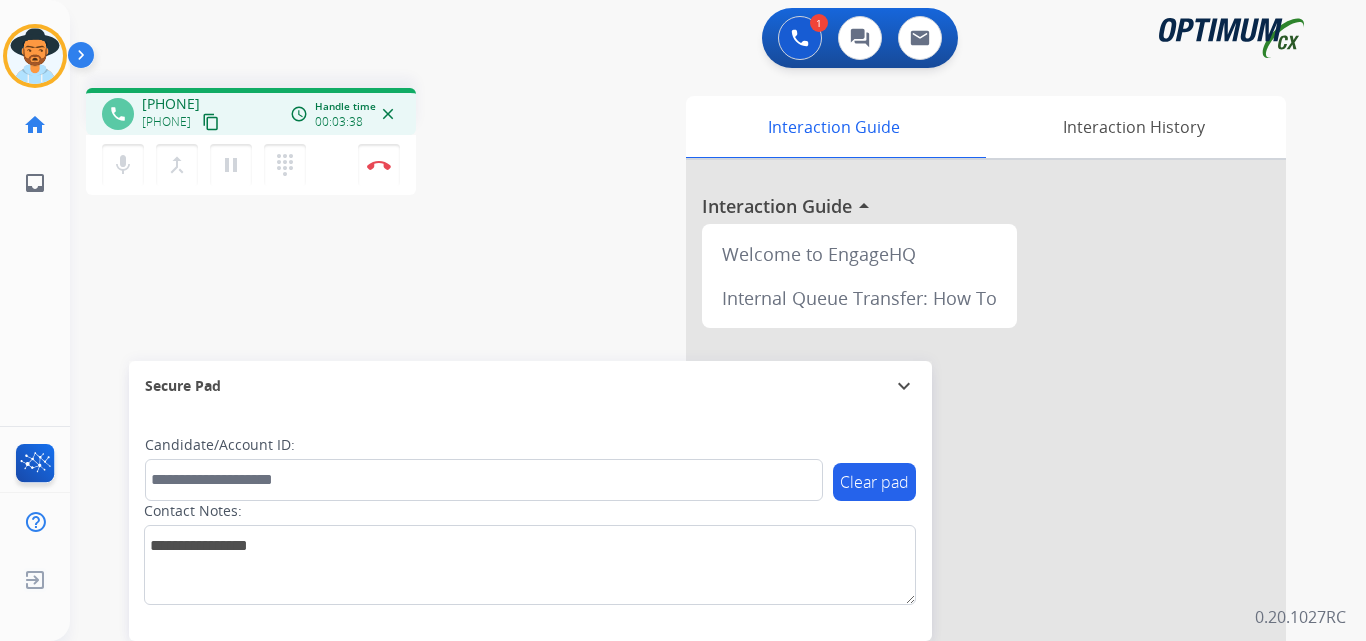 click on "+14752063041" at bounding box center [171, 104] 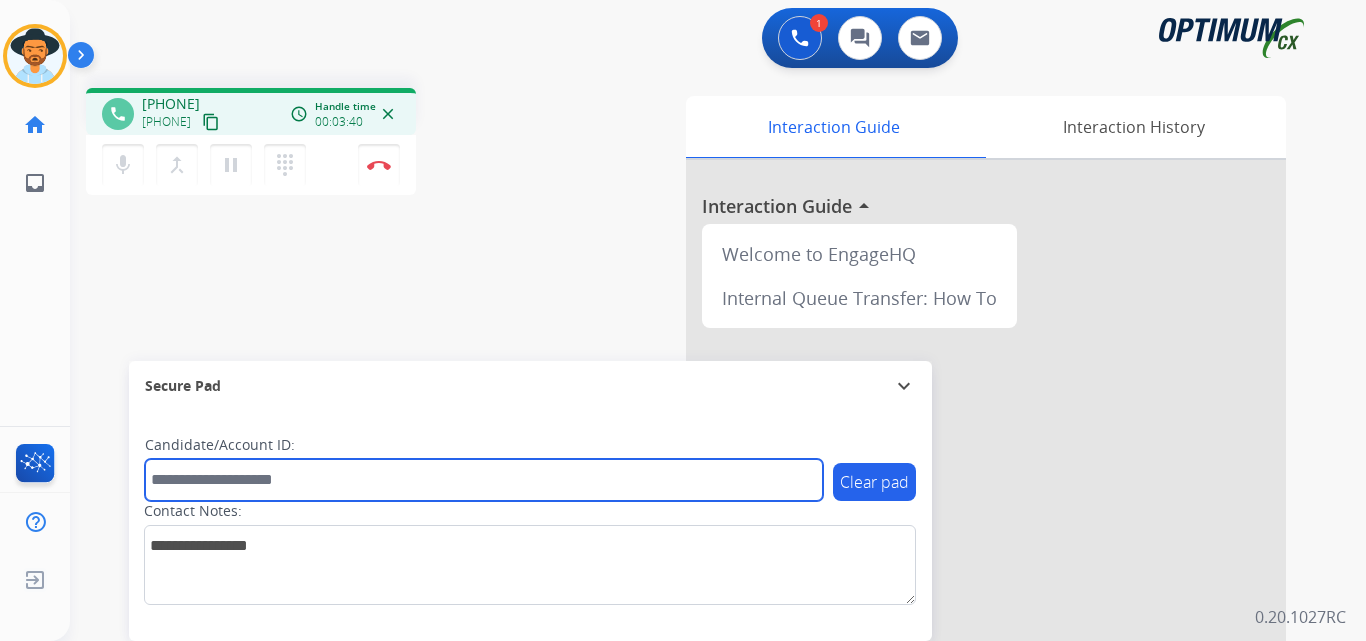 click at bounding box center [484, 480] 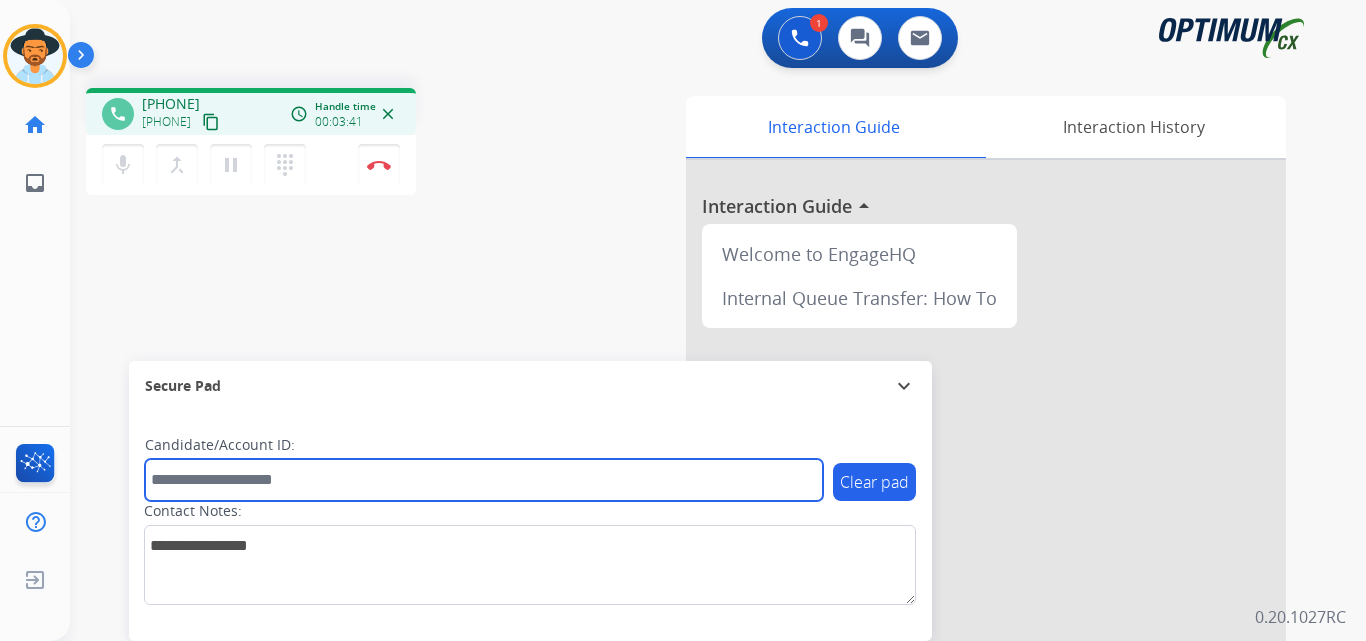 paste on "**********" 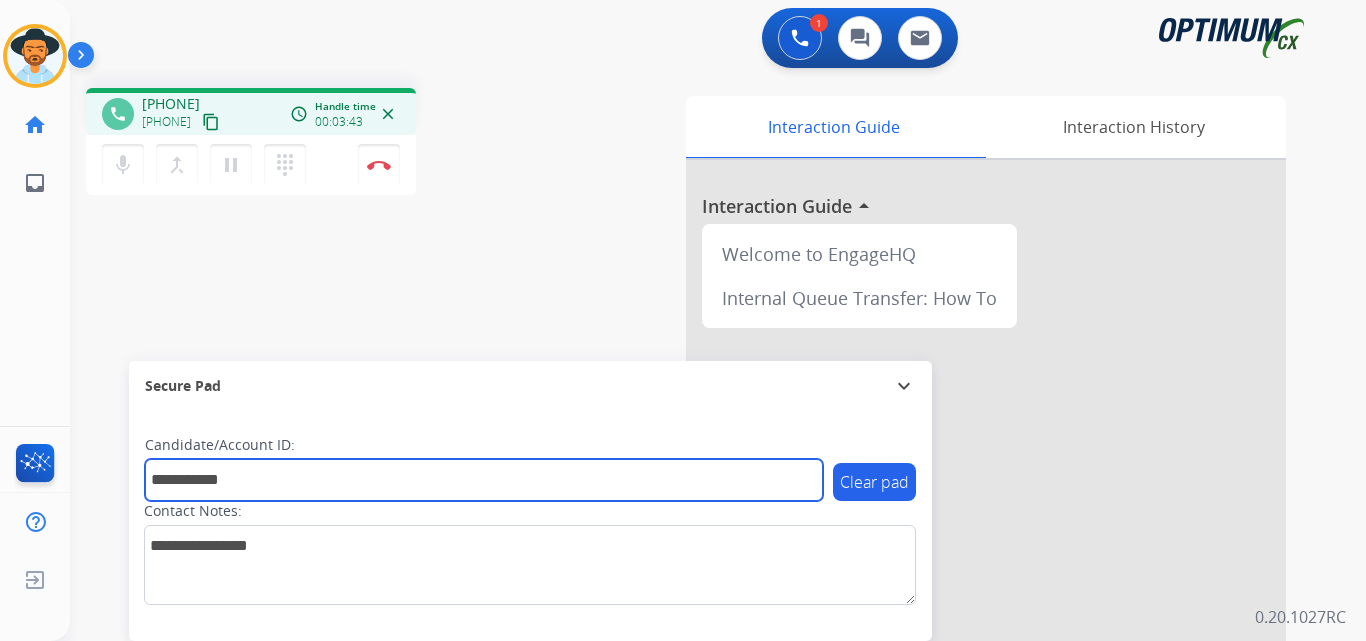 click on "**********" at bounding box center (484, 480) 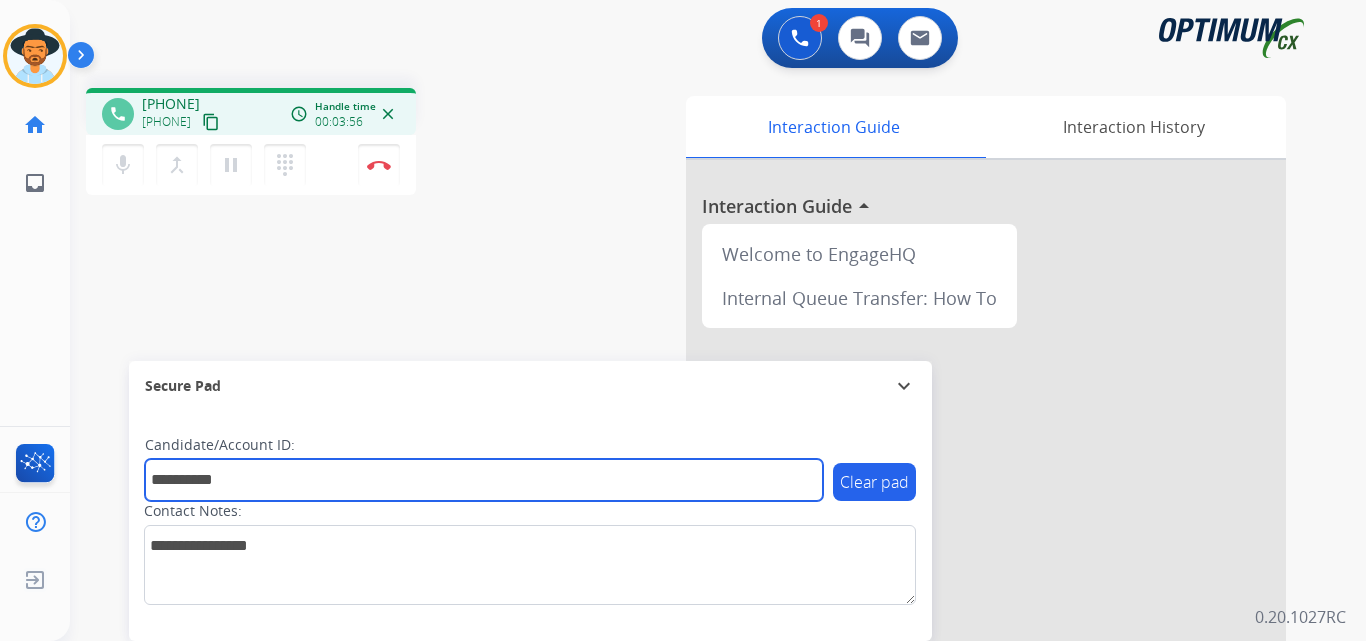 type on "**********" 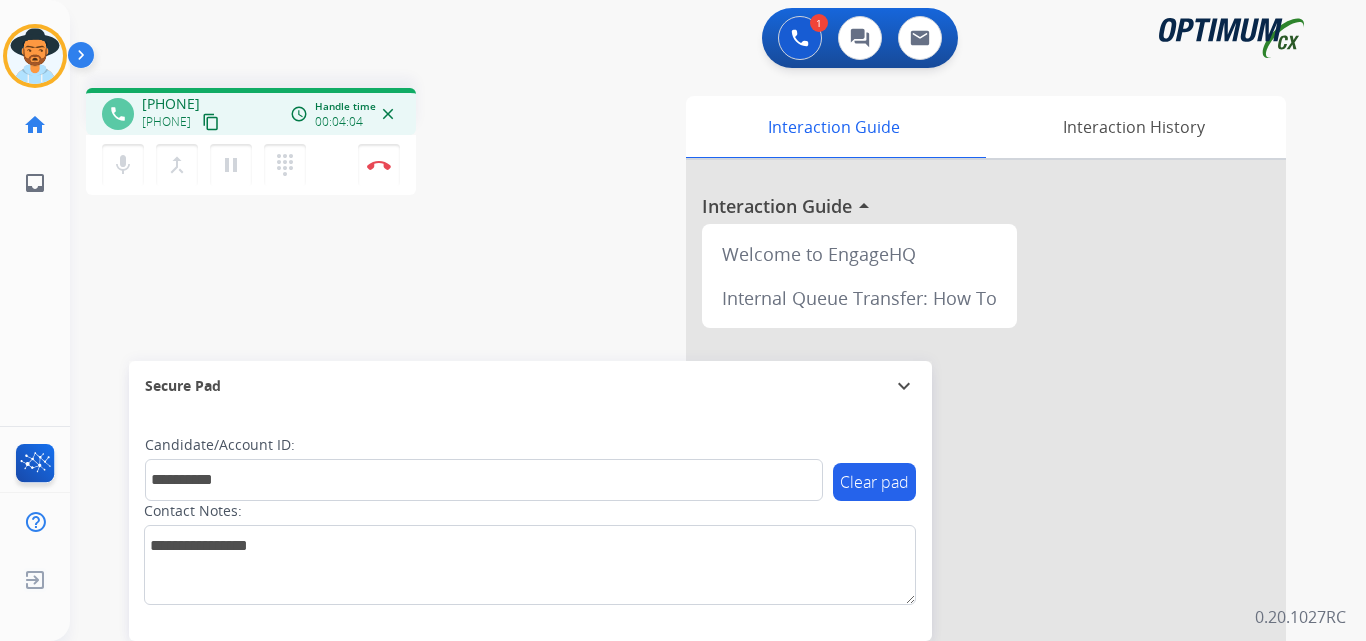 click on "**********" at bounding box center [694, 489] 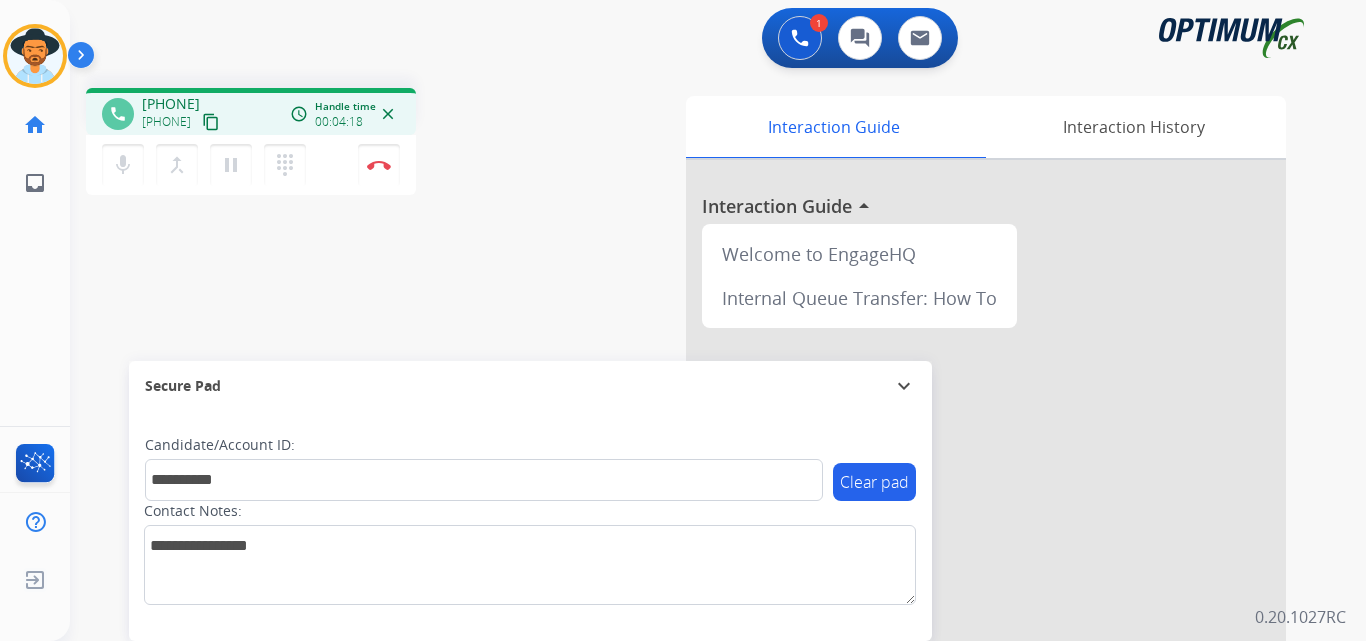 click on "**********" at bounding box center [694, 489] 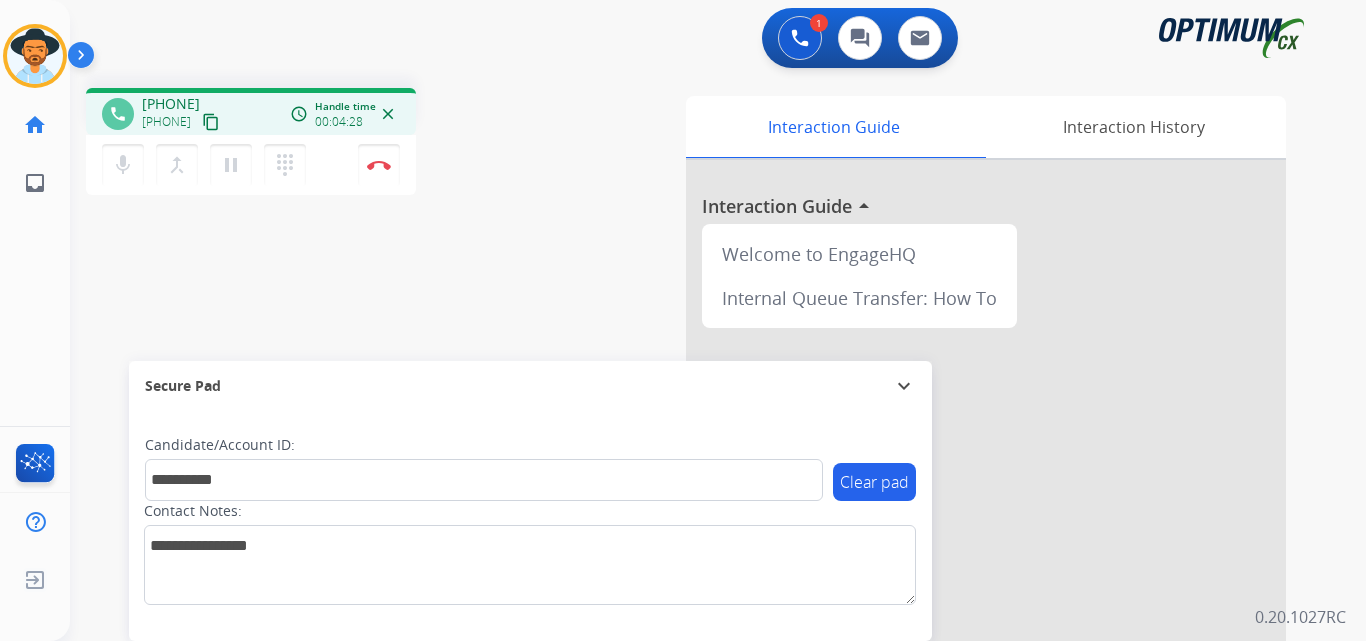 click on "**********" at bounding box center [694, 489] 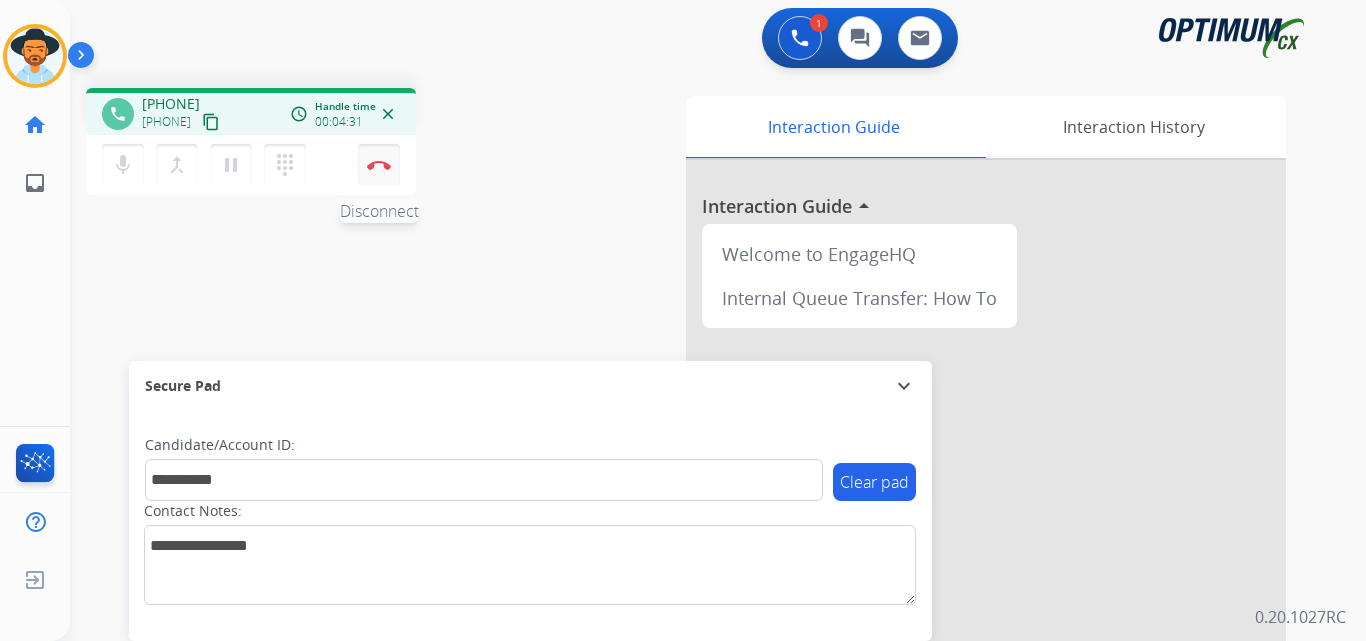 click at bounding box center (379, 165) 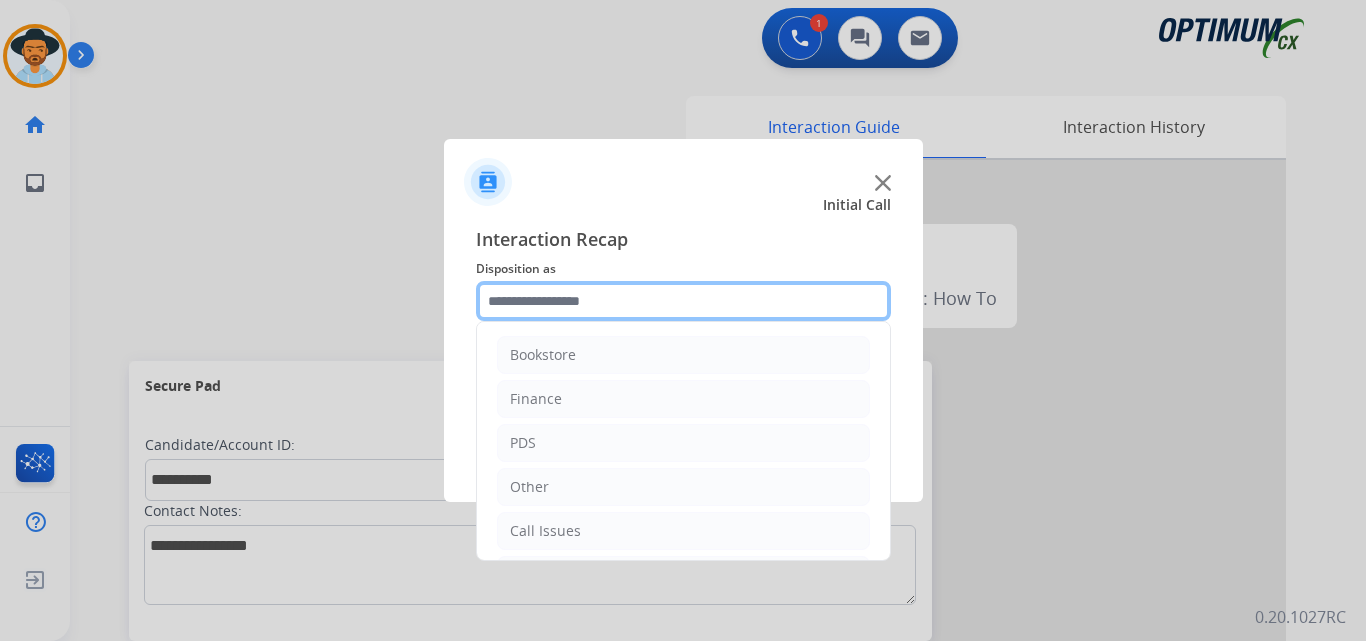 click 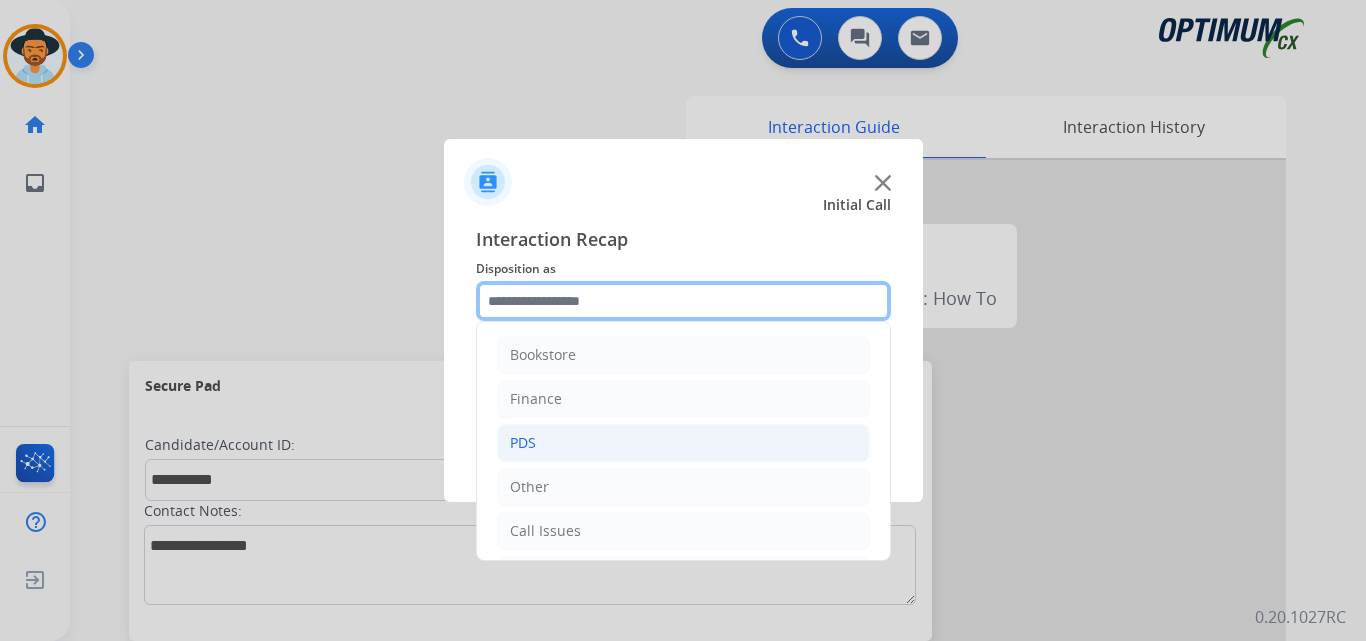scroll, scrollTop: 136, scrollLeft: 0, axis: vertical 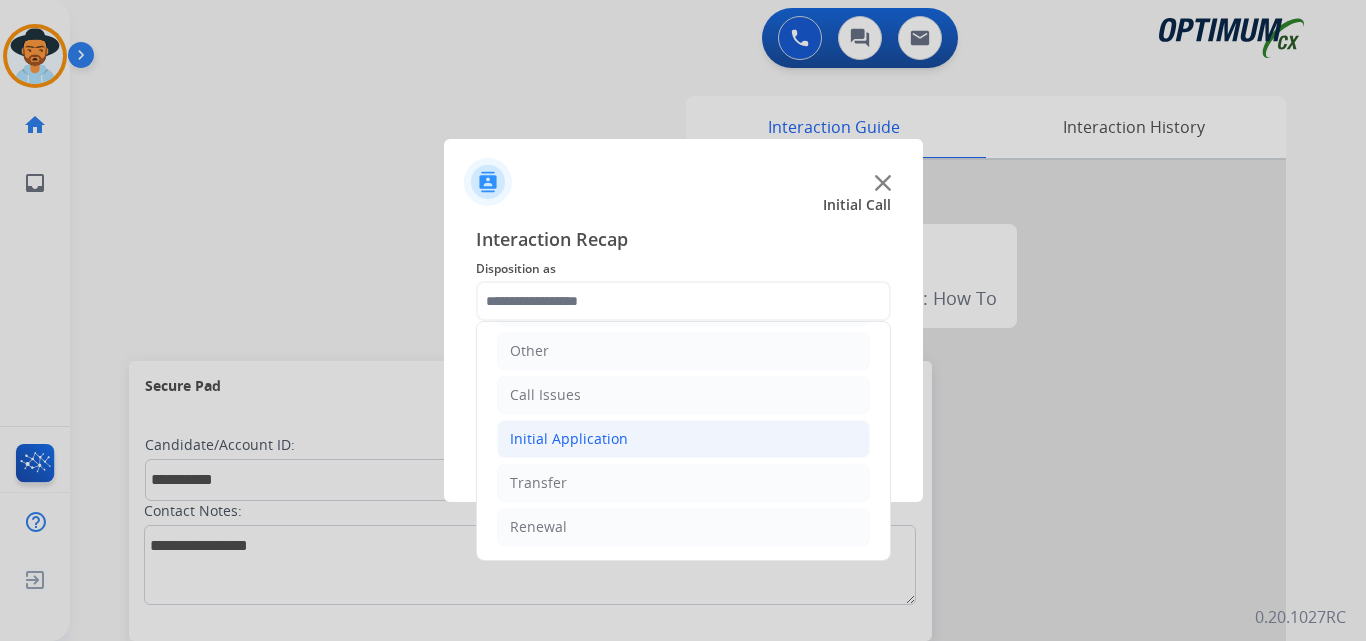 click on "Initial Application" 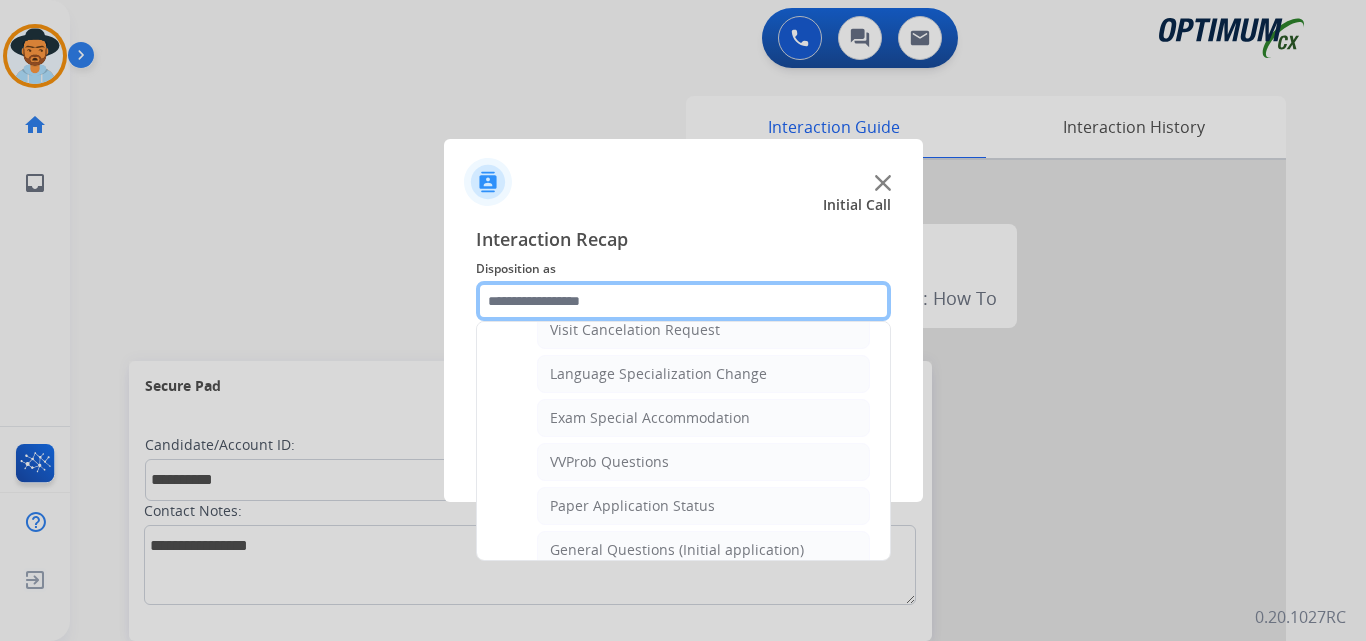 scroll, scrollTop: 1136, scrollLeft: 0, axis: vertical 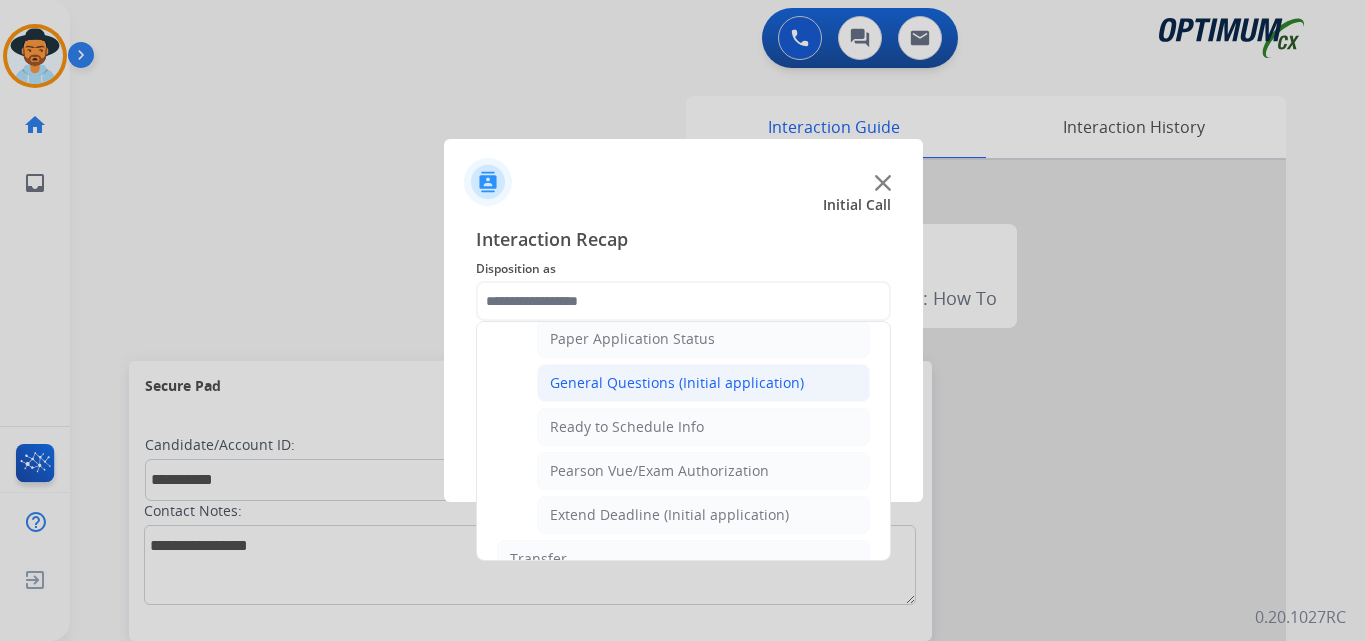 click on "General Questions (Initial application)" 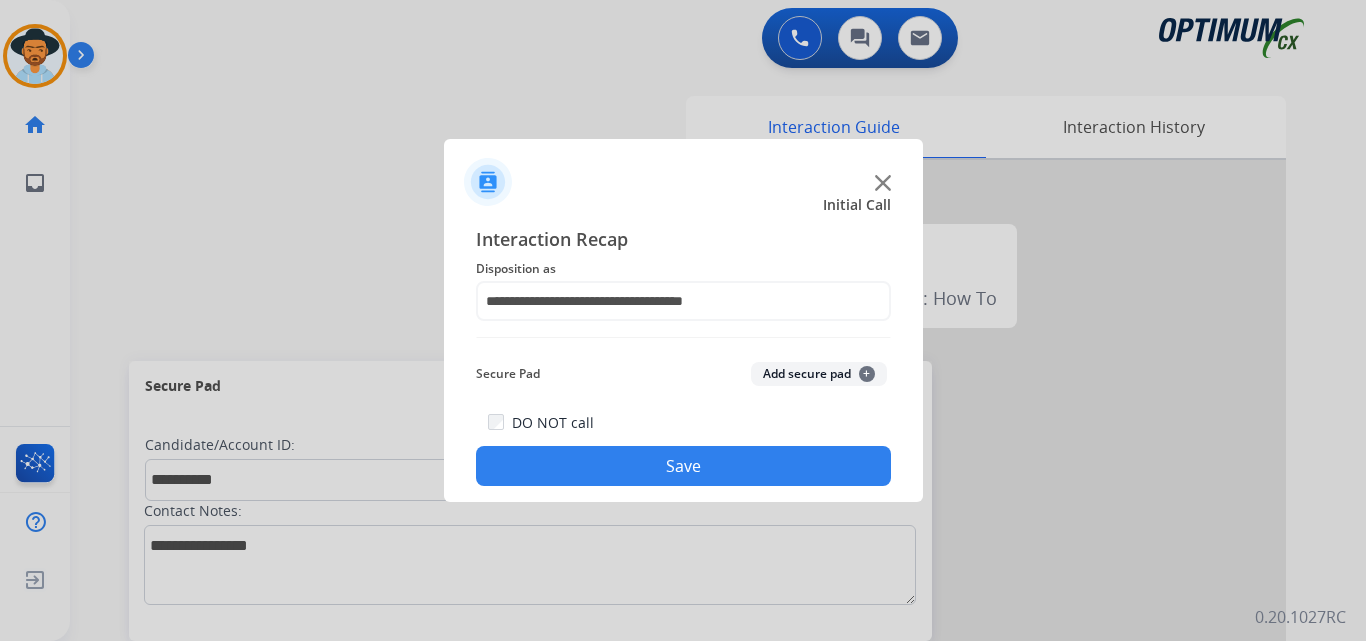 click on "Save" 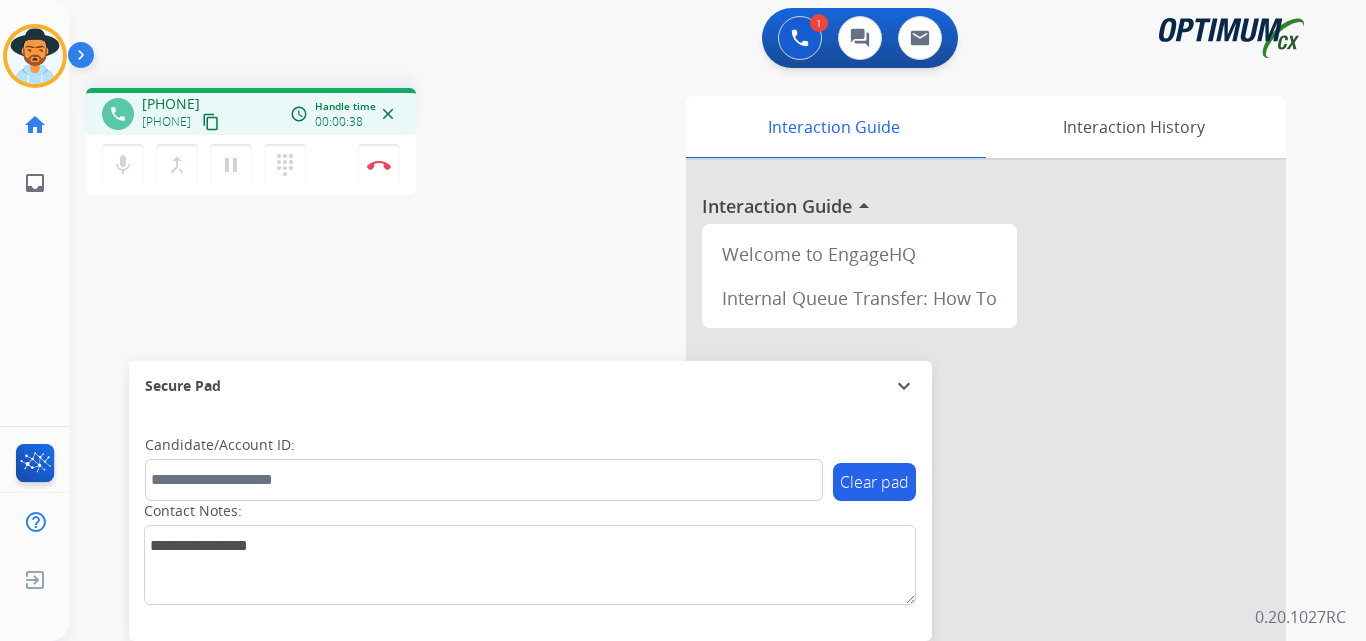 click on "phone +17344179221 +17344179221 content_copy access_time Call metrics Queue   00:08 Hold   00:00 Talk   00:31 Total   00:38 Handle time 00:00:38 close mic Mute merge_type Bridge pause Hold dialpad Dialpad Disconnect swap_horiz Break voice bridge close_fullscreen Connect 3-Way Call merge_type Separate 3-Way Call  Interaction Guide   Interaction History  Interaction Guide arrow_drop_up  Welcome to EngageHQ   Internal Queue Transfer: How To  Secure Pad expand_more Clear pad Candidate/Account ID: Contact Notes:" at bounding box center (694, 489) 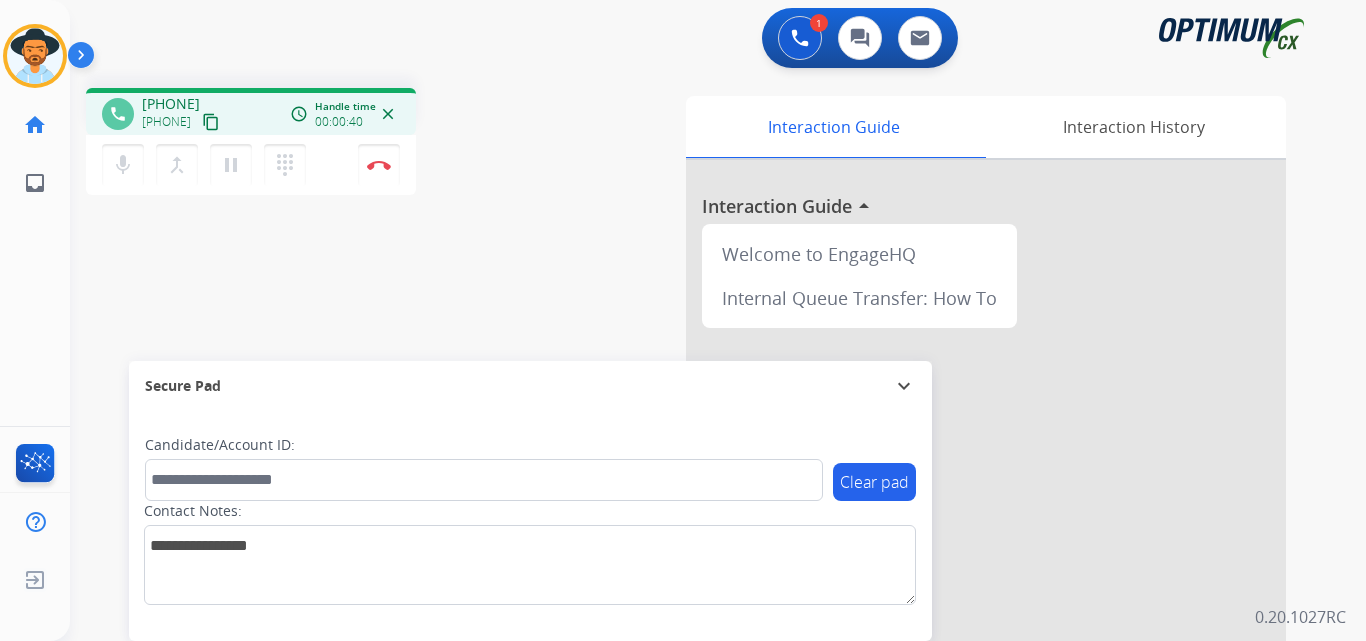 click on "+17344179221" at bounding box center (171, 104) 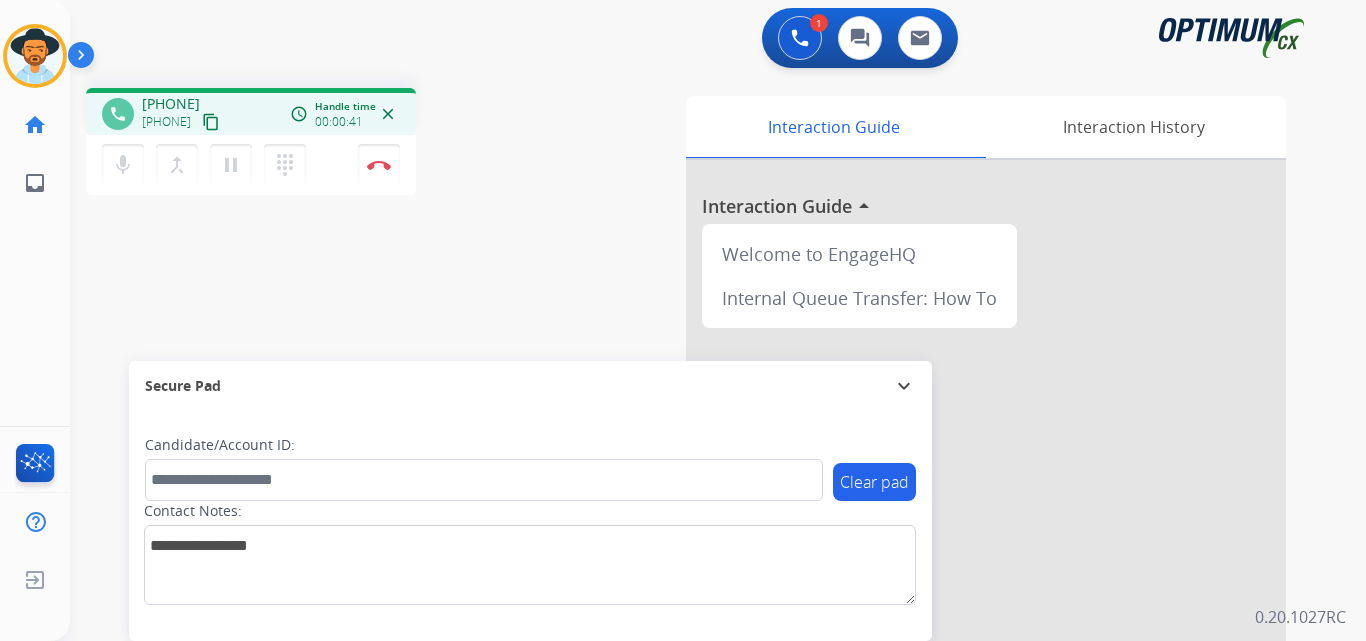 copy on "17344179221" 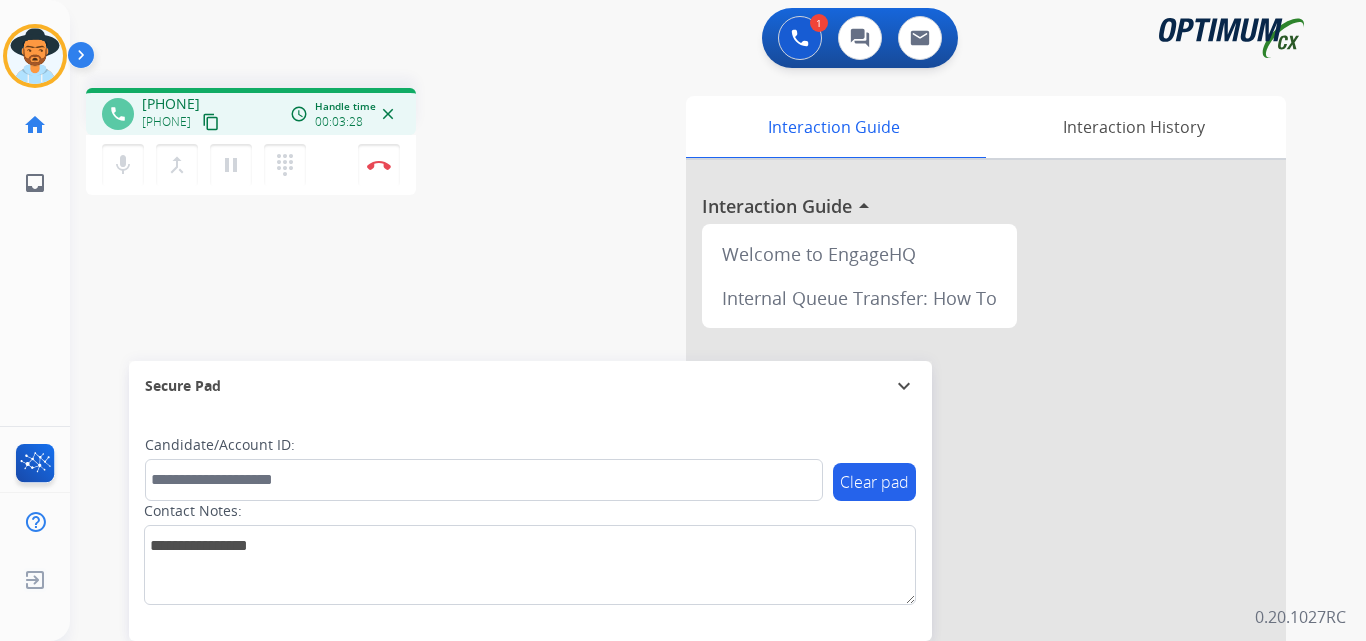 click on "phone +17344179221 +17344179221 content_copy access_time Call metrics Queue   00:08 Hold   00:00 Talk   03:21 Total   03:28 Handle time 00:03:28 close mic Mute merge_type Bridge pause Hold dialpad Dialpad Disconnect swap_horiz Break voice bridge close_fullscreen Connect 3-Way Call merge_type Separate 3-Way Call  Interaction Guide   Interaction History  Interaction Guide arrow_drop_up  Welcome to EngageHQ   Internal Queue Transfer: How To  Secure Pad expand_more Clear pad Candidate/Account ID: Contact Notes:" at bounding box center [694, 489] 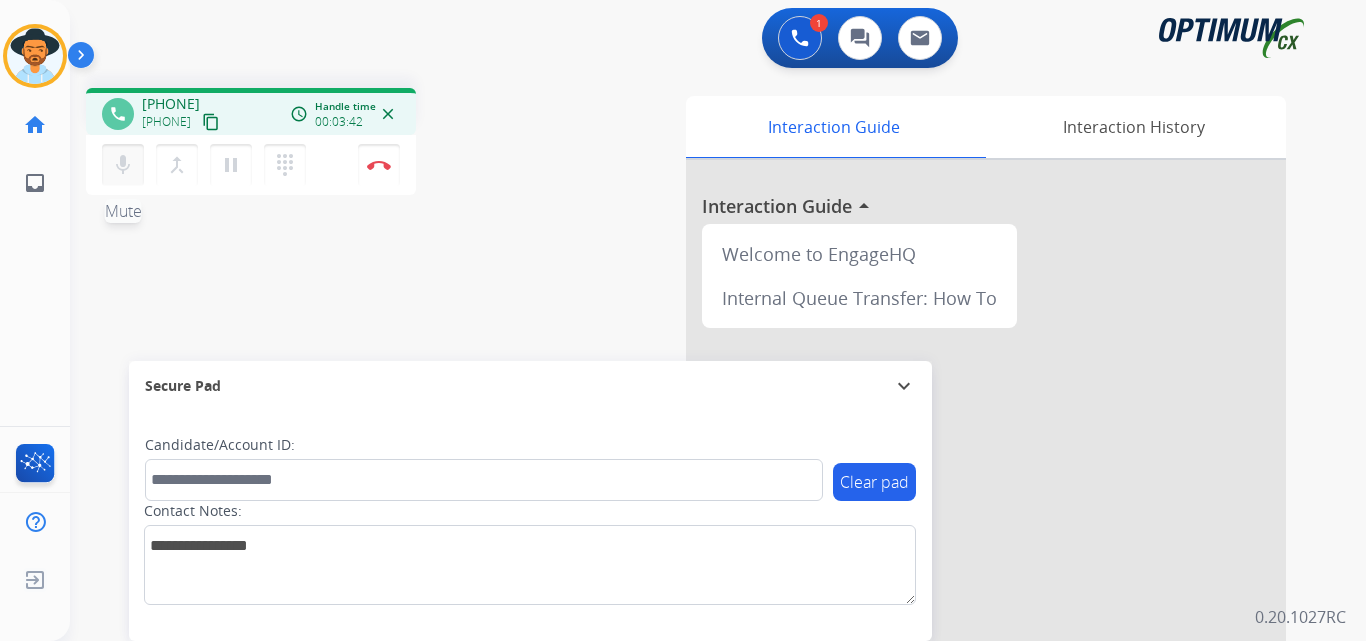click on "mic" at bounding box center [123, 165] 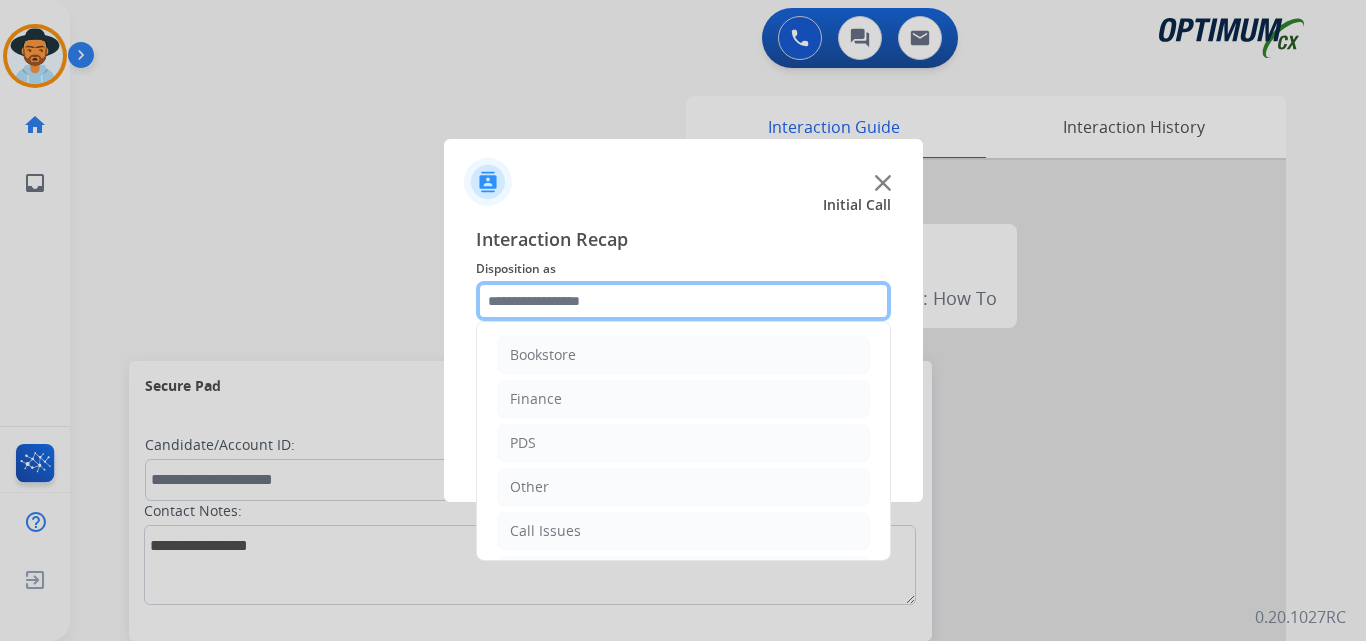 click 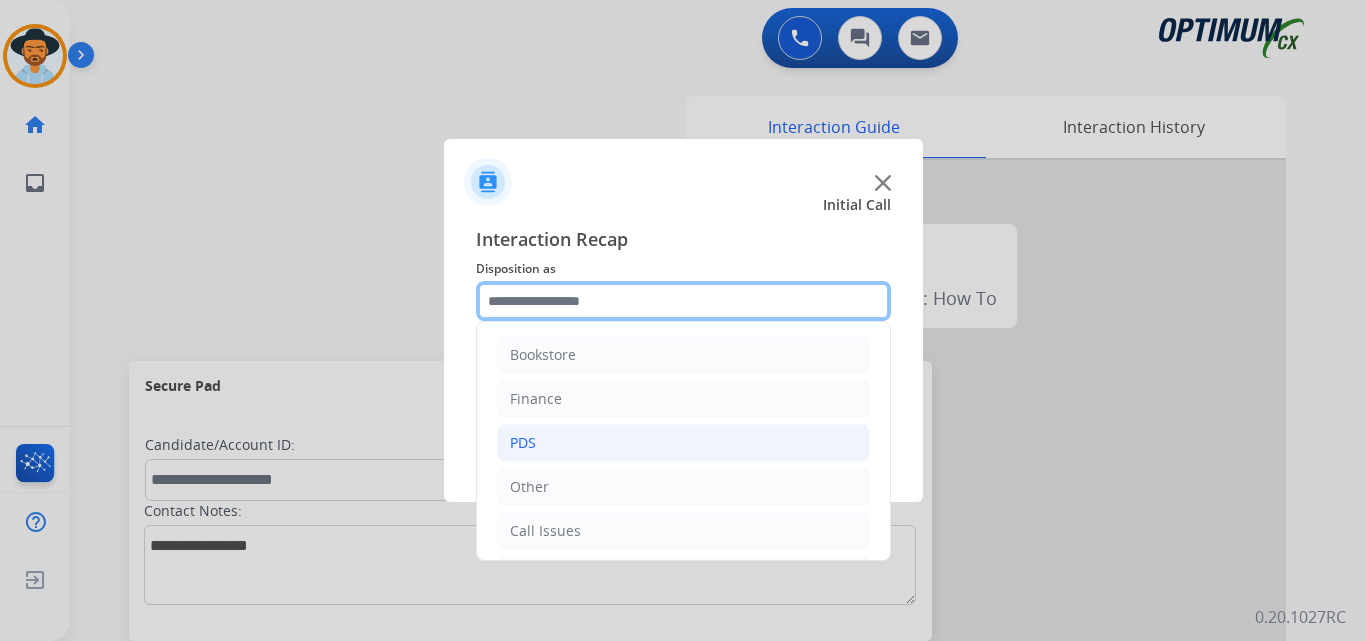 scroll, scrollTop: 136, scrollLeft: 0, axis: vertical 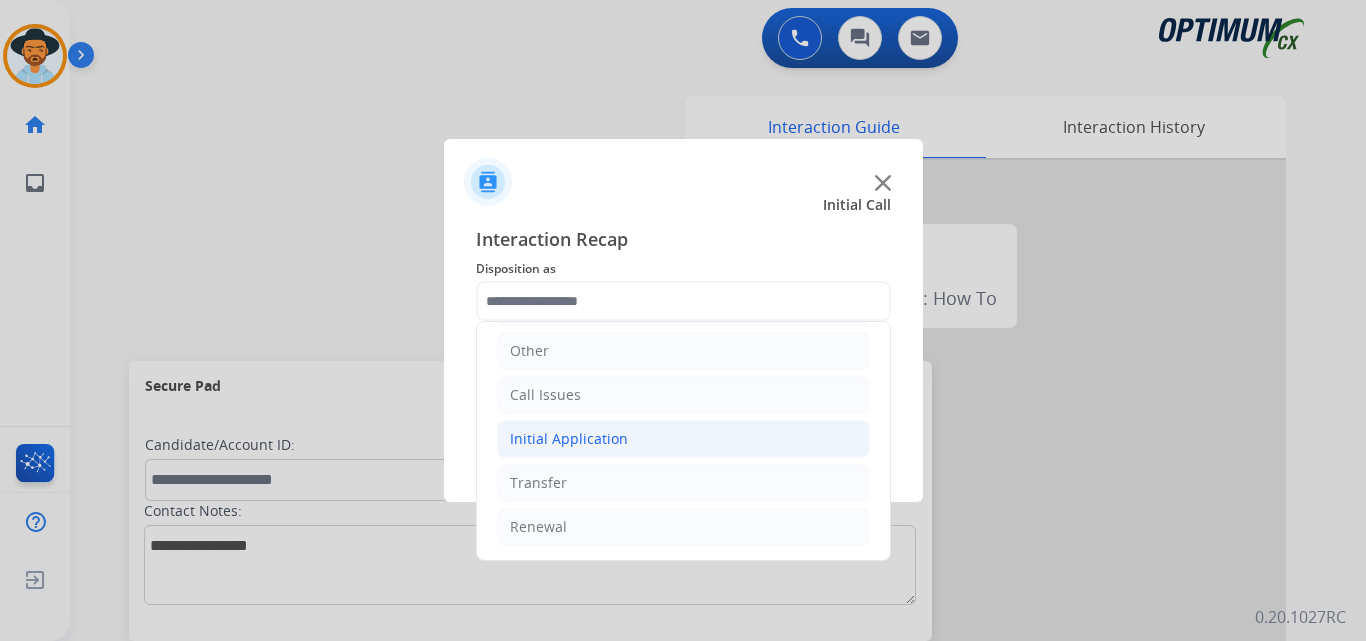 click on "Initial Application" 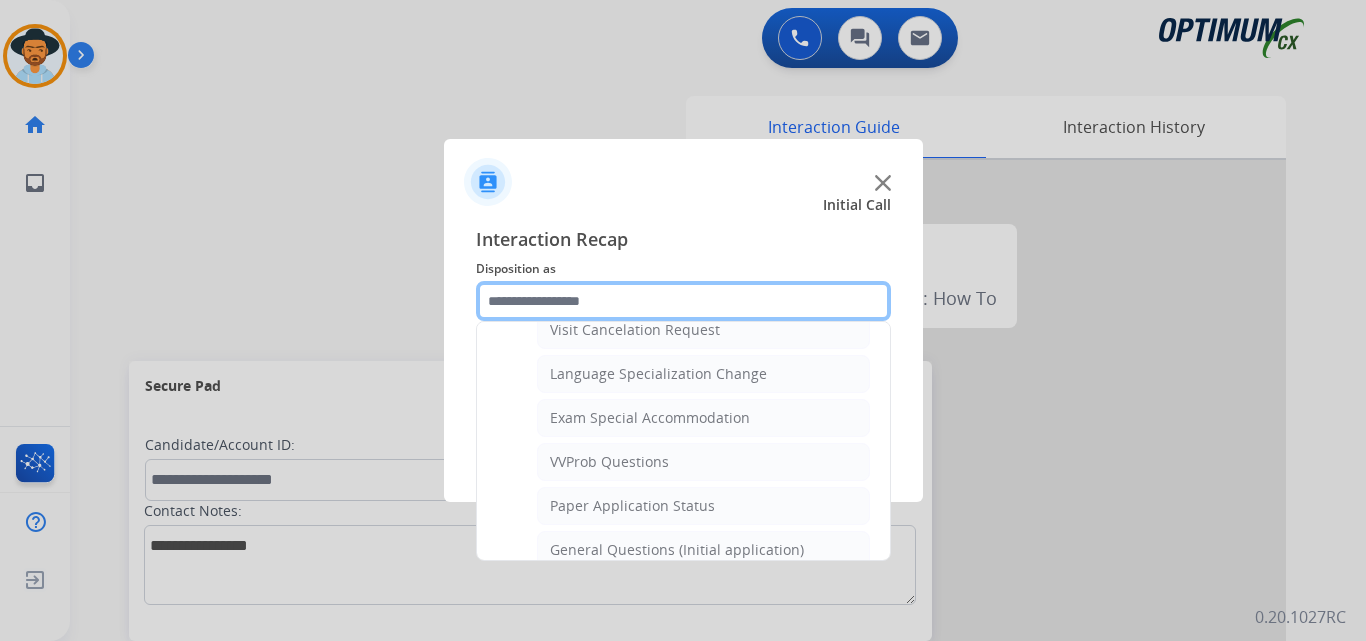 scroll, scrollTop: 1136, scrollLeft: 0, axis: vertical 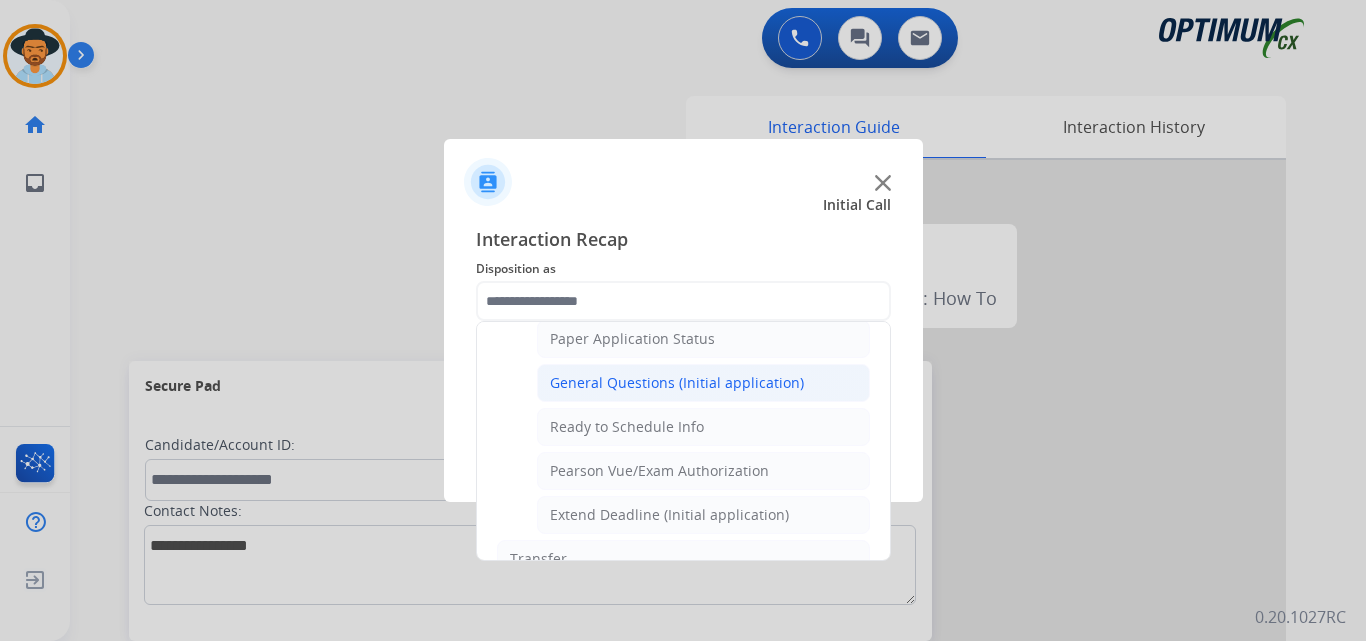 click on "General Questions (Initial application)" 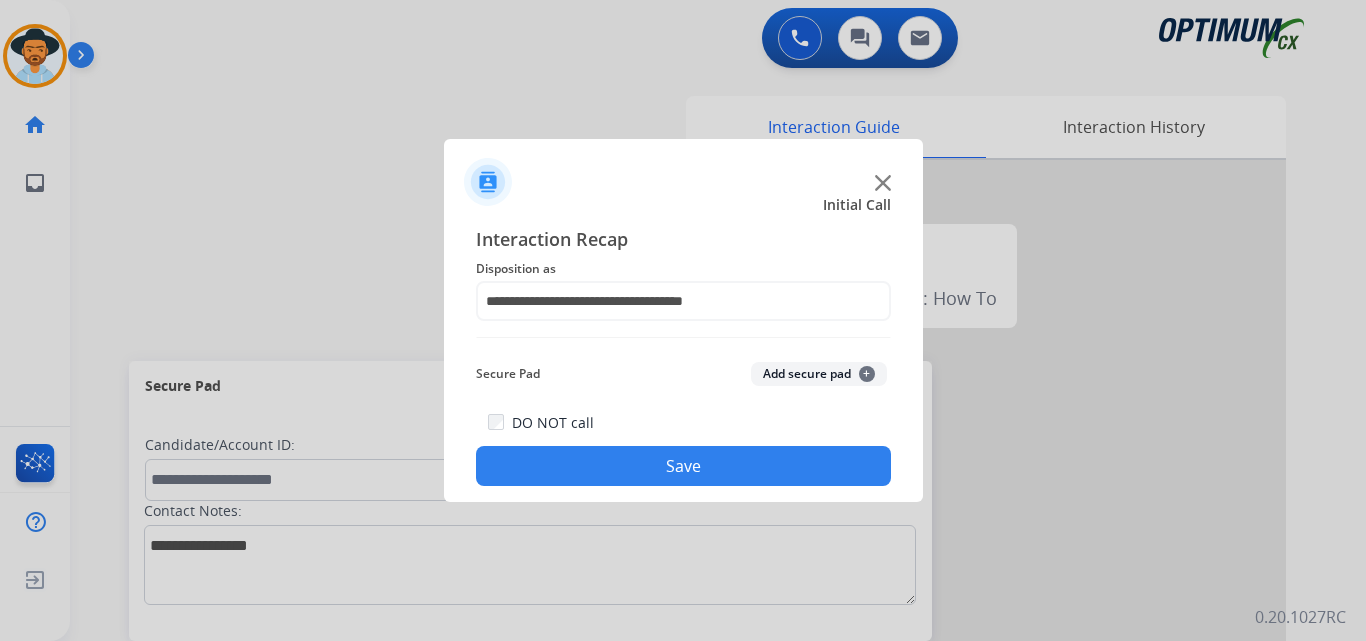 click on "Save" 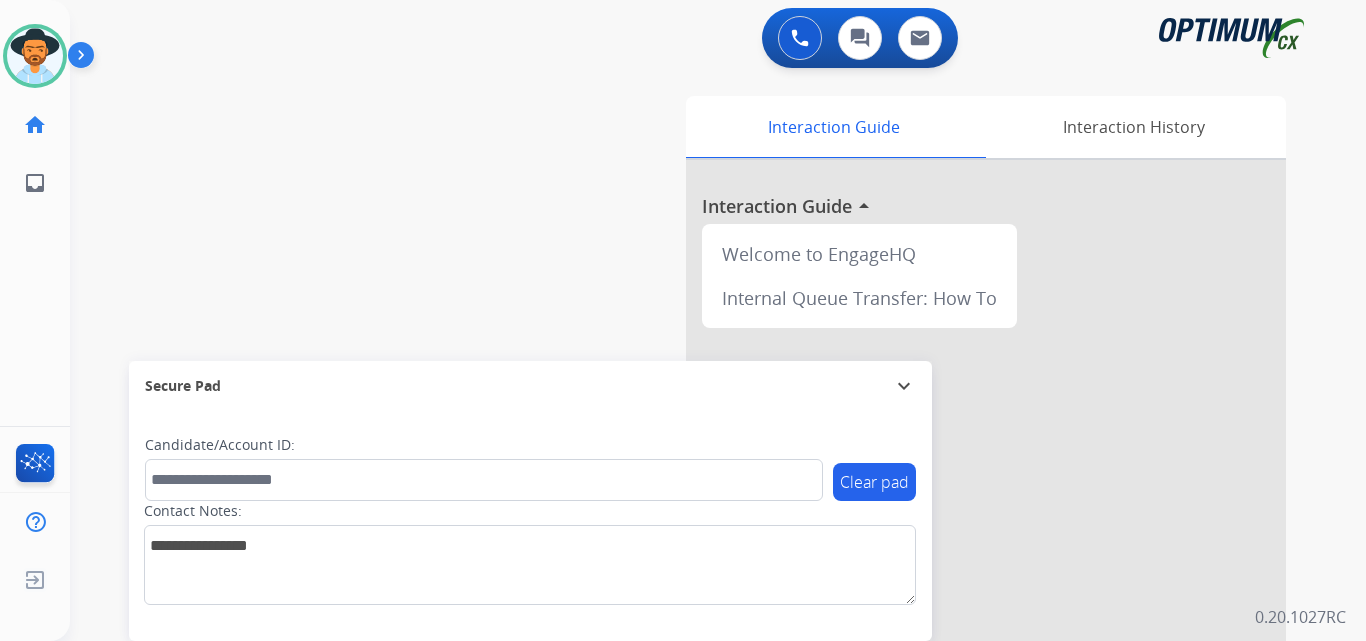 click on "swap_horiz Break voice bridge close_fullscreen Connect 3-Way Call merge_type Separate 3-Way Call  Interaction Guide   Interaction History  Interaction Guide arrow_drop_up  Welcome to EngageHQ   Internal Queue Transfer: How To  Secure Pad expand_more Clear pad Candidate/Account ID: Contact Notes:" at bounding box center (694, 489) 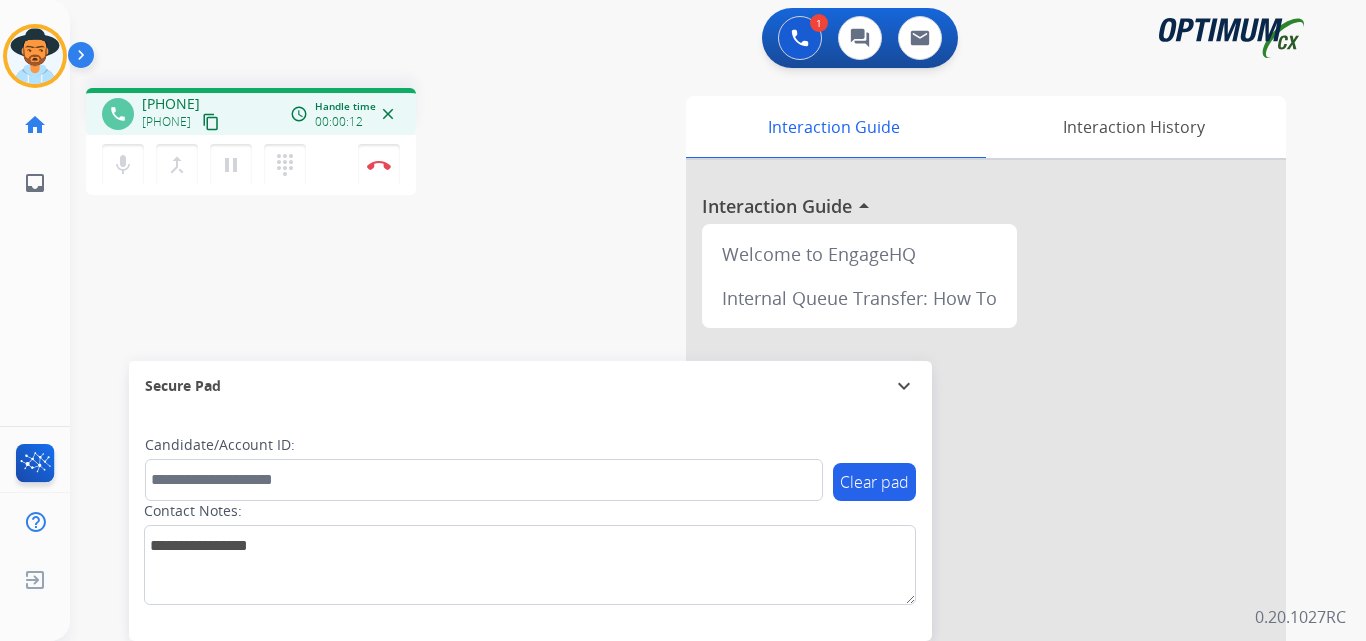 click on "+13015239954" at bounding box center (171, 104) 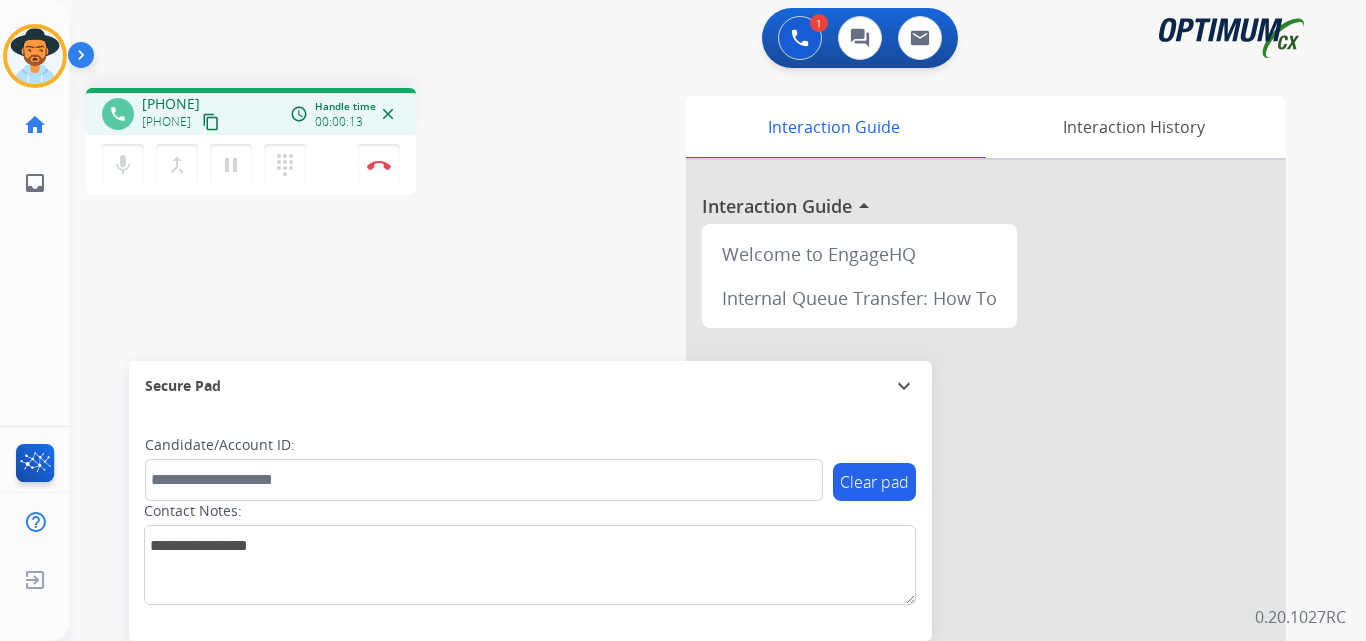 copy on "13015239954" 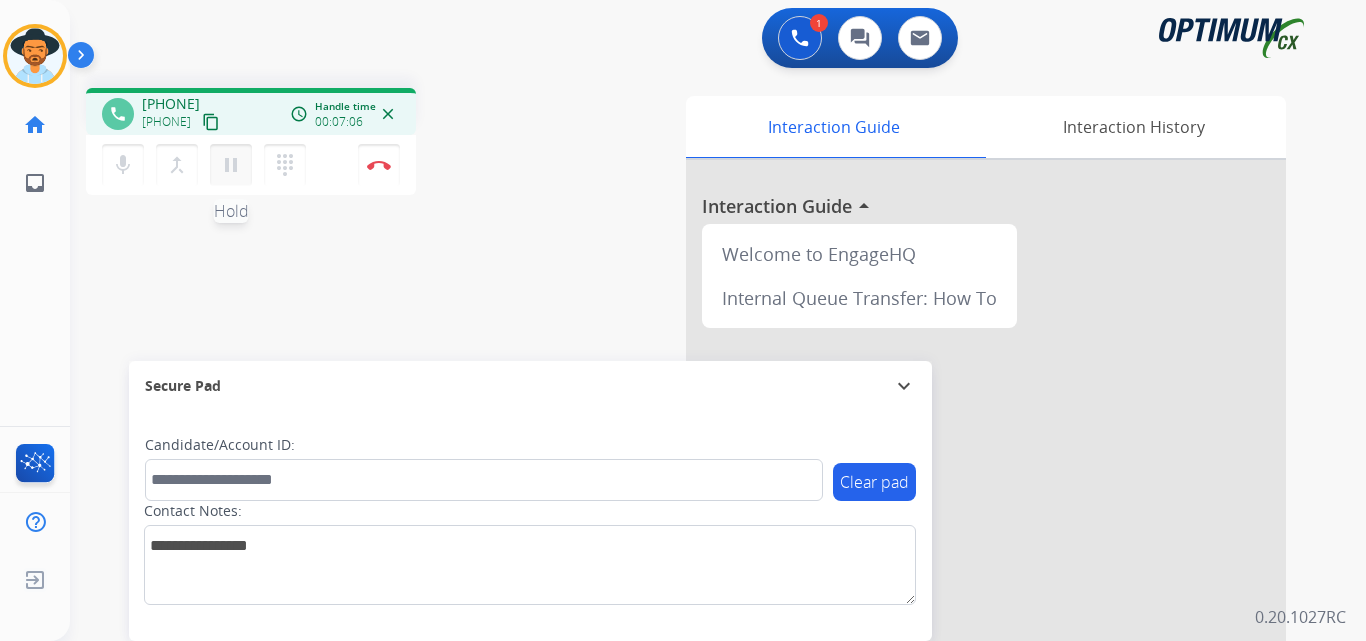 click on "pause" at bounding box center (231, 165) 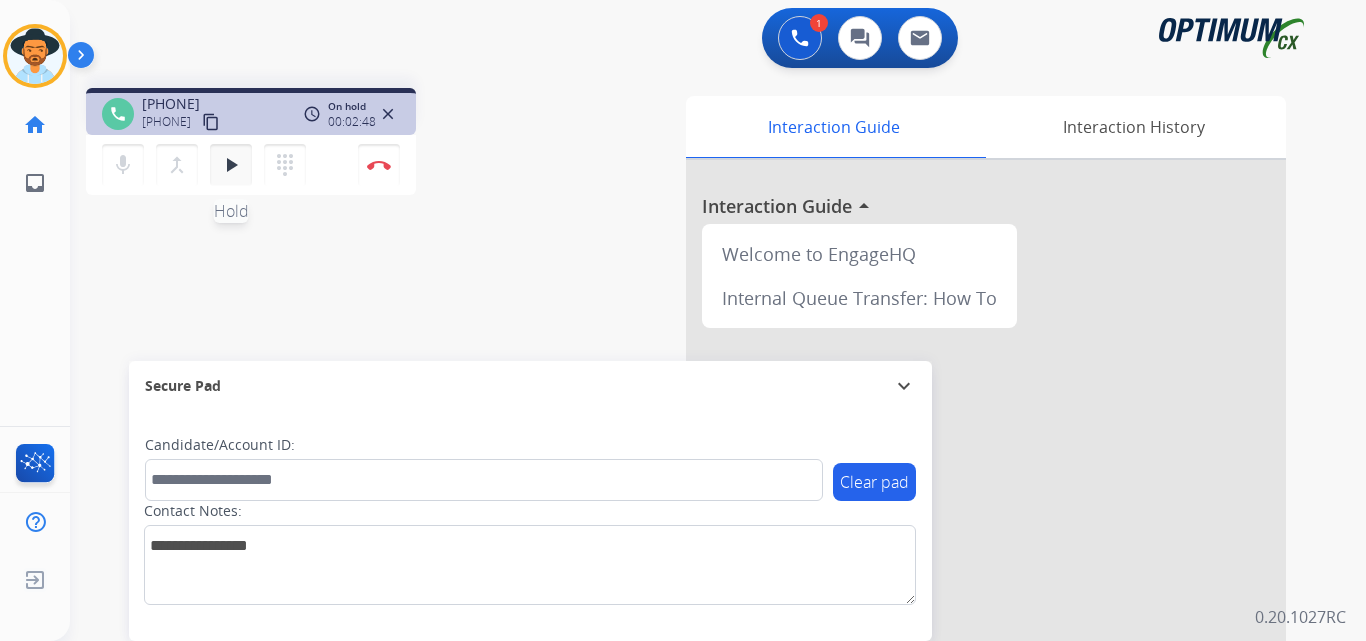 click on "play_arrow" at bounding box center [231, 165] 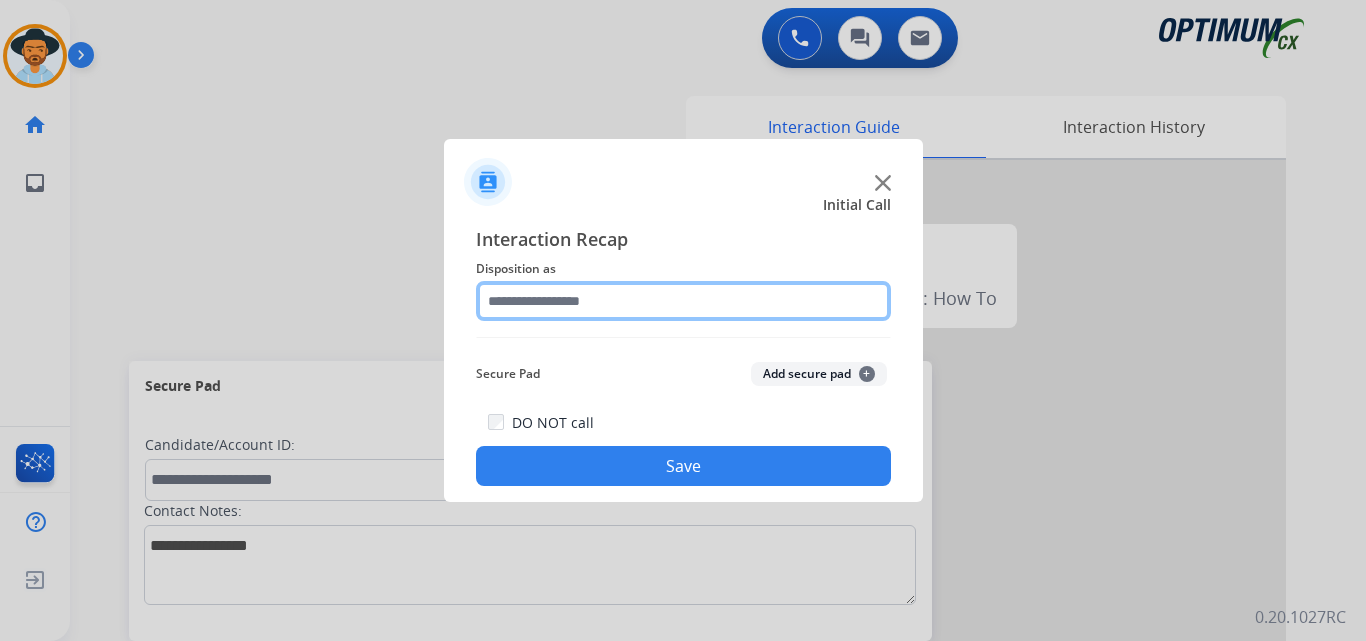 click 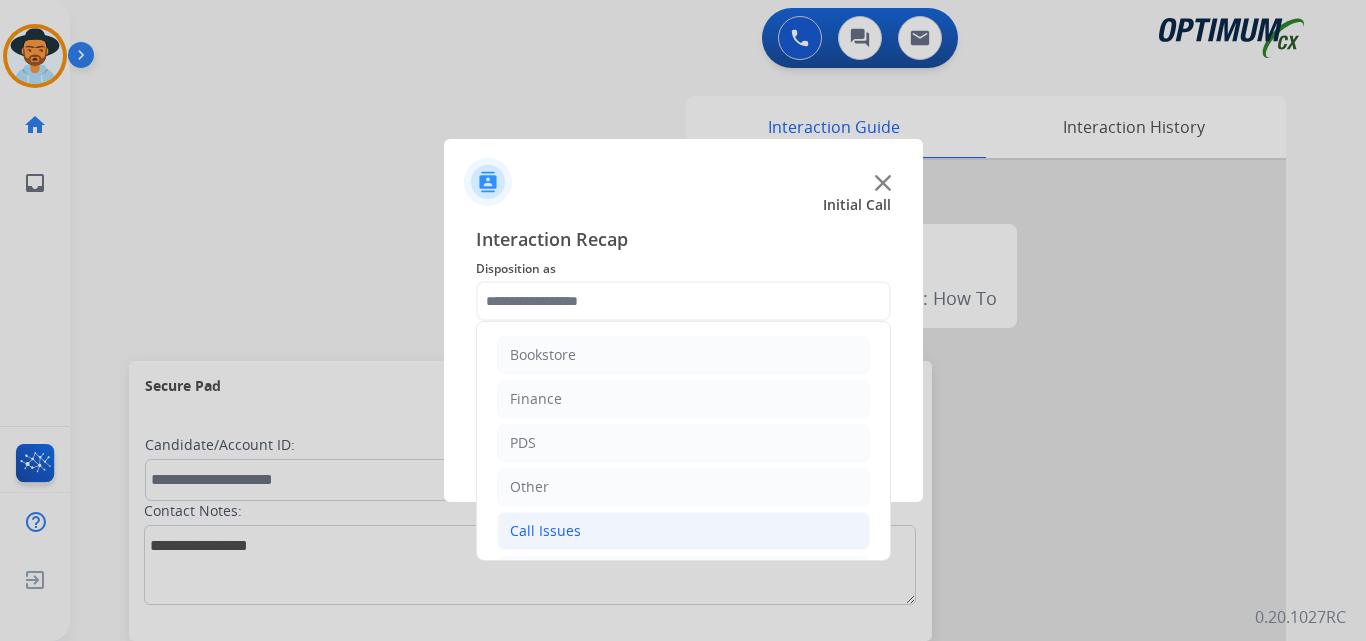 click on "Call Issues" 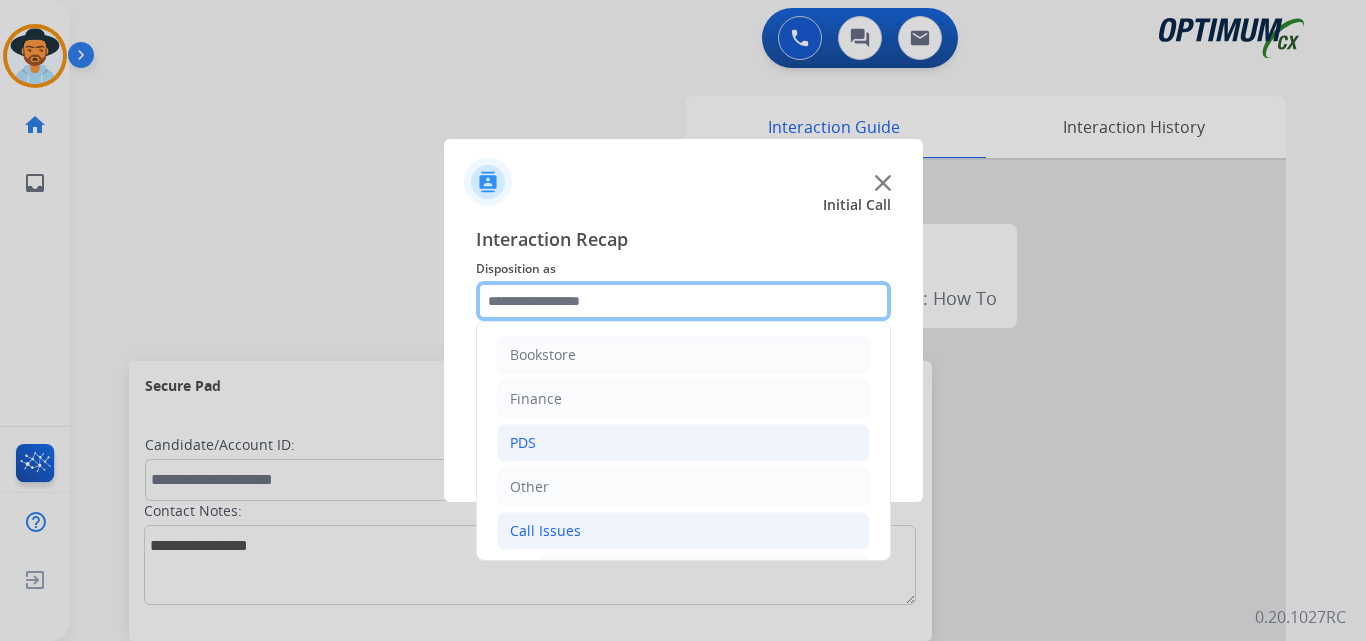 scroll, scrollTop: 333, scrollLeft: 0, axis: vertical 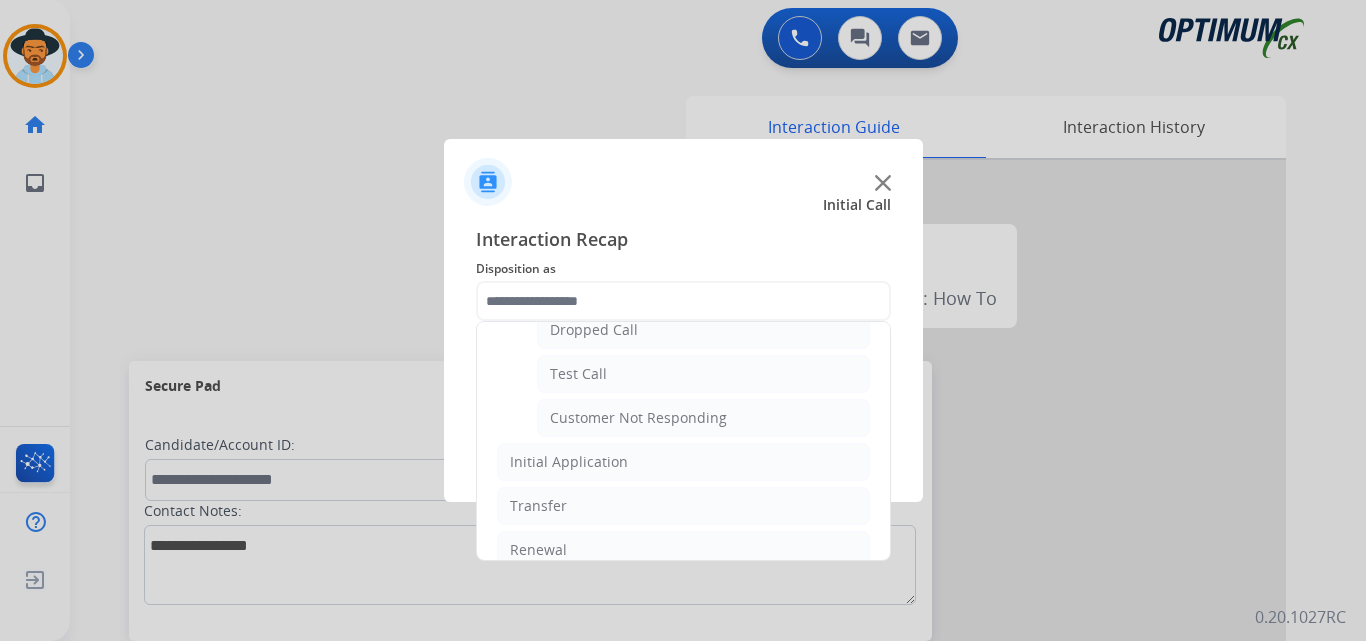 click at bounding box center (683, 320) 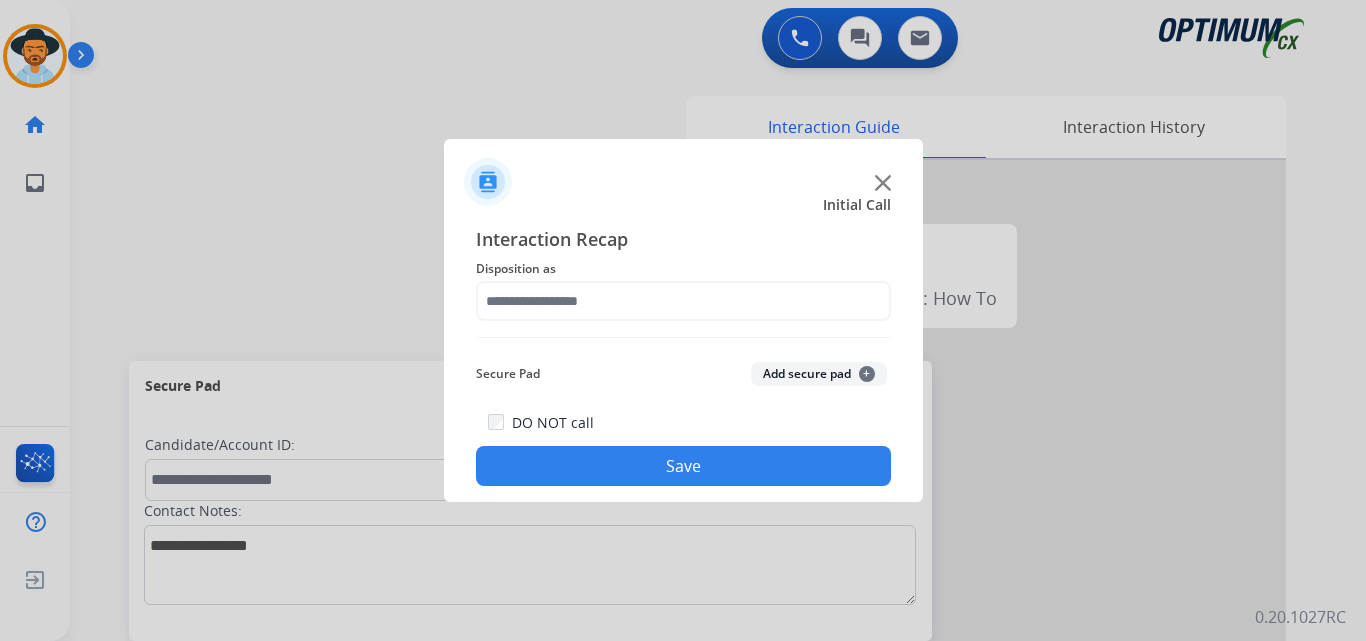 click 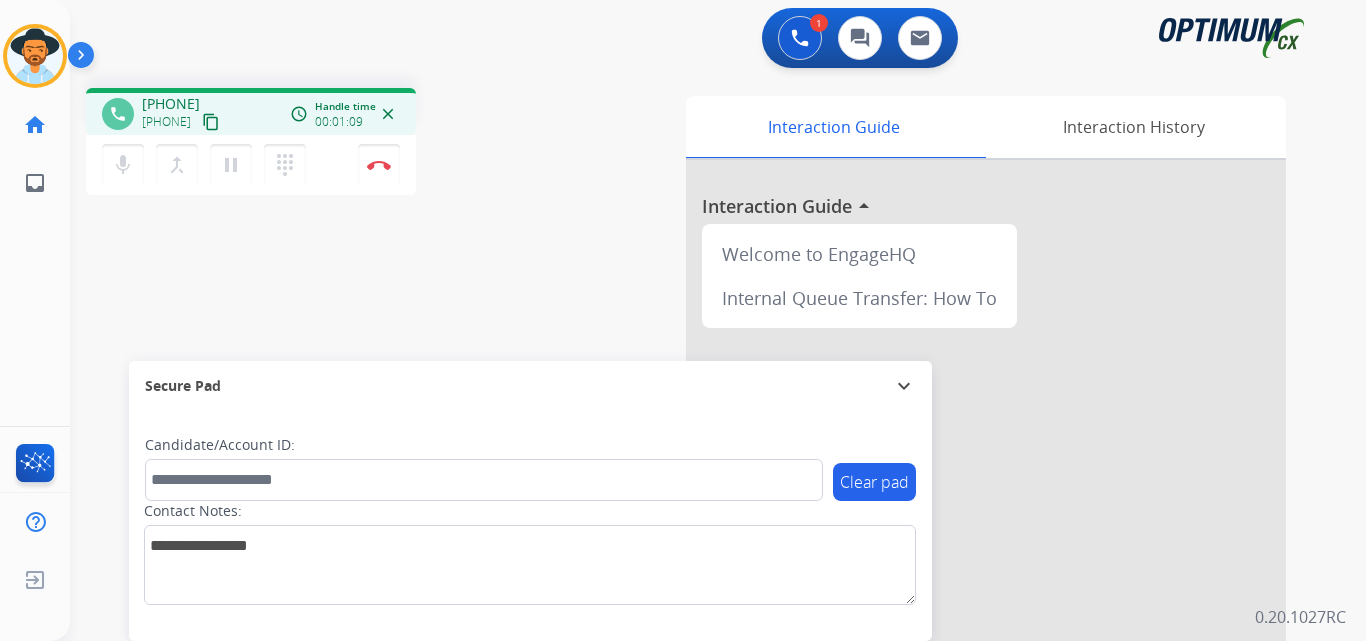 drag, startPoint x: 246, startPoint y: 273, endPoint x: 203, endPoint y: 218, distance: 69.81404 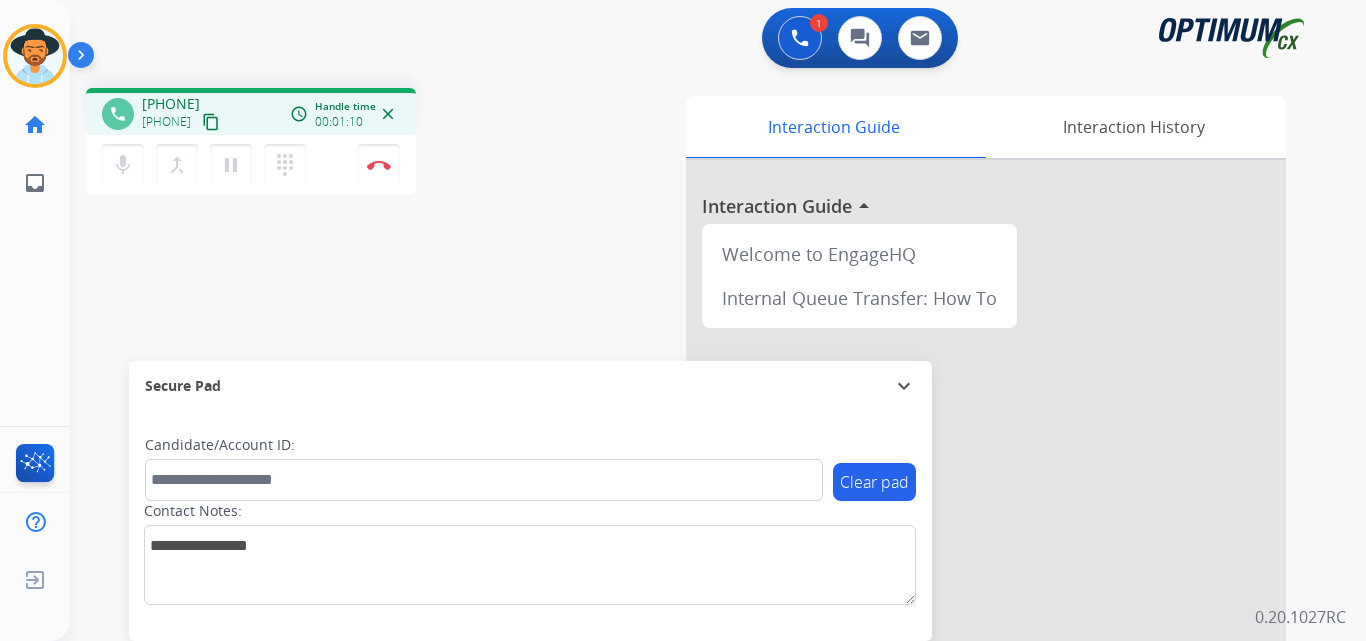 copy on "13137042089" 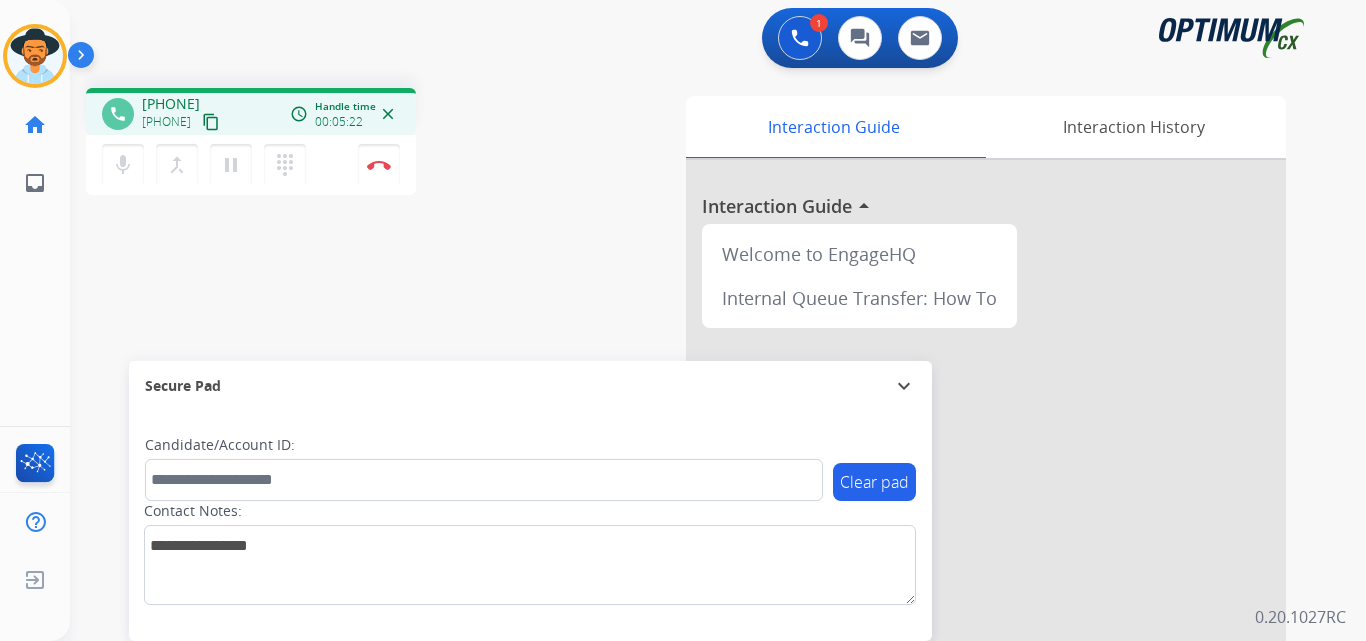 click on "phone +13137042089 +13137042089 content_copy access_time Call metrics Queue   00:08 Hold   00:00 Talk   05:16 Total   05:23 Handle time 00:05:22 close mic Mute merge_type Bridge pause Hold dialpad Dialpad Disconnect swap_horiz Break voice bridge close_fullscreen Connect 3-Way Call merge_type Separate 3-Way Call  Interaction Guide   Interaction History  Interaction Guide arrow_drop_up  Welcome to EngageHQ   Internal Queue Transfer: How To  Secure Pad expand_more Clear pad Candidate/Account ID: Contact Notes:" at bounding box center [694, 489] 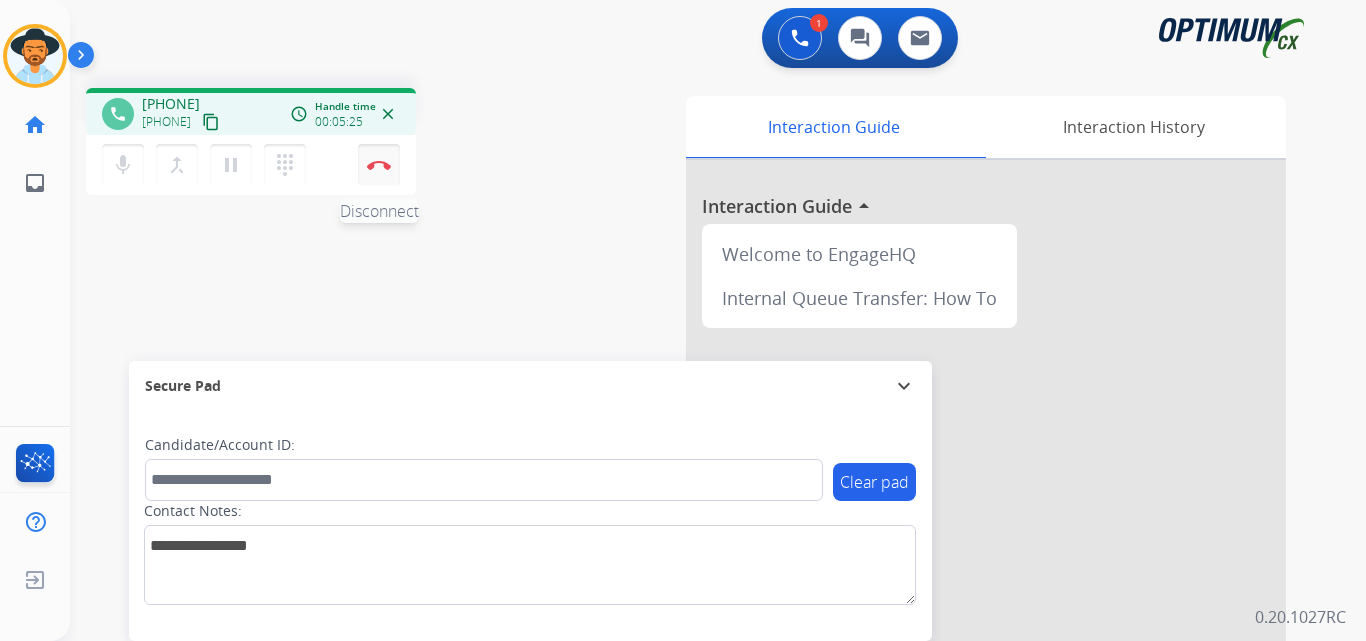 click on "Disconnect" at bounding box center [379, 165] 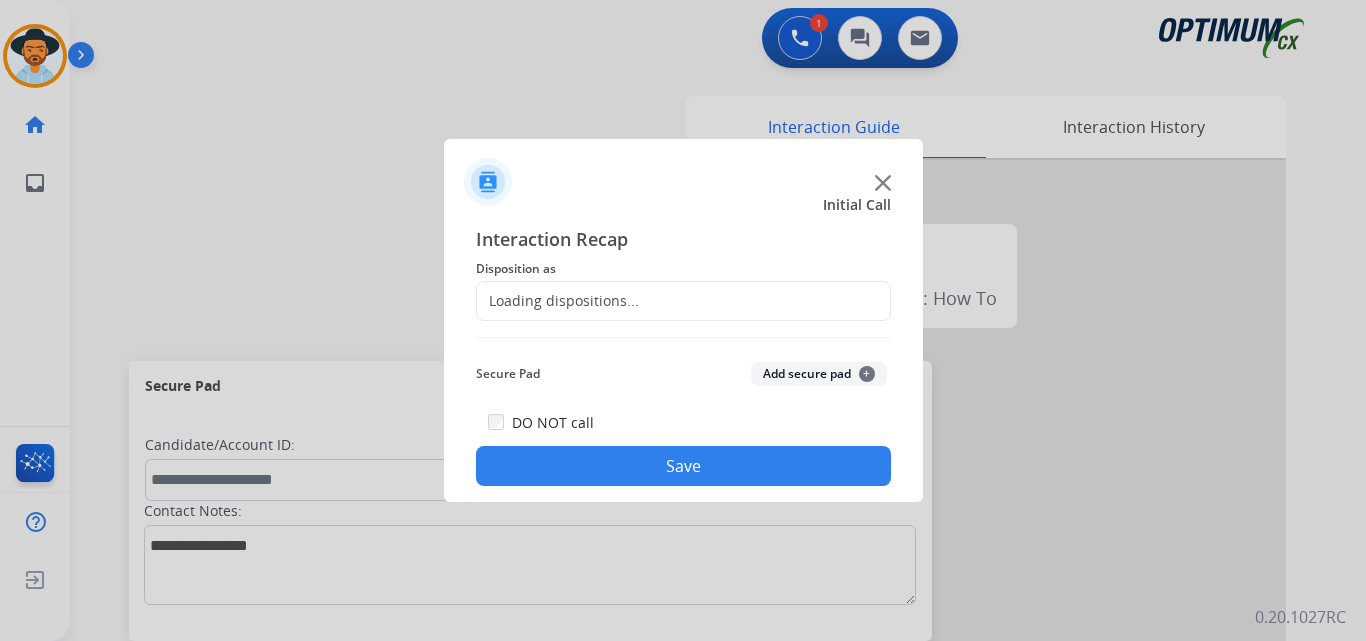 click on "Loading dispositions..." 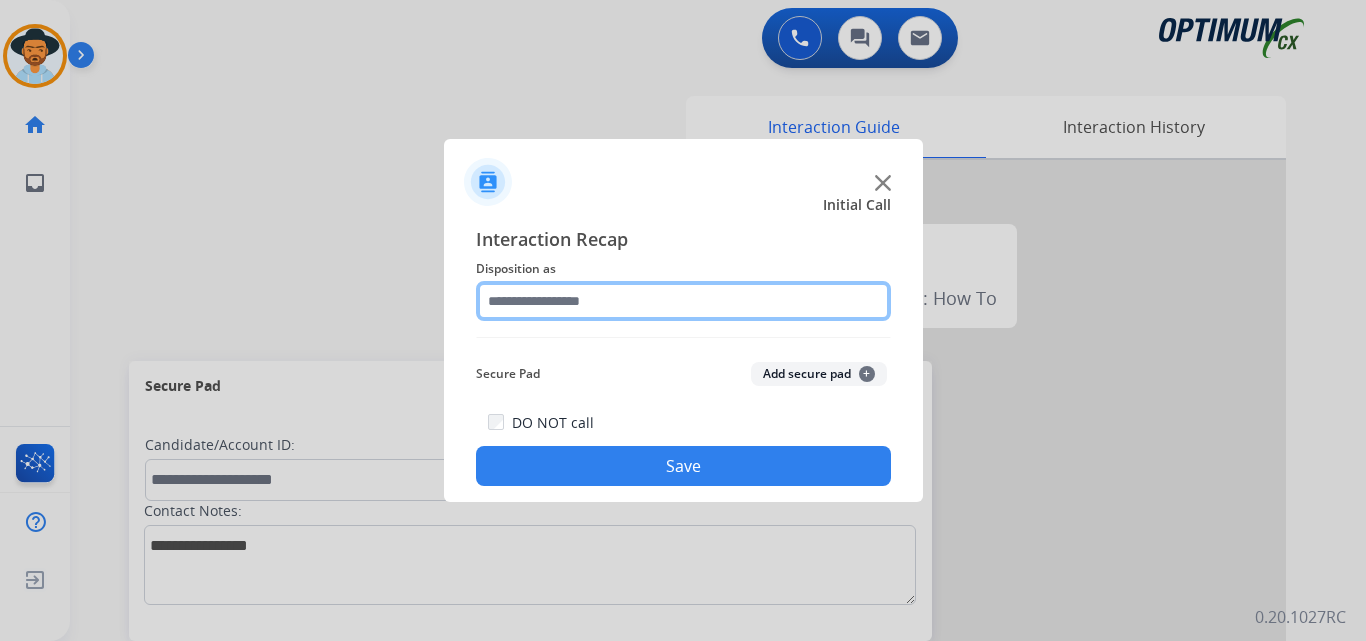 click 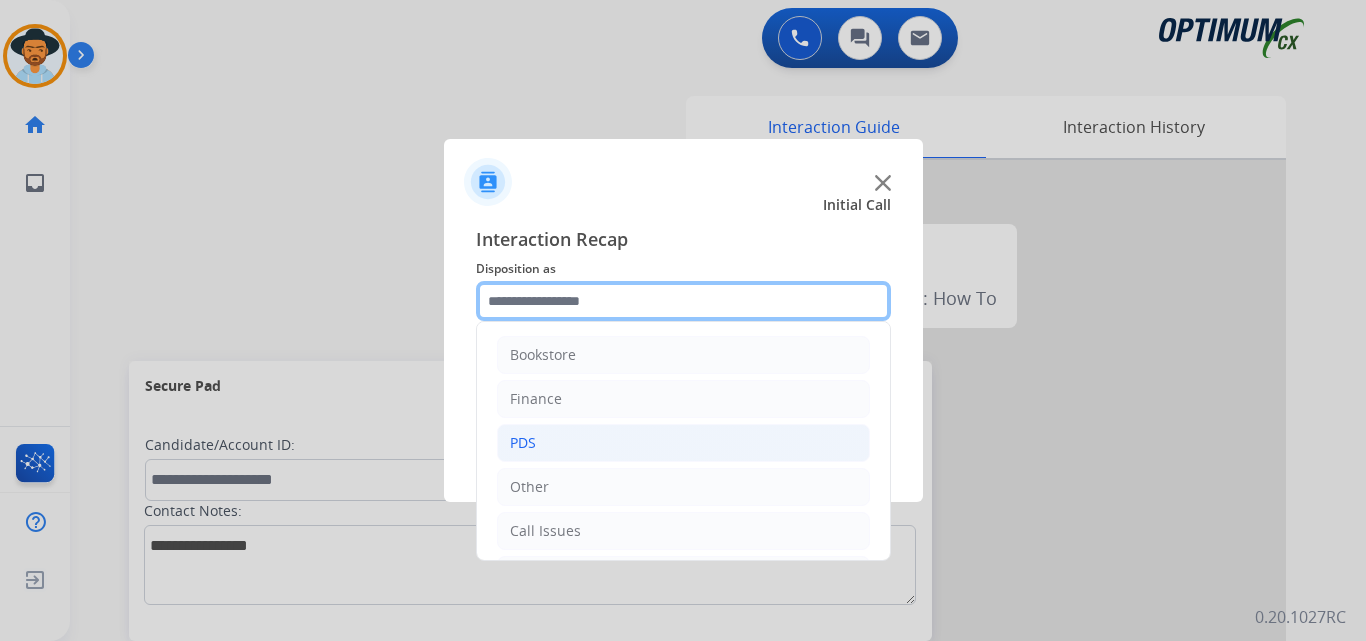 scroll, scrollTop: 136, scrollLeft: 0, axis: vertical 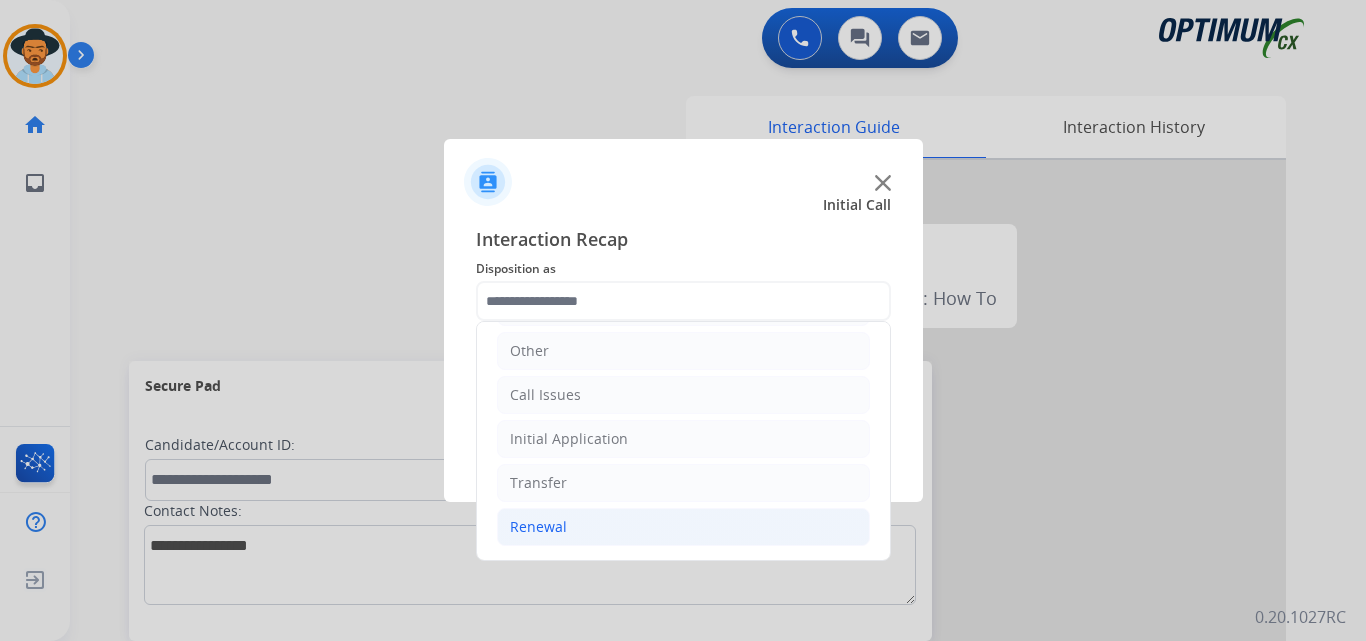 click on "Renewal" 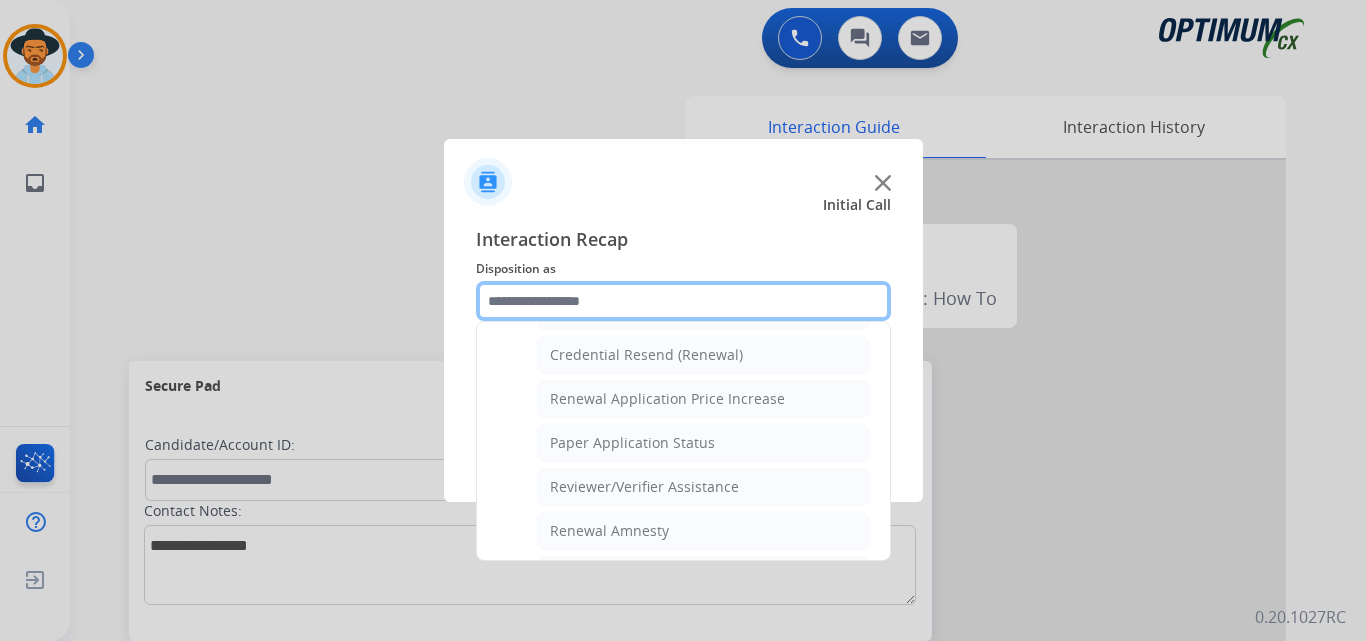 scroll, scrollTop: 469, scrollLeft: 0, axis: vertical 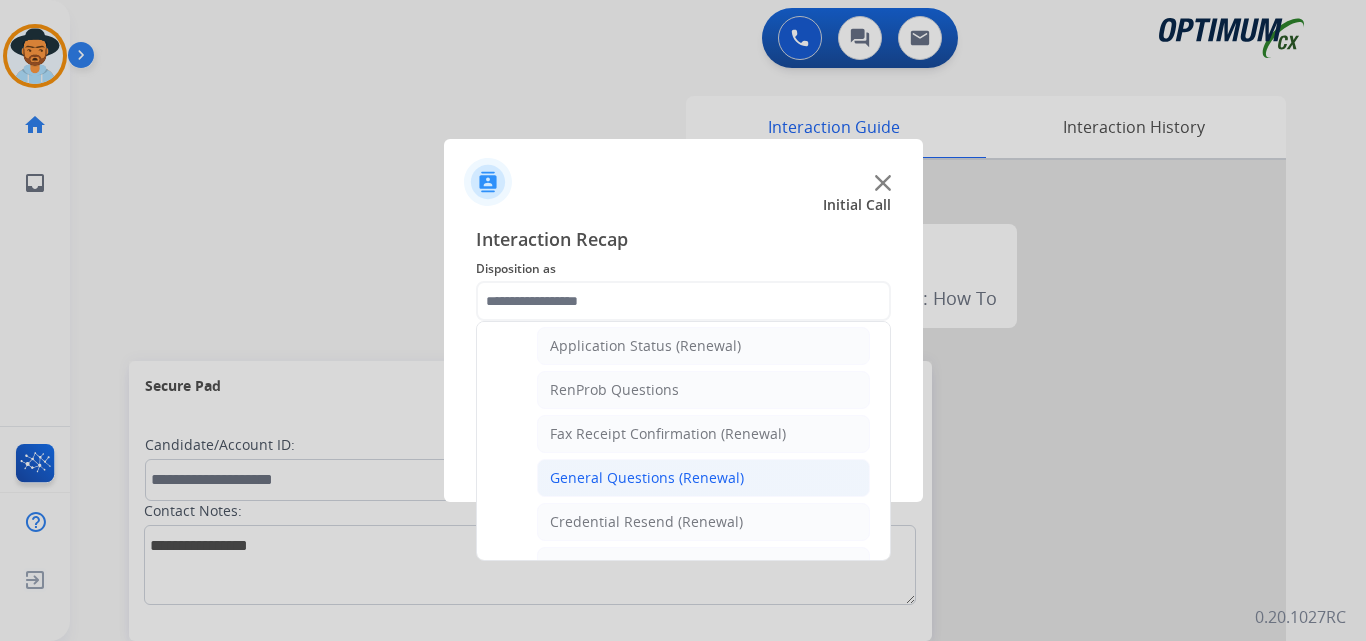 click on "General Questions (Renewal)" 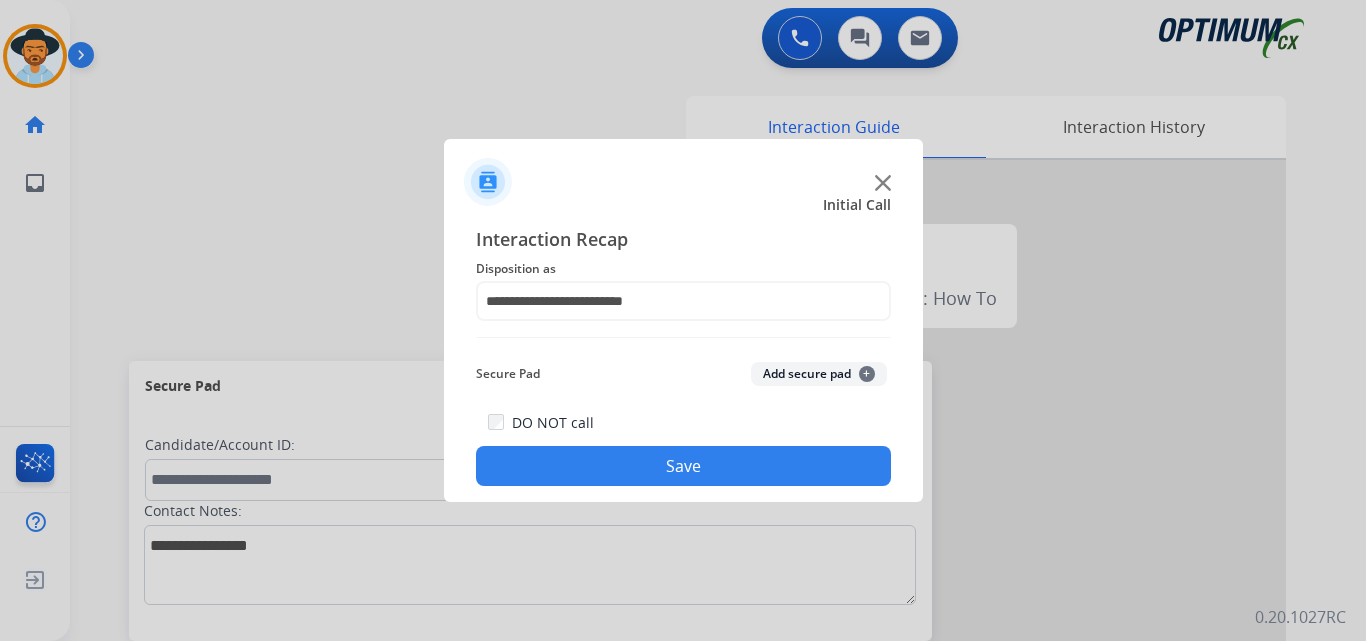 click on "Save" 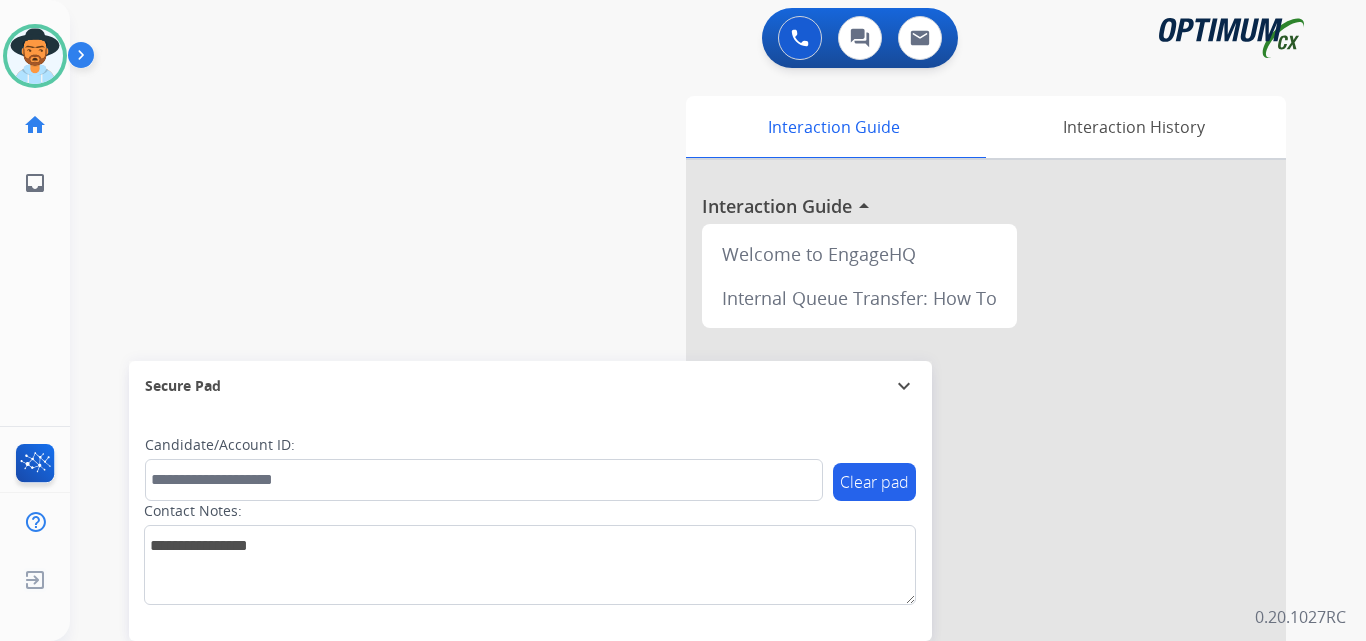 click on "swap_horiz Break voice bridge close_fullscreen Connect 3-Way Call merge_type Separate 3-Way Call  Interaction Guide   Interaction History  Interaction Guide arrow_drop_up  Welcome to EngageHQ   Internal Queue Transfer: How To  Secure Pad expand_more Clear pad Candidate/Account ID: Contact Notes:" at bounding box center (694, 489) 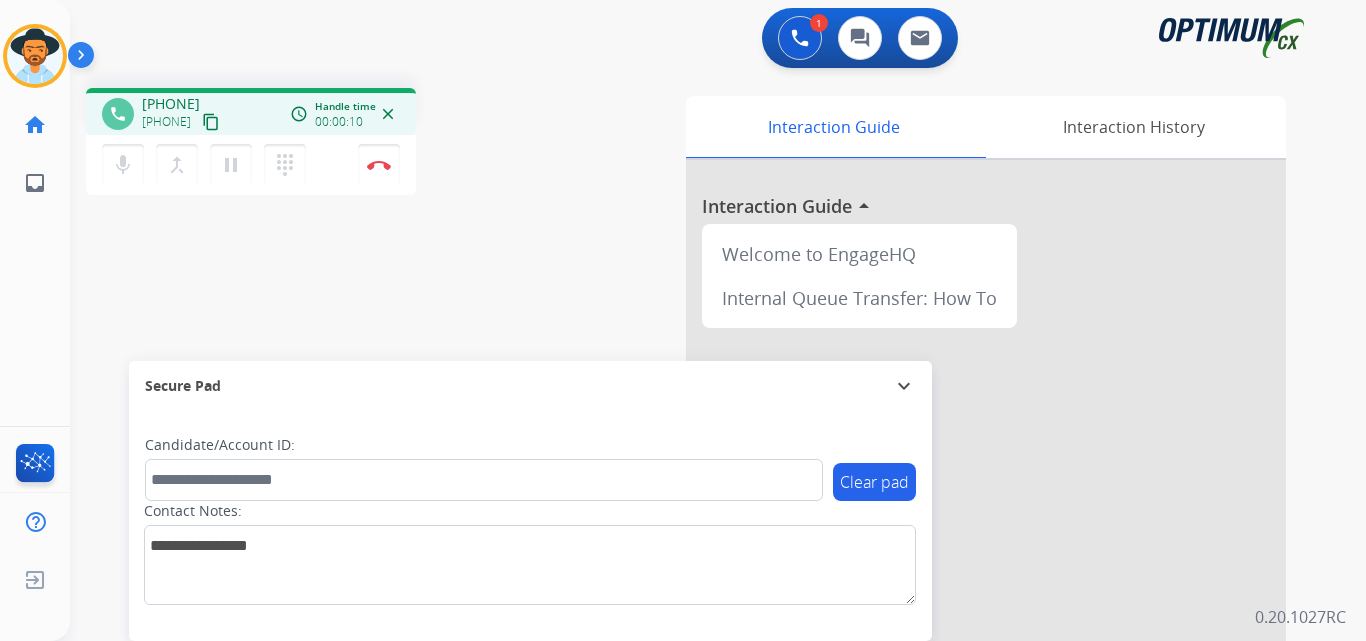 click on "+13059009242" at bounding box center [171, 104] 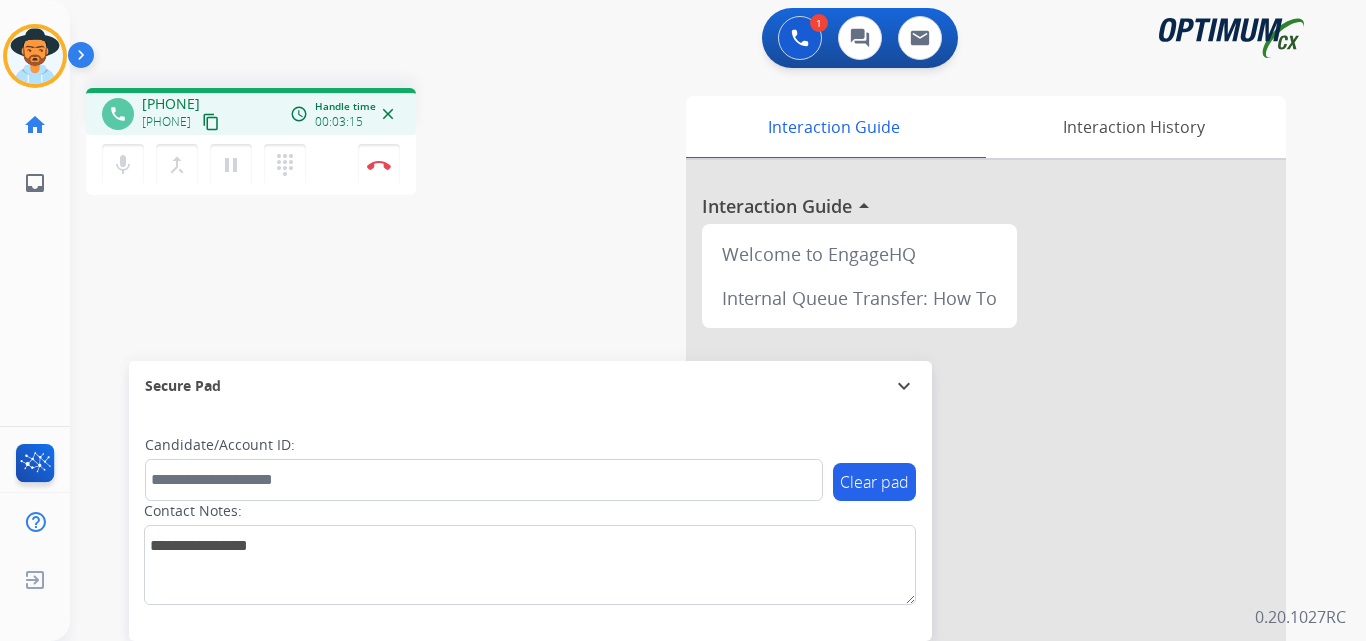 click on "+13059009242" at bounding box center [171, 104] 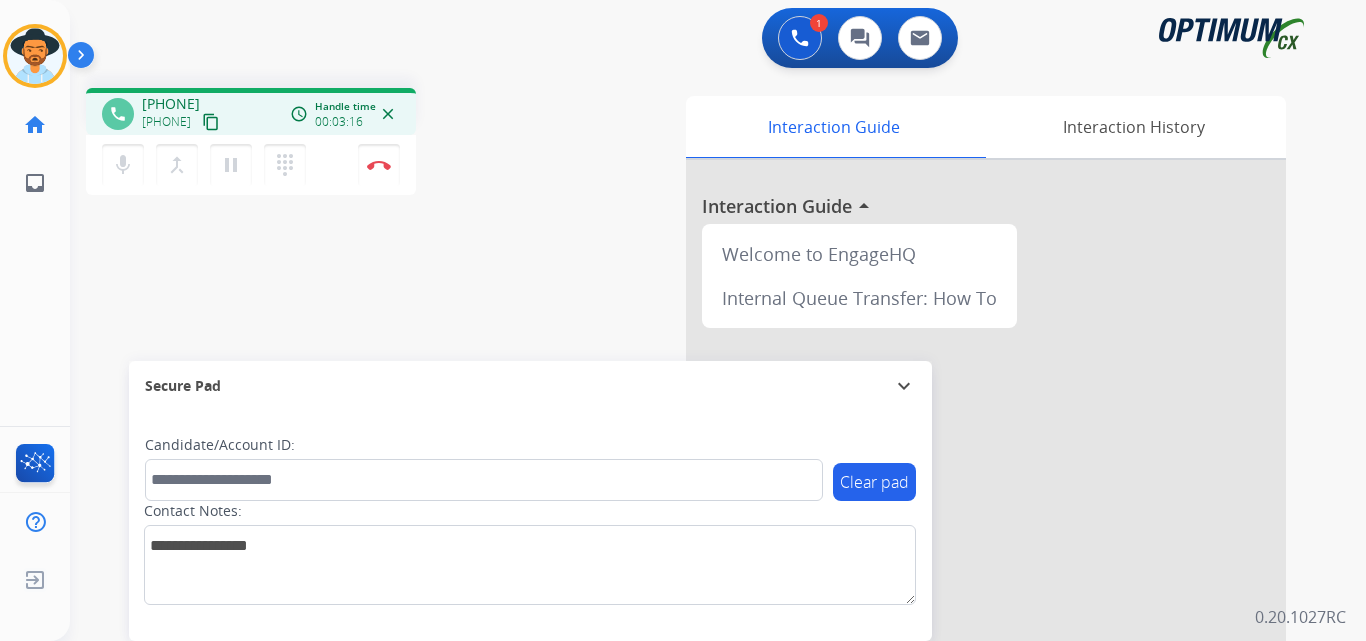 click on "+13059009242" at bounding box center (171, 104) 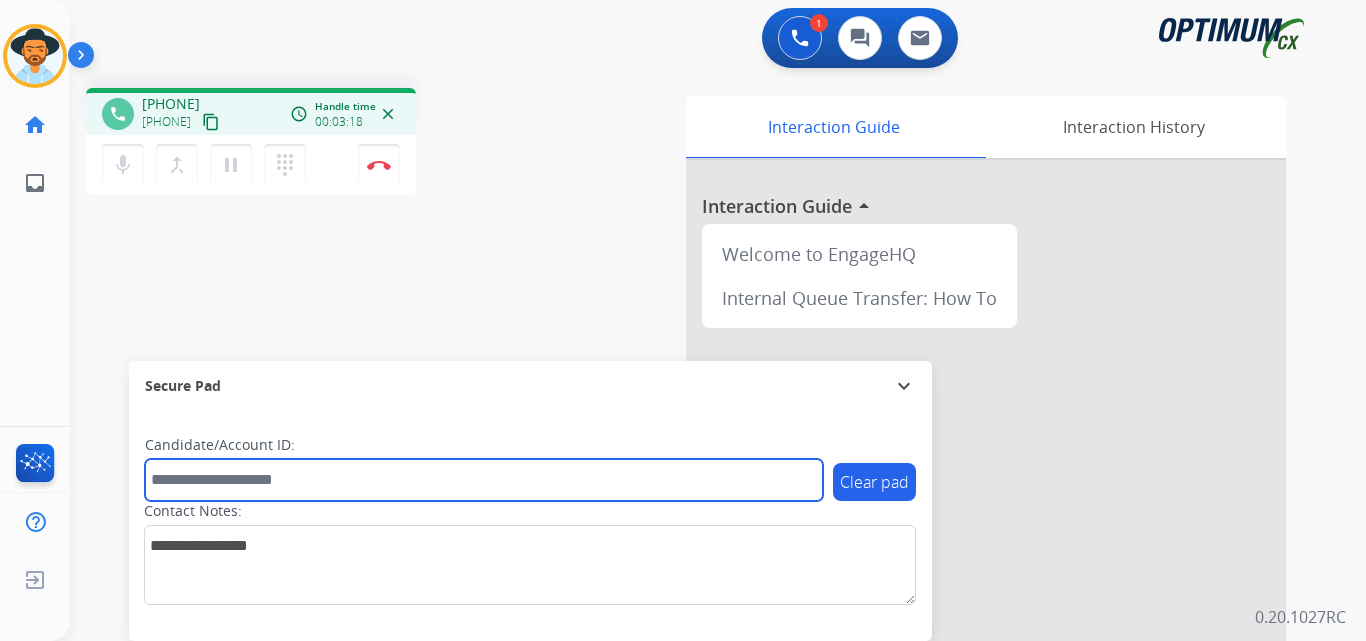 click at bounding box center [484, 480] 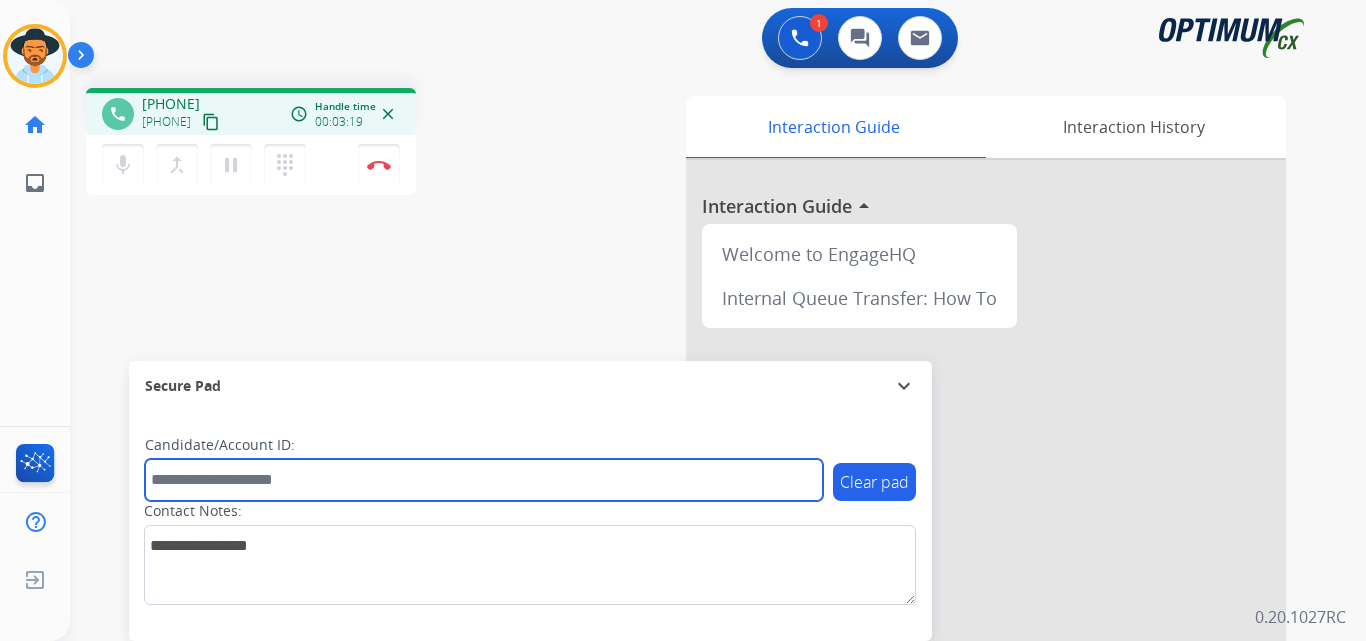 paste on "**********" 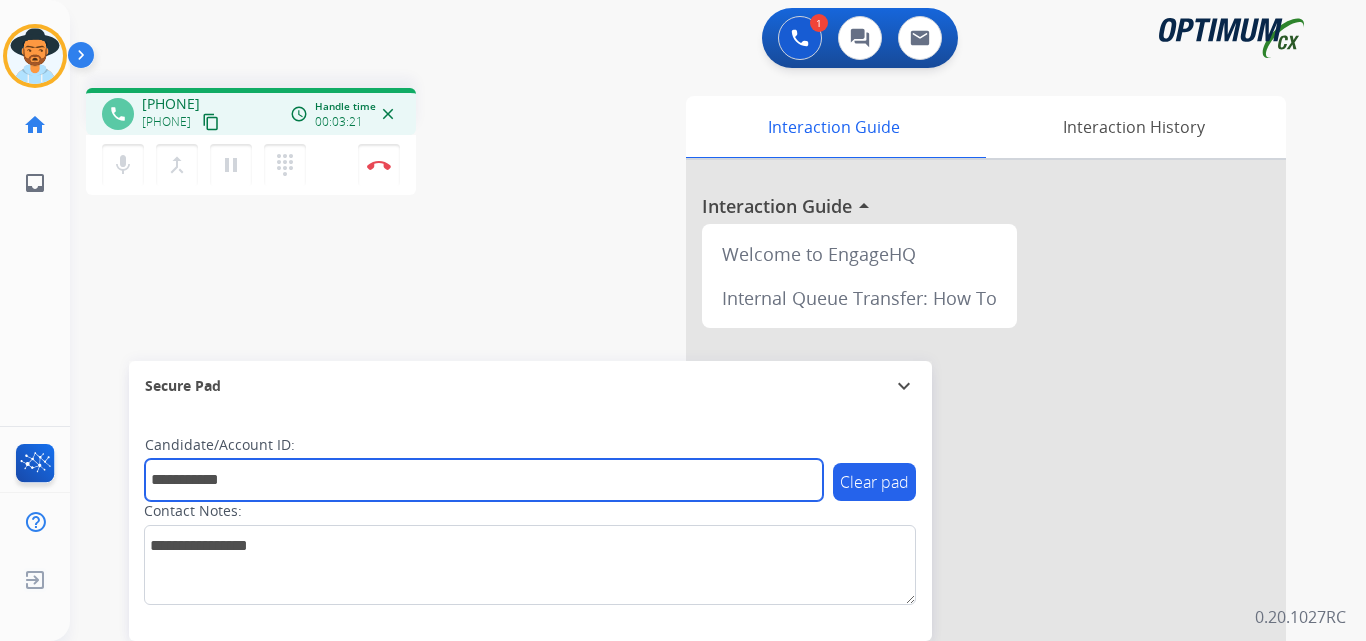 type on "**********" 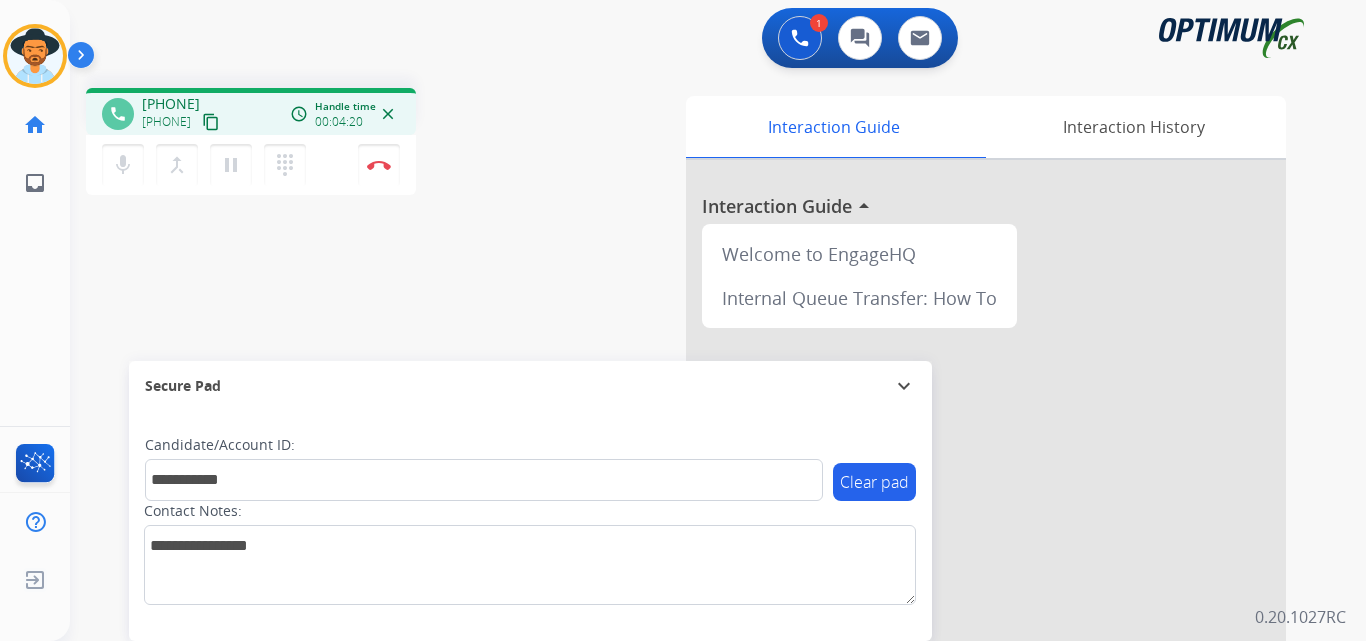 click on "**********" at bounding box center [694, 489] 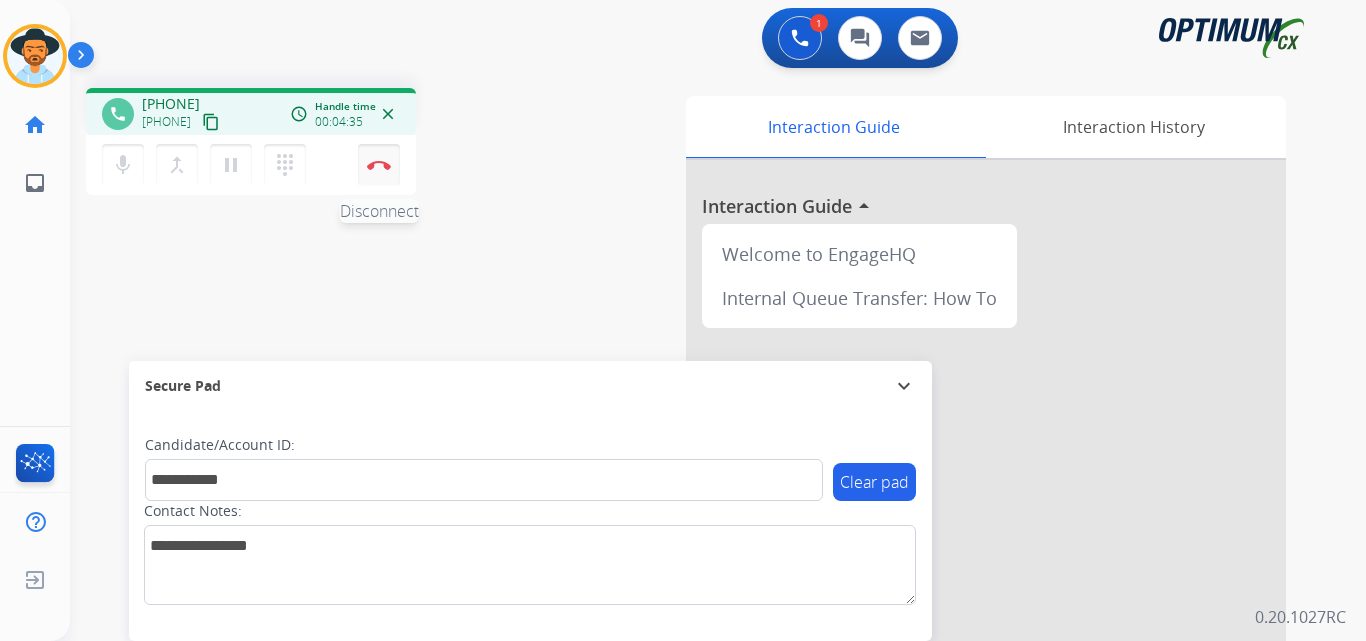 click on "Disconnect" at bounding box center (379, 165) 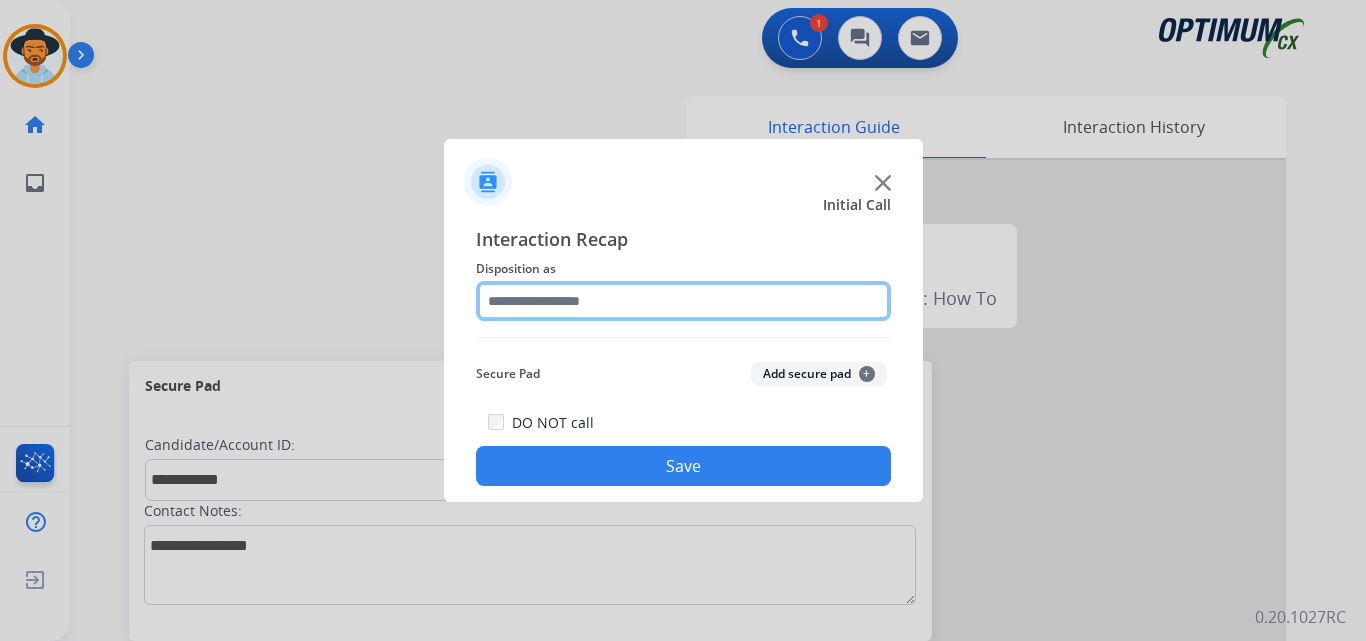 click 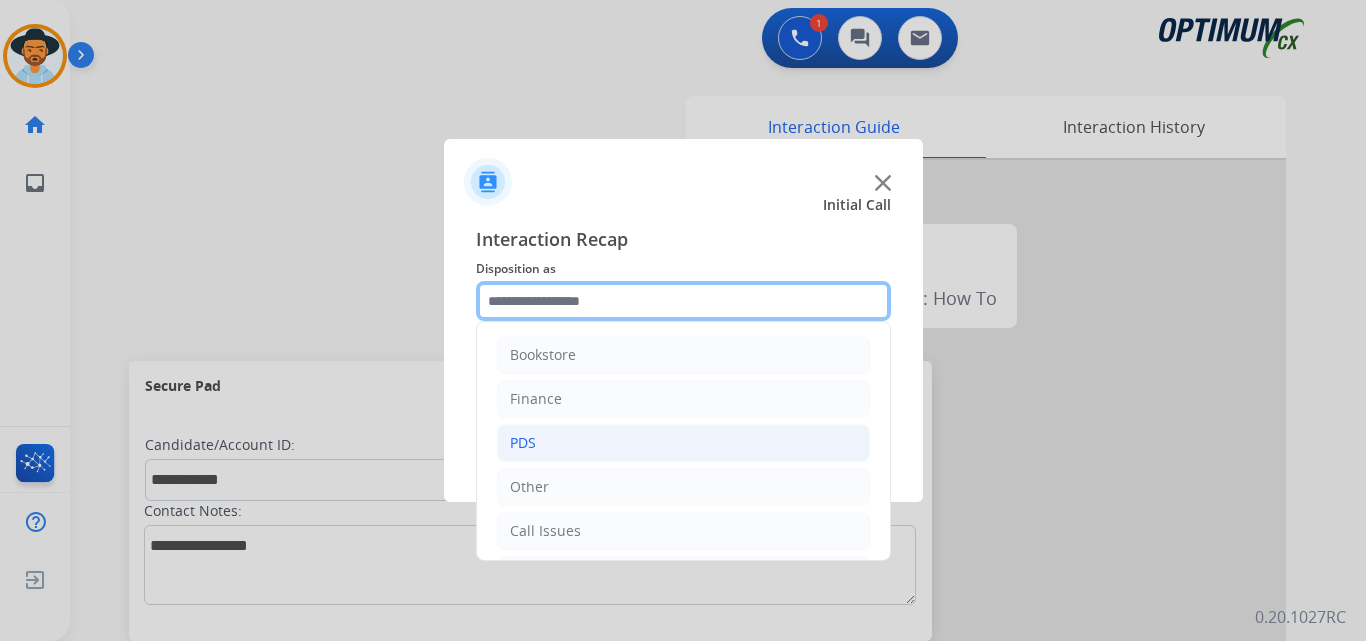scroll, scrollTop: 136, scrollLeft: 0, axis: vertical 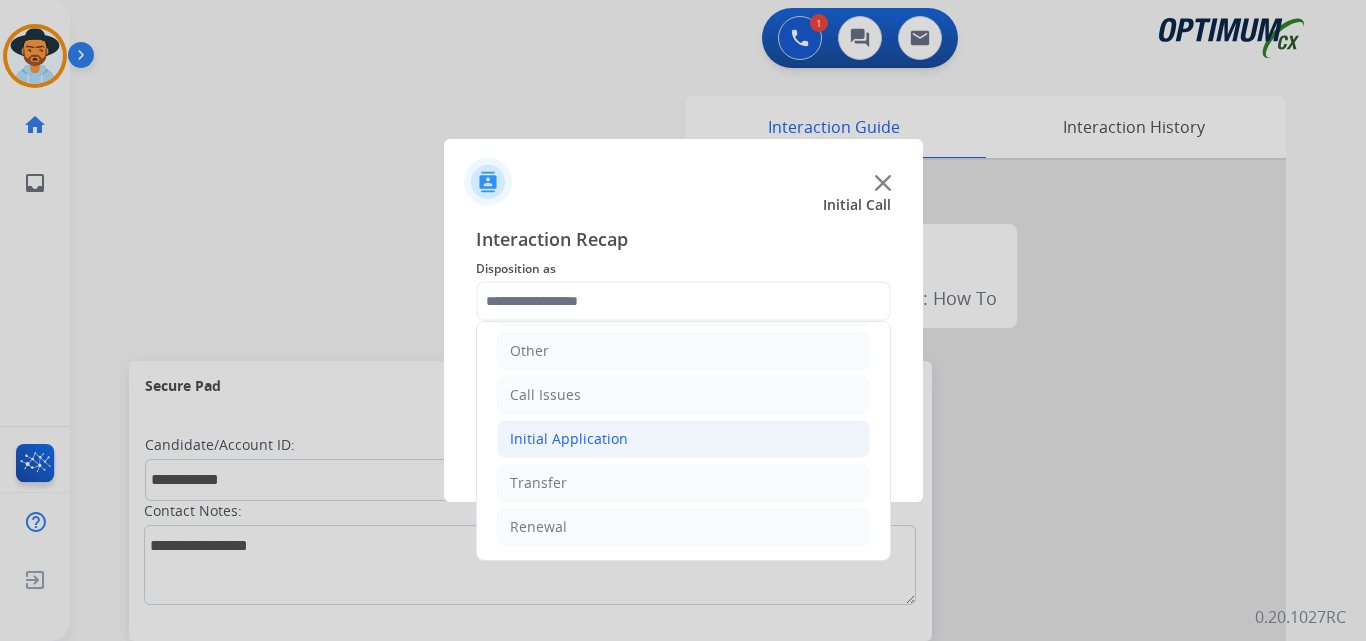 click on "Initial Application" 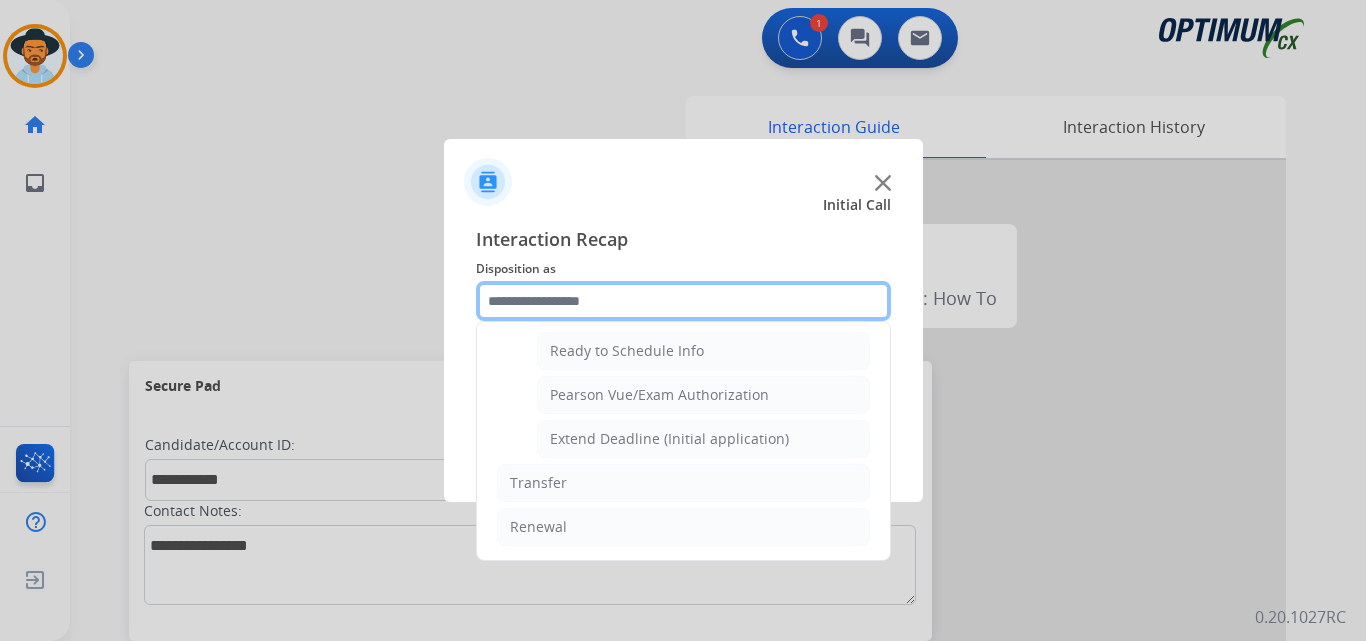 scroll, scrollTop: 1065, scrollLeft: 0, axis: vertical 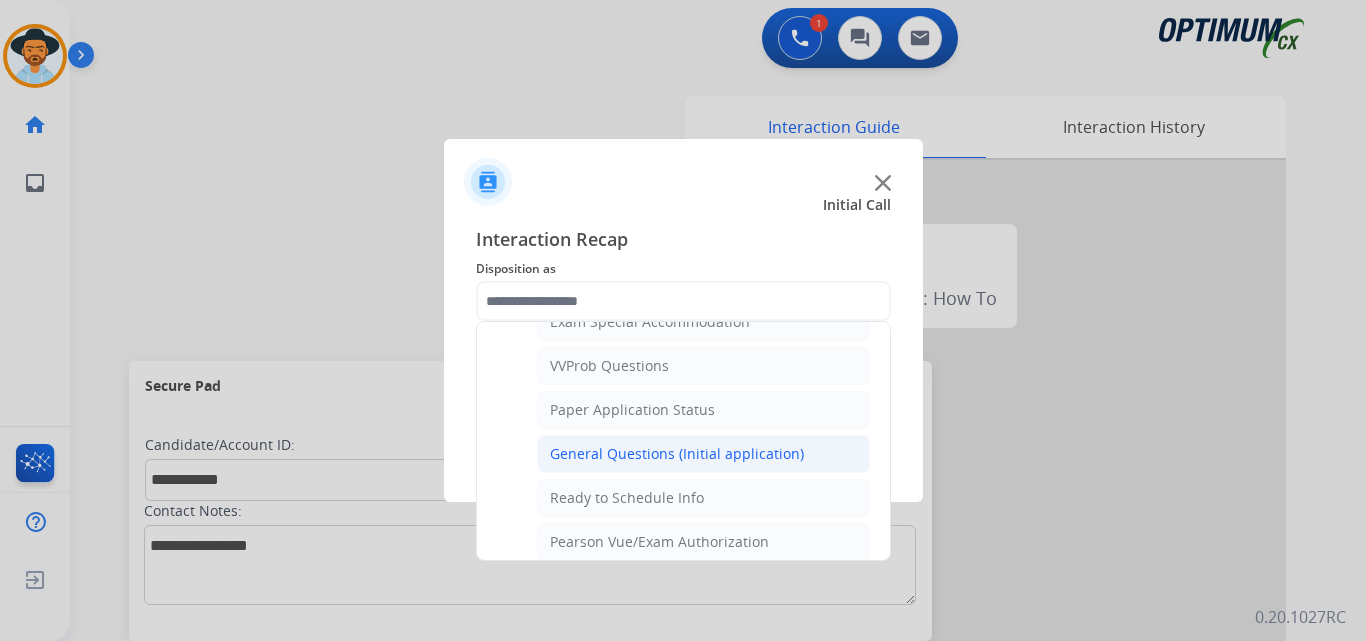 click on "General Questions (Initial application)" 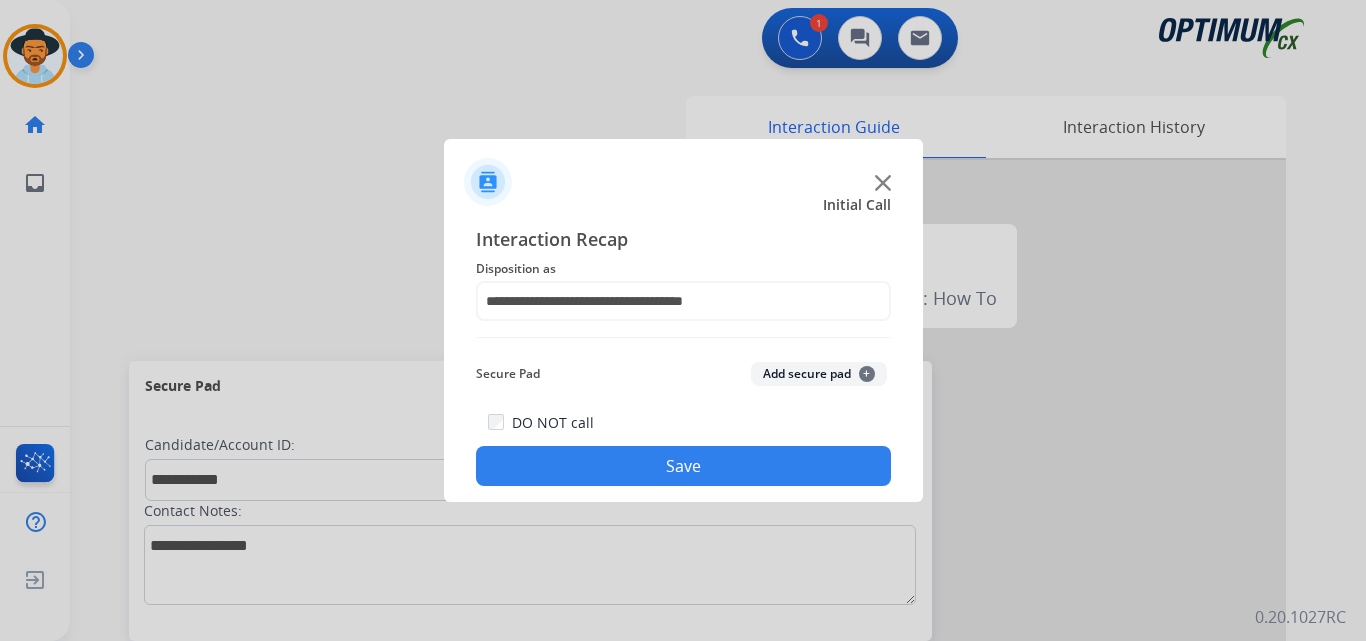 click on "Save" 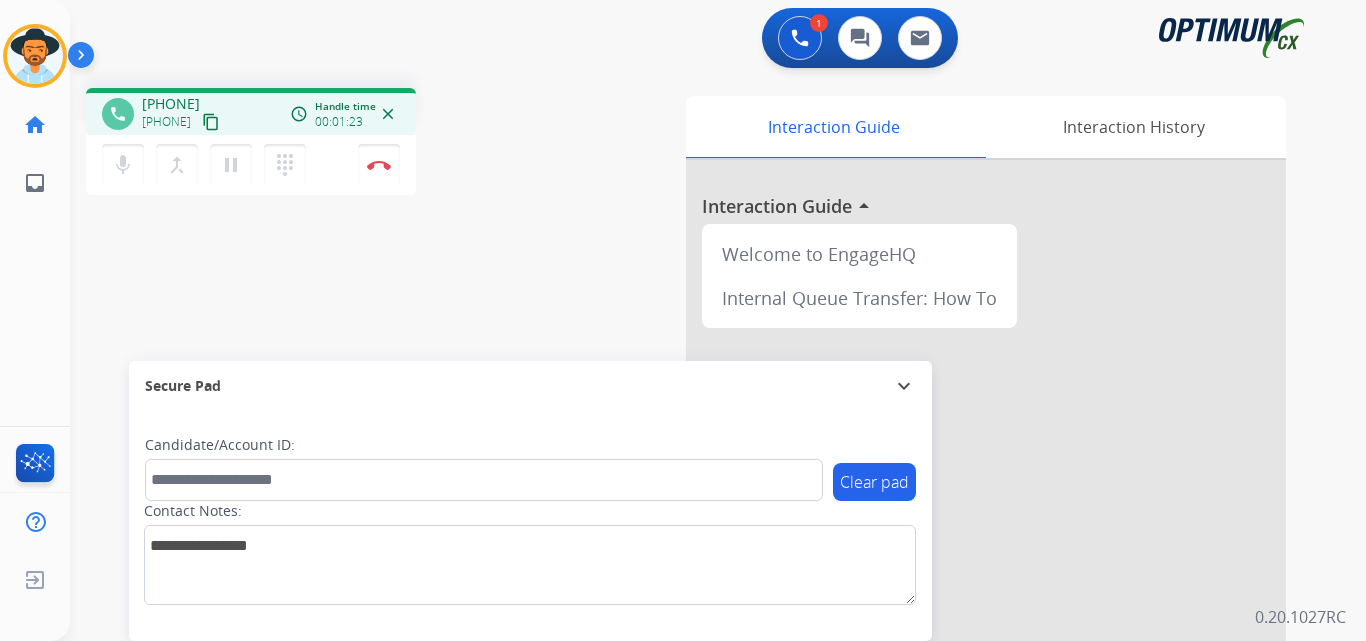 click on "phone +12403160835 +12403160835 content_copy access_time Call metrics Queue   00:10 Hold   00:00 Talk   01:24 Total   01:33 Handle time 00:01:23 close" at bounding box center [251, 111] 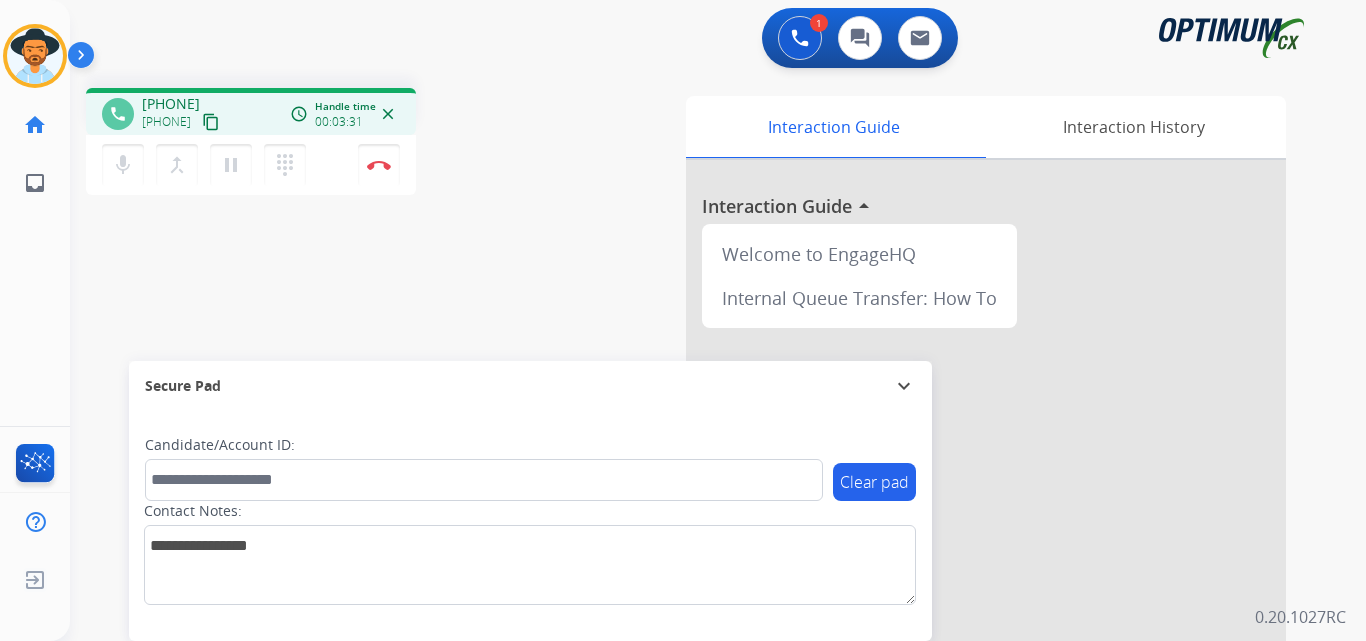 click on "+12403160835" at bounding box center [171, 104] 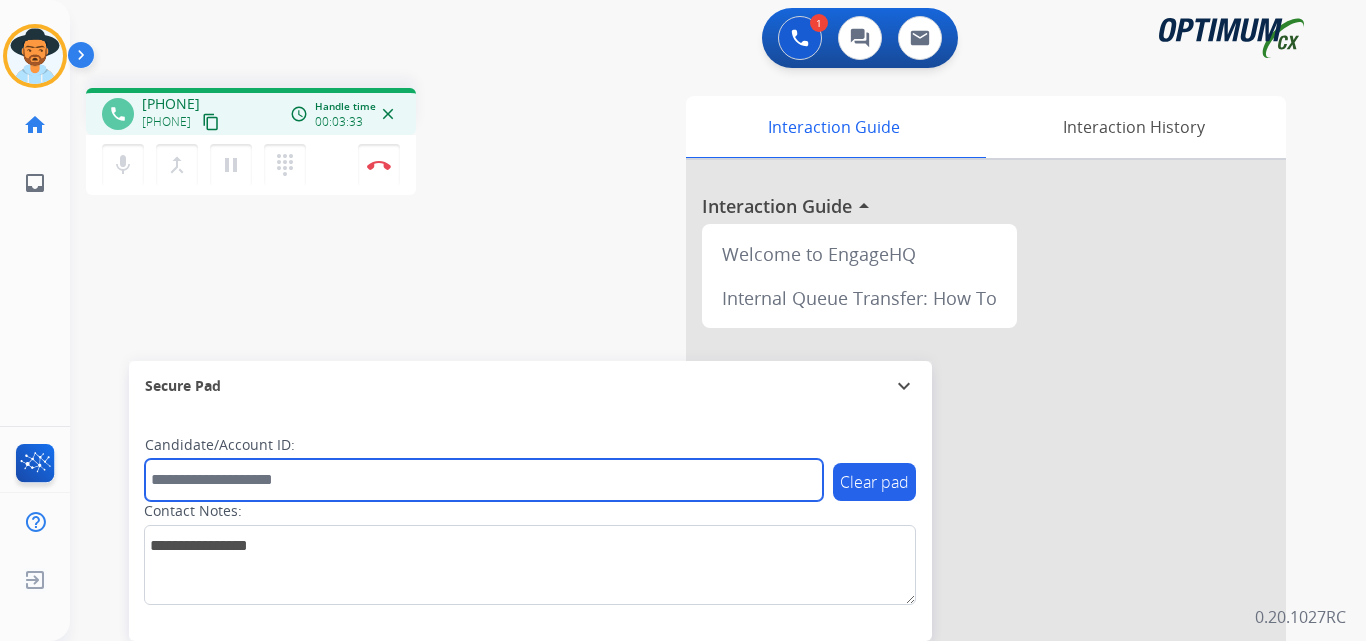click at bounding box center (484, 480) 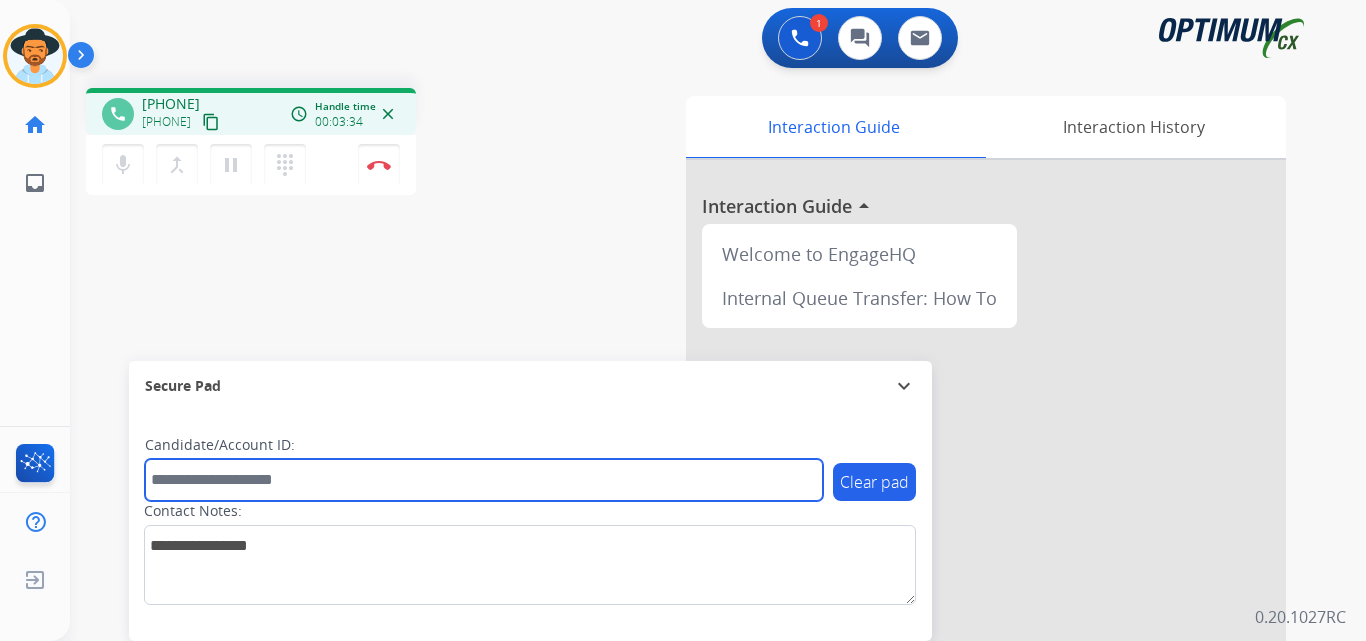 paste on "**********" 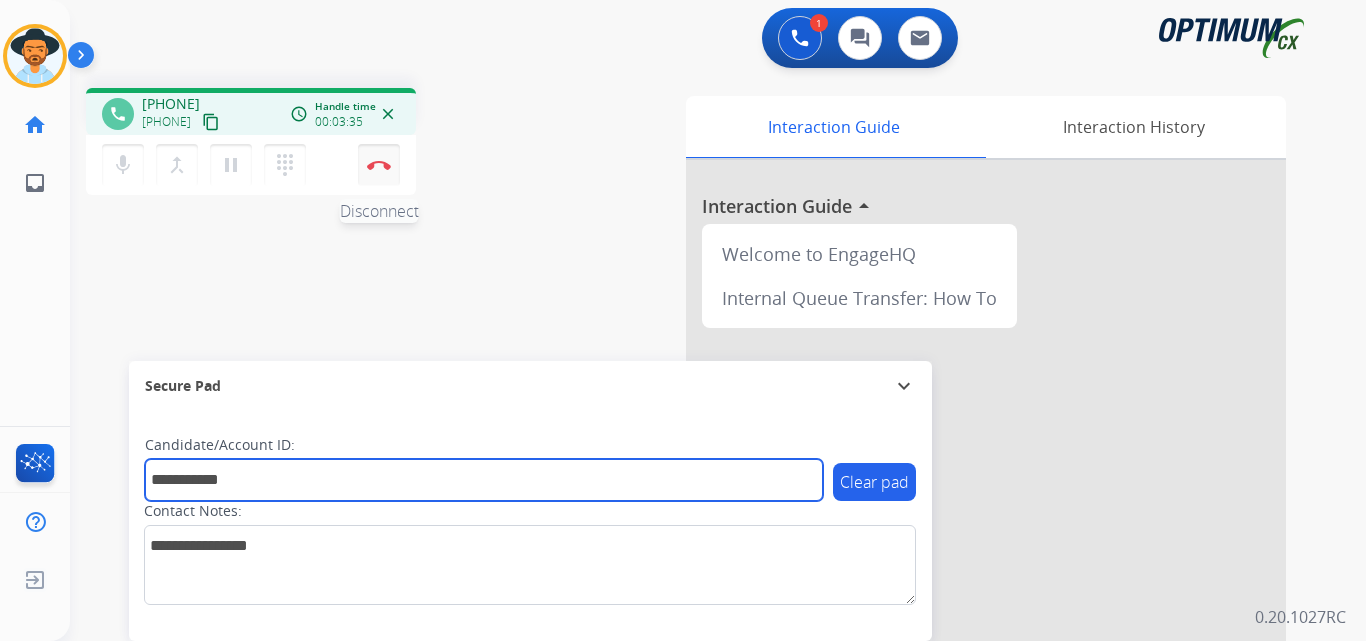 type on "**********" 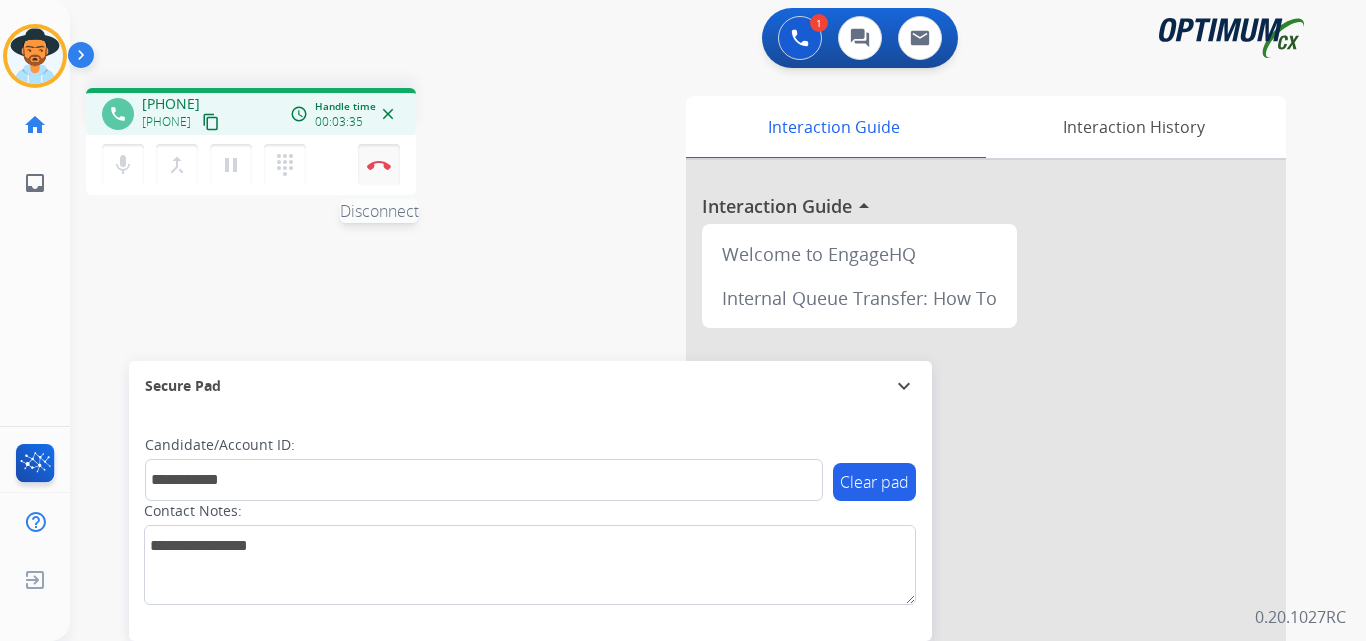 click at bounding box center [379, 165] 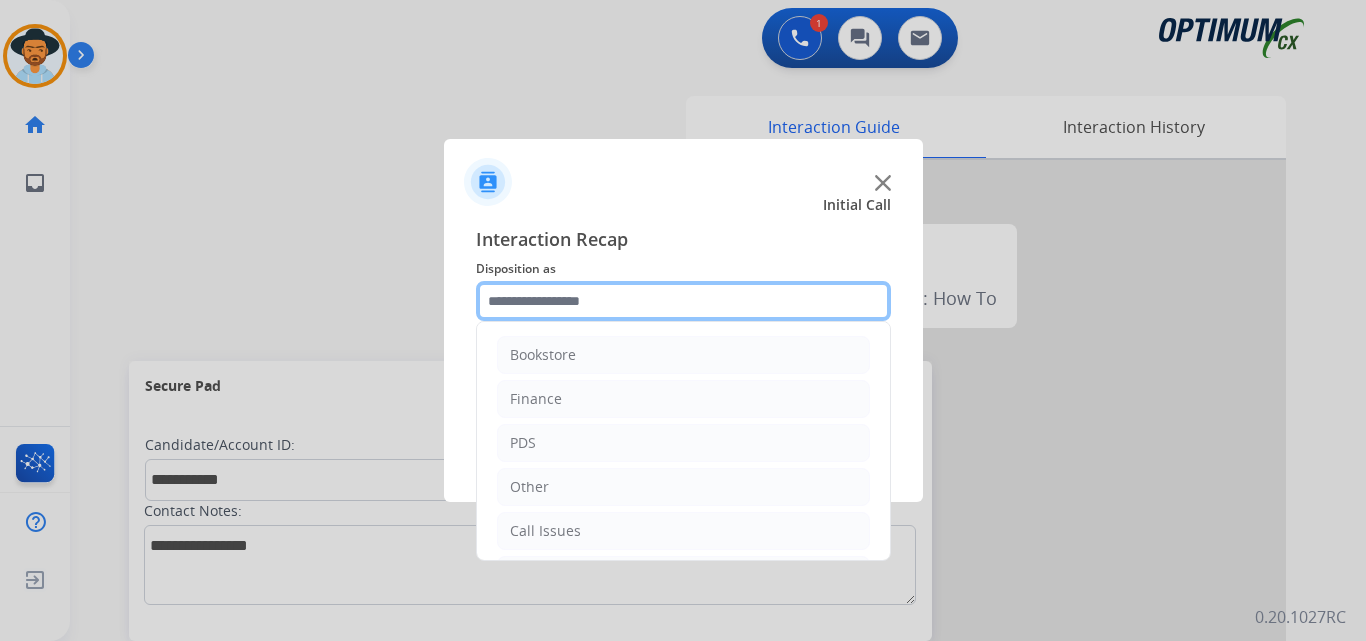 click 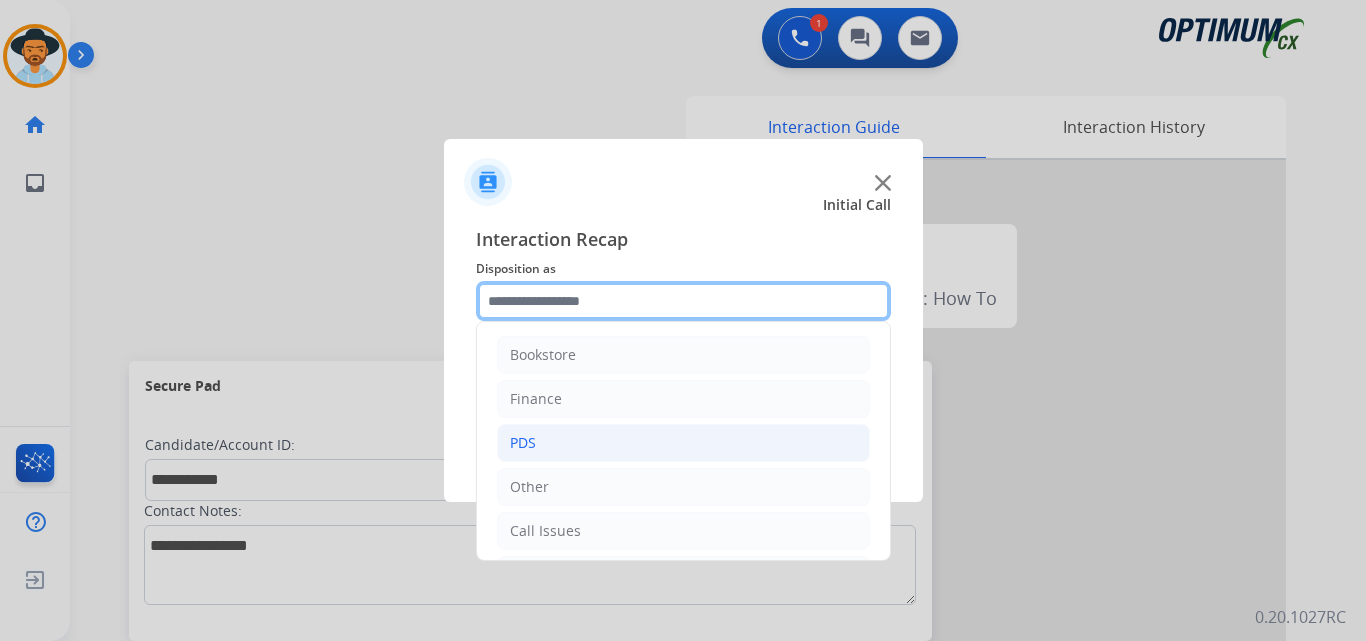 scroll, scrollTop: 136, scrollLeft: 0, axis: vertical 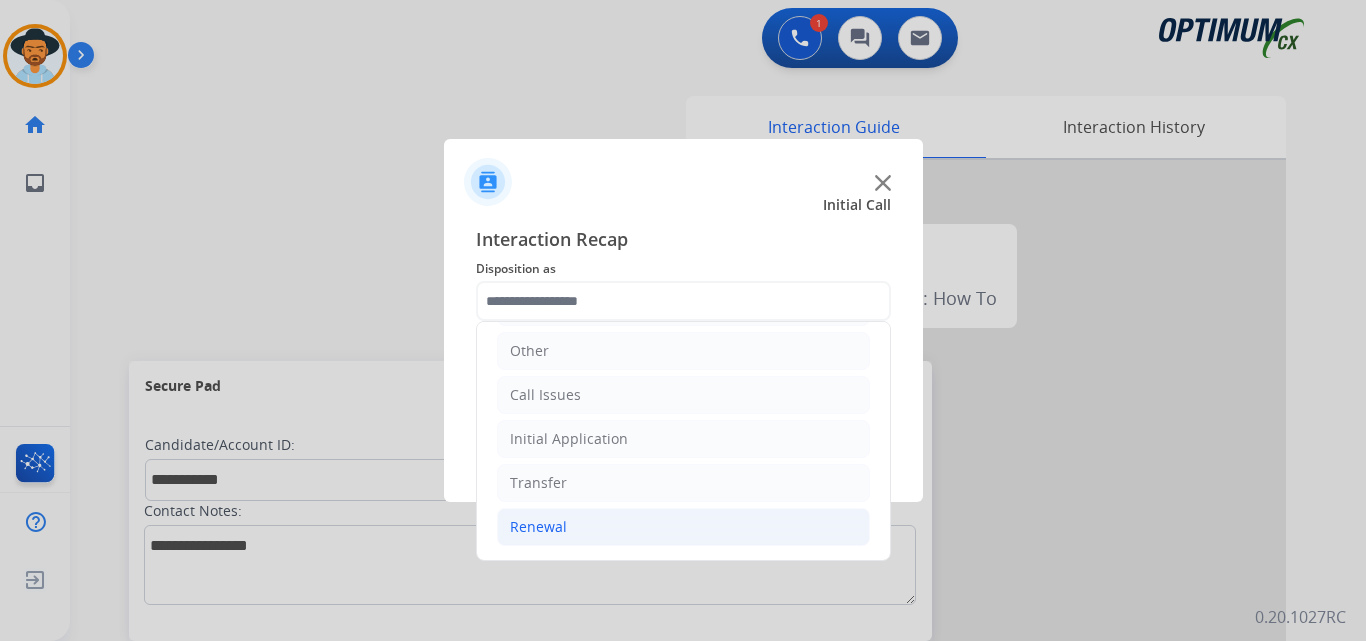 click on "Renewal" 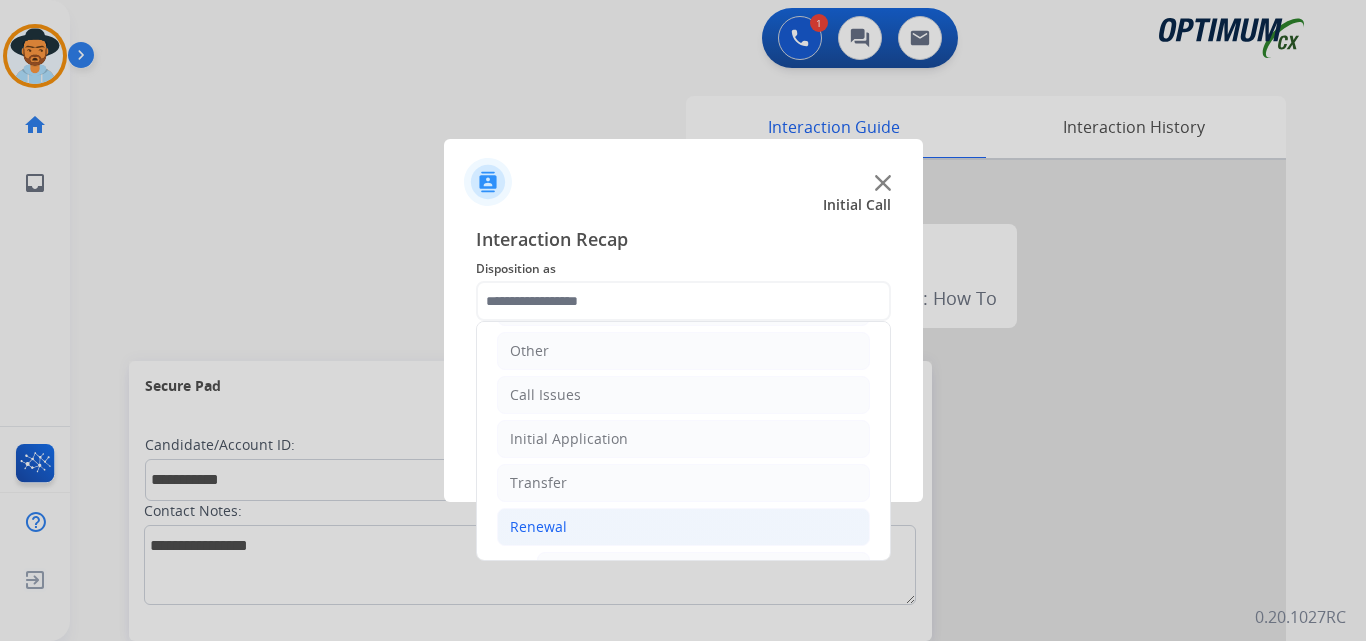 click on "Renewal" 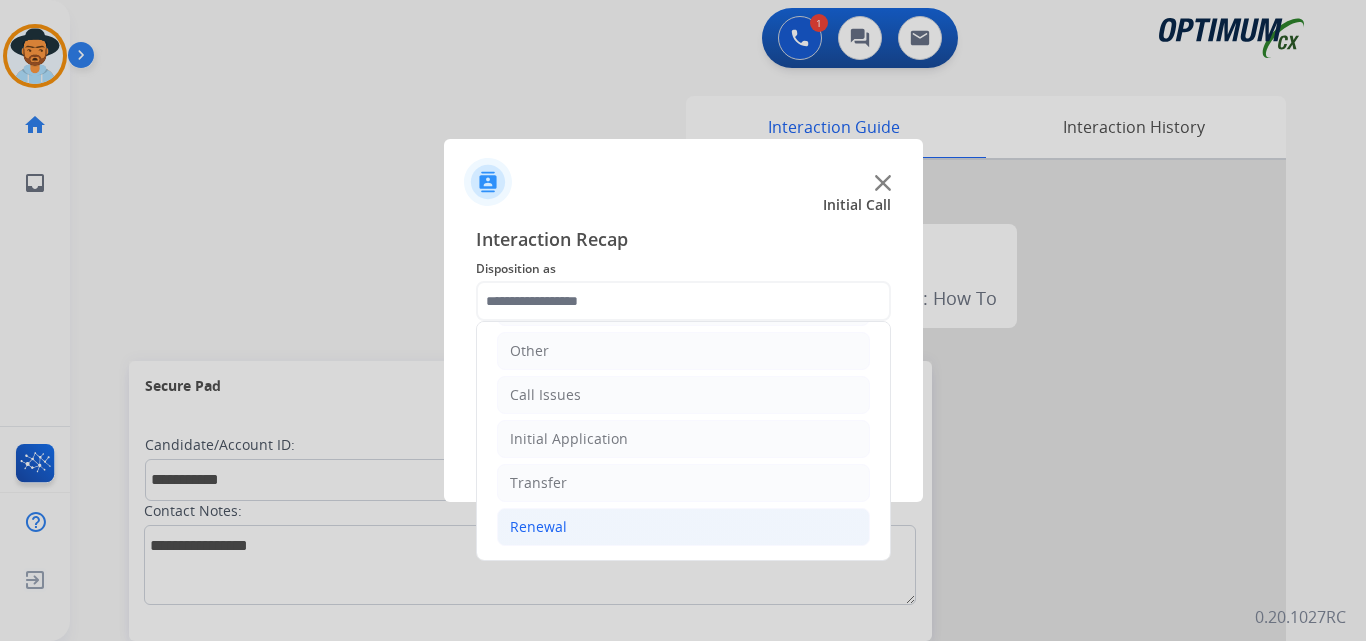 click on "Renewal" 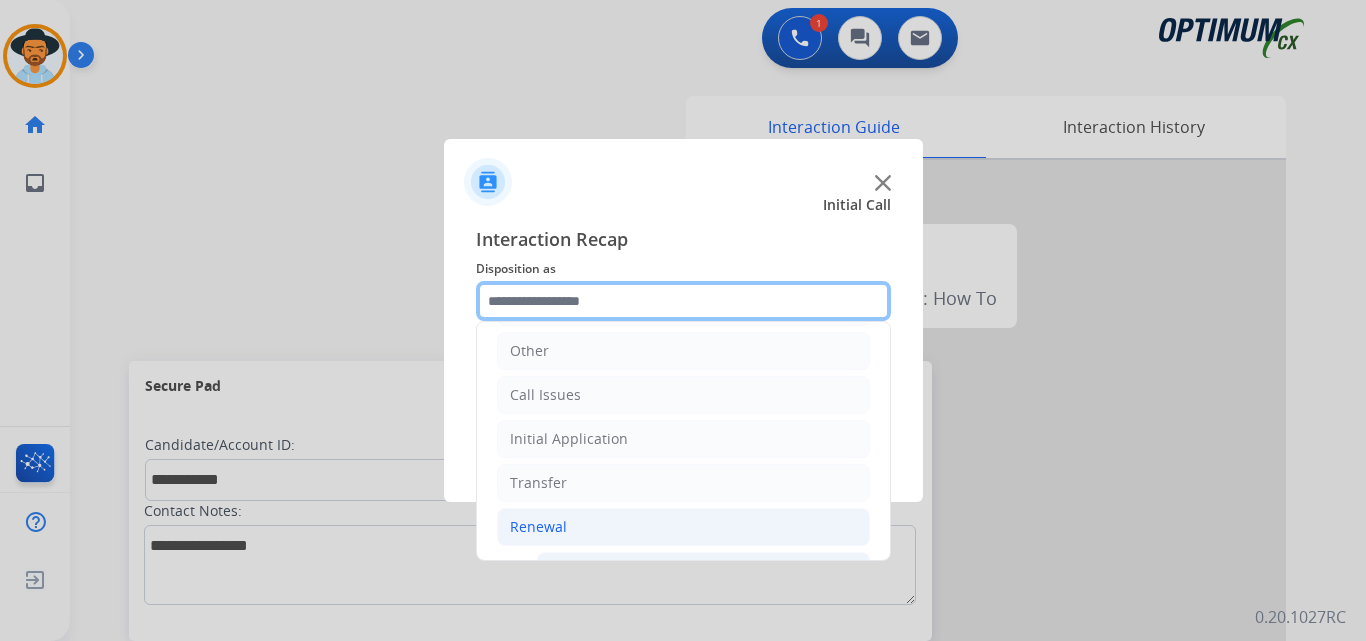 scroll, scrollTop: 469, scrollLeft: 0, axis: vertical 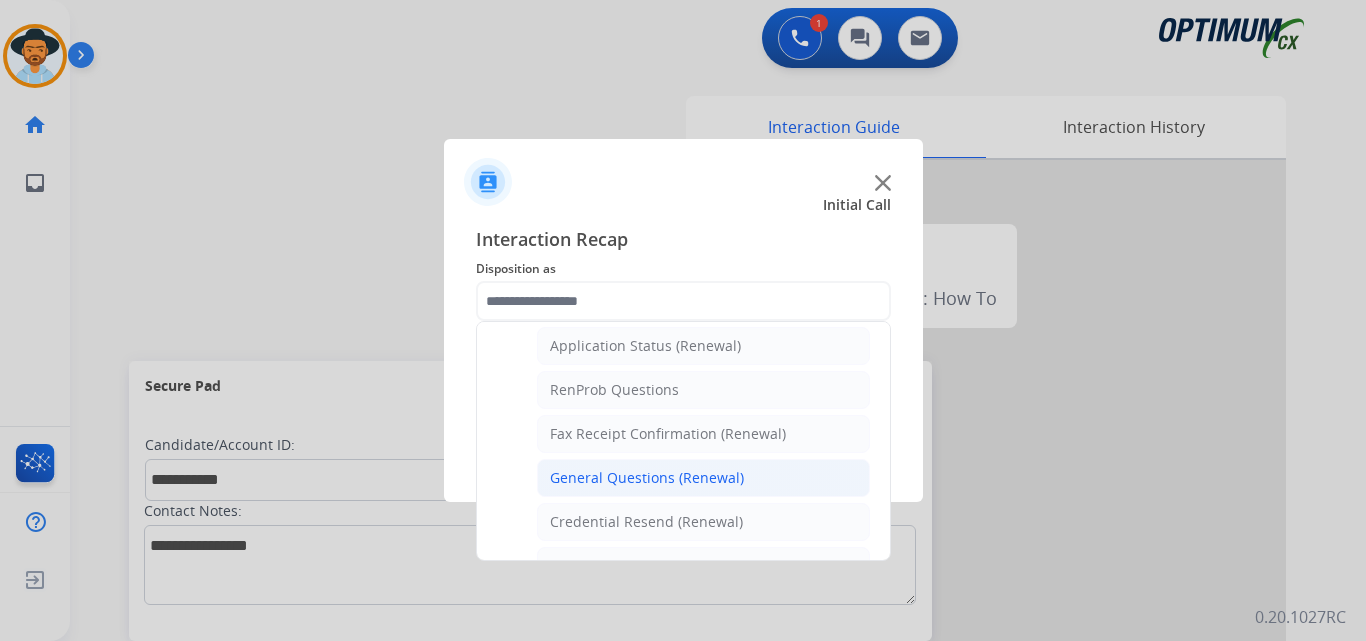 click on "General Questions (Renewal)" 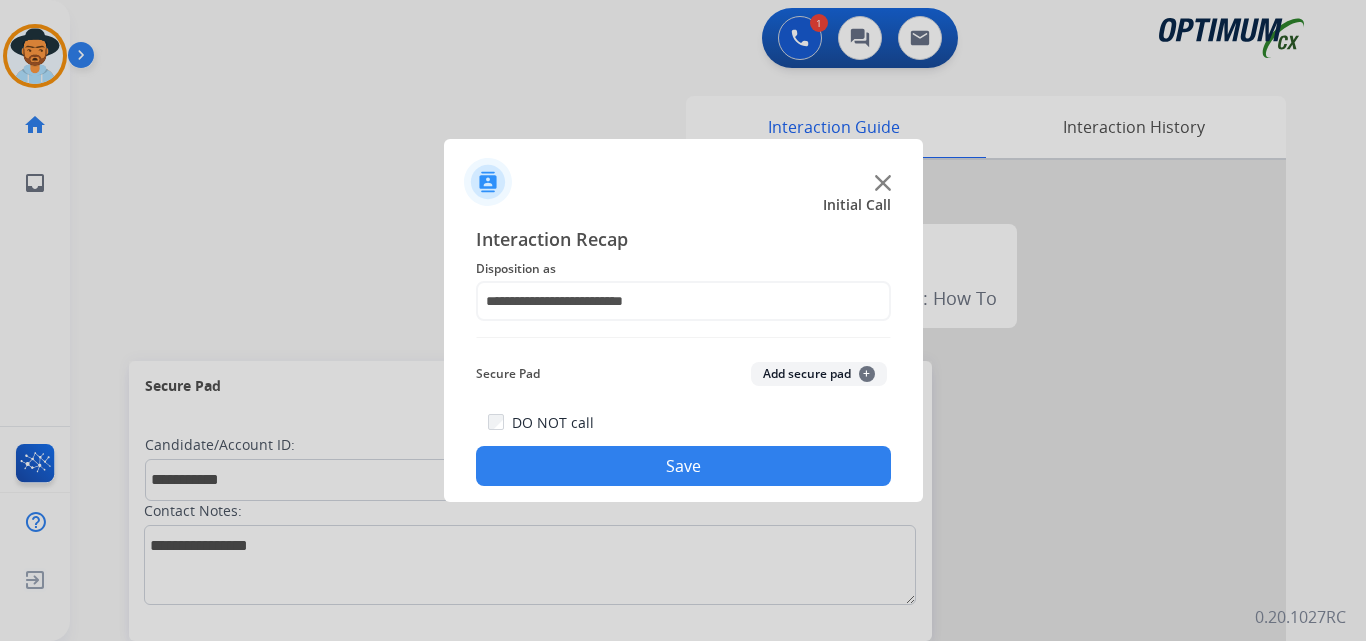 click on "Save" 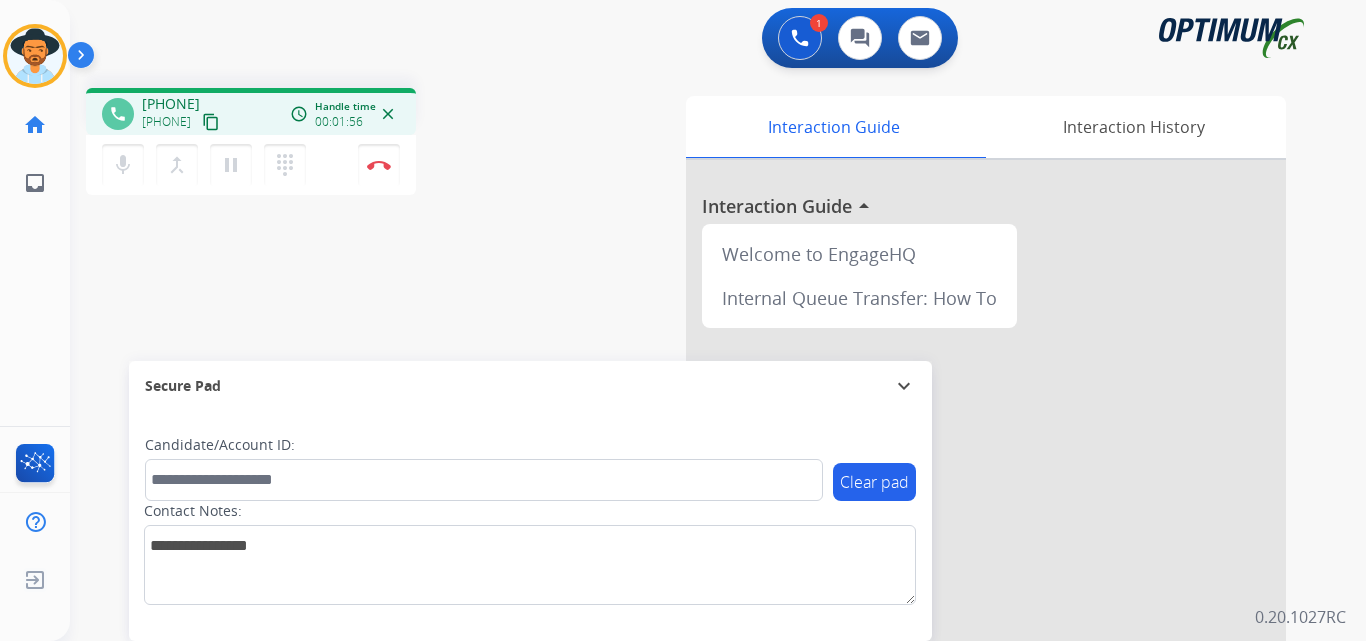 click on "1 Voice Interactions  0  Chat Interactions   0  Email Interactions" at bounding box center [706, 40] 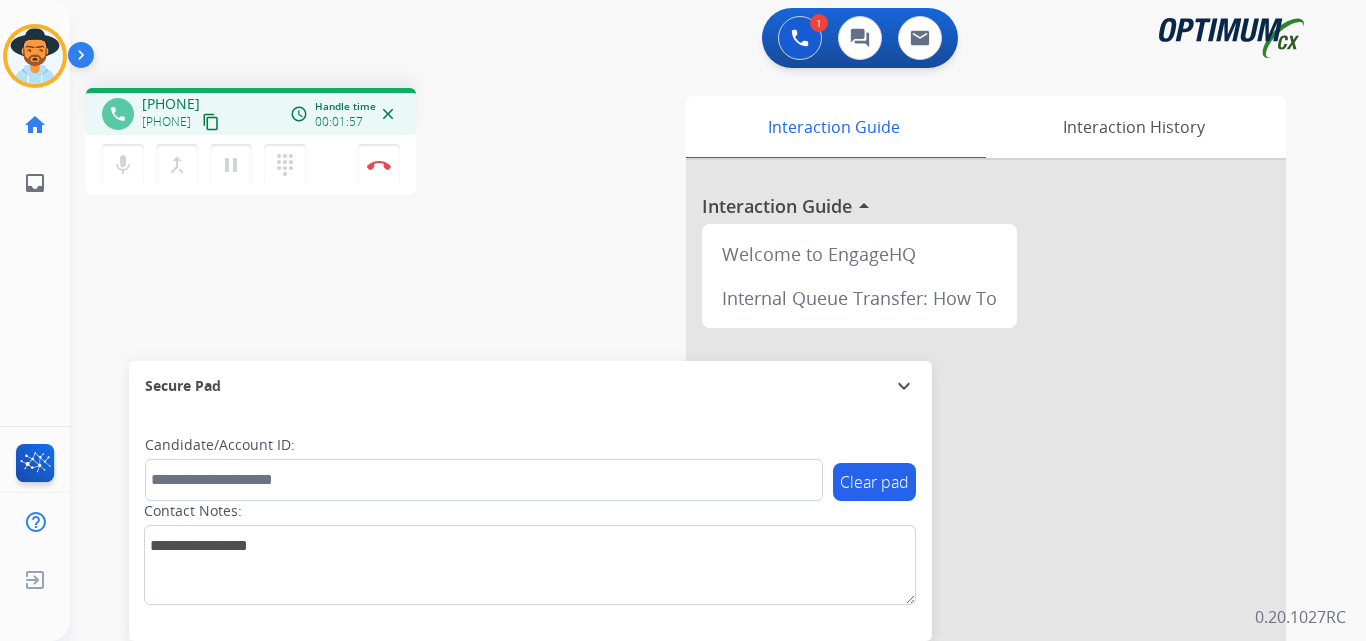 click on "+12027050529" at bounding box center (171, 104) 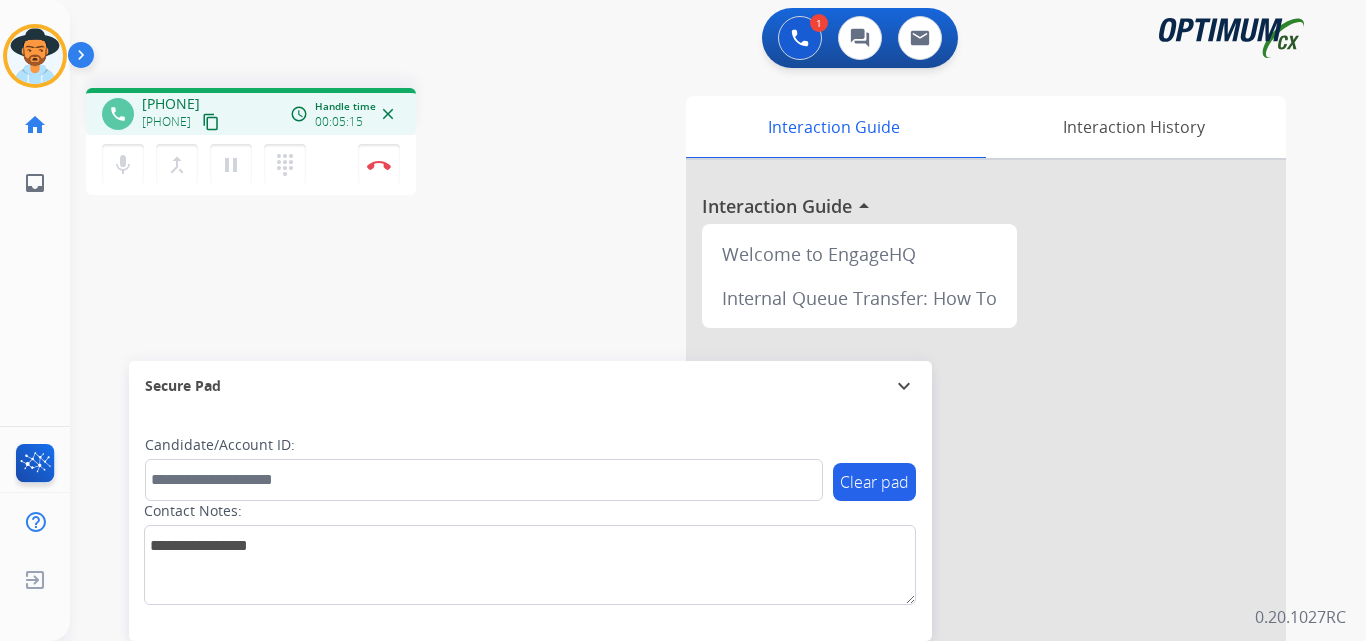 click on "phone +12027050529 +12027050529 content_copy access_time Call metrics Queue   00:10 Hold   00:00 Talk   05:16 Total   05:25 Handle time 00:05:15 close mic Mute merge_type Bridge pause Hold dialpad Dialpad Disconnect swap_horiz Break voice bridge close_fullscreen Connect 3-Way Call merge_type Separate 3-Way Call  Interaction Guide   Interaction History  Interaction Guide arrow_drop_up  Welcome to EngageHQ   Internal Queue Transfer: How To  Secure Pad expand_more Clear pad Candidate/Account ID: Contact Notes:" at bounding box center (694, 489) 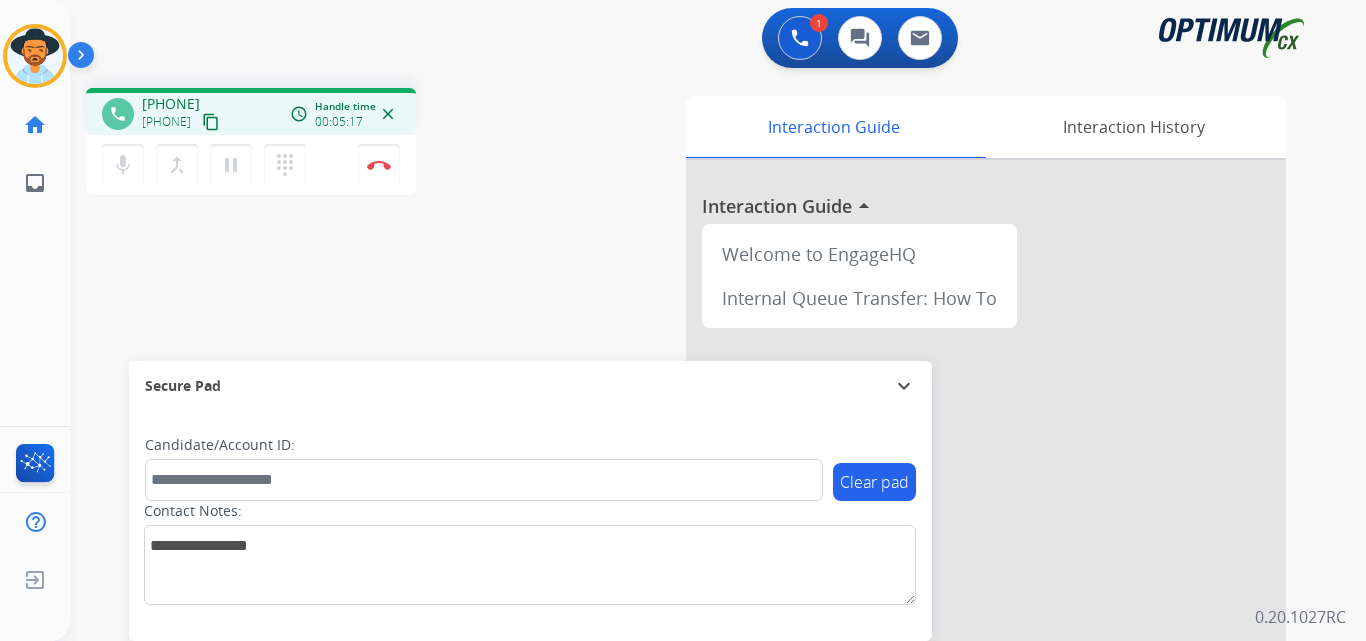 click on "+12027050529" at bounding box center [171, 104] 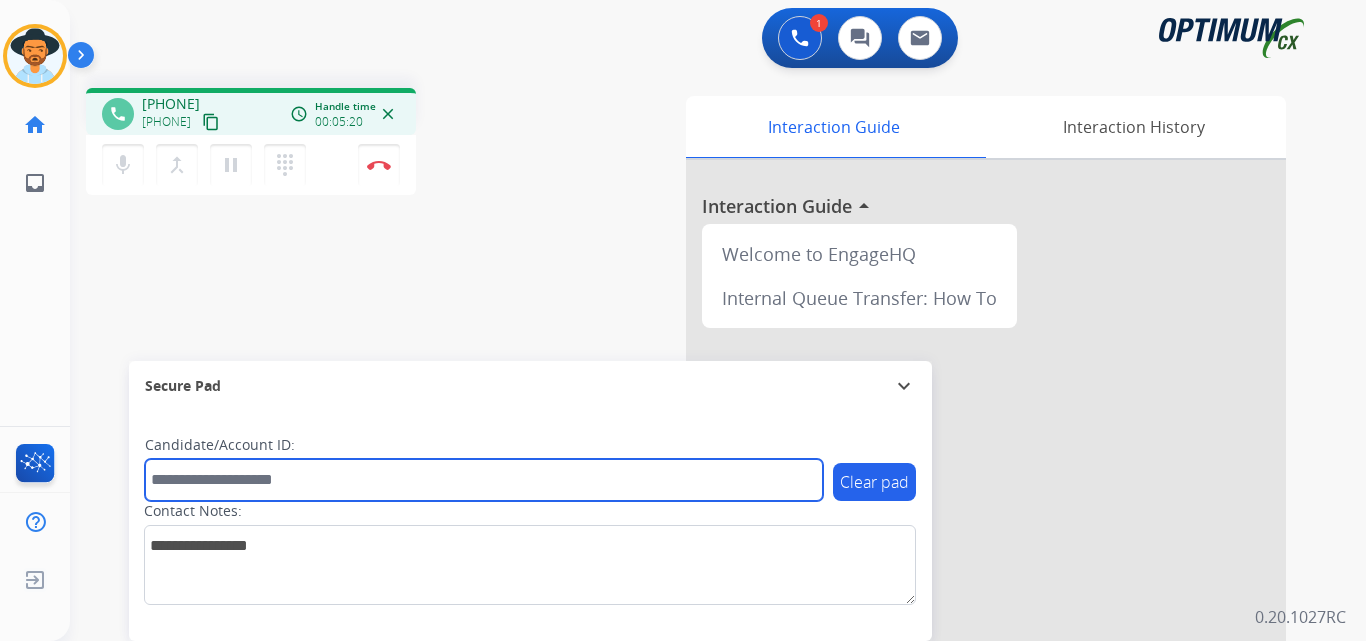 click at bounding box center [484, 480] 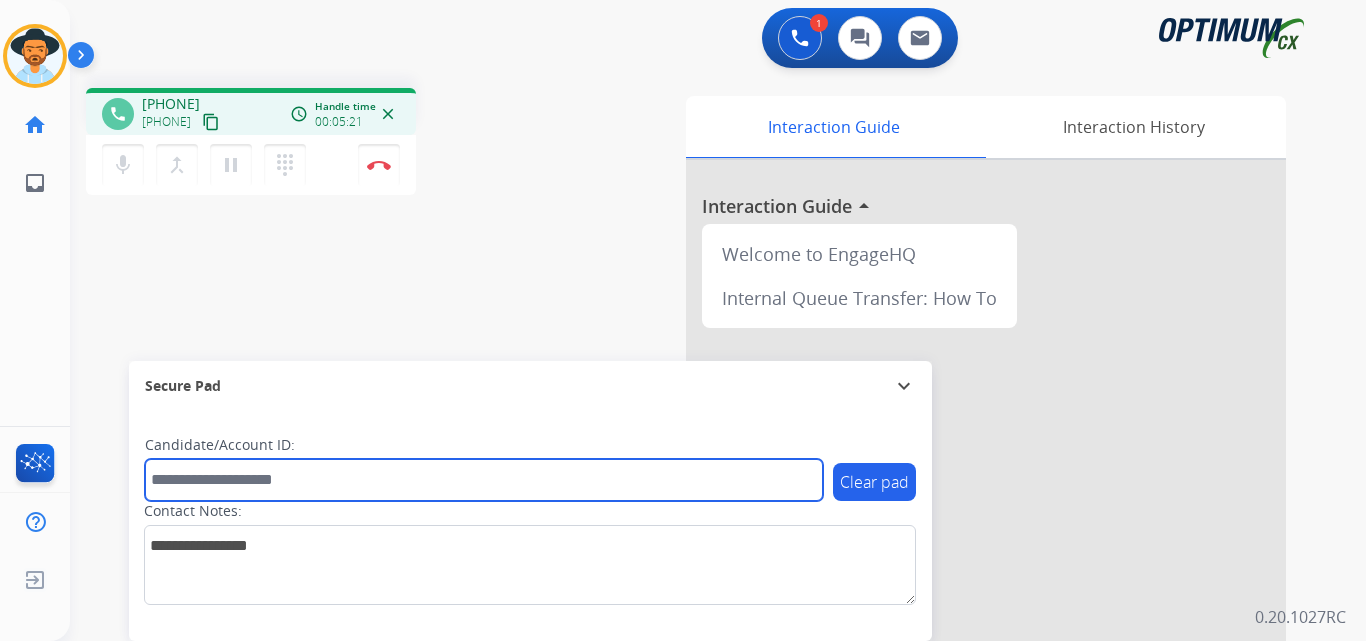 paste on "**********" 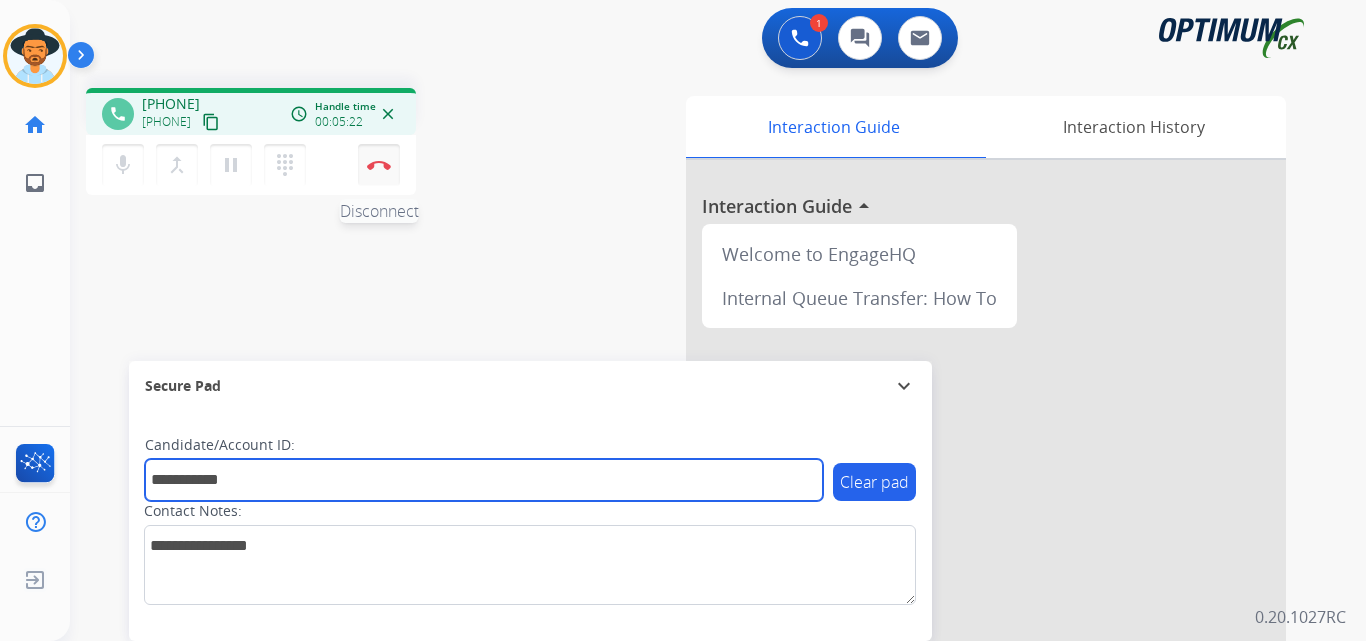 type on "**********" 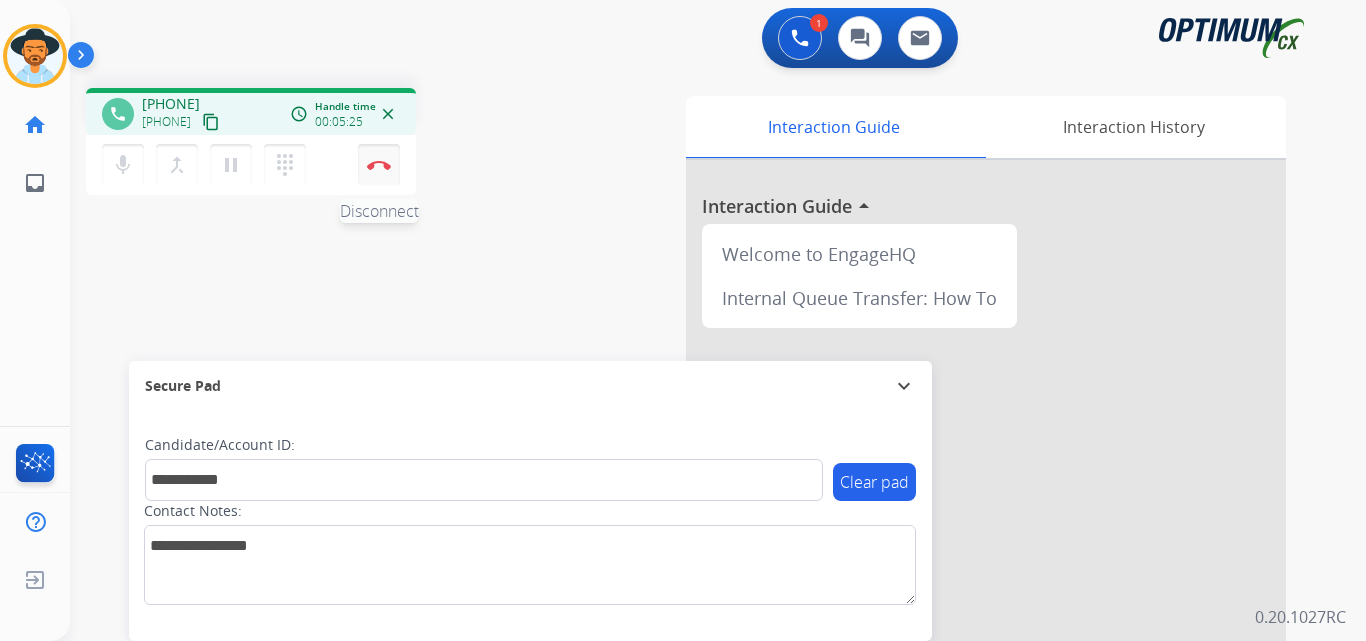click on "Disconnect" at bounding box center (379, 165) 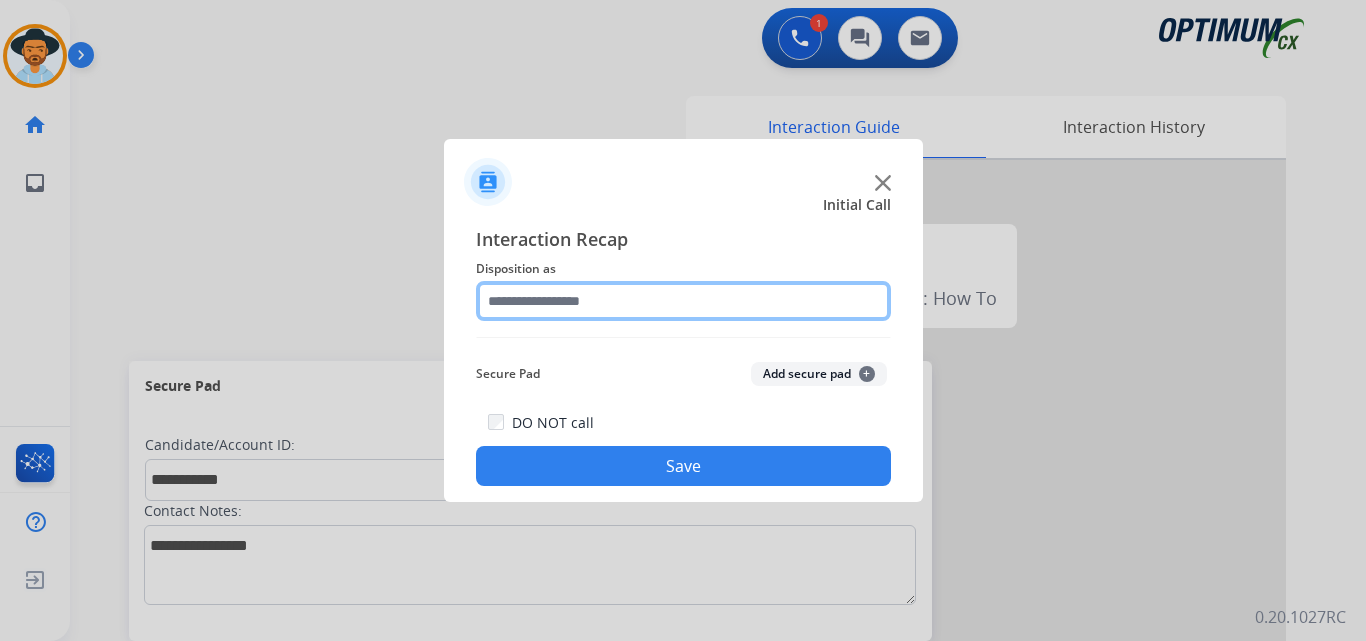 click 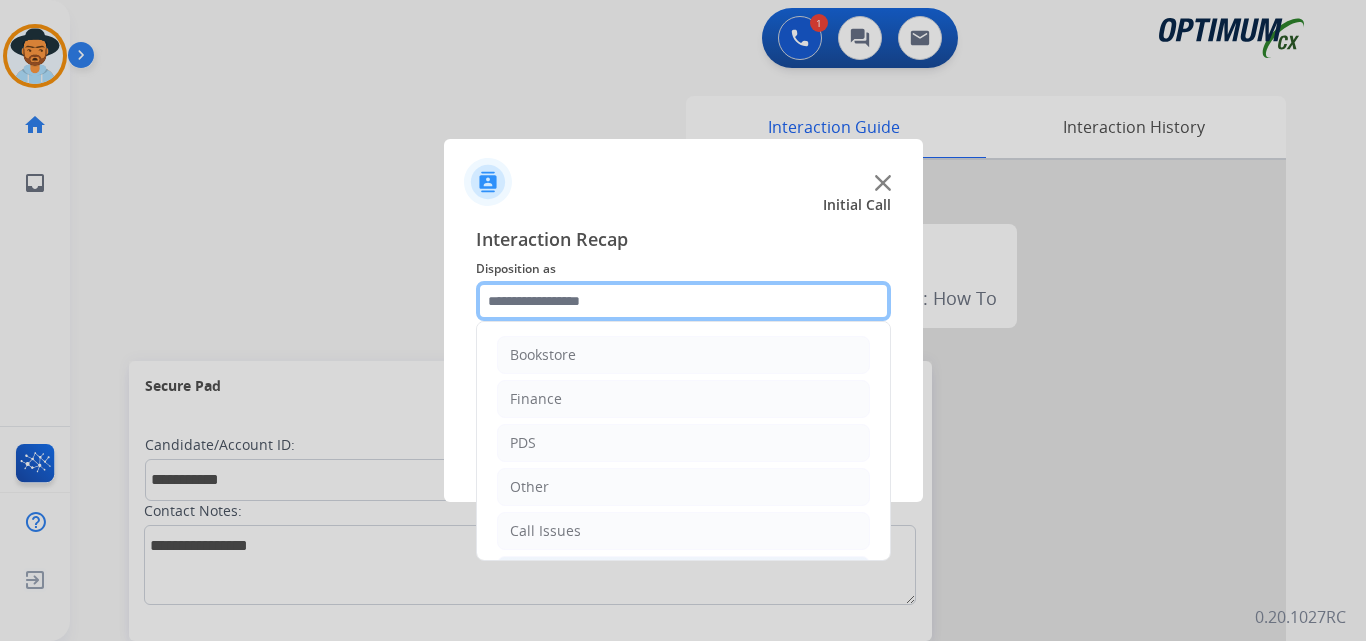 scroll, scrollTop: 136, scrollLeft: 0, axis: vertical 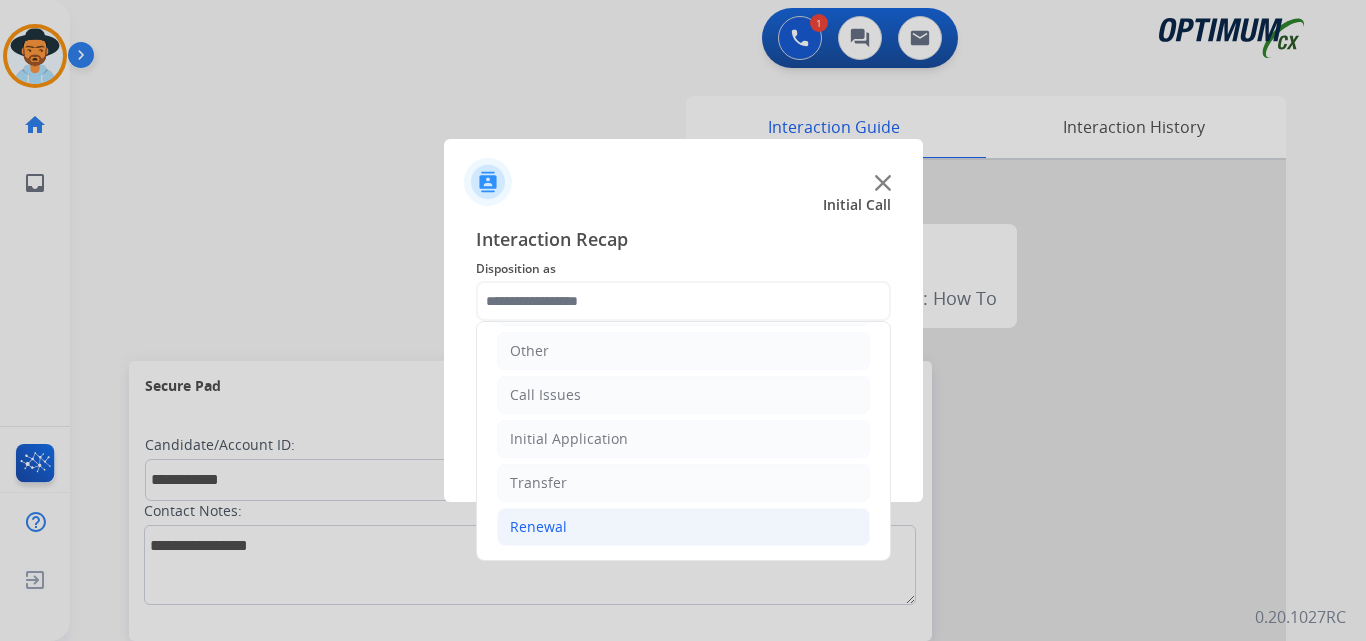 click on "Renewal" 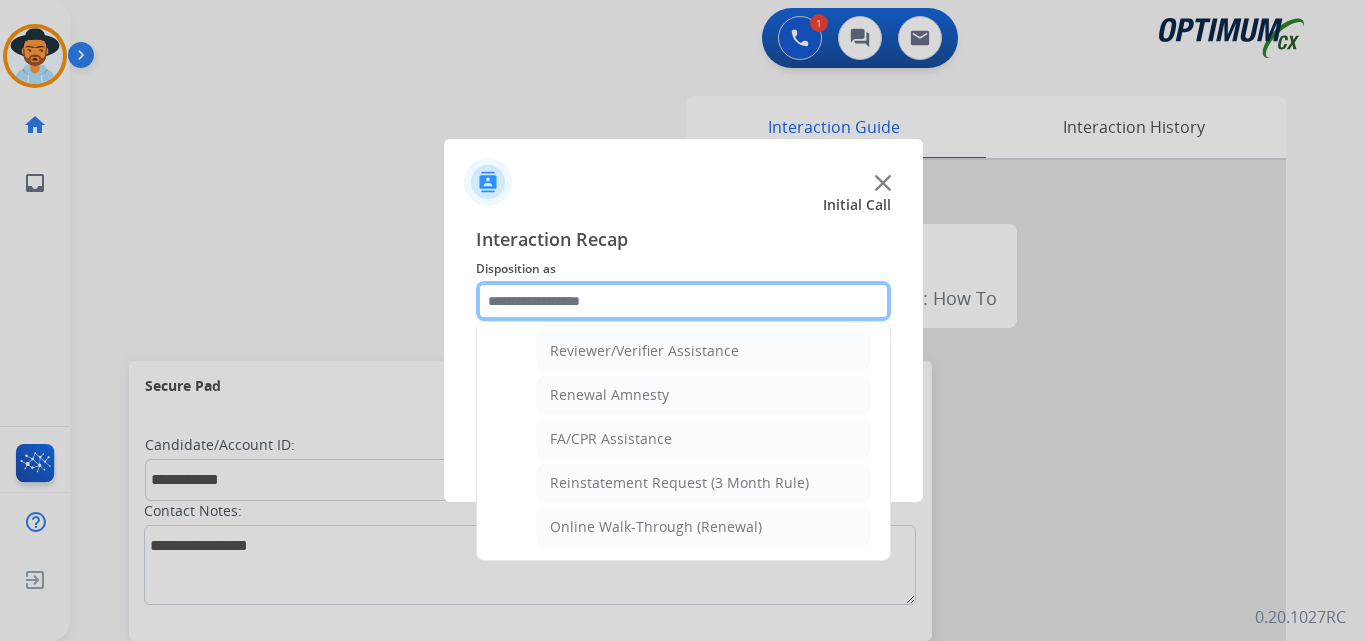 scroll, scrollTop: 439, scrollLeft: 0, axis: vertical 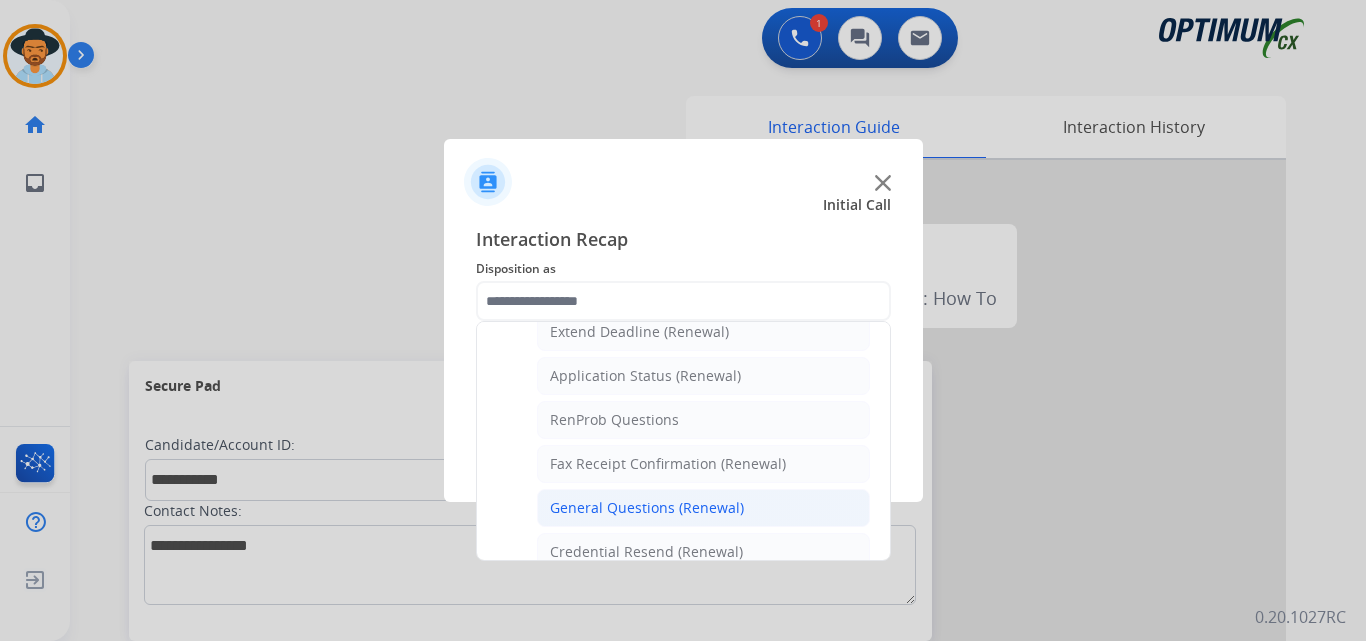 click on "General Questions (Renewal)" 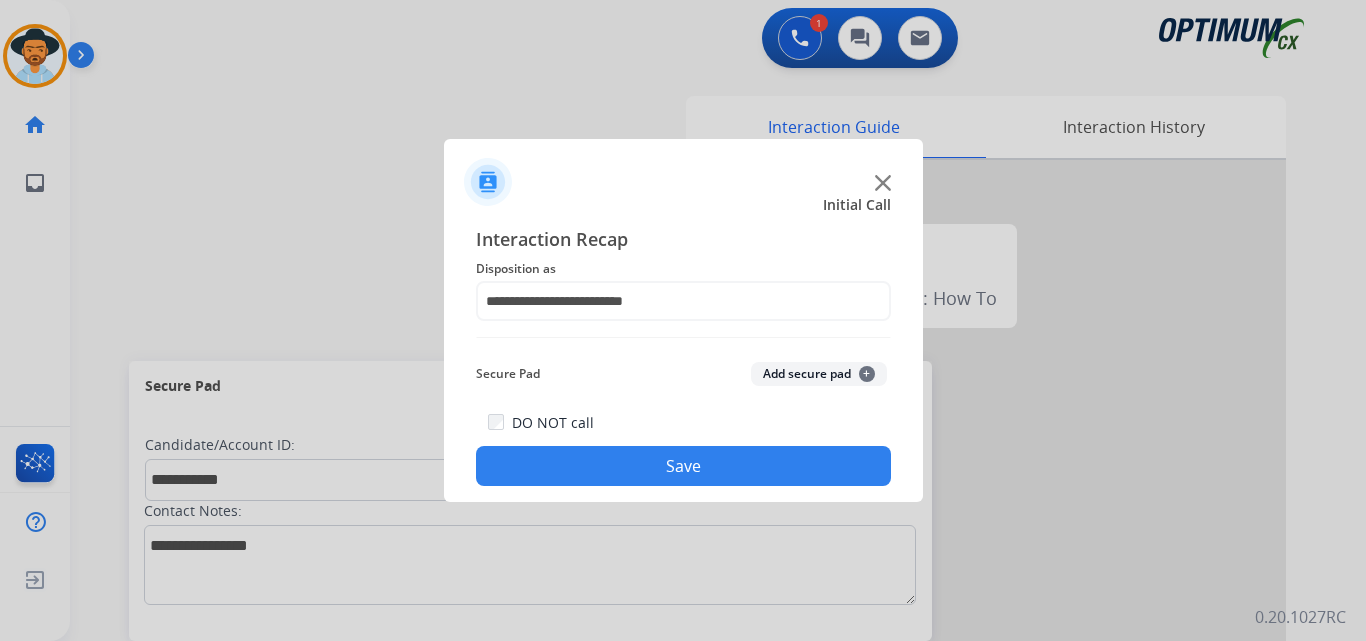 click on "Save" 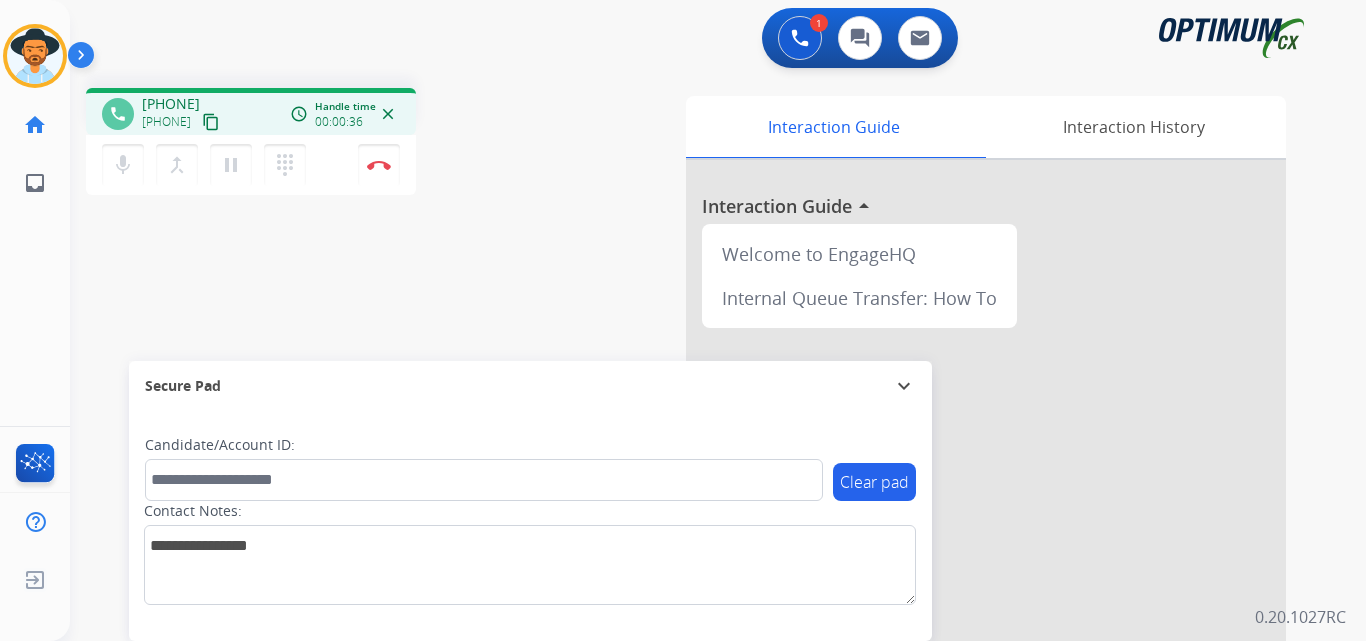 click on "+14047903661" at bounding box center [171, 104] 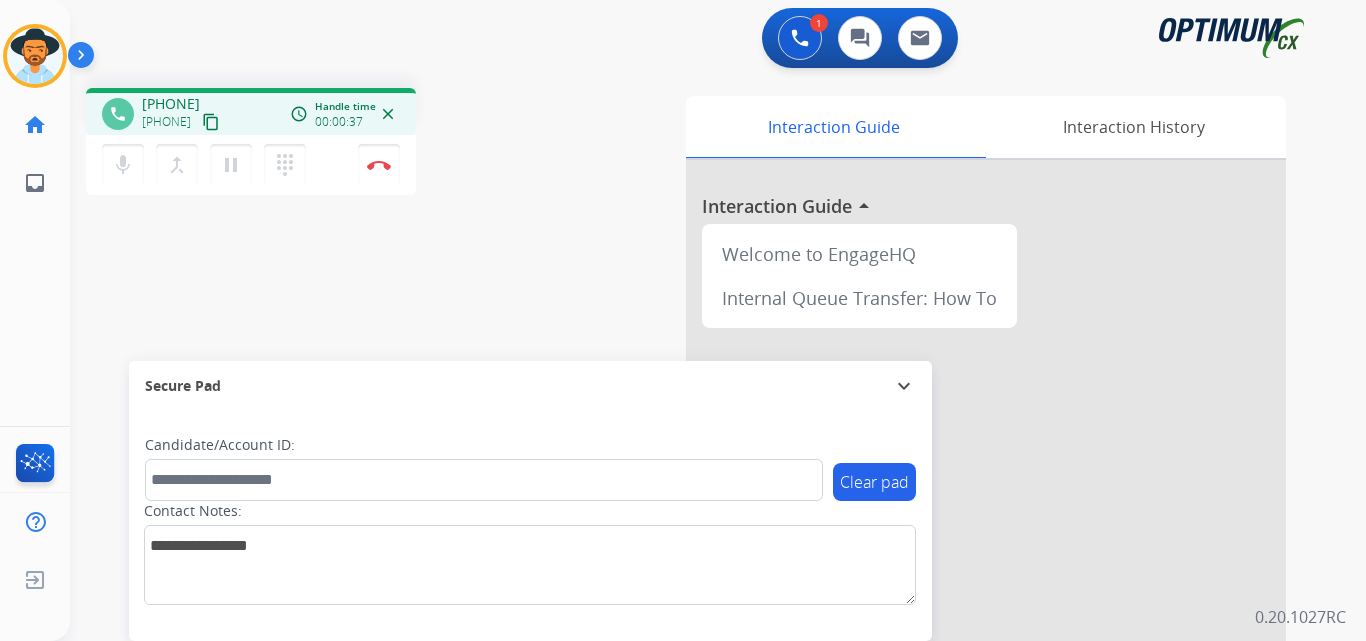 click on "+14047903661" at bounding box center [171, 104] 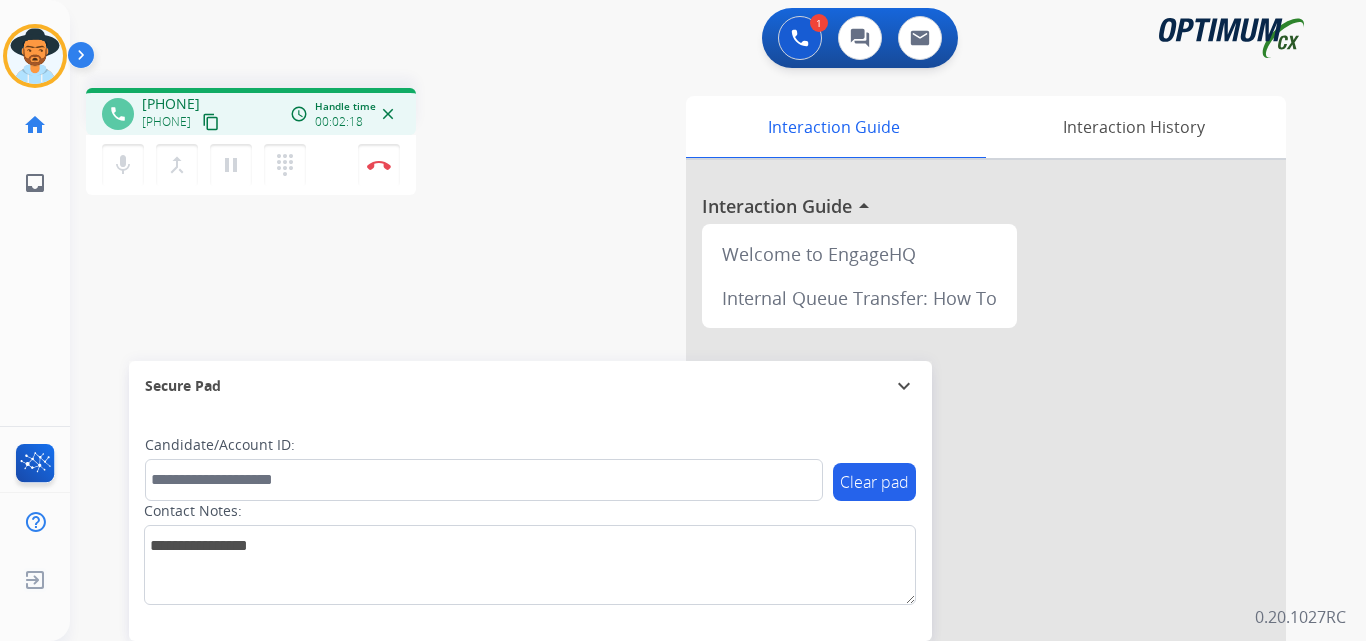 click on "+14047903661" at bounding box center (171, 104) 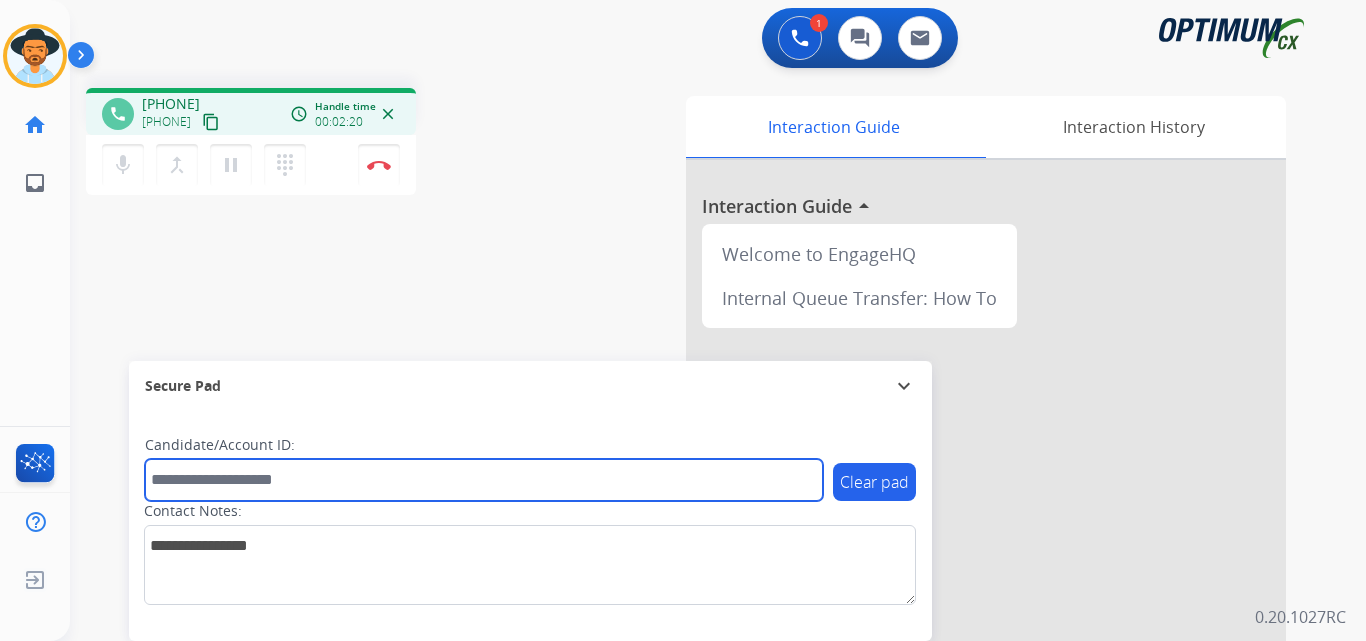 click at bounding box center (484, 480) 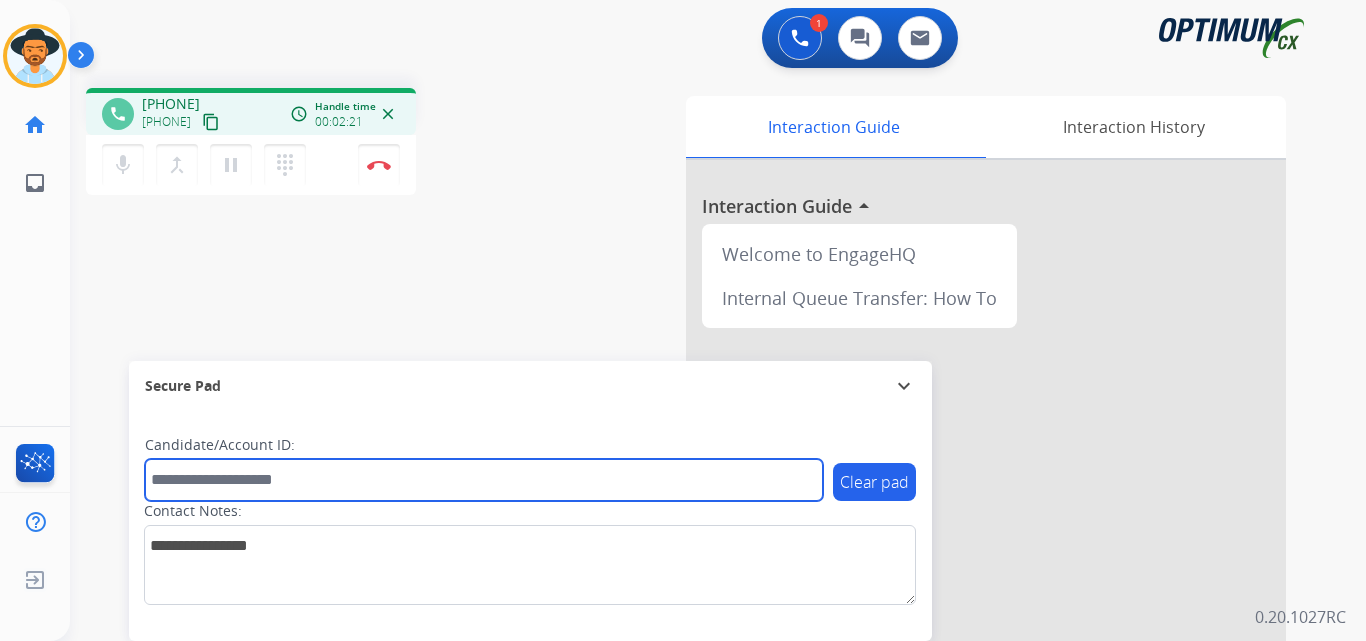 paste on "**********" 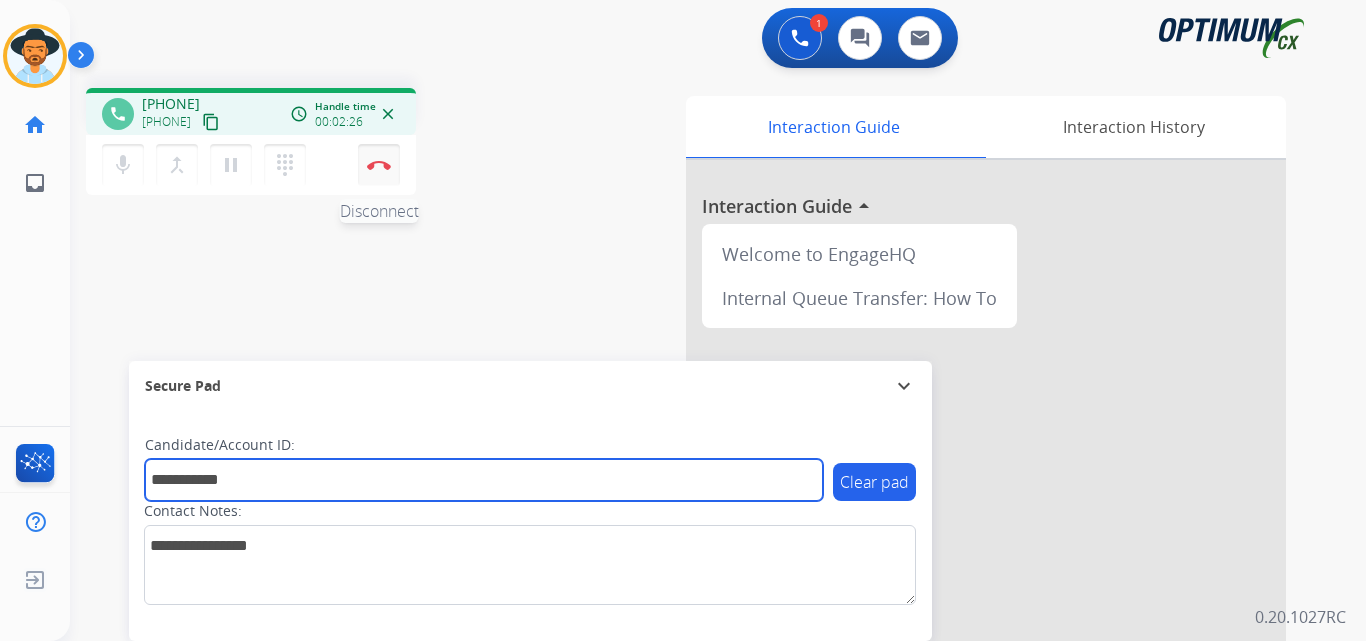 type on "**********" 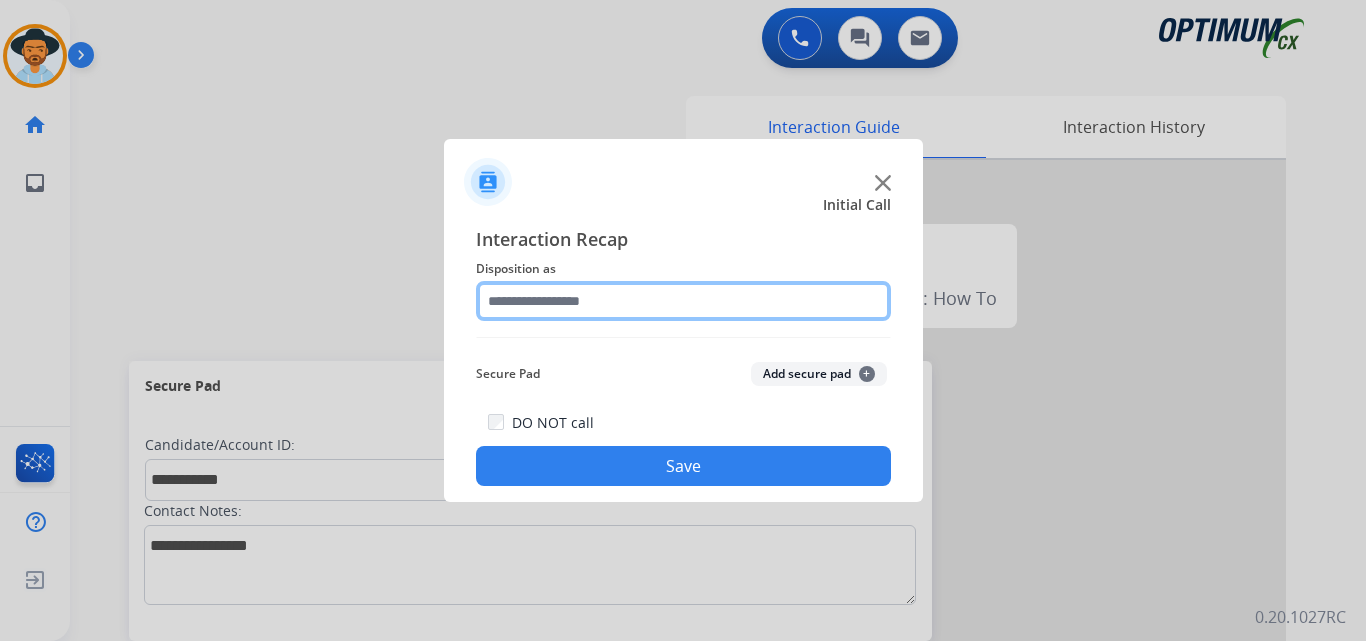 click 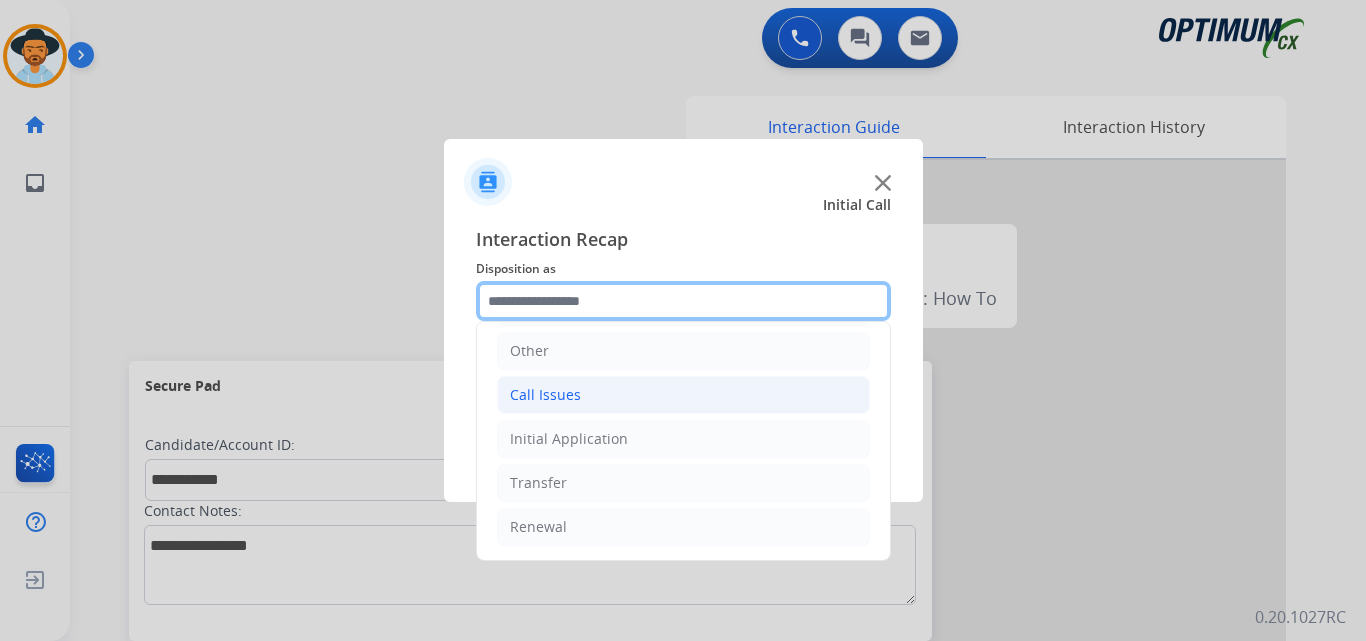 scroll, scrollTop: 0, scrollLeft: 0, axis: both 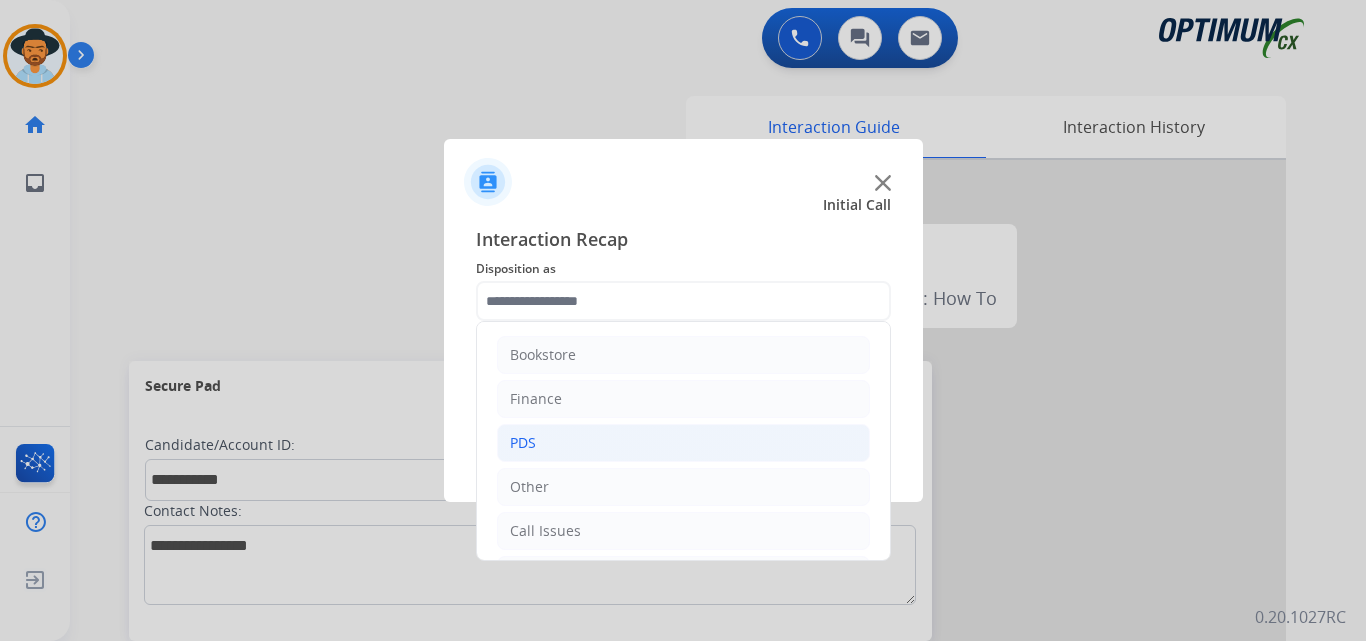 click on "PDS" 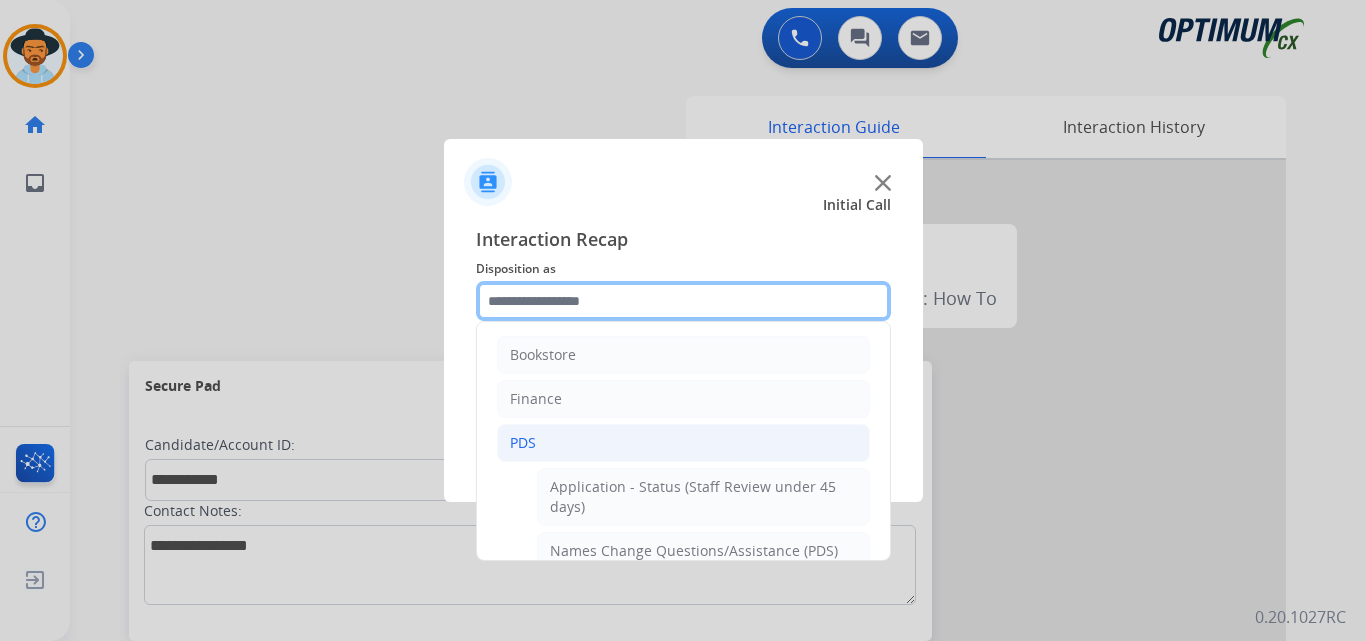 scroll, scrollTop: 500, scrollLeft: 0, axis: vertical 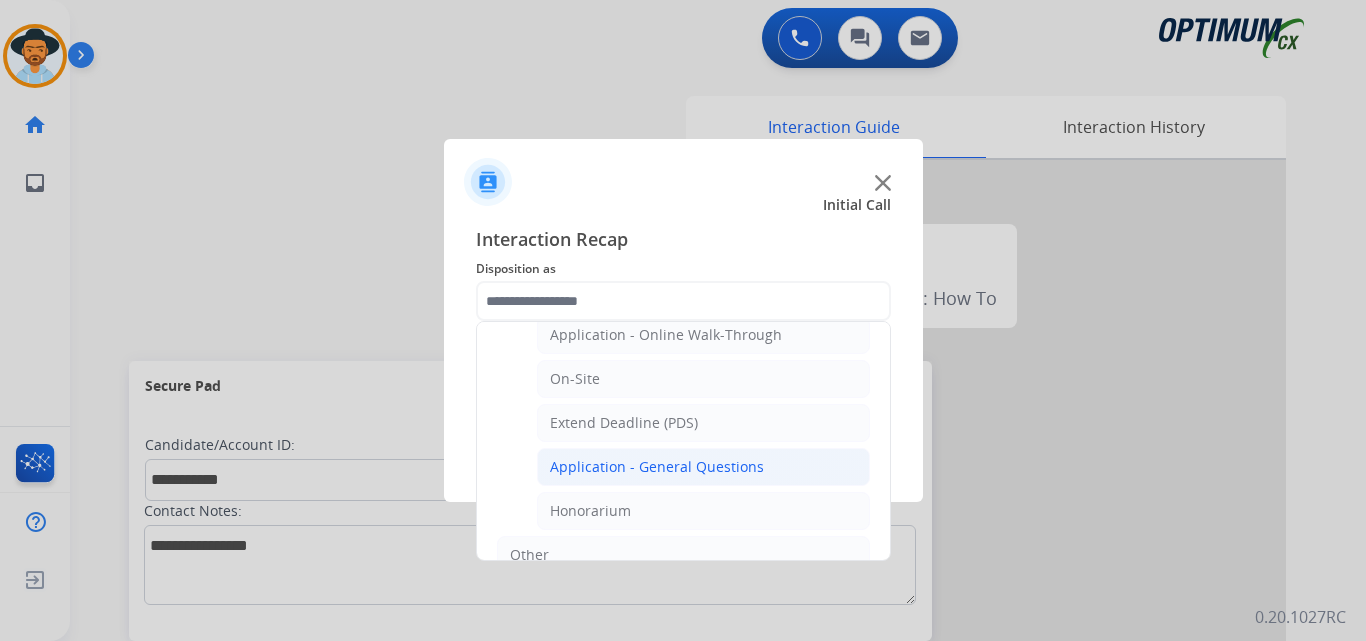 click on "Application - General Questions" 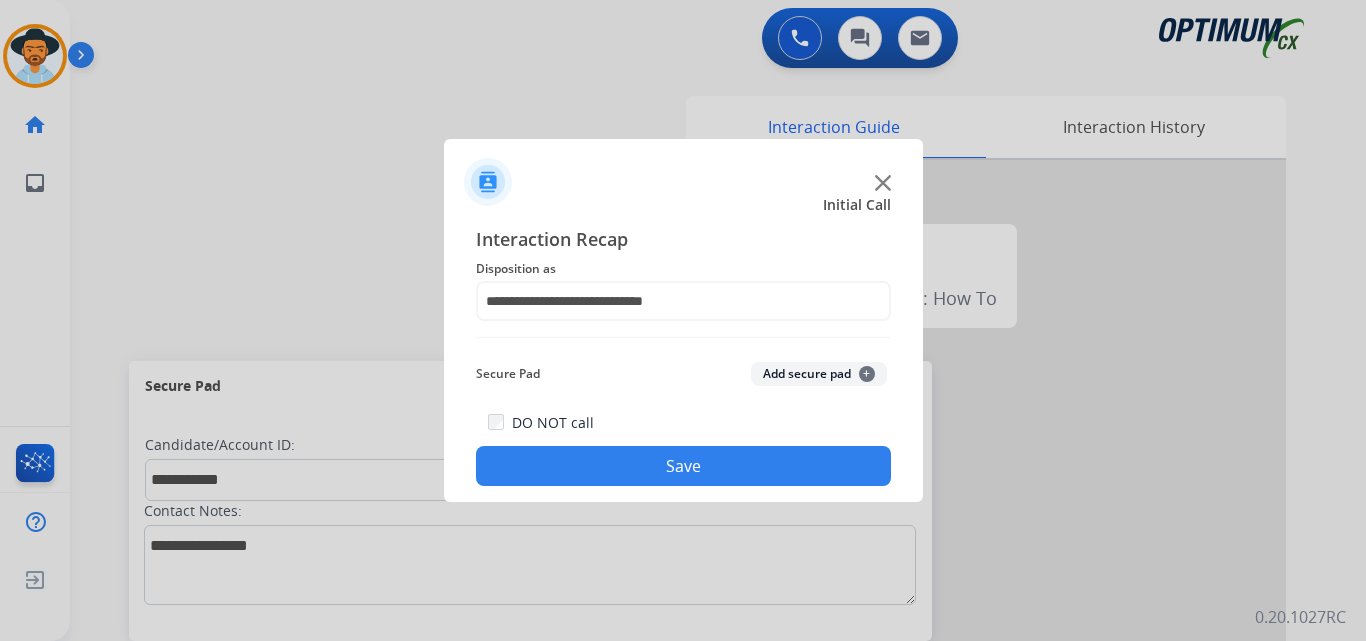 click on "Save" 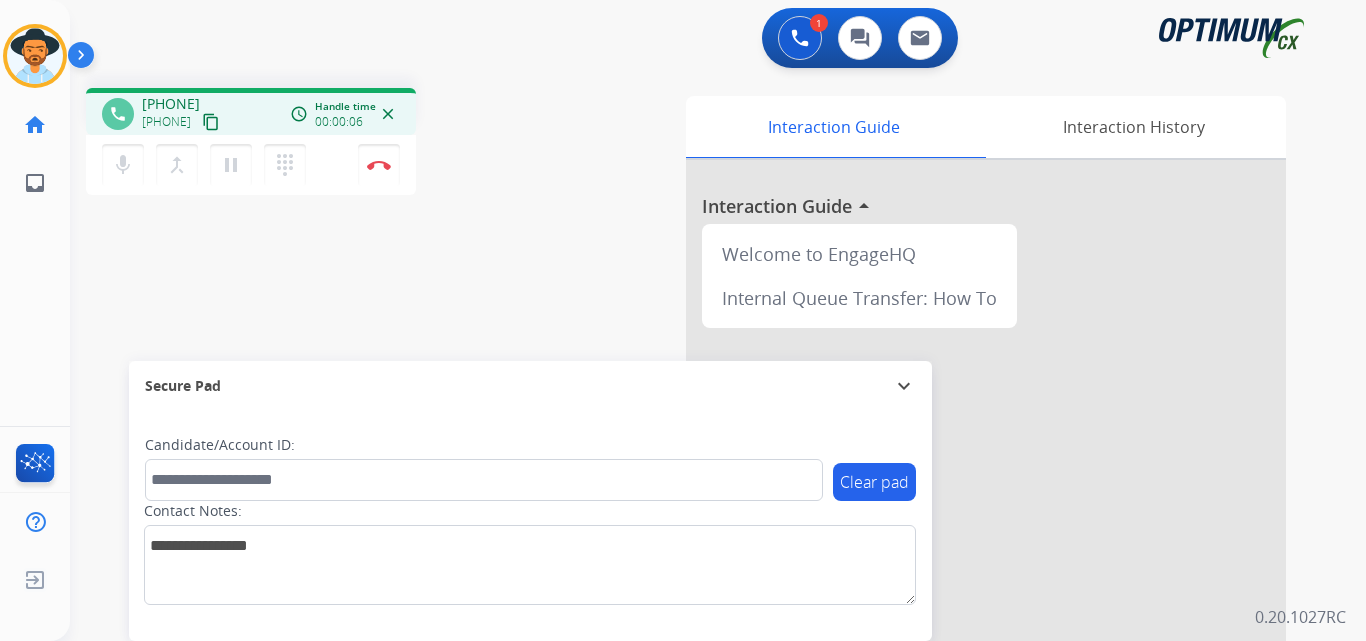 click on "+13204418771" at bounding box center [171, 104] 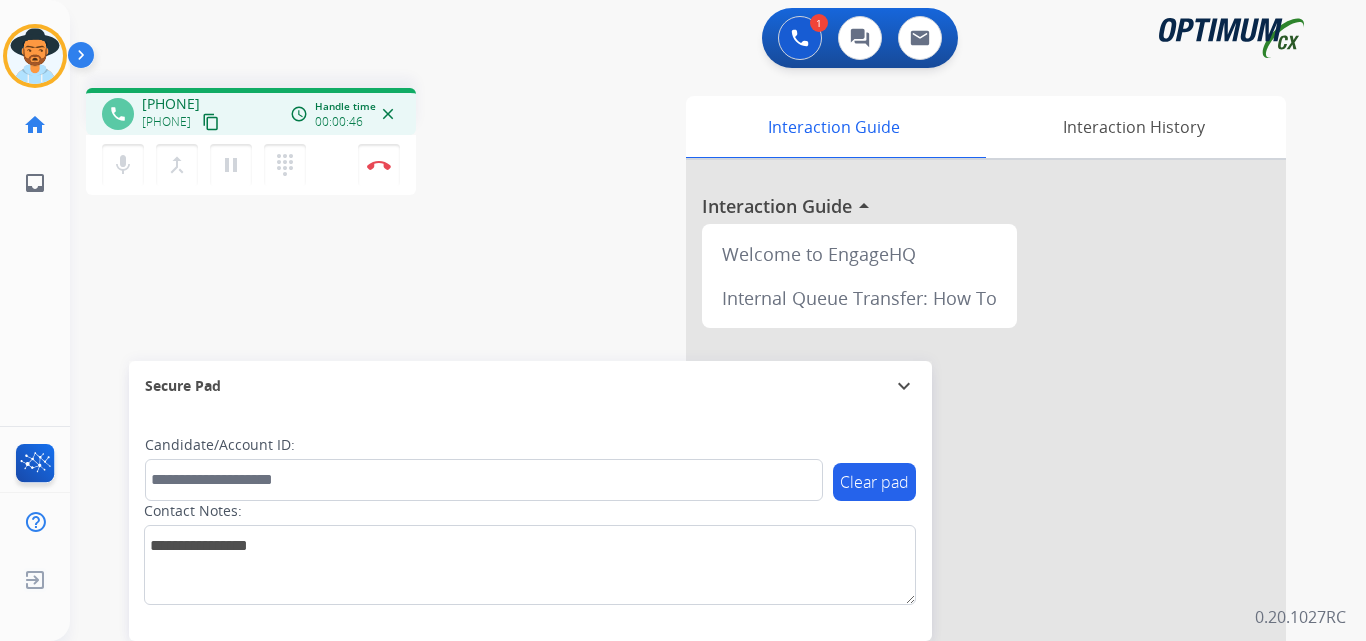 click on "+13204418771" at bounding box center [171, 104] 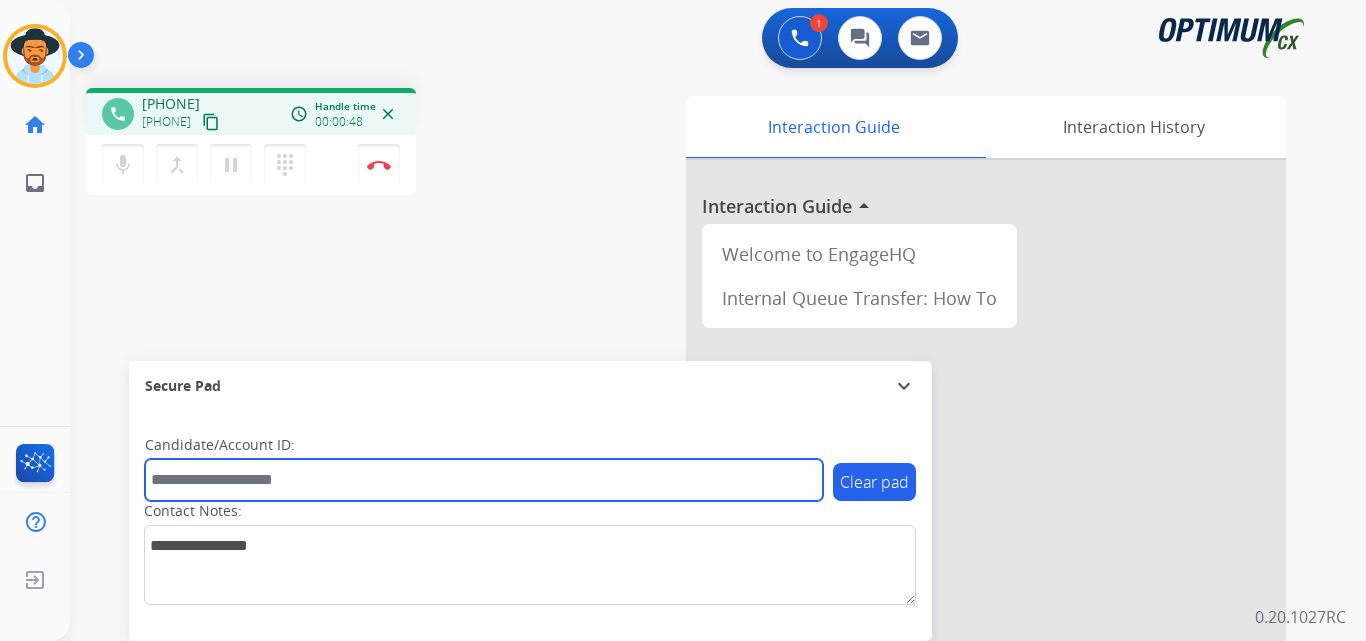 click at bounding box center [484, 480] 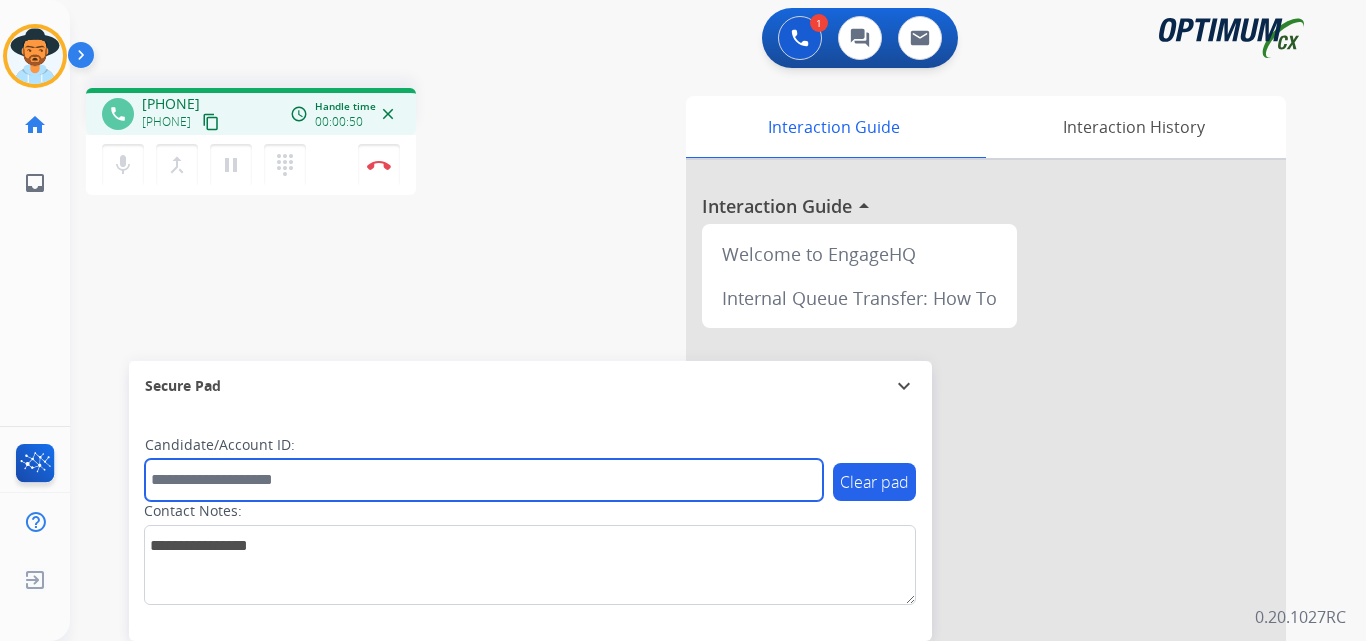 paste on "**********" 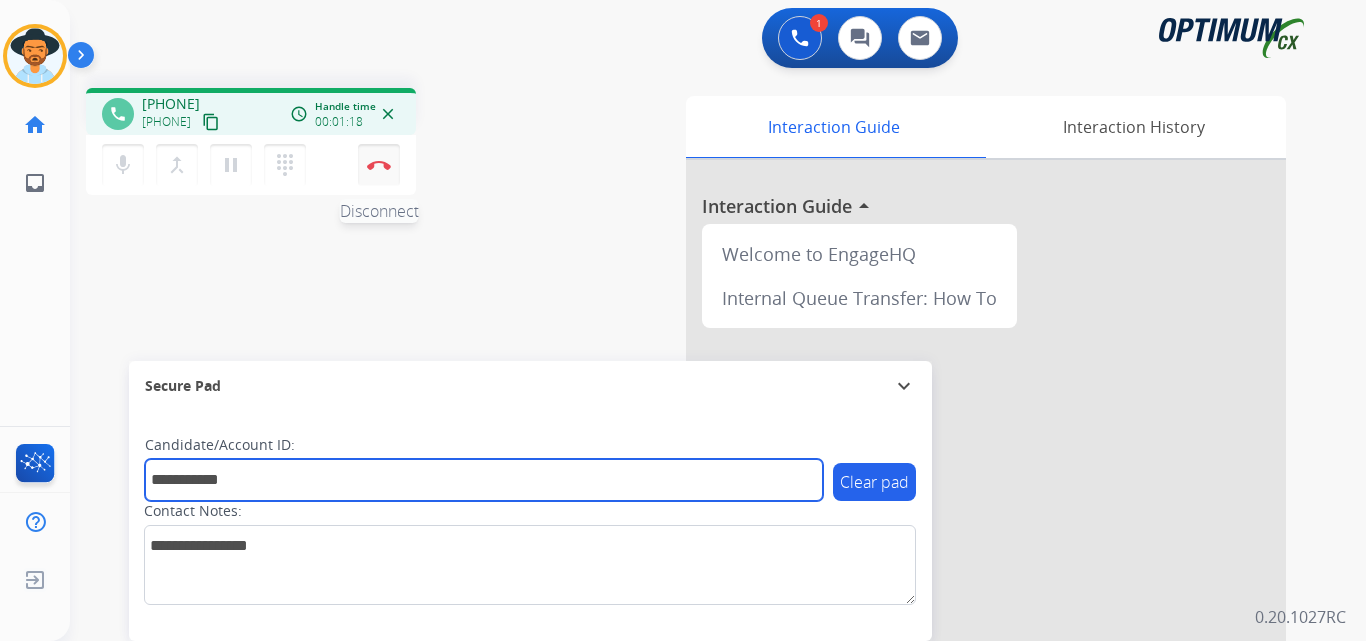 type on "**********" 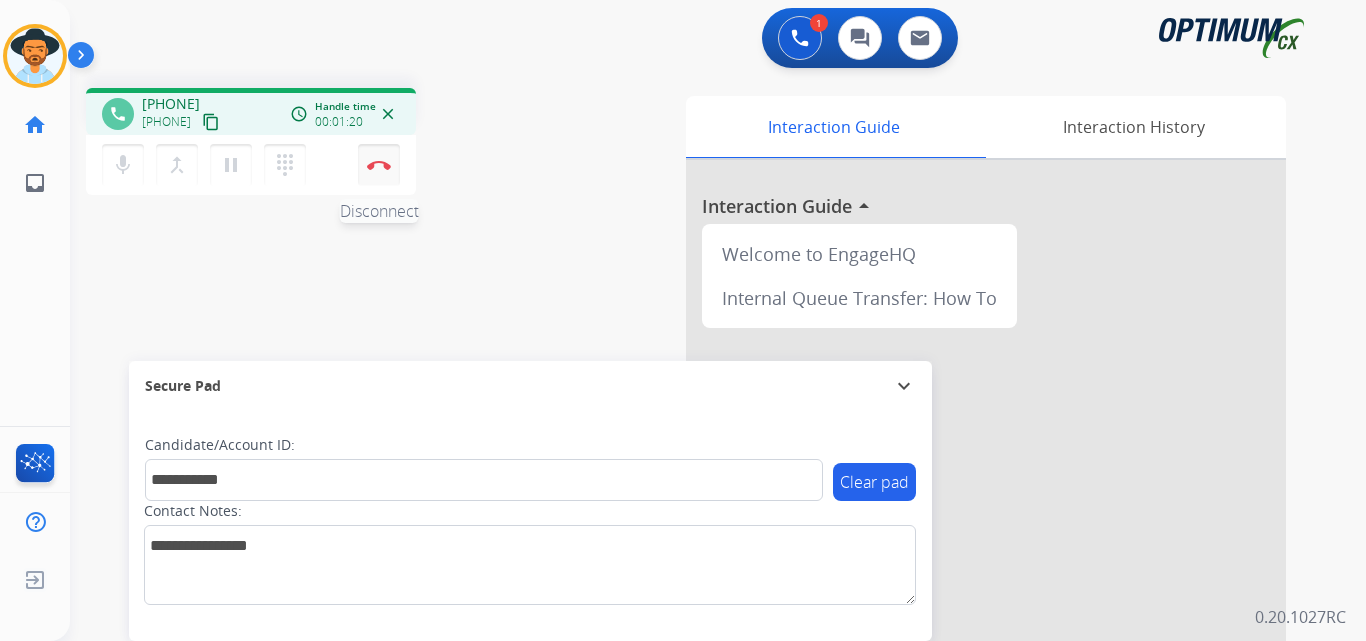click at bounding box center (379, 165) 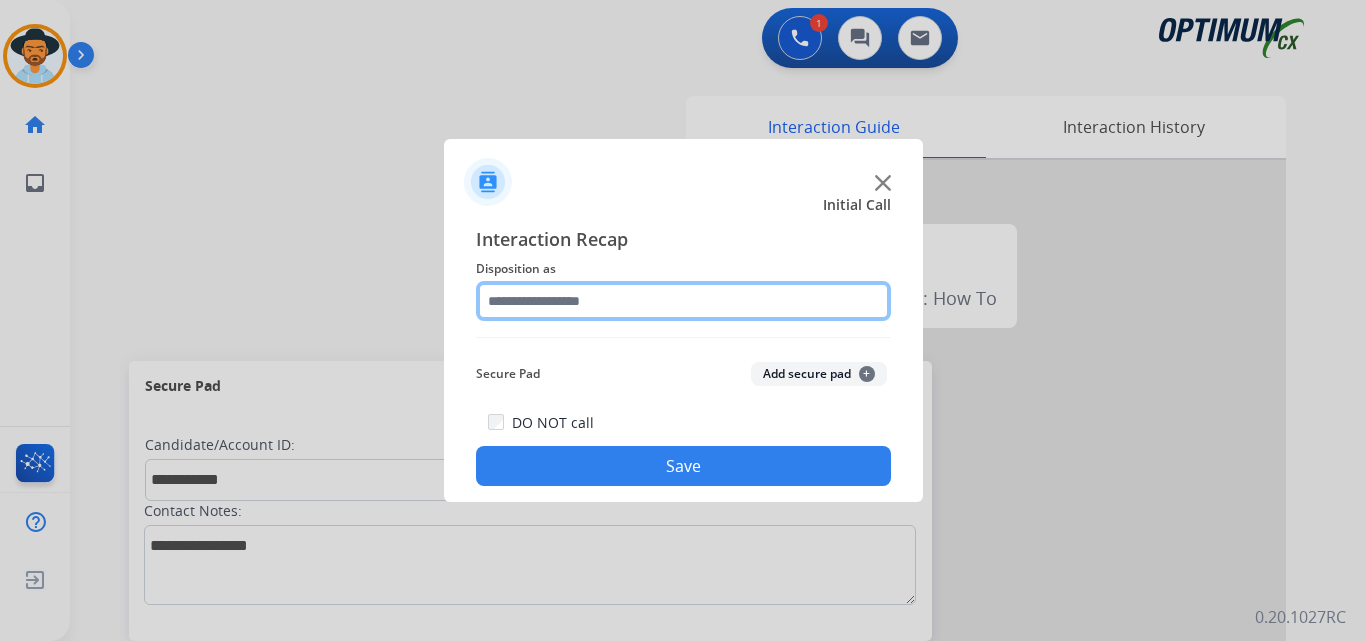 click 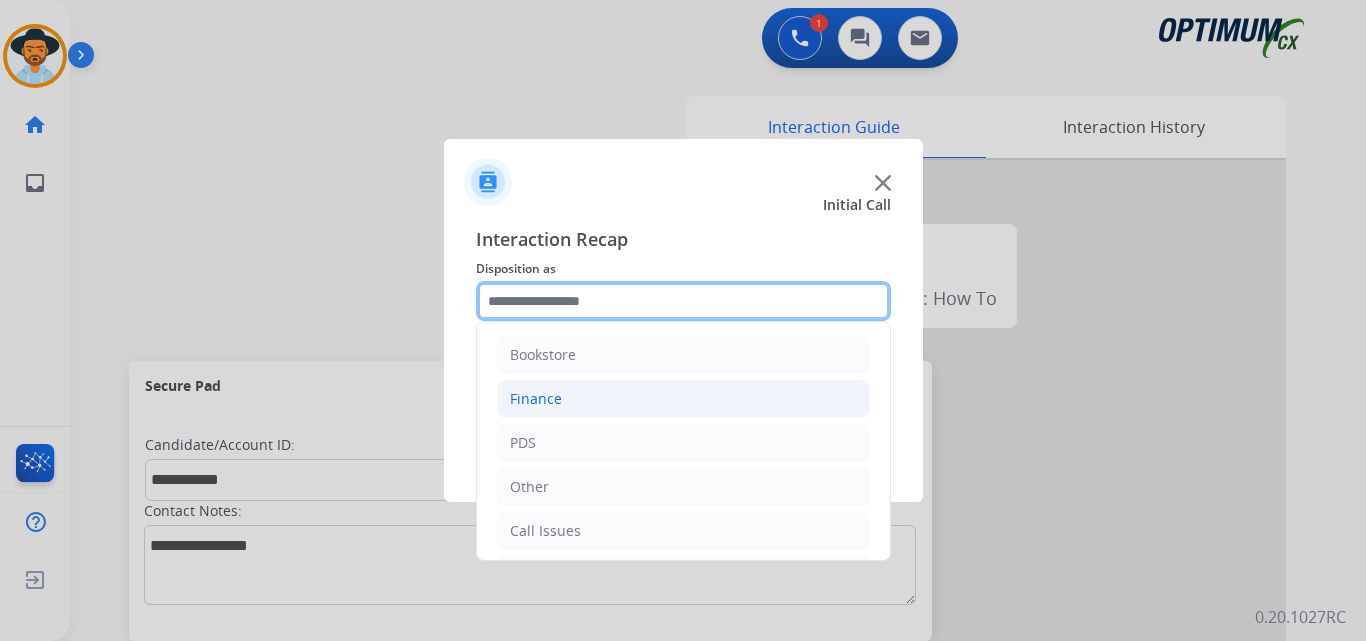scroll, scrollTop: 136, scrollLeft: 0, axis: vertical 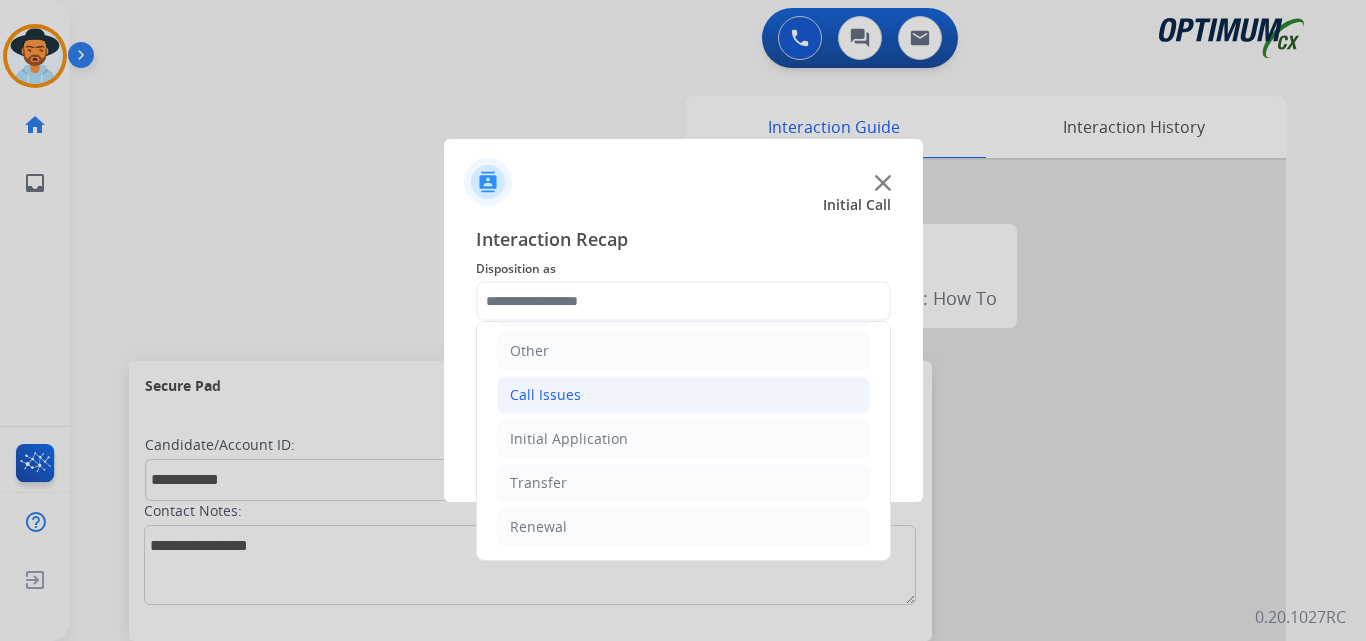 click on "Call Issues" 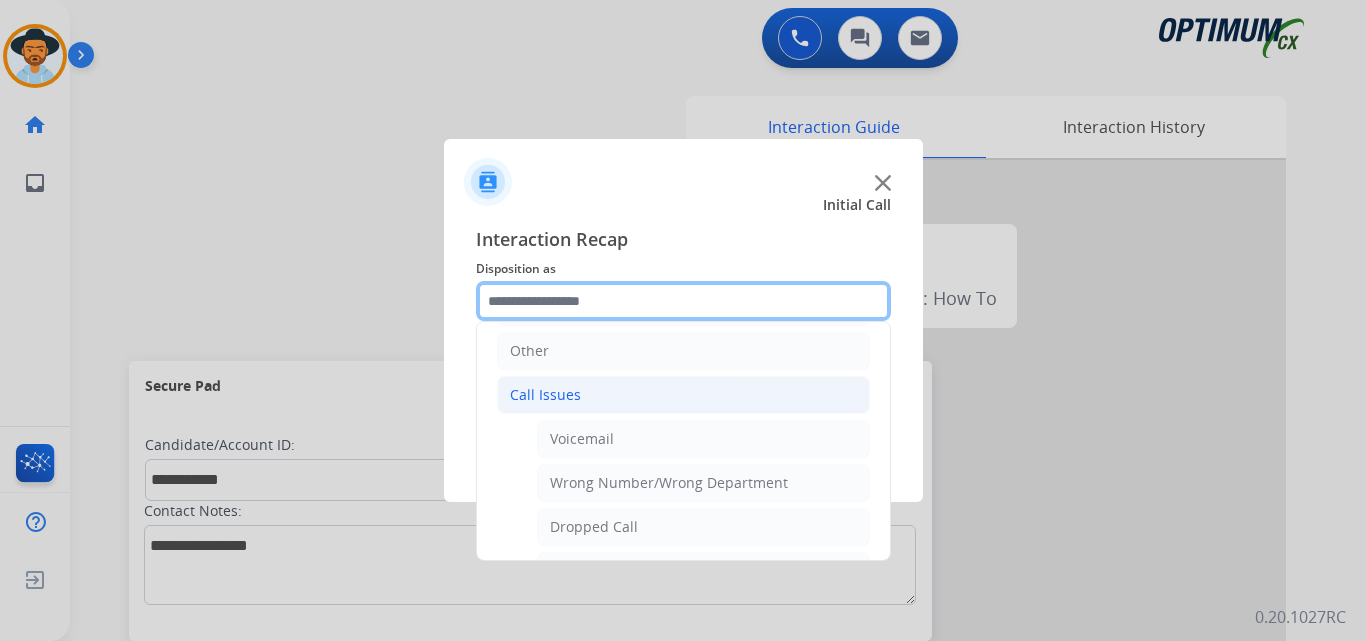scroll, scrollTop: 356, scrollLeft: 0, axis: vertical 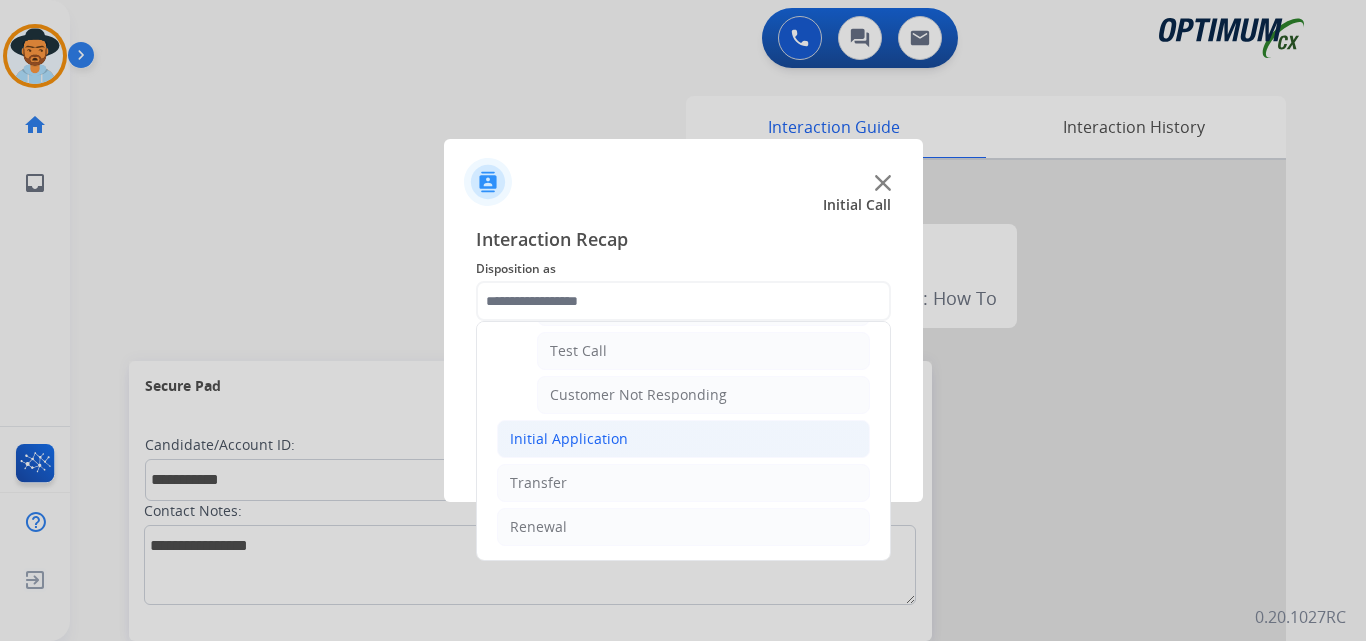click on "Initial Application" 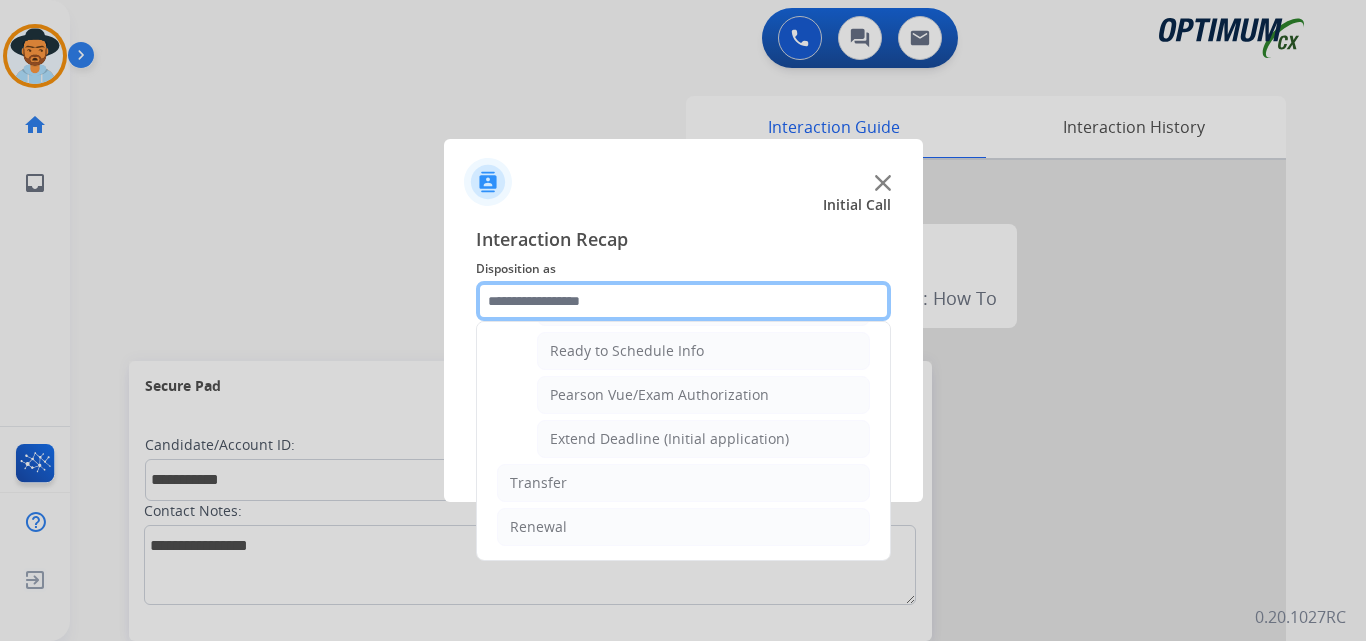 scroll, scrollTop: 1065, scrollLeft: 0, axis: vertical 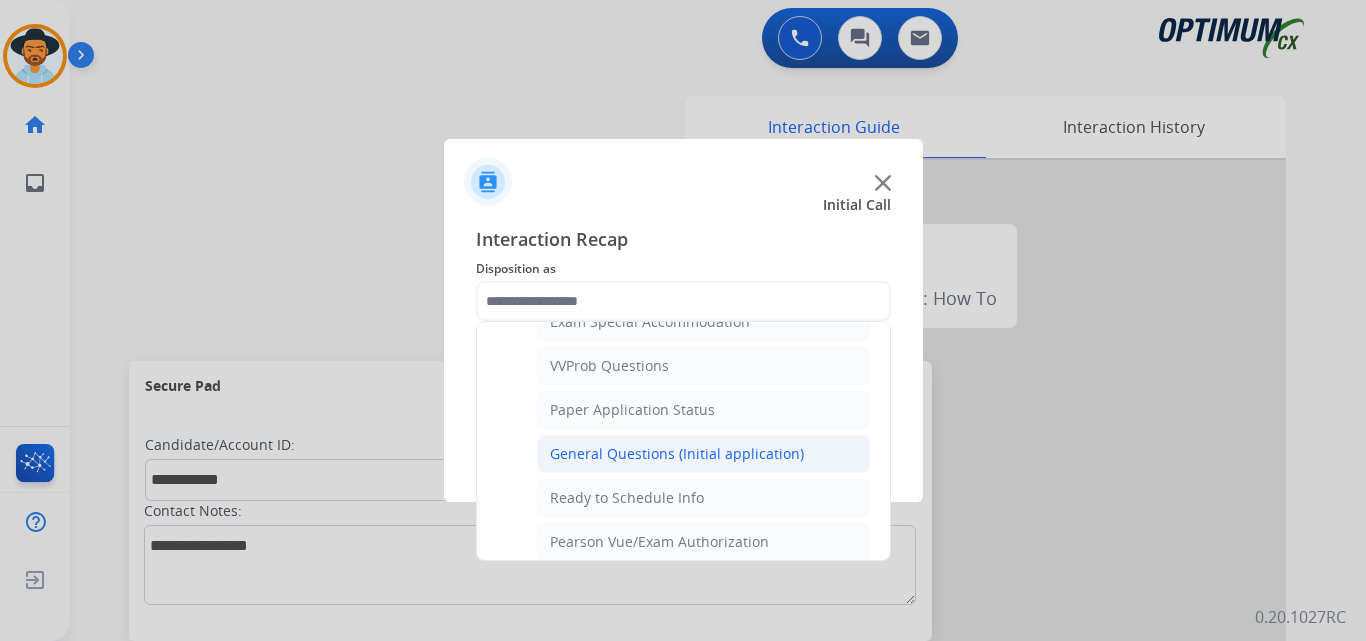 click on "General Questions (Initial application)" 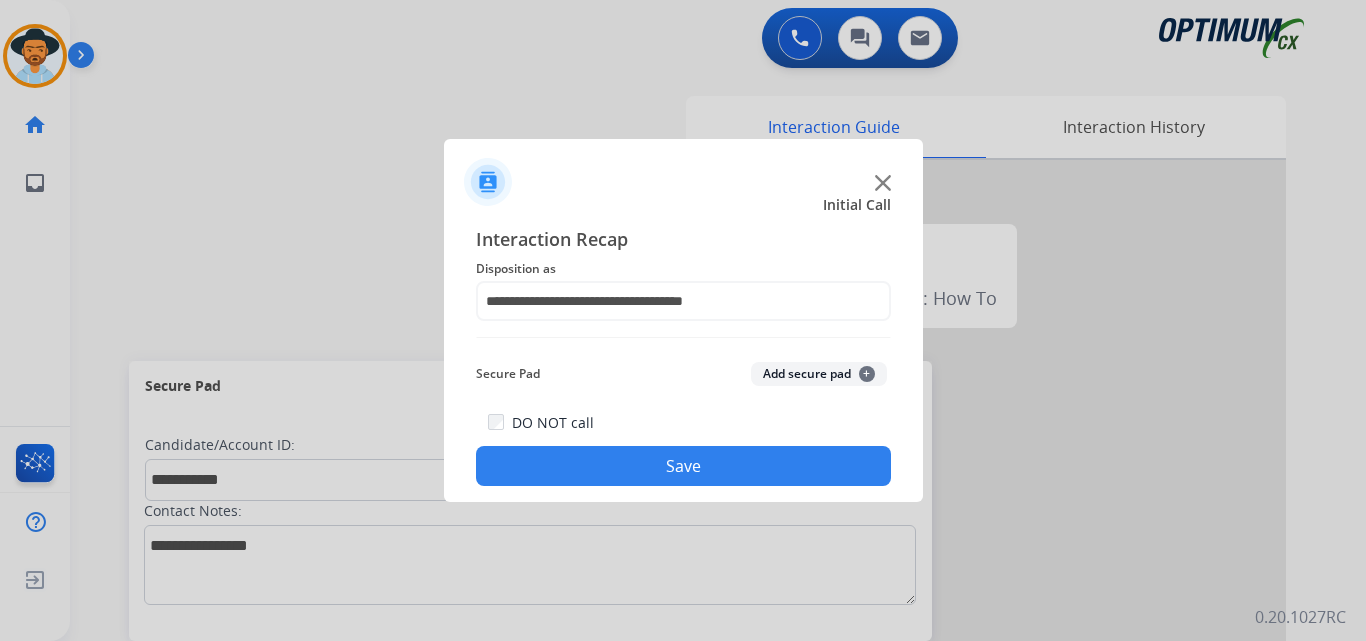 click on "Save" 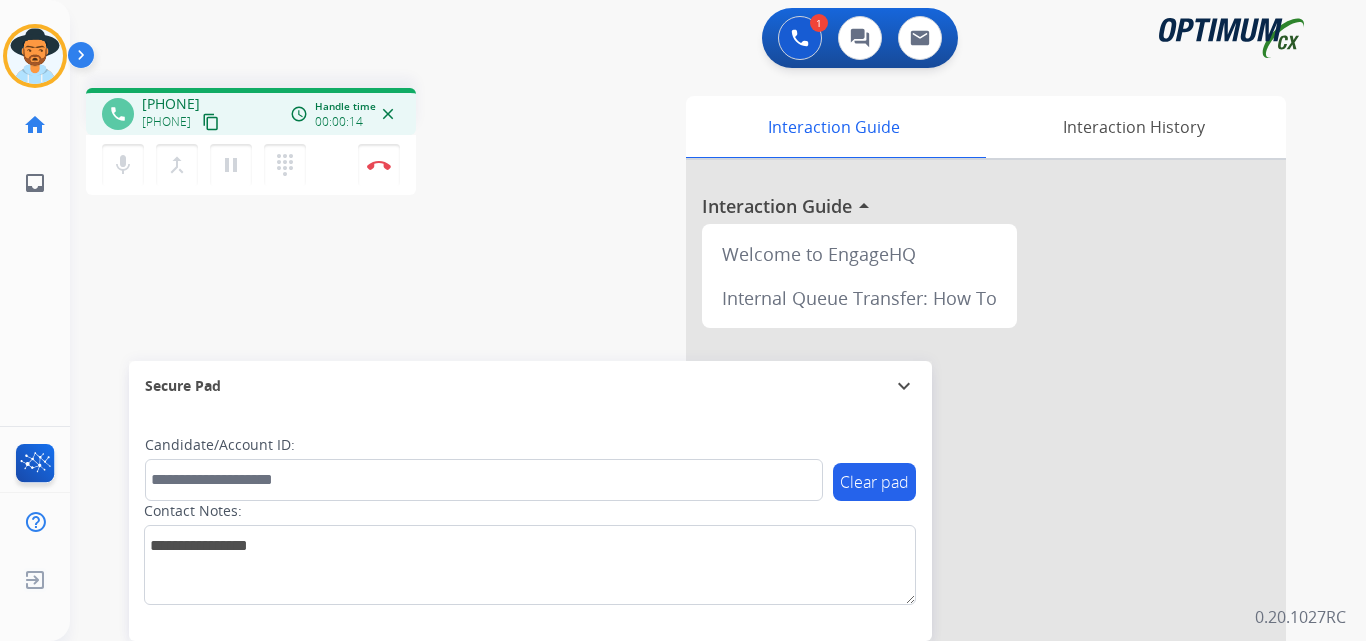 click on "+13204418771" at bounding box center [171, 104] 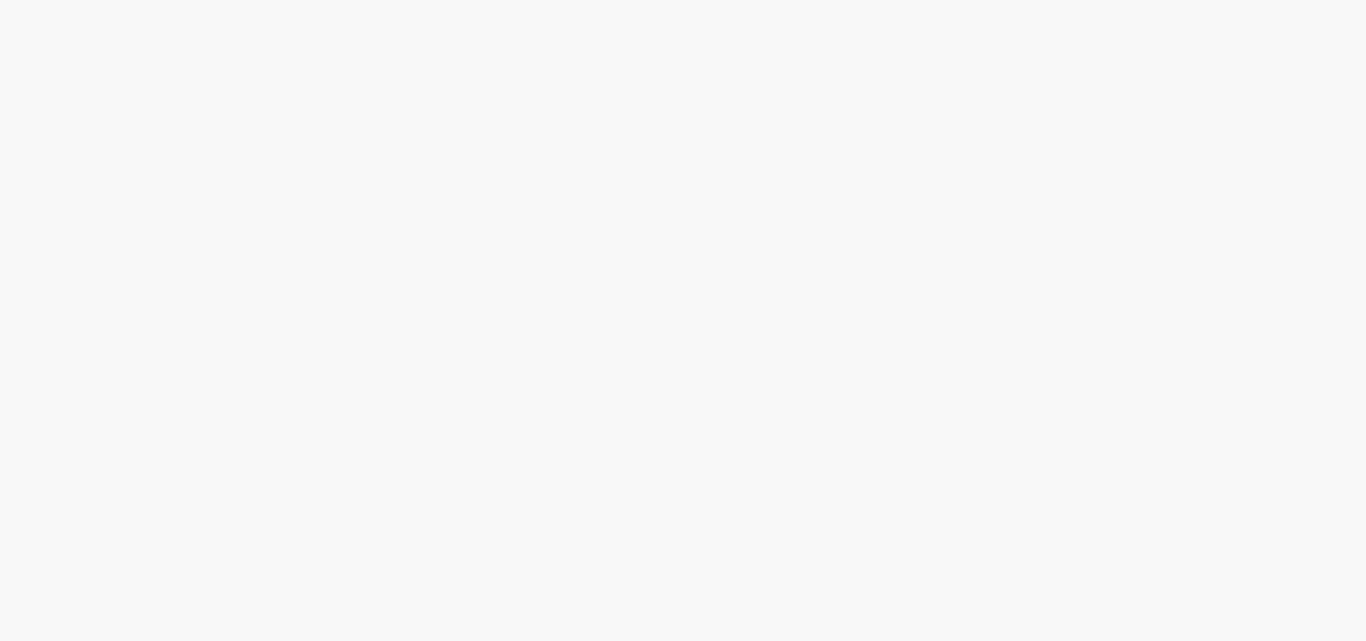 scroll, scrollTop: 0, scrollLeft: 0, axis: both 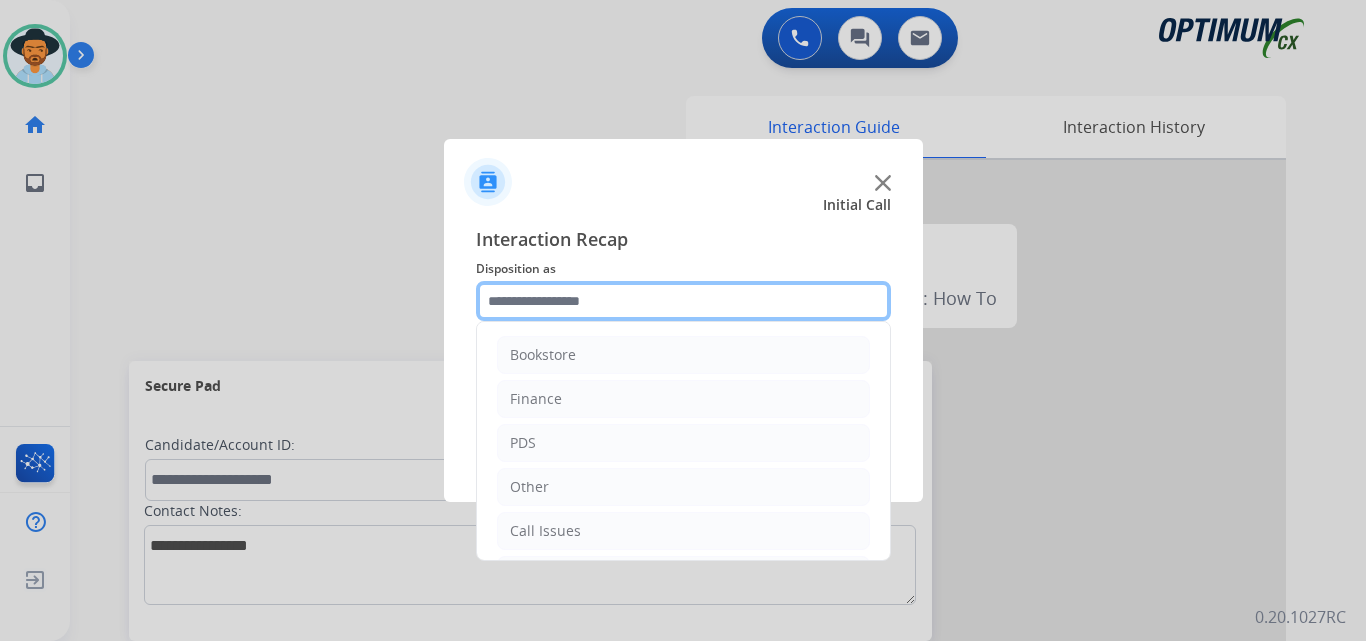 click 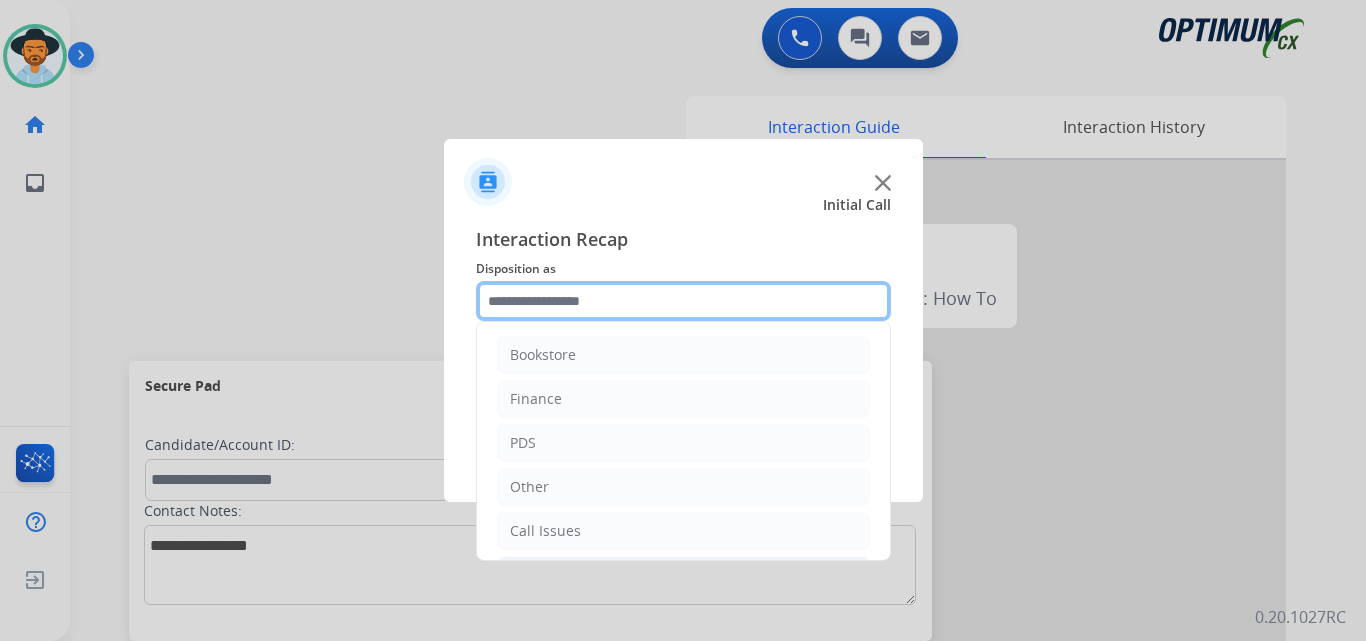 scroll, scrollTop: 136, scrollLeft: 0, axis: vertical 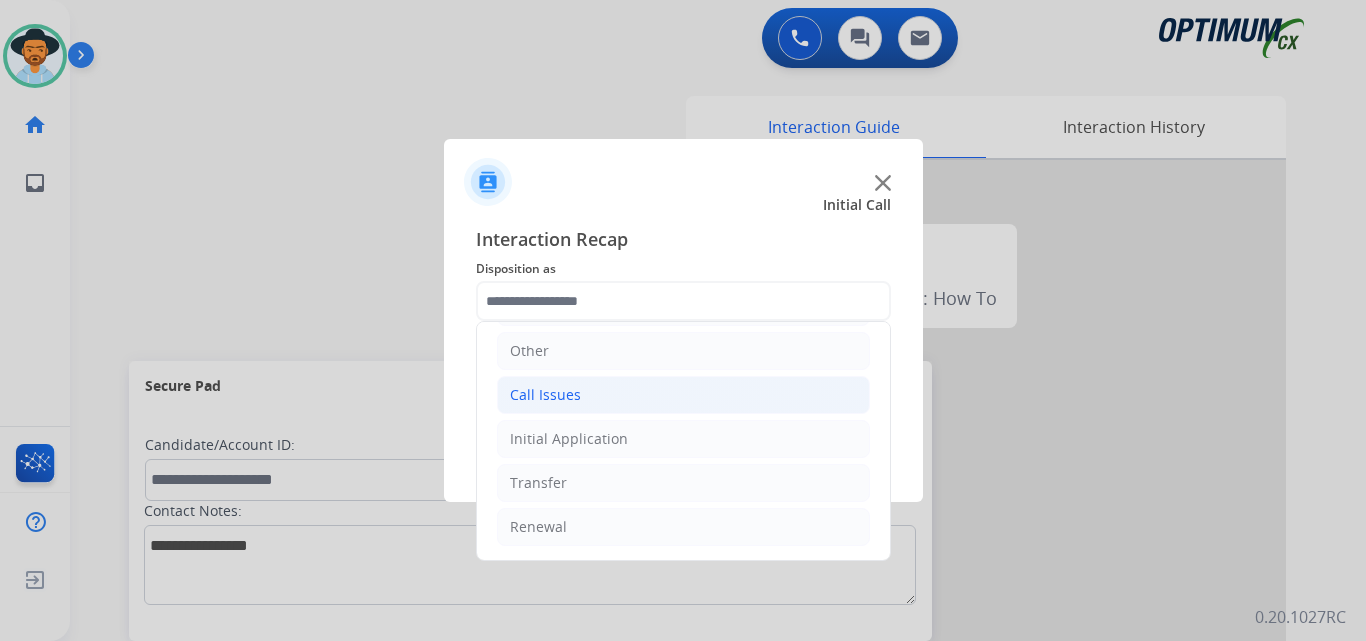 click on "Call Issues" 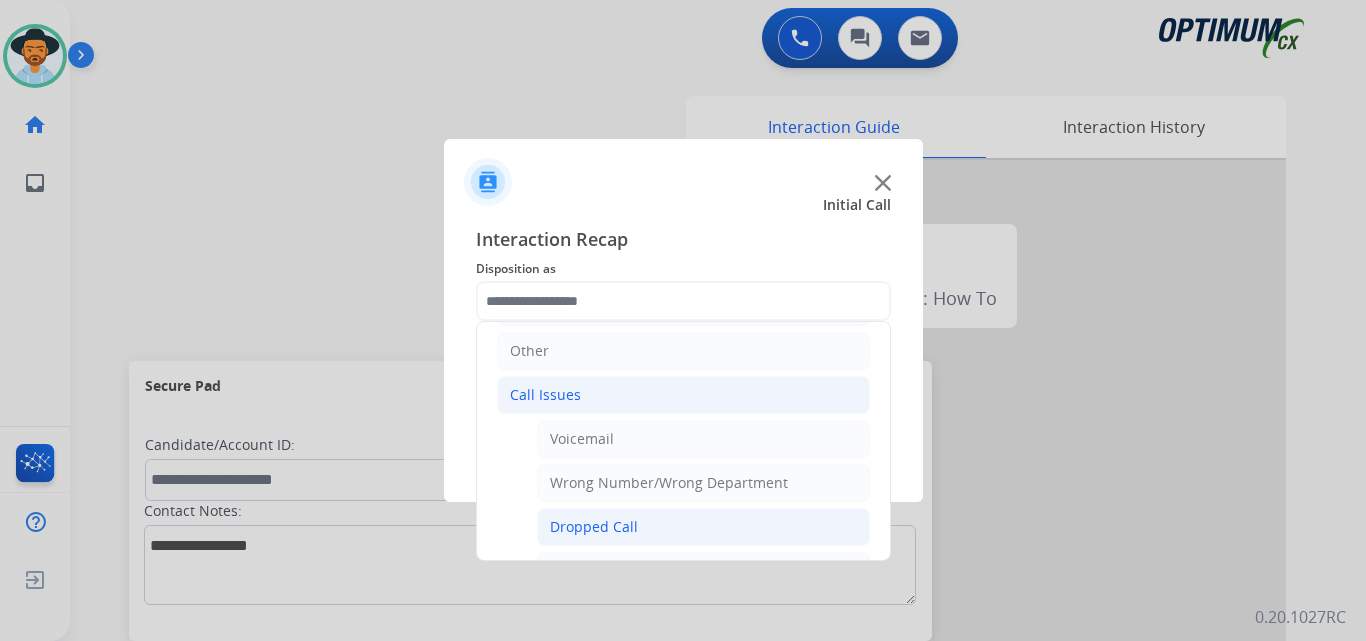 click on "Dropped Call" 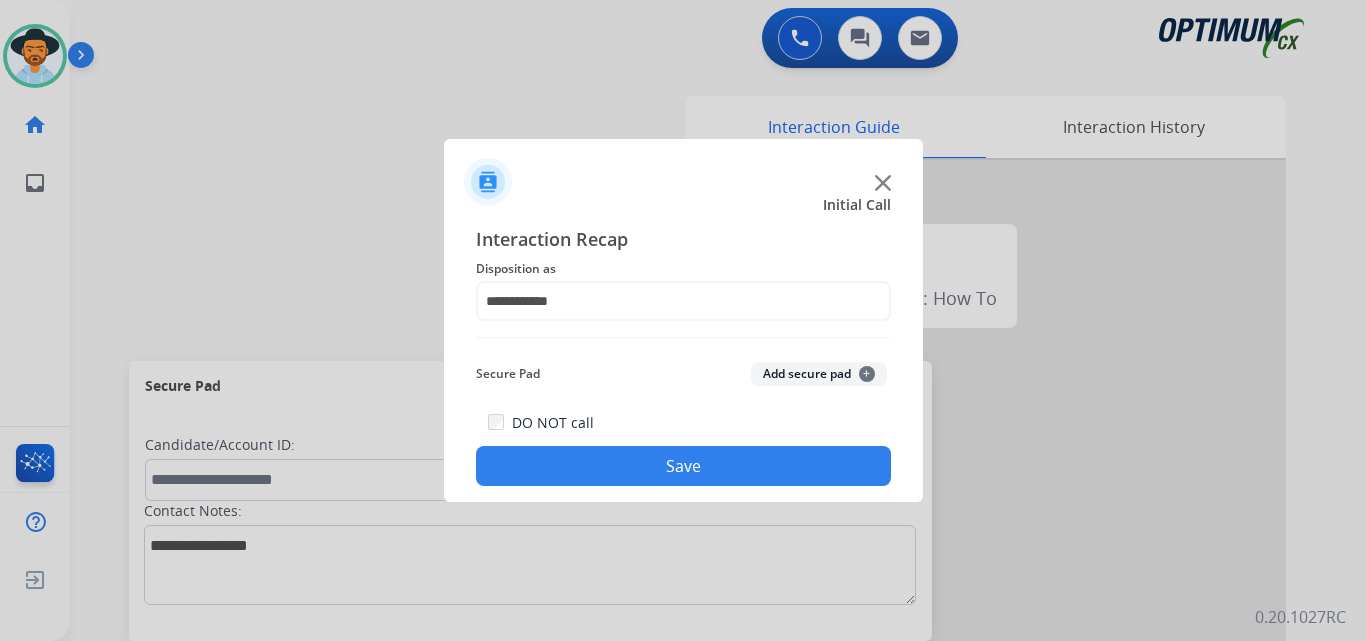 click on "Save" 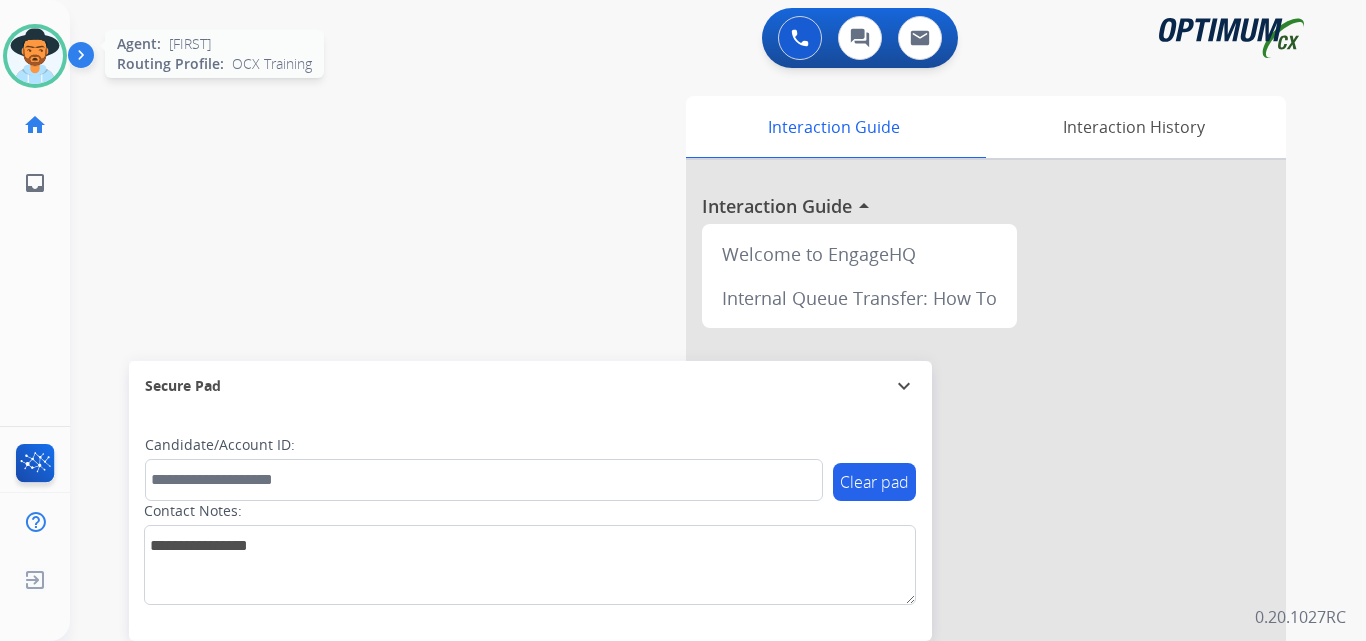 click at bounding box center [35, 56] 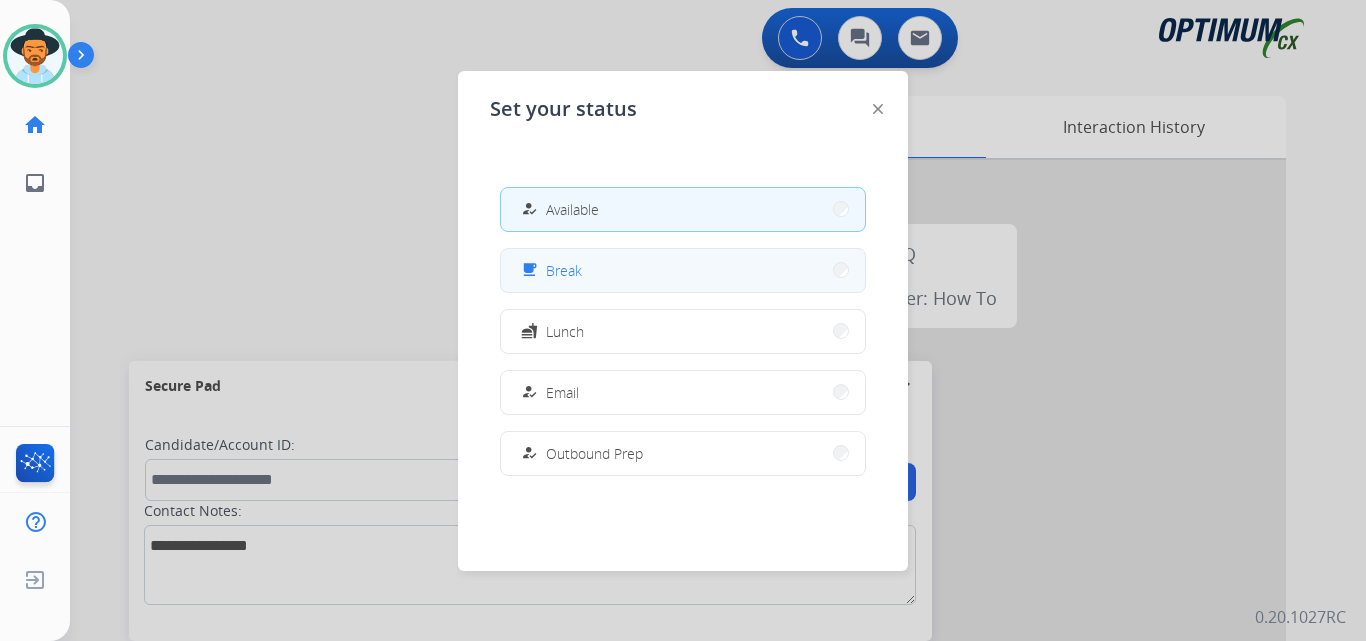 click on "free_breakfast" at bounding box center (531, 270) 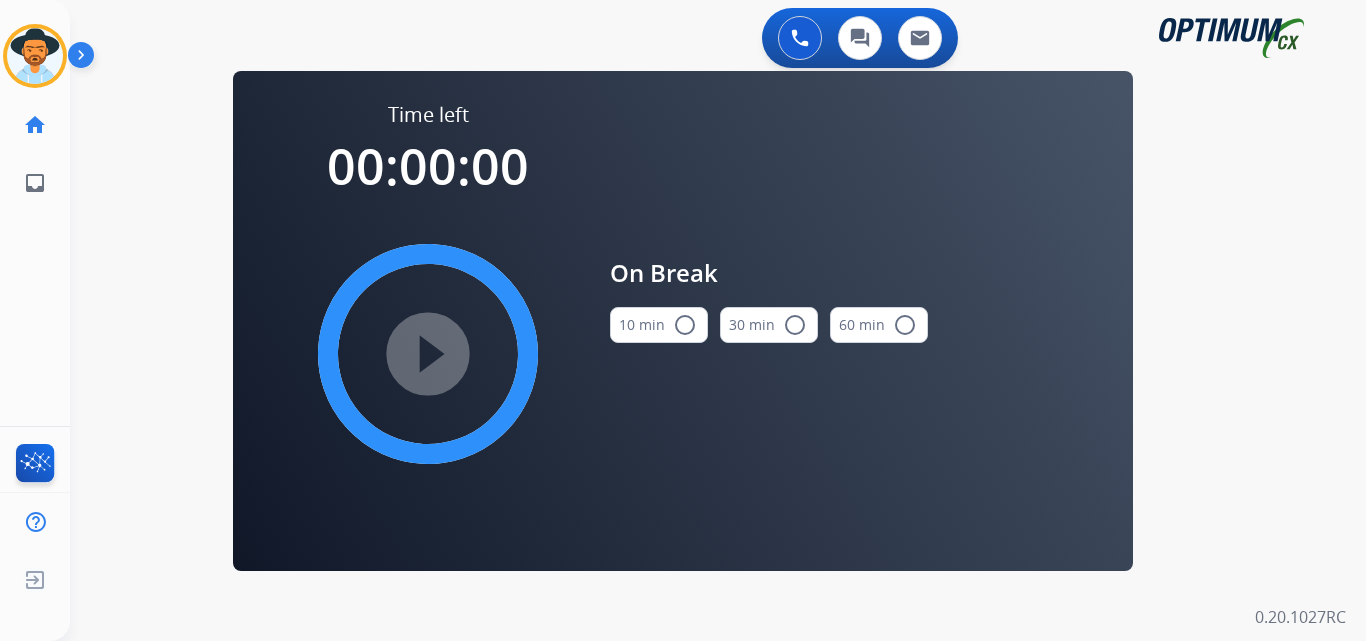 click on "radio_button_unchecked" at bounding box center (685, 325) 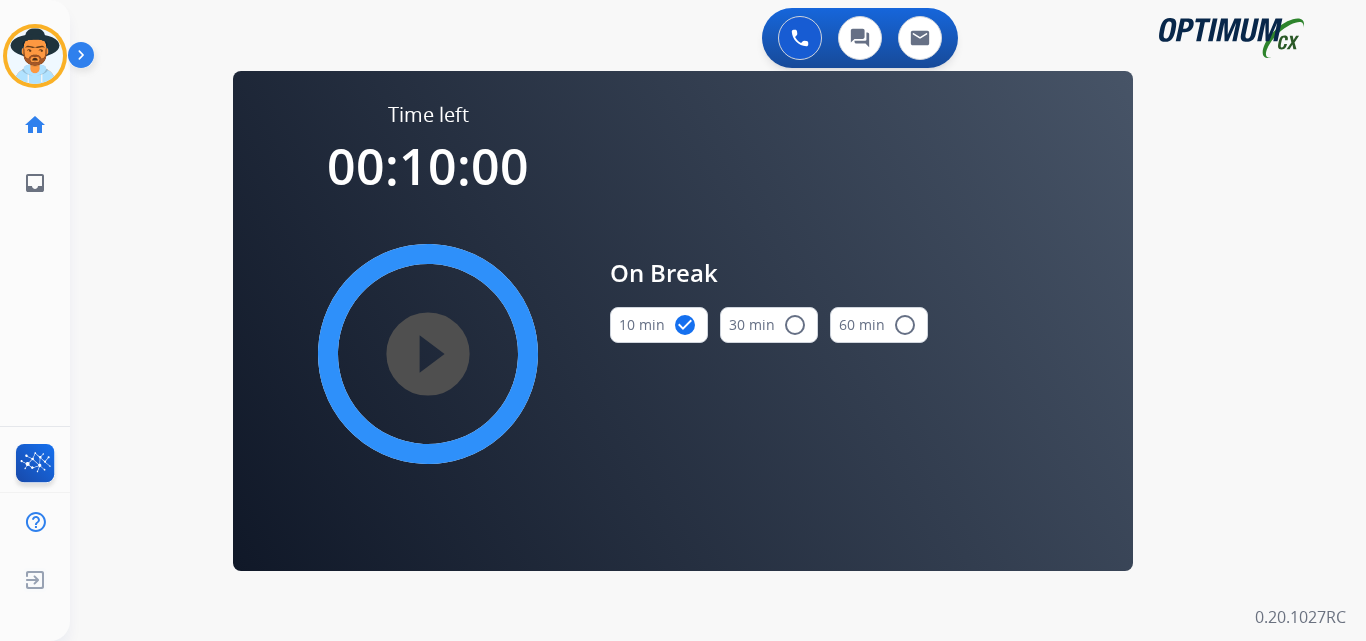 click on "play_circle_filled" at bounding box center [428, 354] 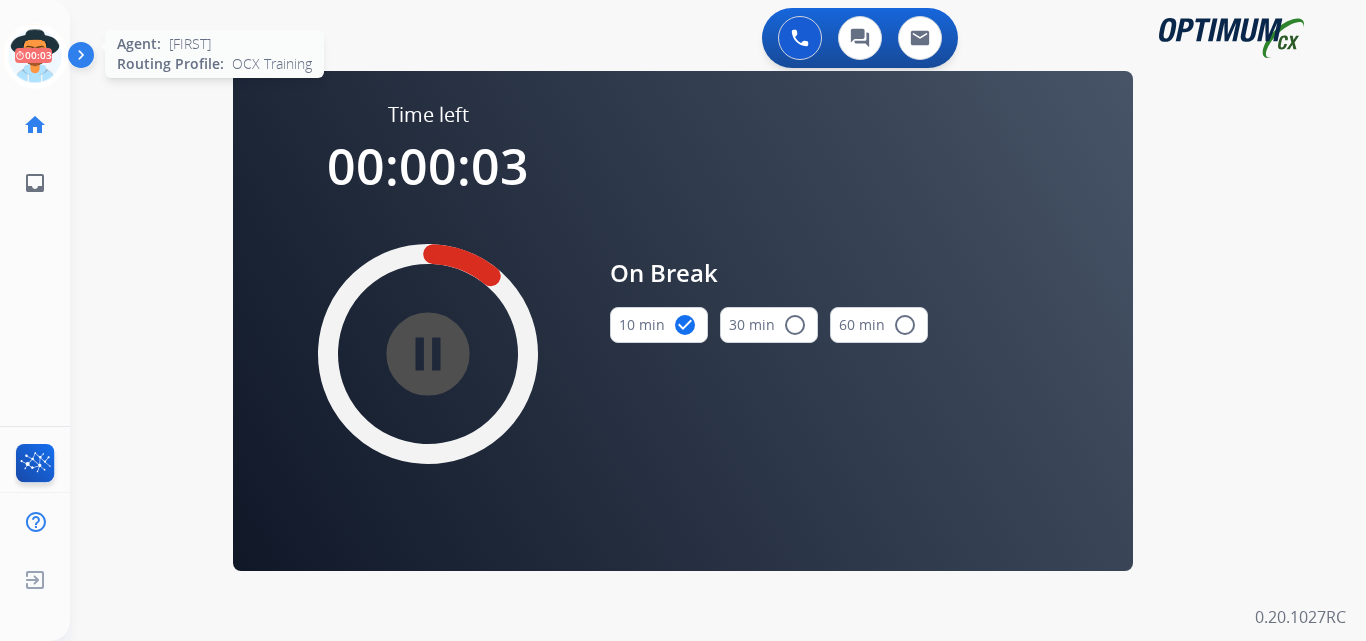 click 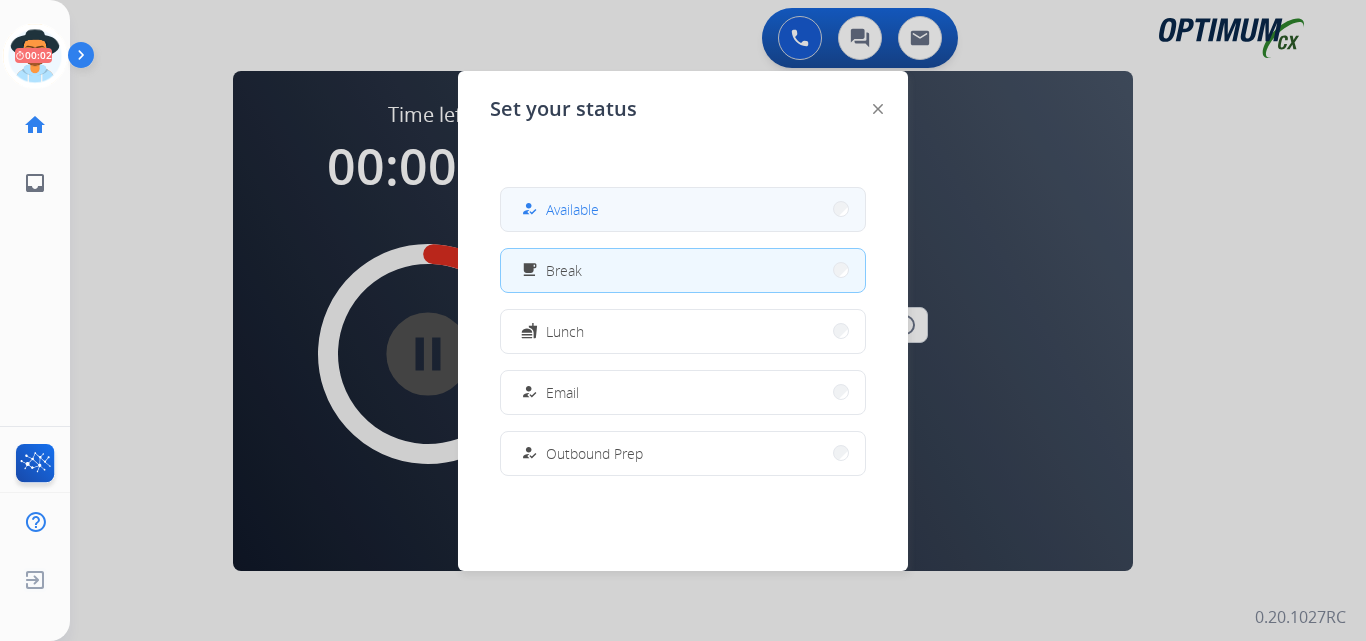 click on "how_to_reg Available" at bounding box center [683, 209] 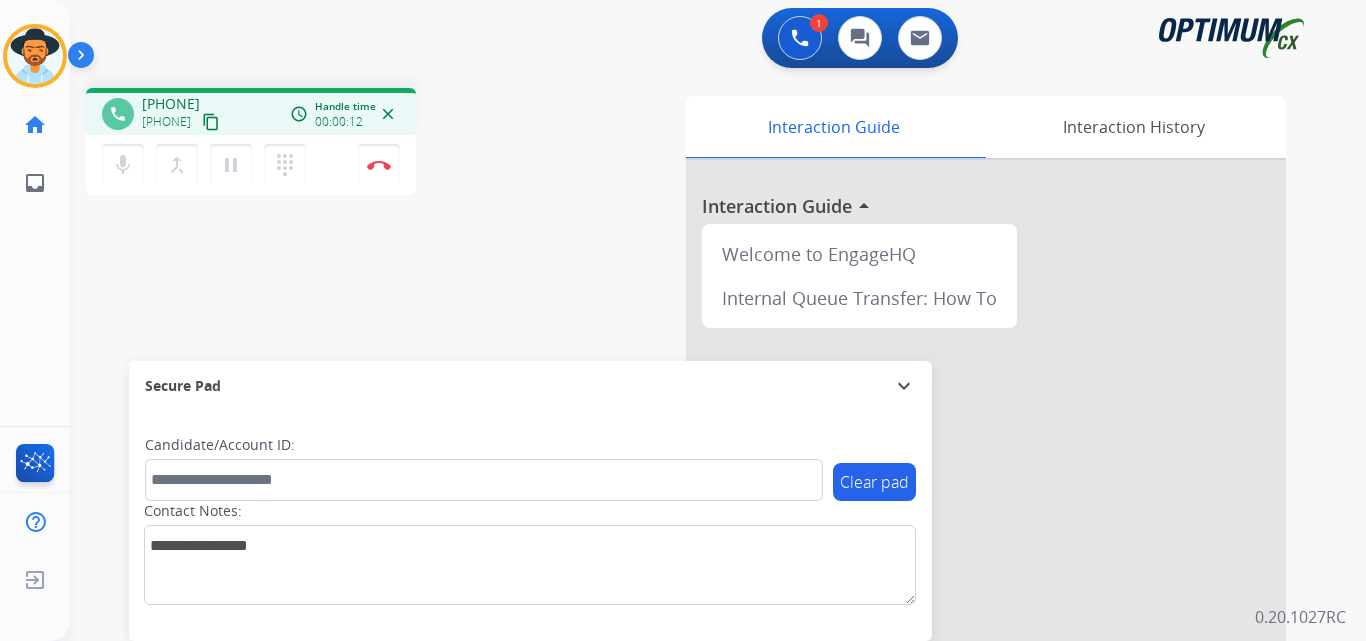 click on "+12406413136" at bounding box center [171, 104] 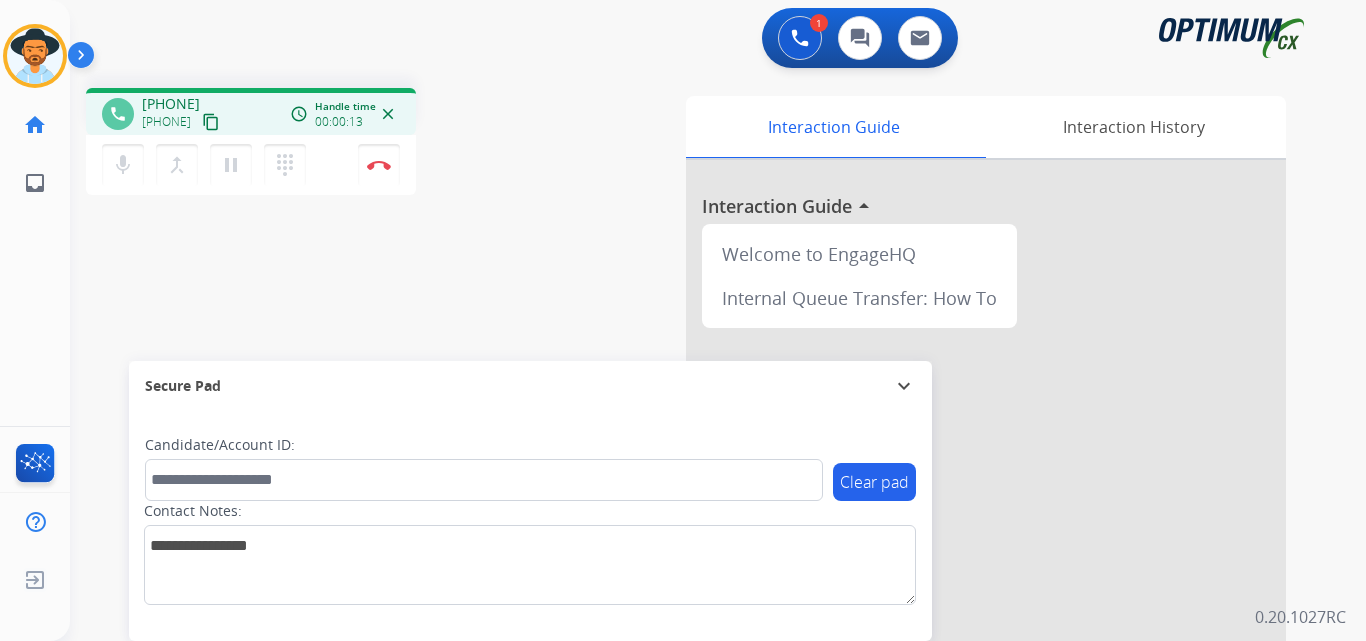 click on "+12406413136" at bounding box center (171, 104) 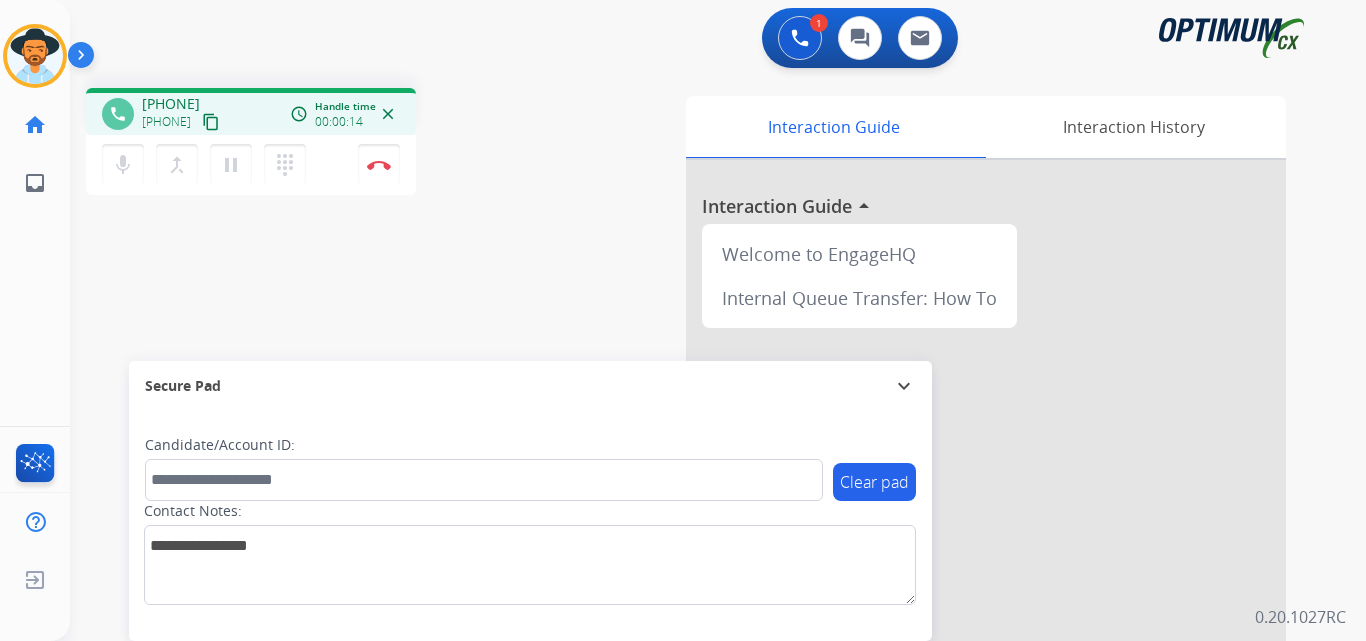 copy on "12406413136" 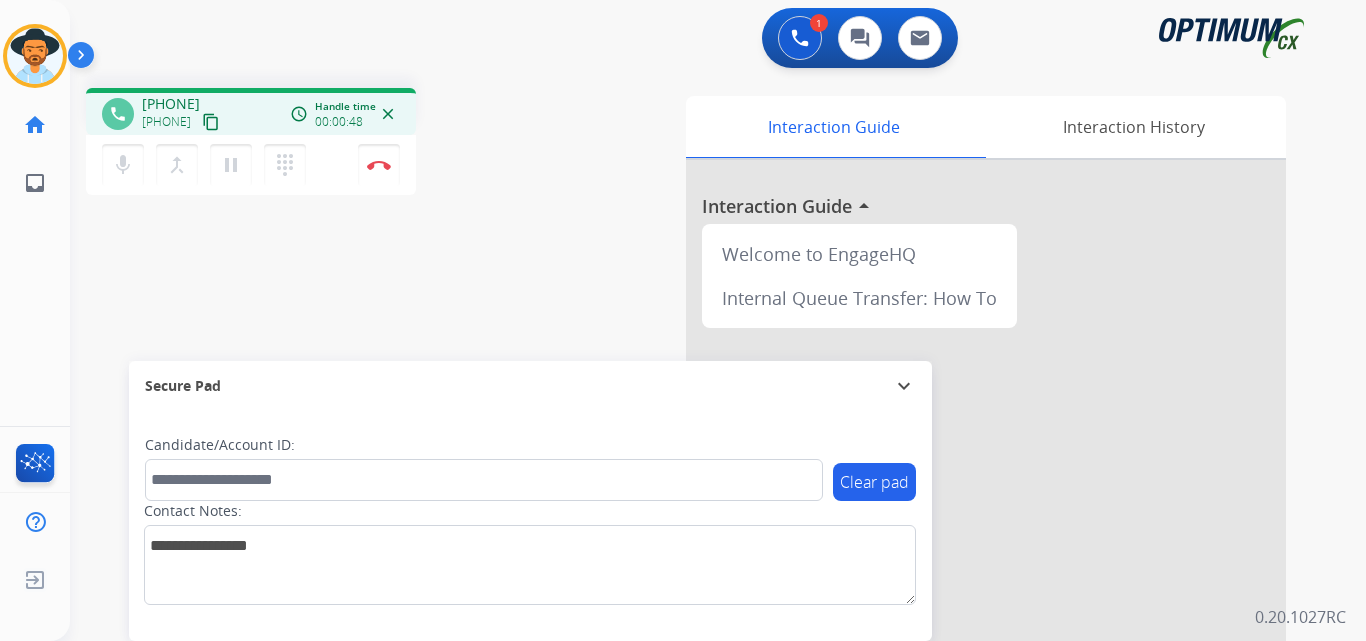 click on "+12406413136" at bounding box center (171, 104) 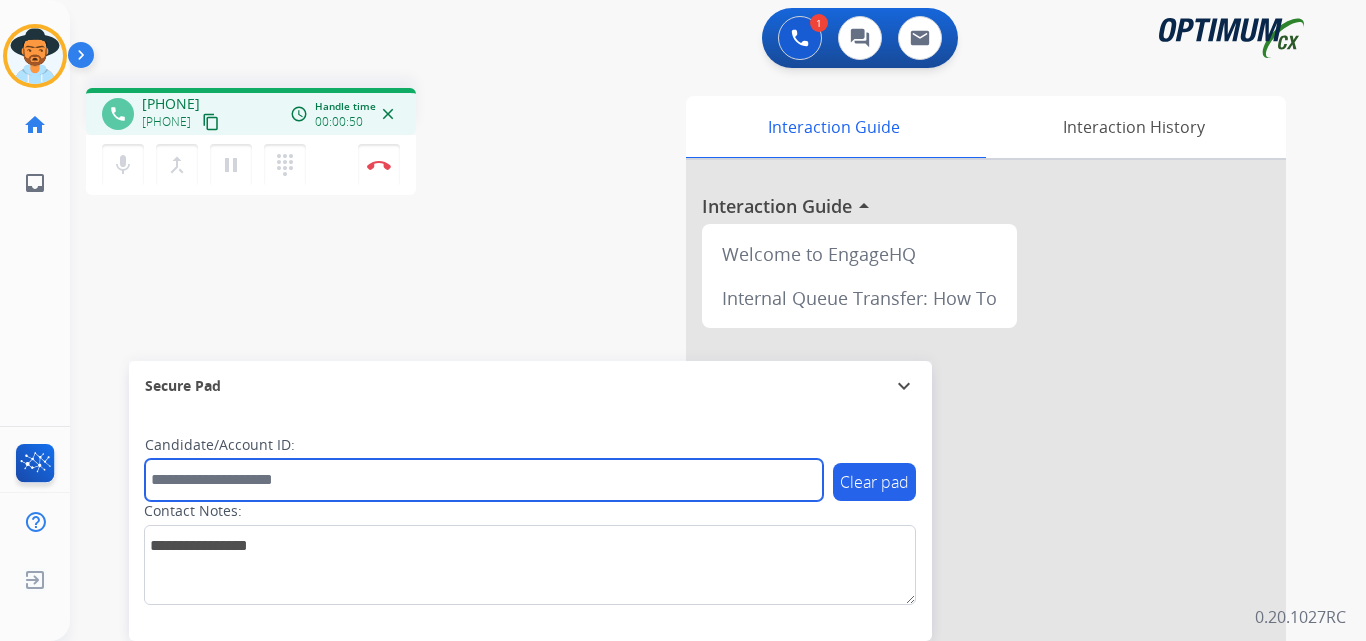 click at bounding box center (484, 480) 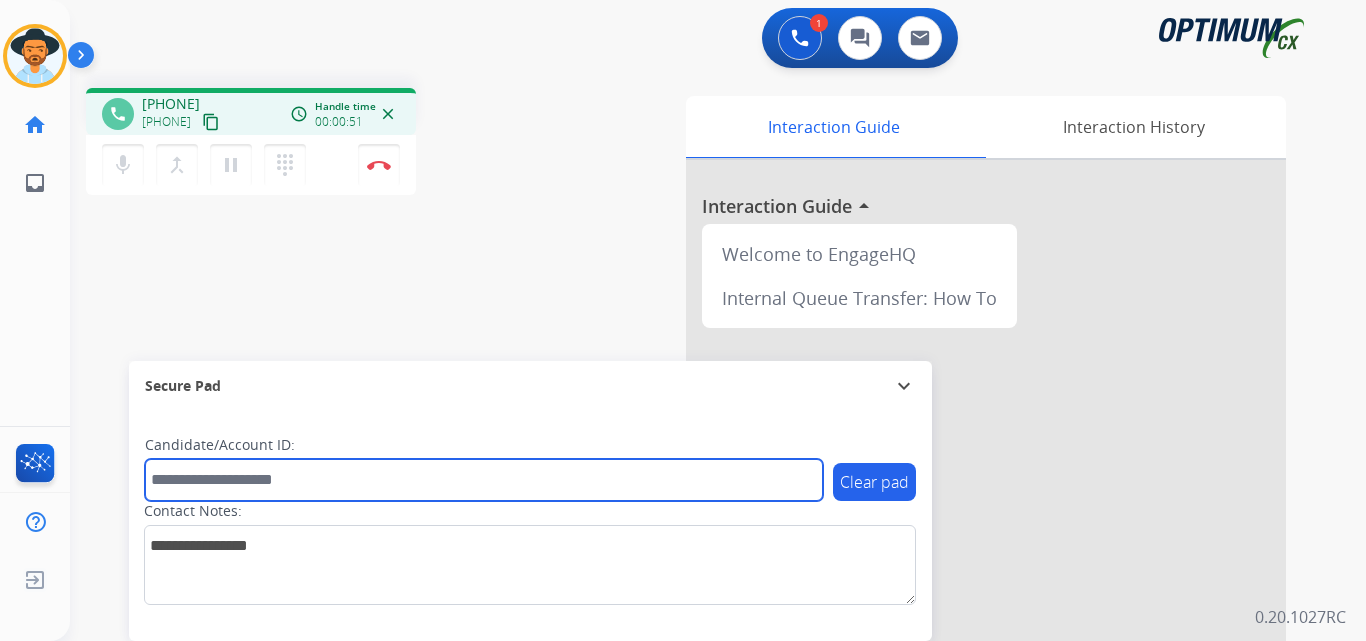 paste on "**********" 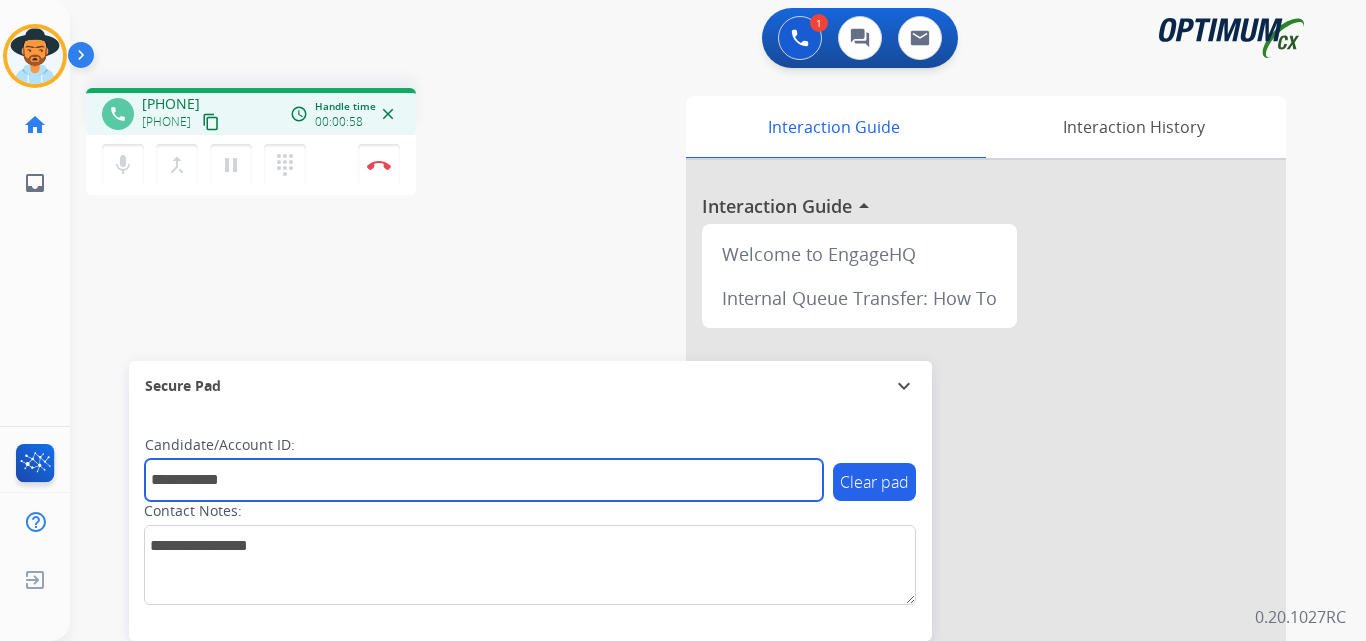 type on "**********" 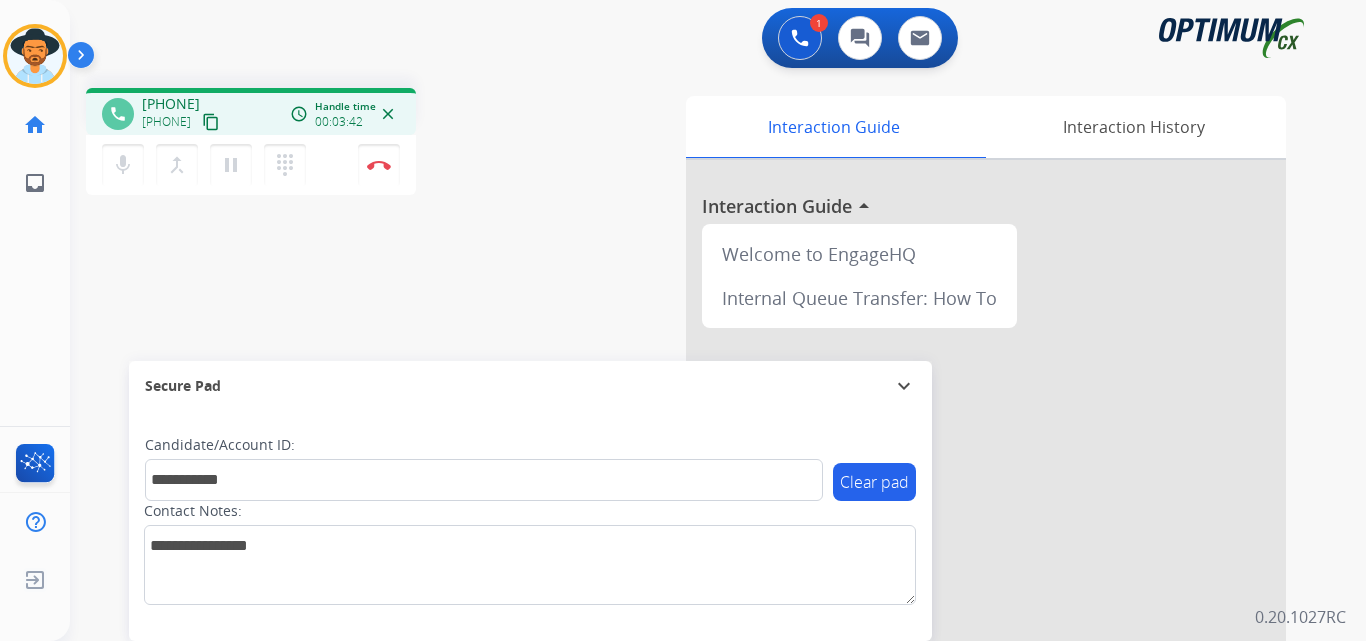 click on "Interaction Guide   Interaction History  Interaction Guide arrow_drop_up  Welcome to EngageHQ   Internal Queue Transfer: How To" at bounding box center (953, 497) 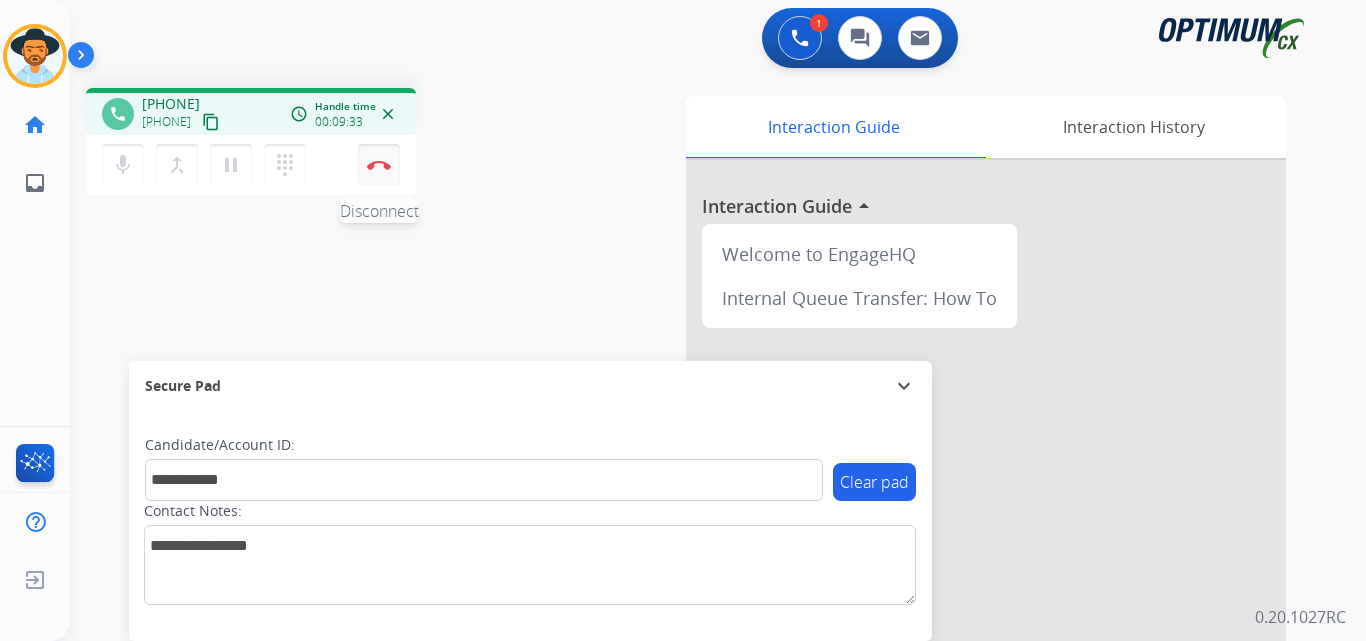 click at bounding box center [379, 165] 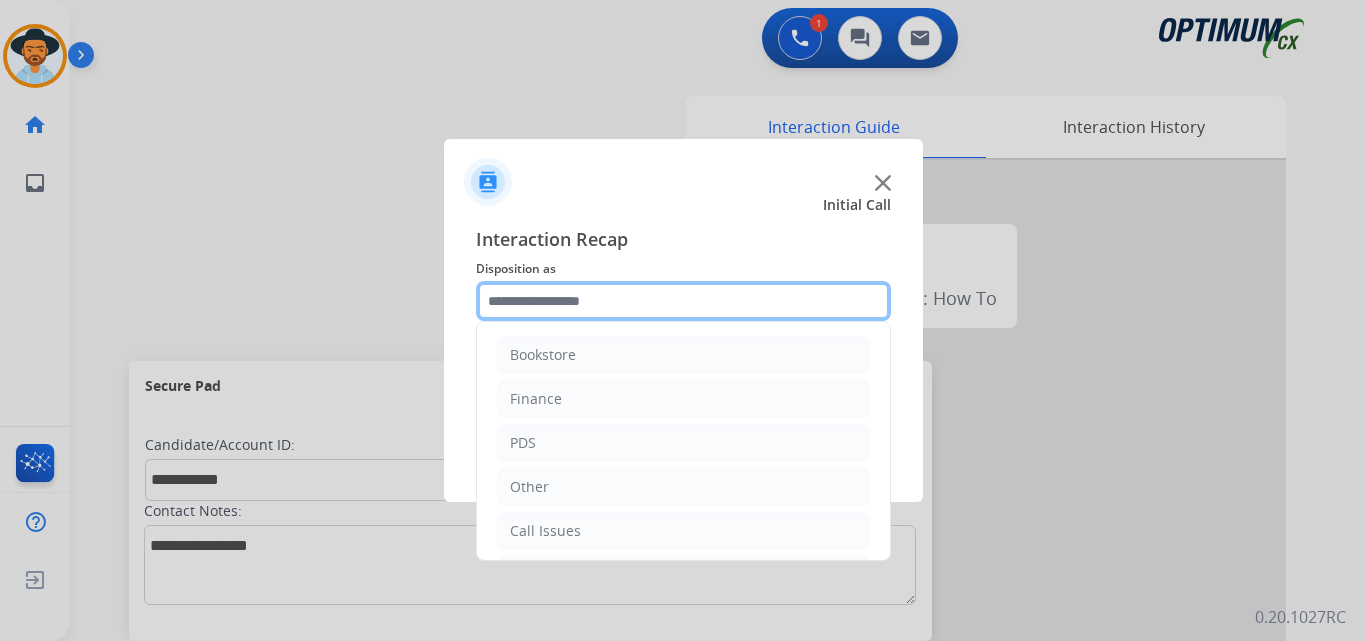 click 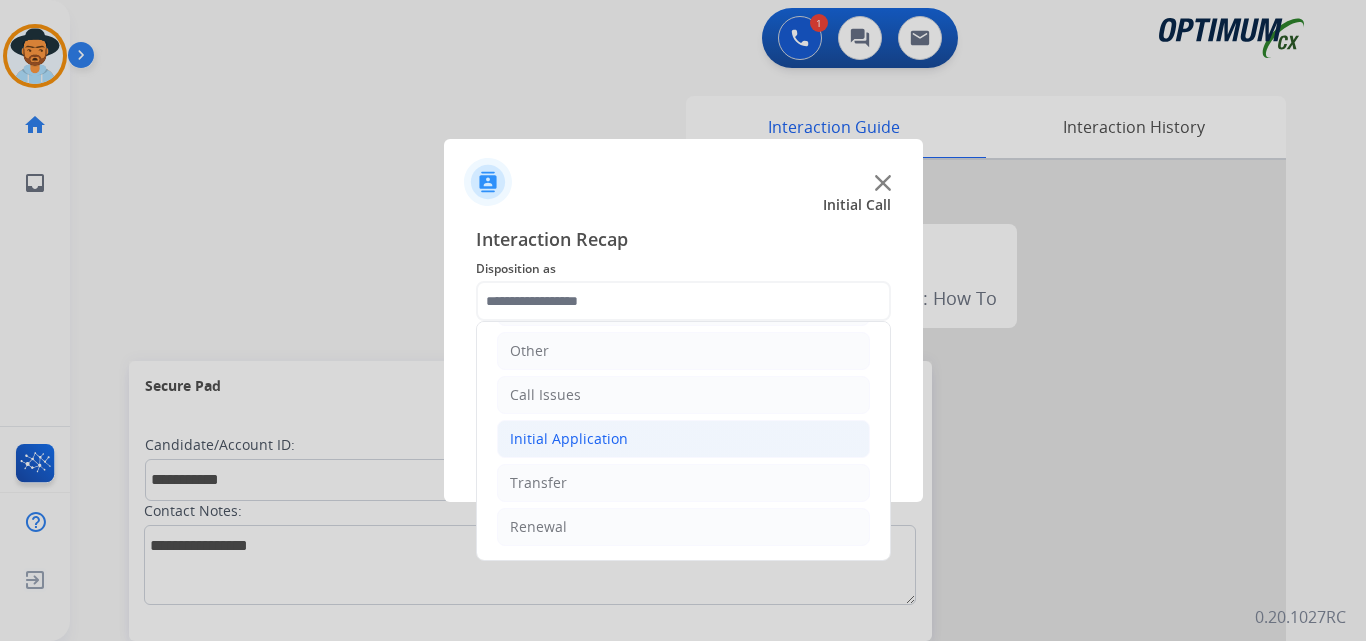 click on "Initial Application" 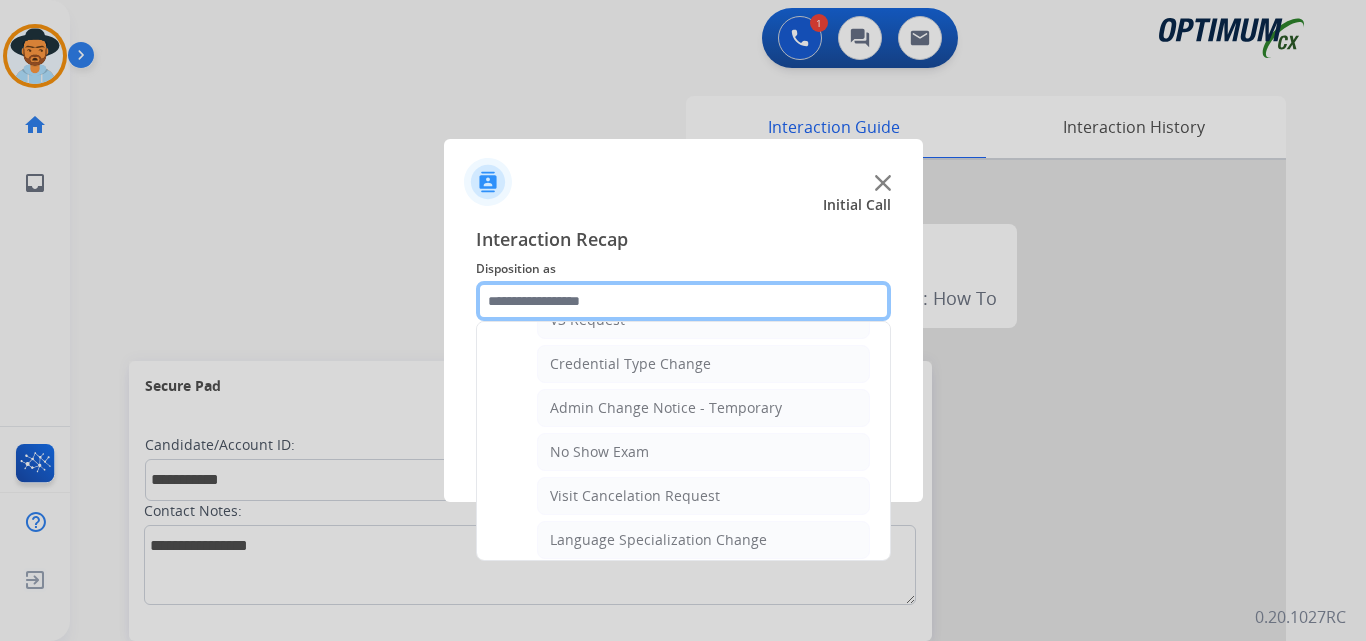 scroll, scrollTop: 1136, scrollLeft: 0, axis: vertical 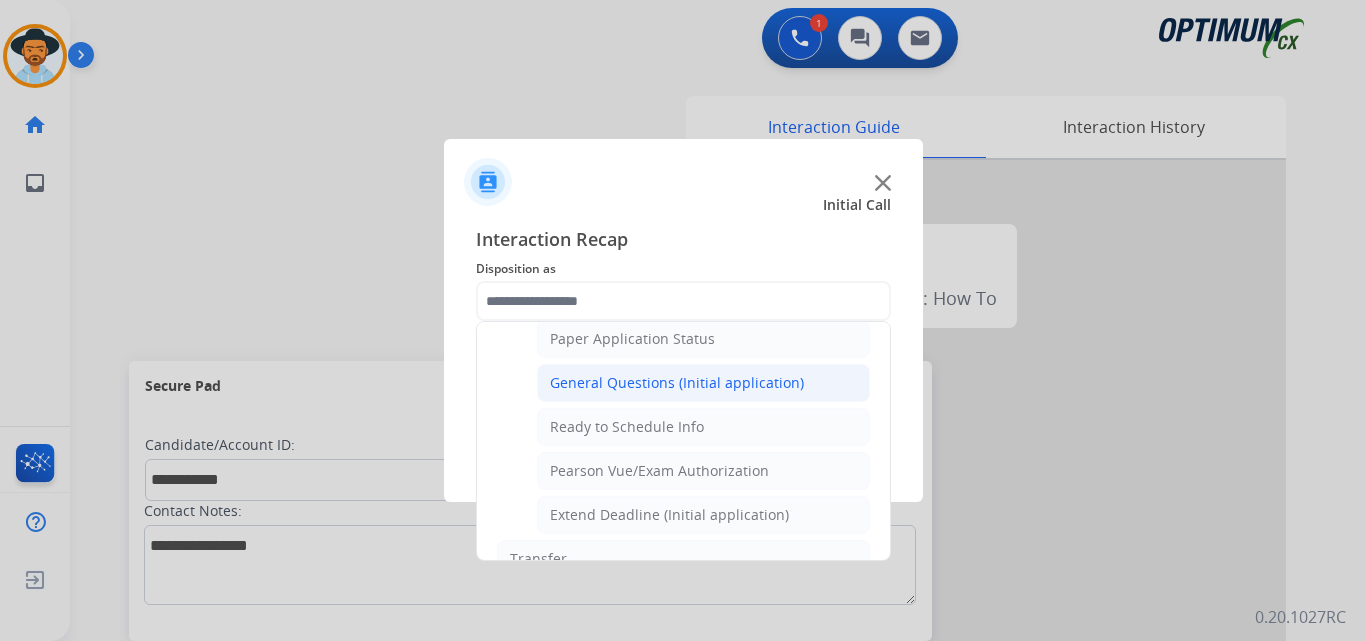 click on "General Questions (Initial application)" 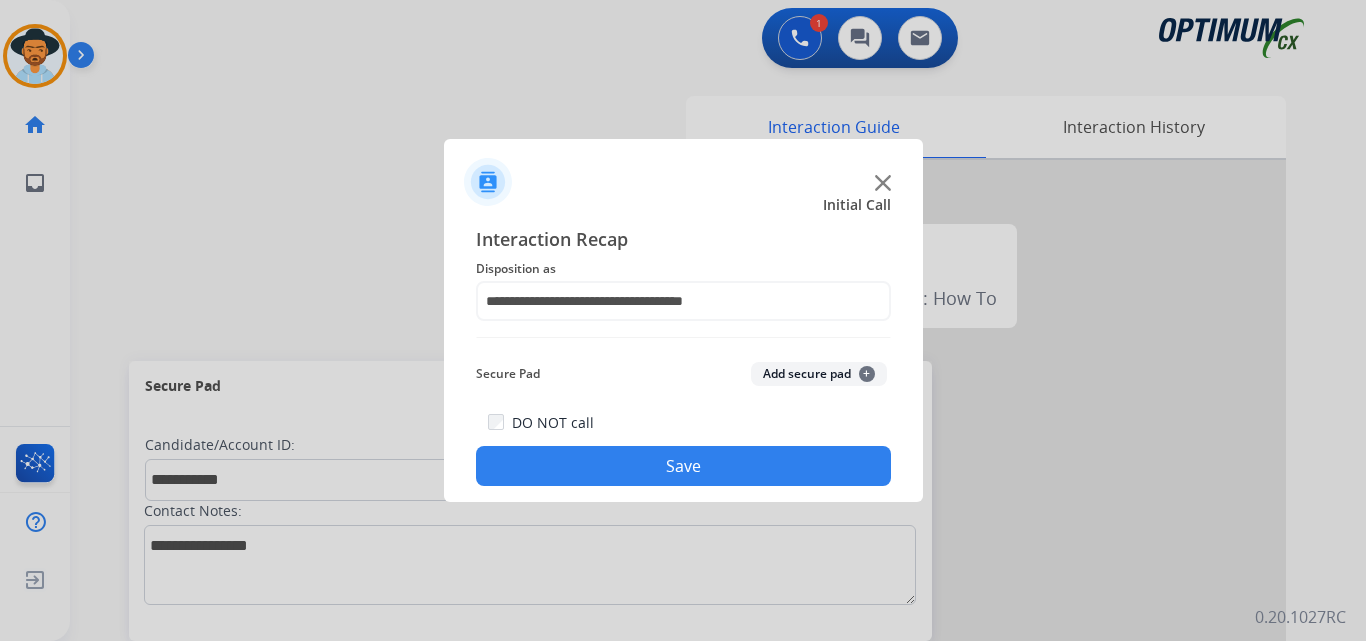click on "Save" 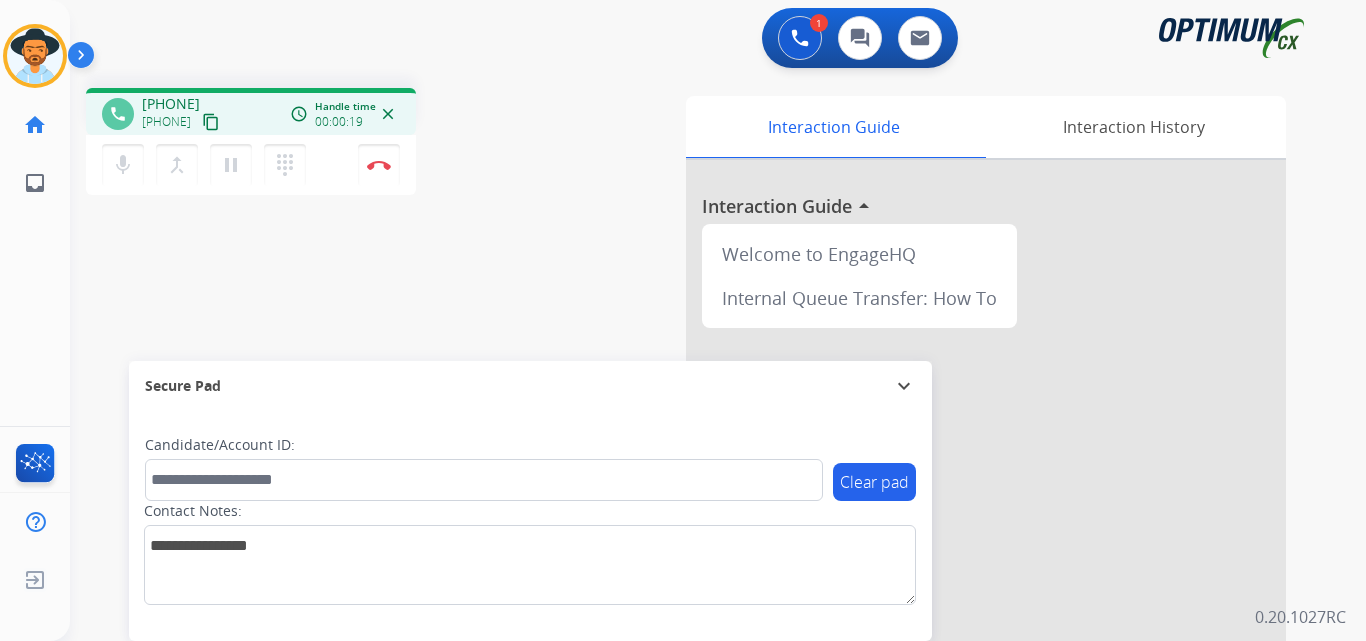 click on "+15033590978" at bounding box center [171, 104] 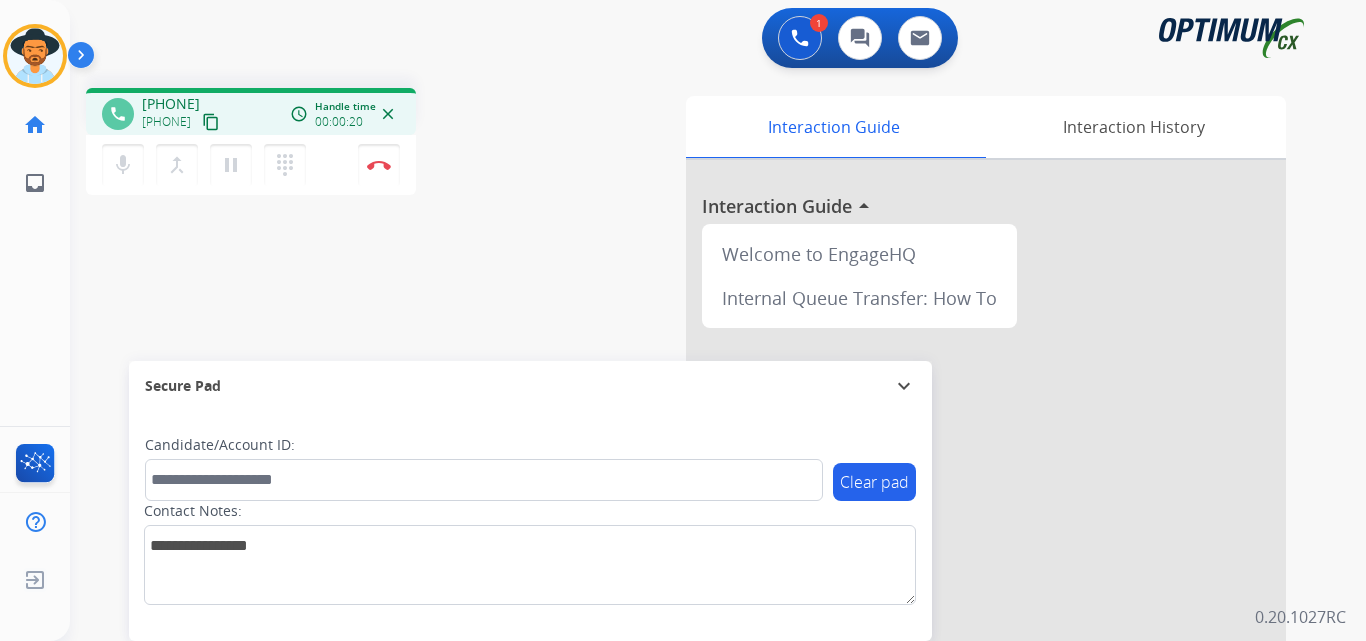 click on "+15033590978" at bounding box center [171, 104] 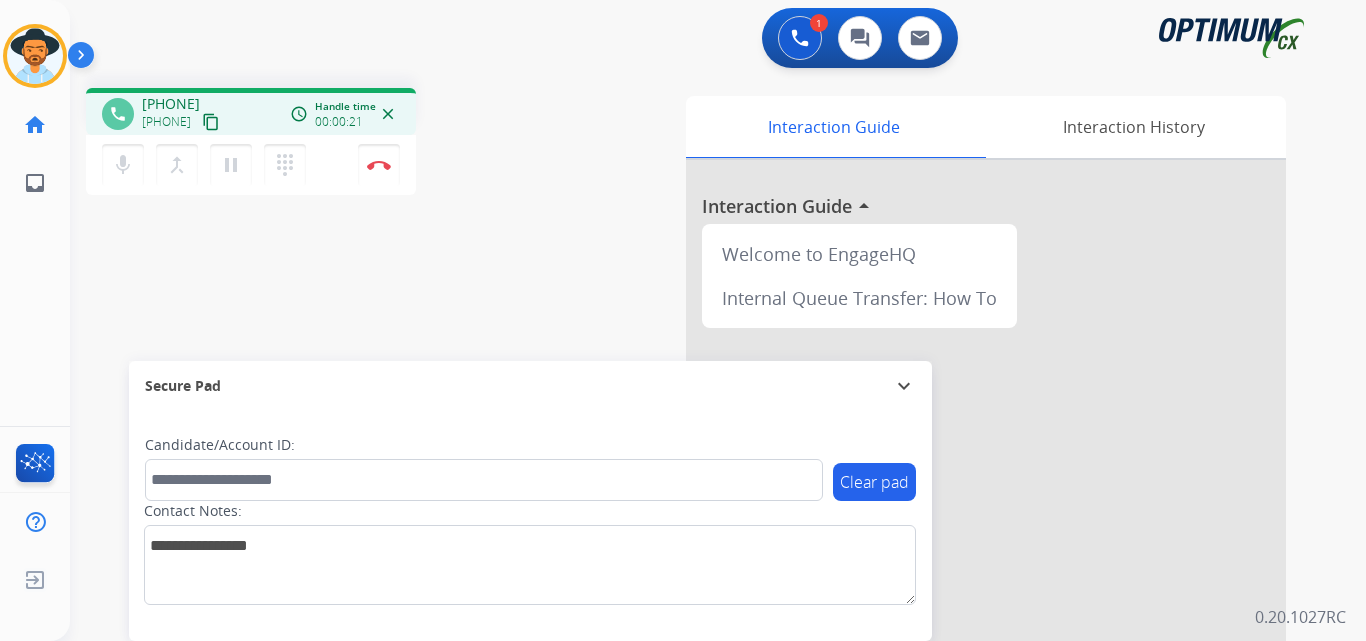 copy on "15033590978" 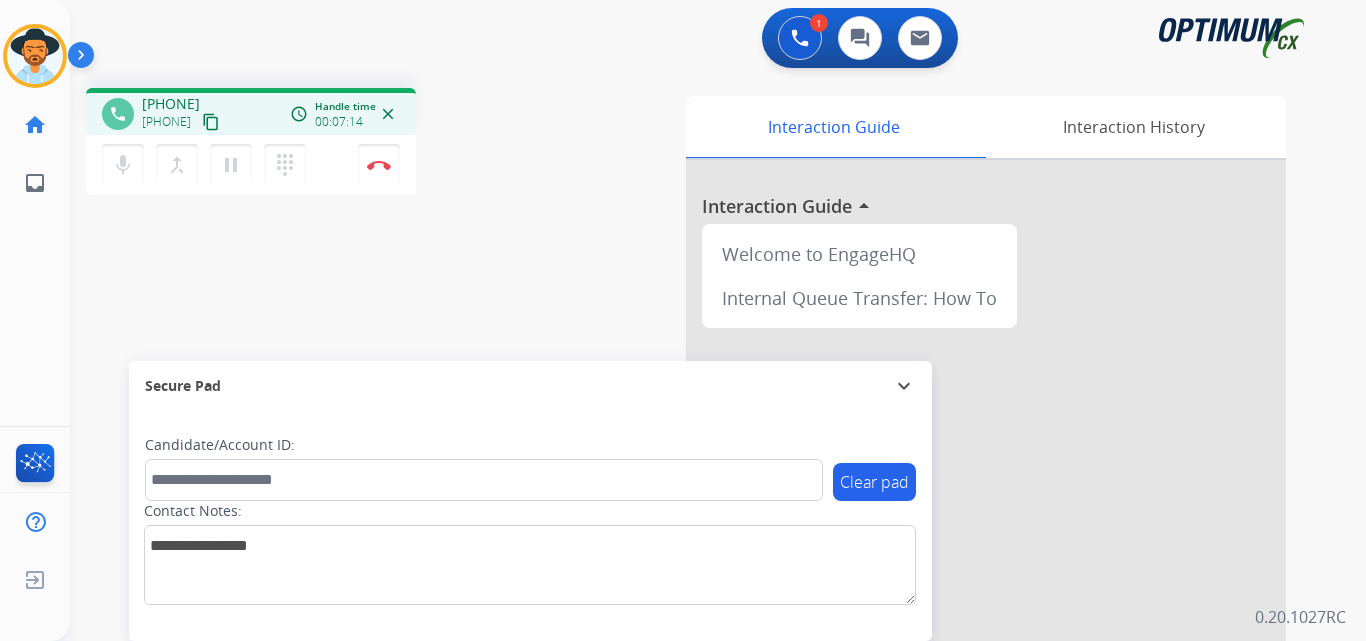 click on "+15033590978" at bounding box center (171, 104) 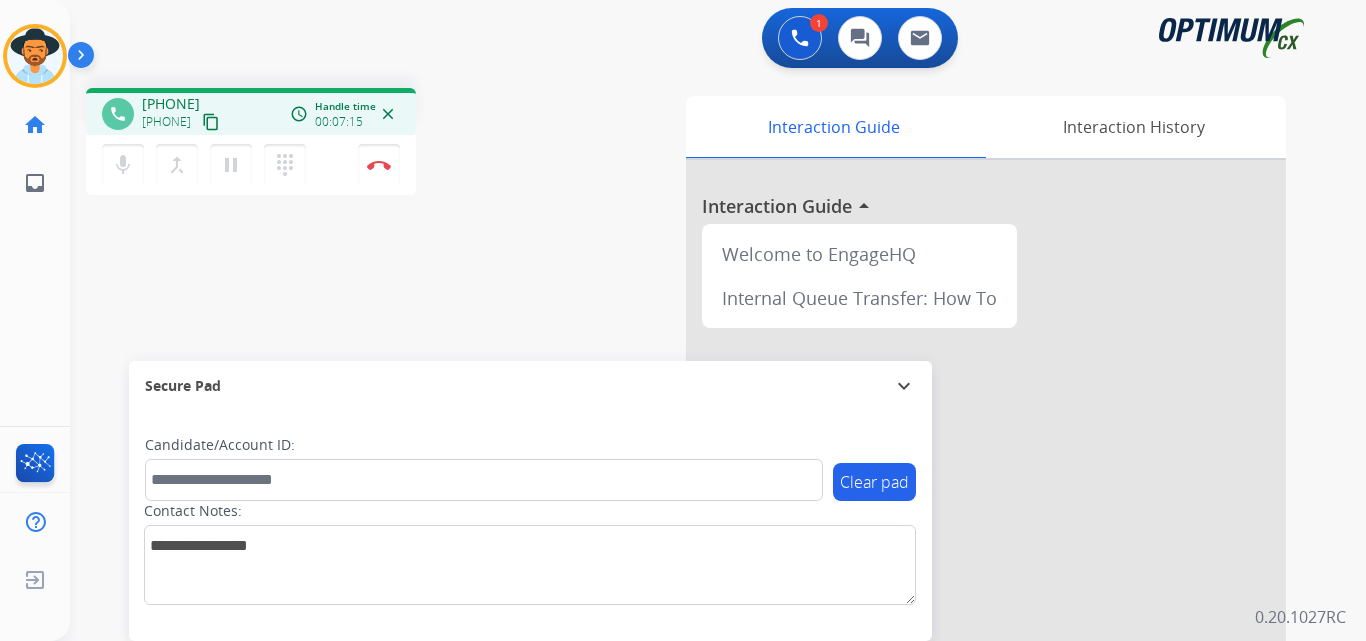 copy on "15033590978" 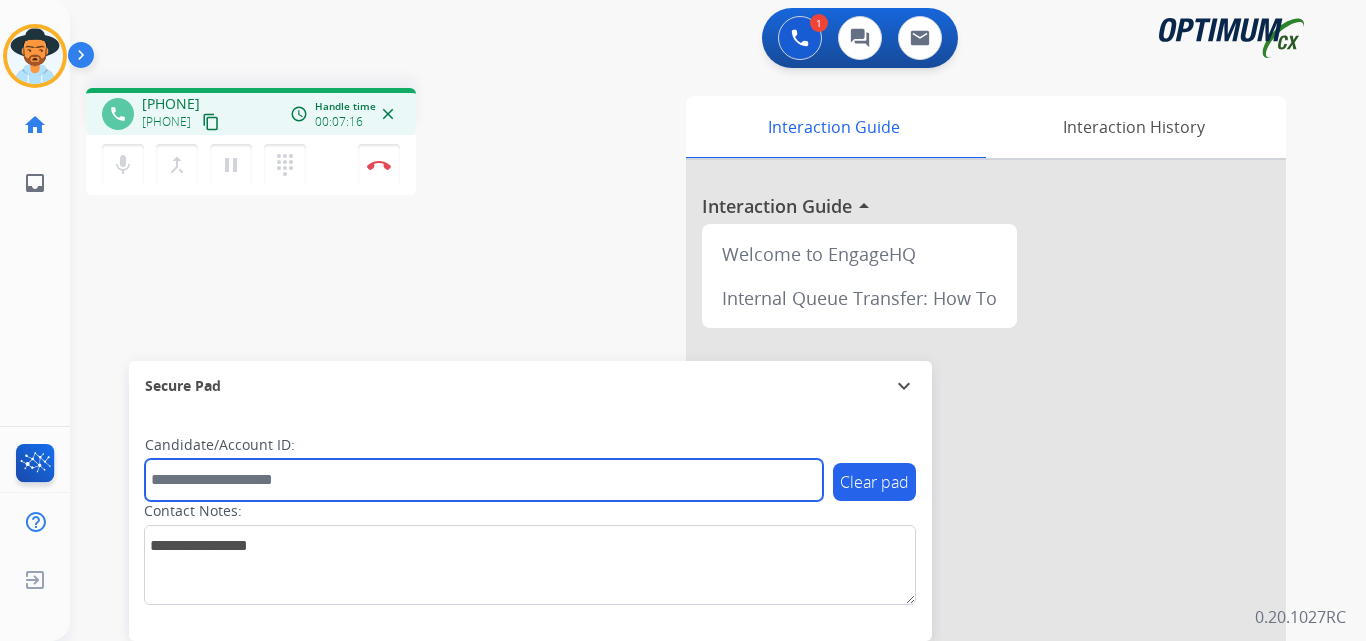 click at bounding box center (484, 480) 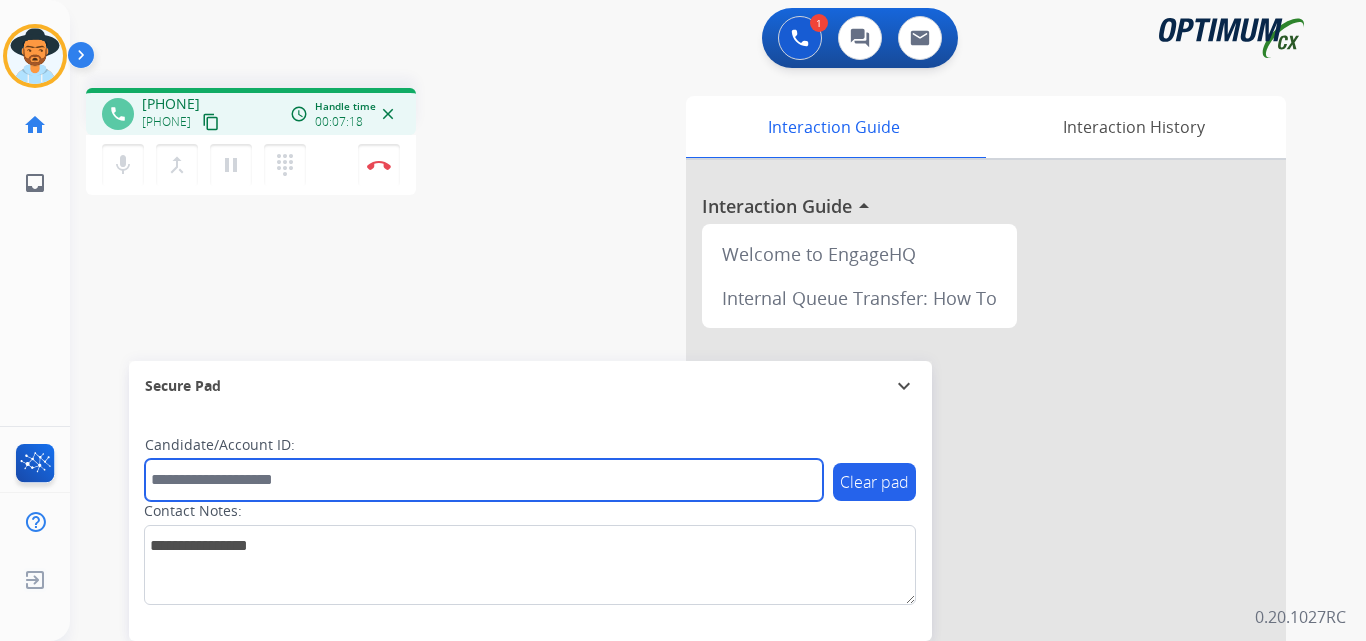 paste on "**********" 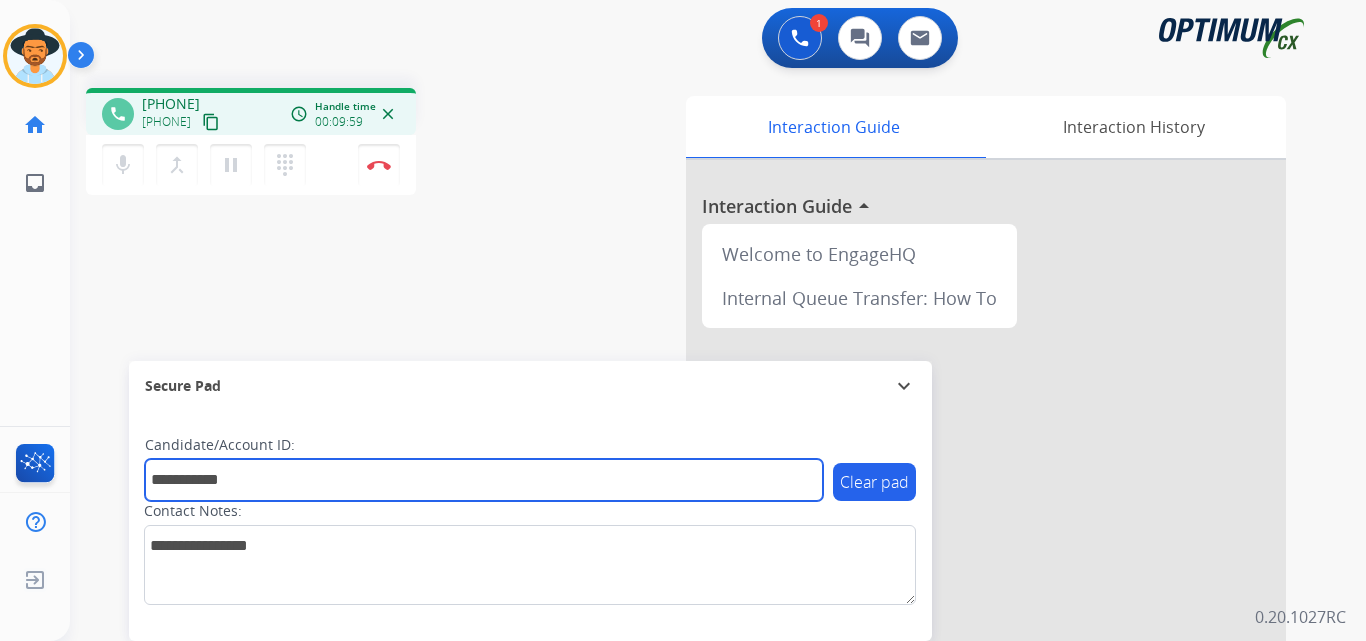 type on "**********" 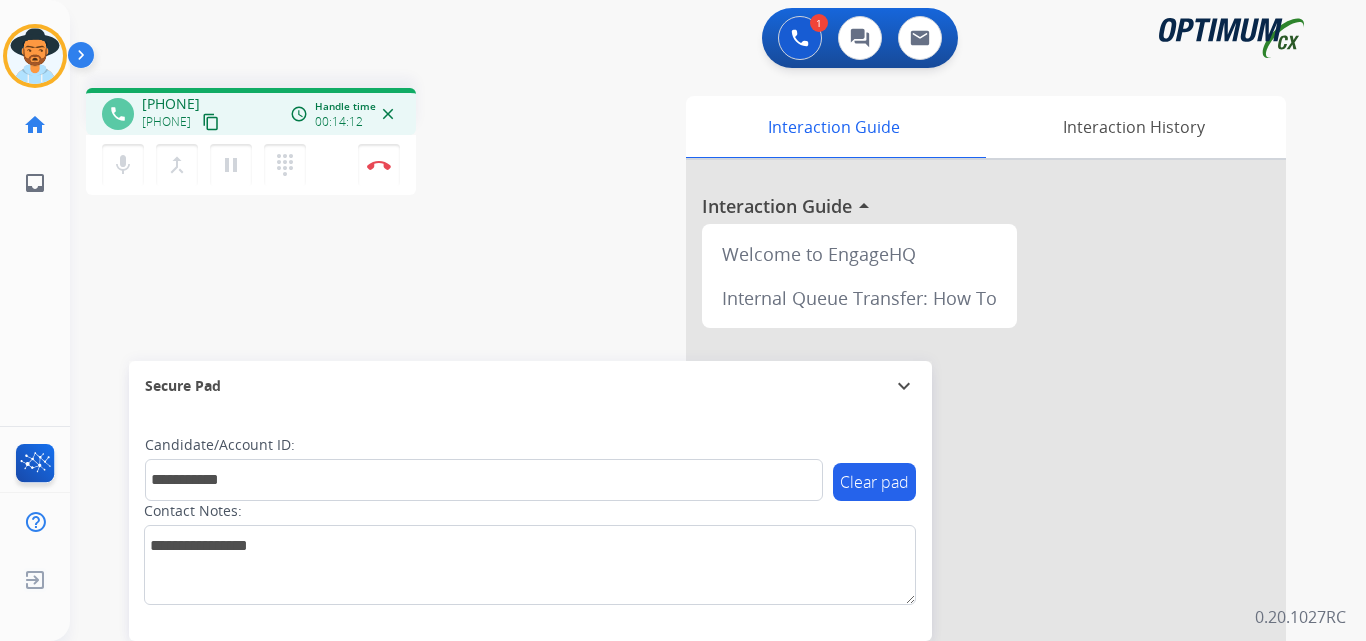 click on "**********" at bounding box center (694, 489) 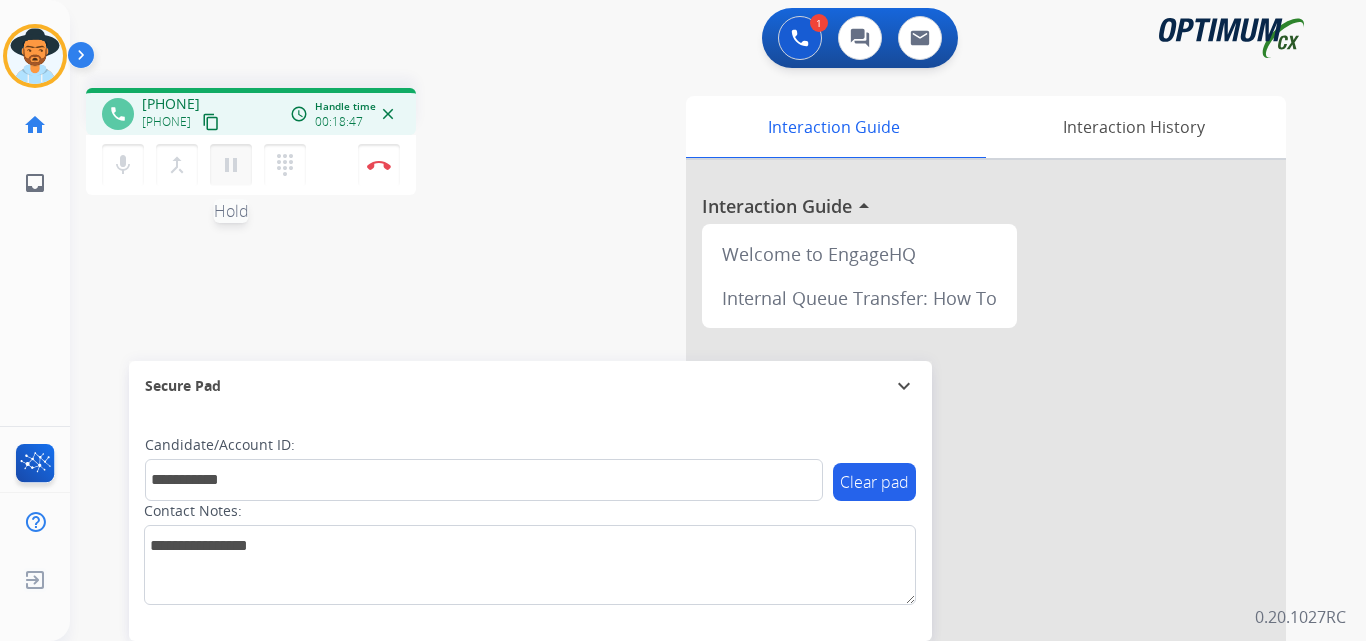click on "pause" at bounding box center [231, 165] 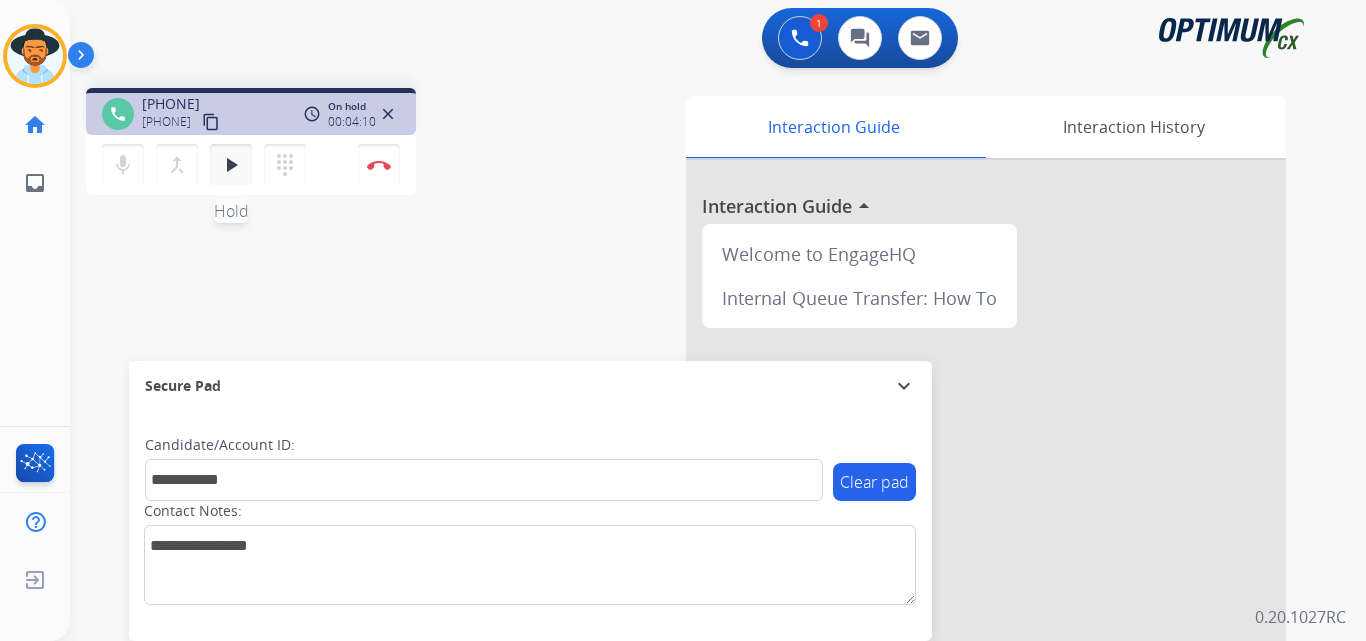click on "play_arrow" at bounding box center (231, 165) 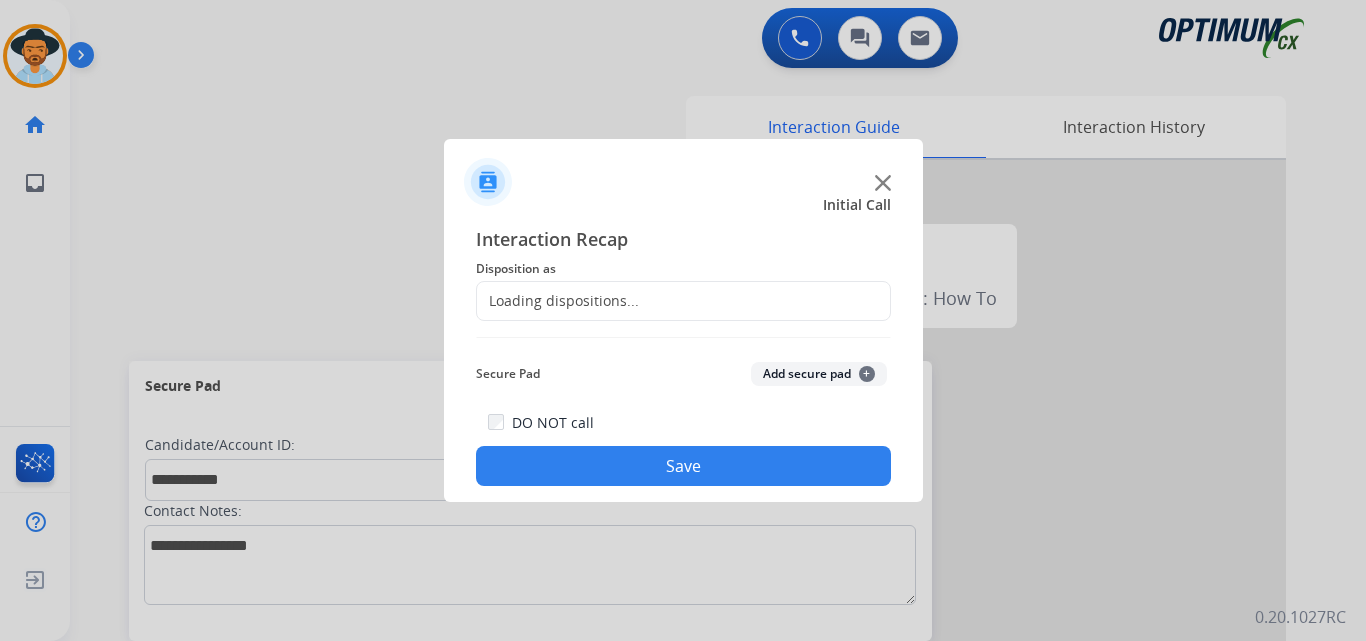 click on "Disposition as" 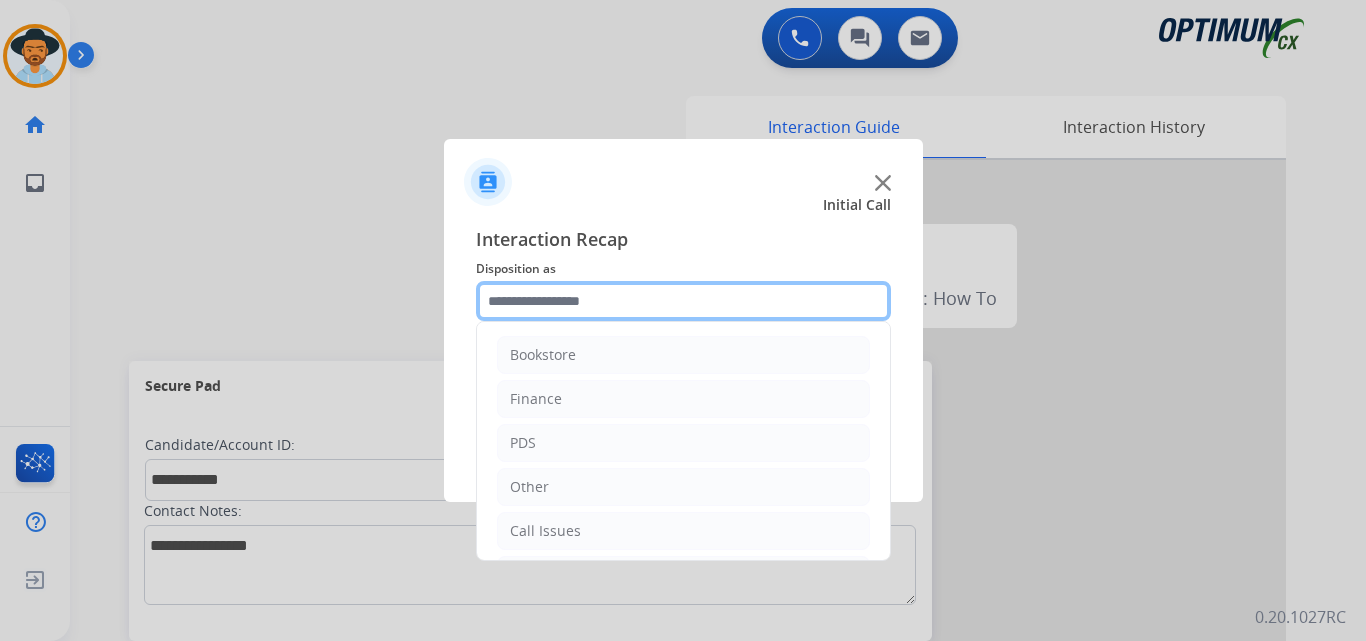 click 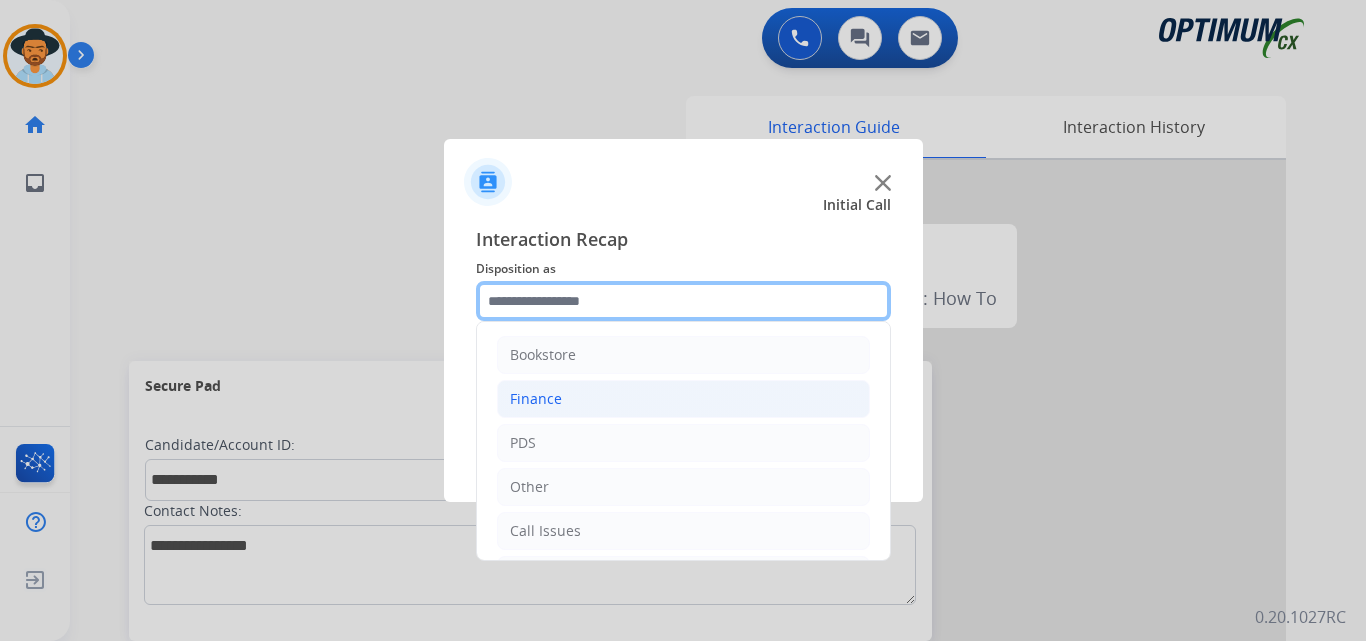 scroll, scrollTop: 136, scrollLeft: 0, axis: vertical 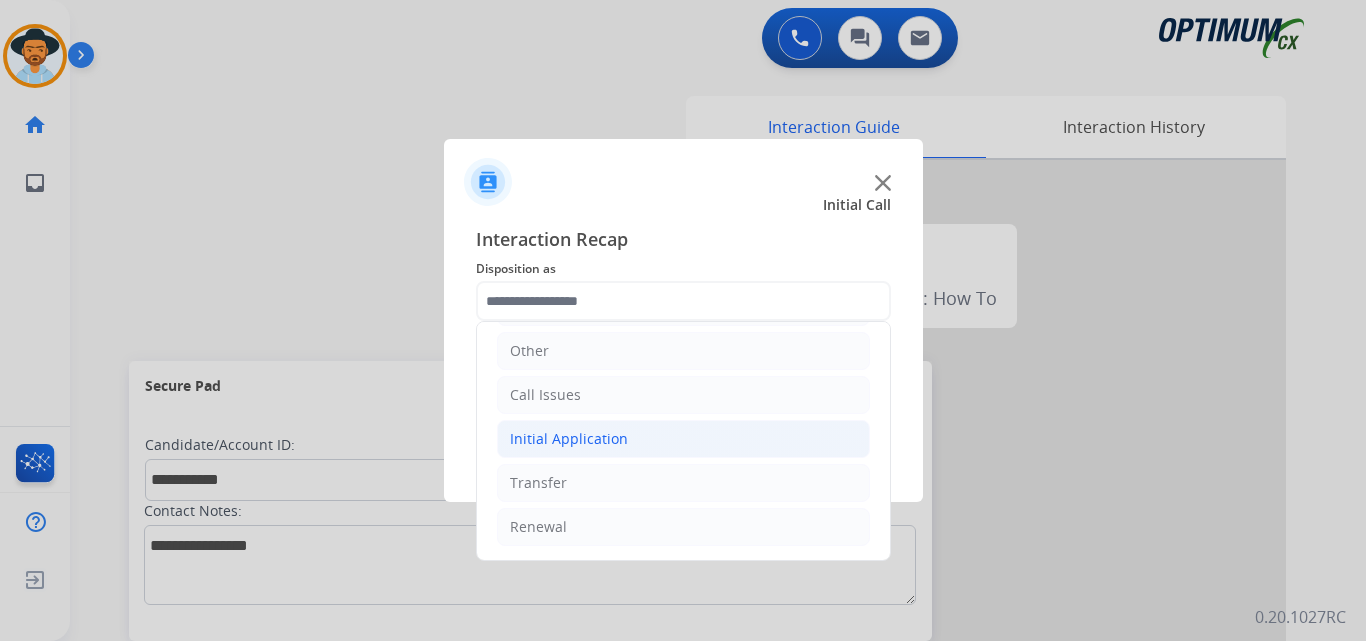 click on "Initial Application" 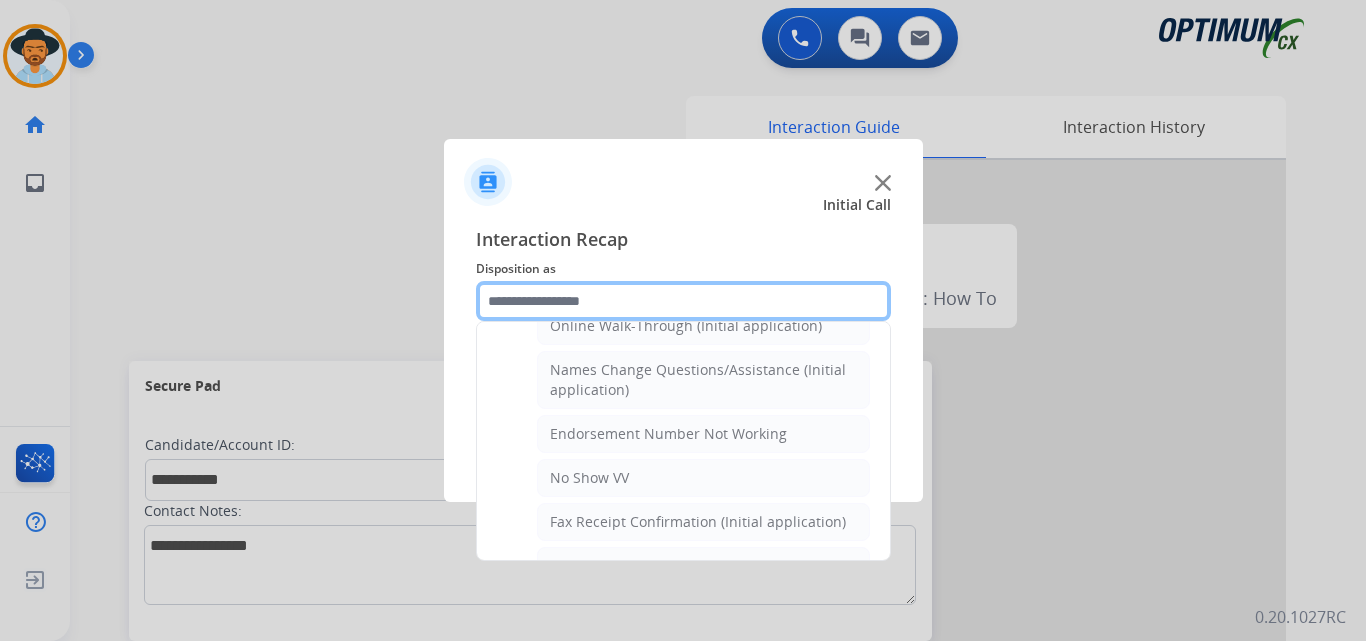 scroll, scrollTop: 303, scrollLeft: 0, axis: vertical 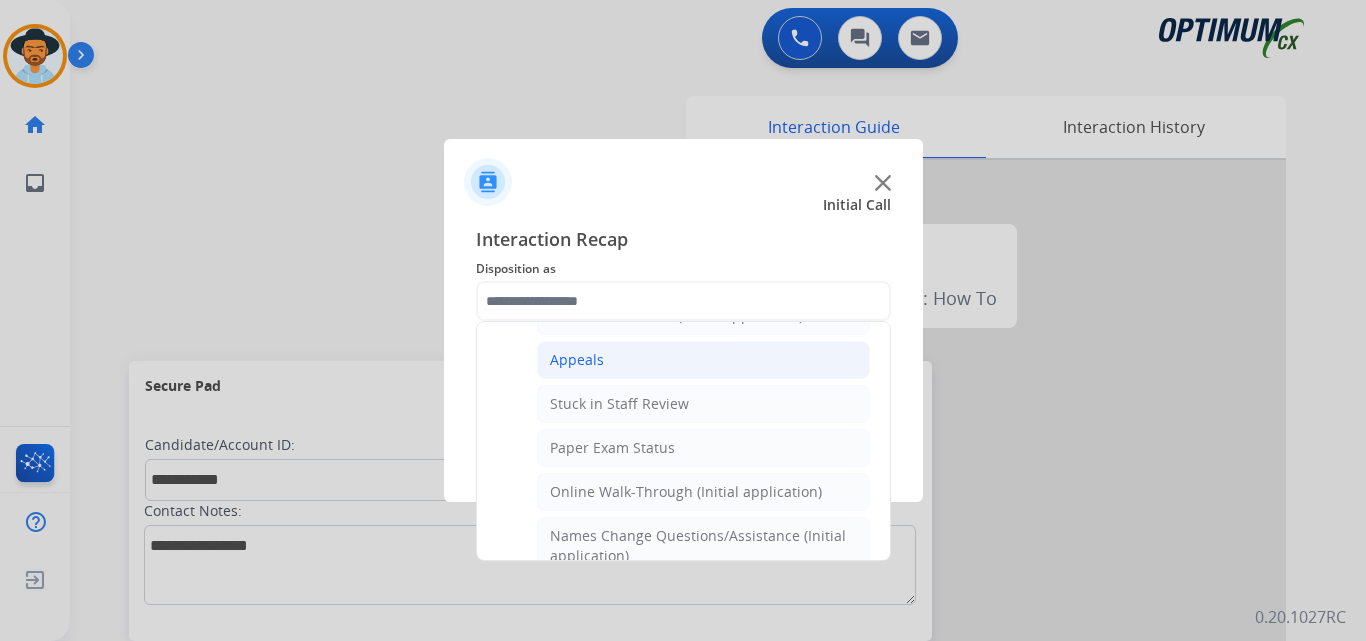 click on "Appeals" 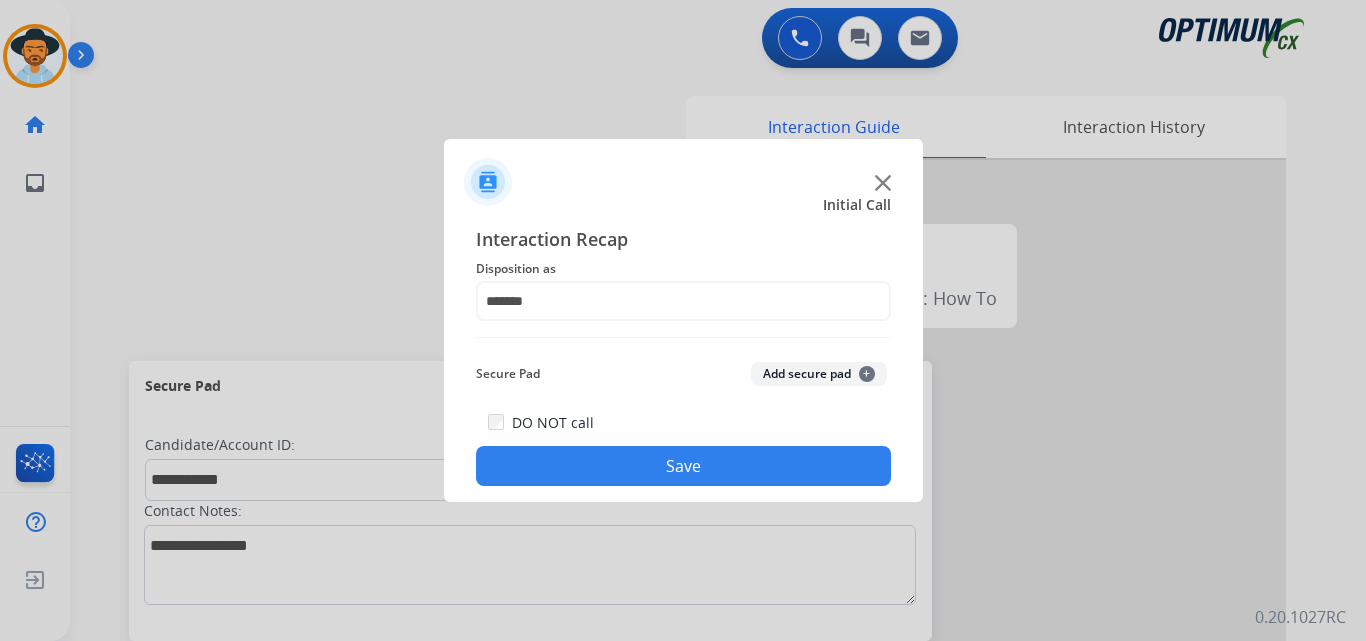 click on "Save" 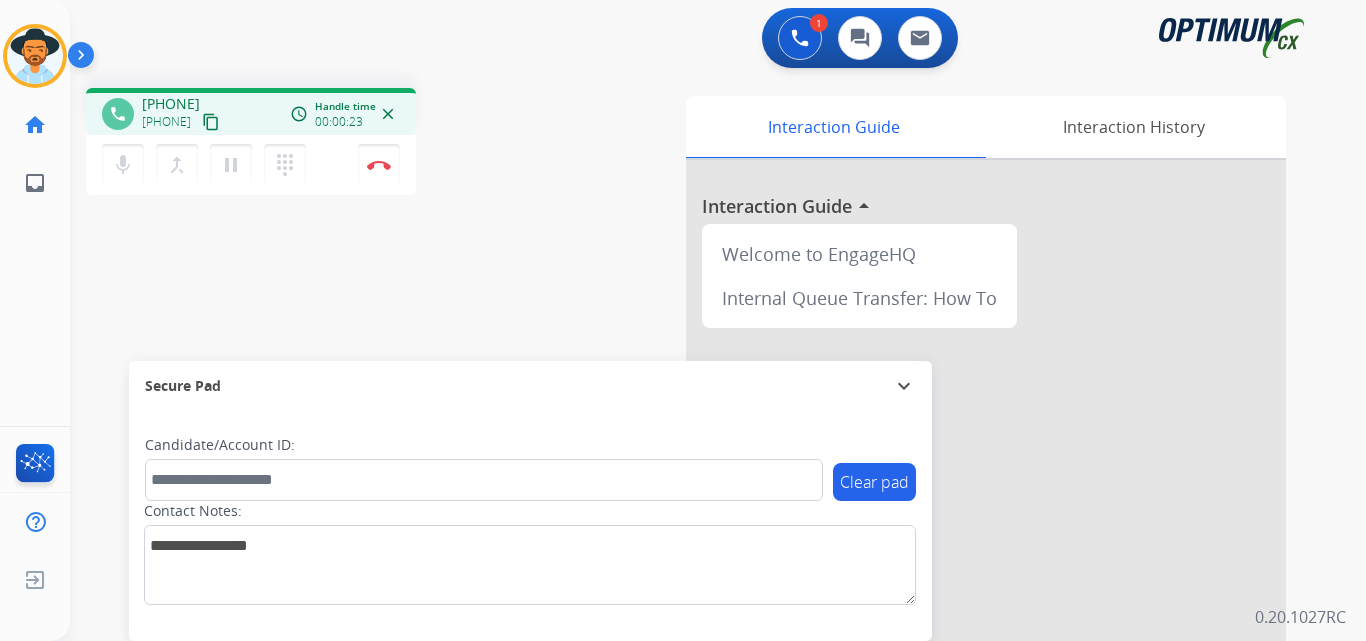 click on "+13016539302" at bounding box center [171, 104] 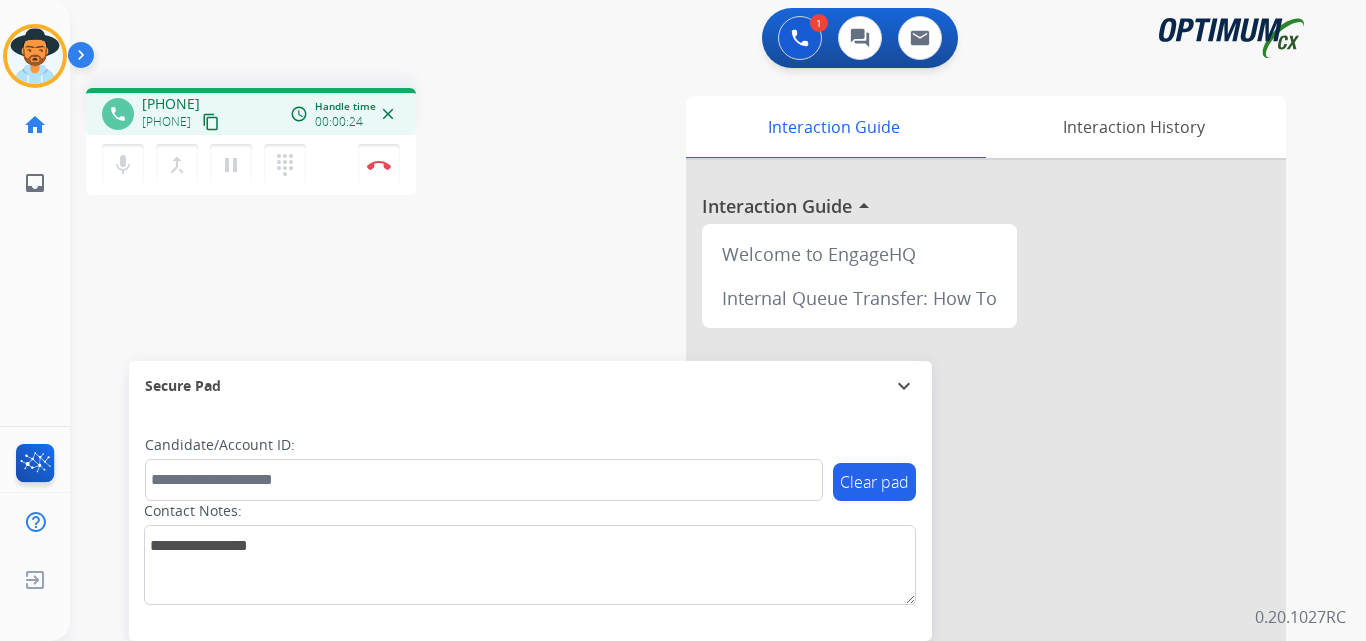 click on "+13016539302" at bounding box center [171, 104] 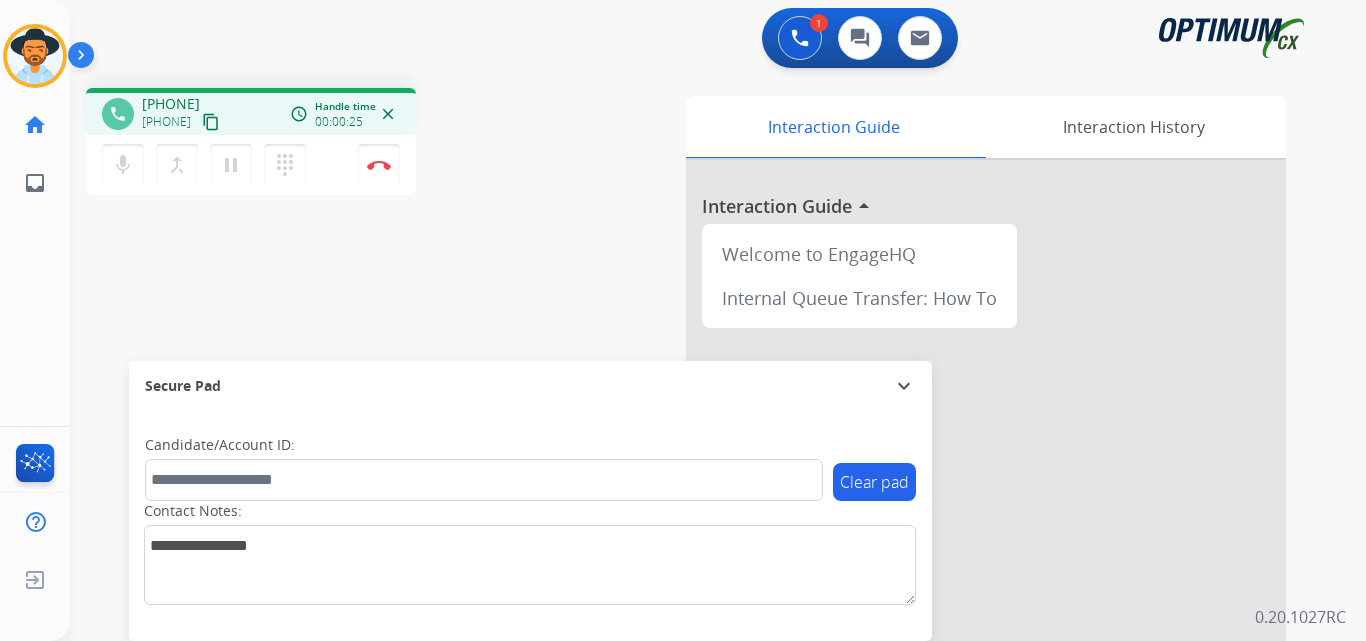 copy on "13016539302" 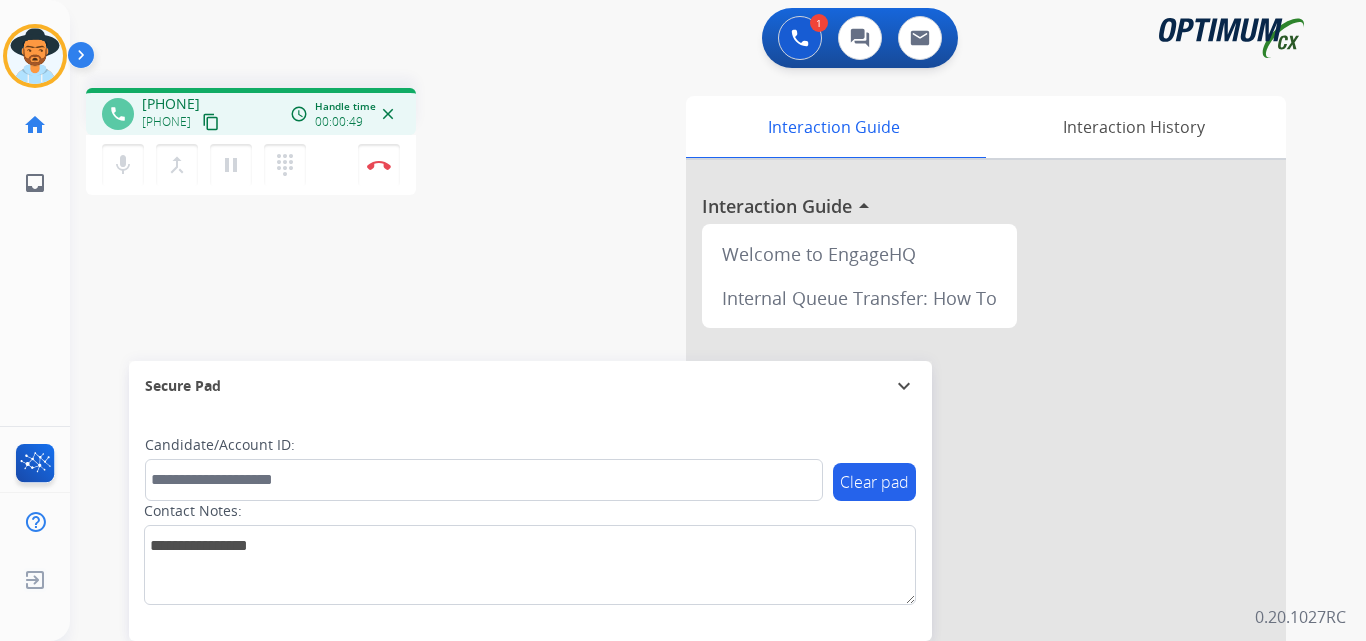 copy on "13016539302" 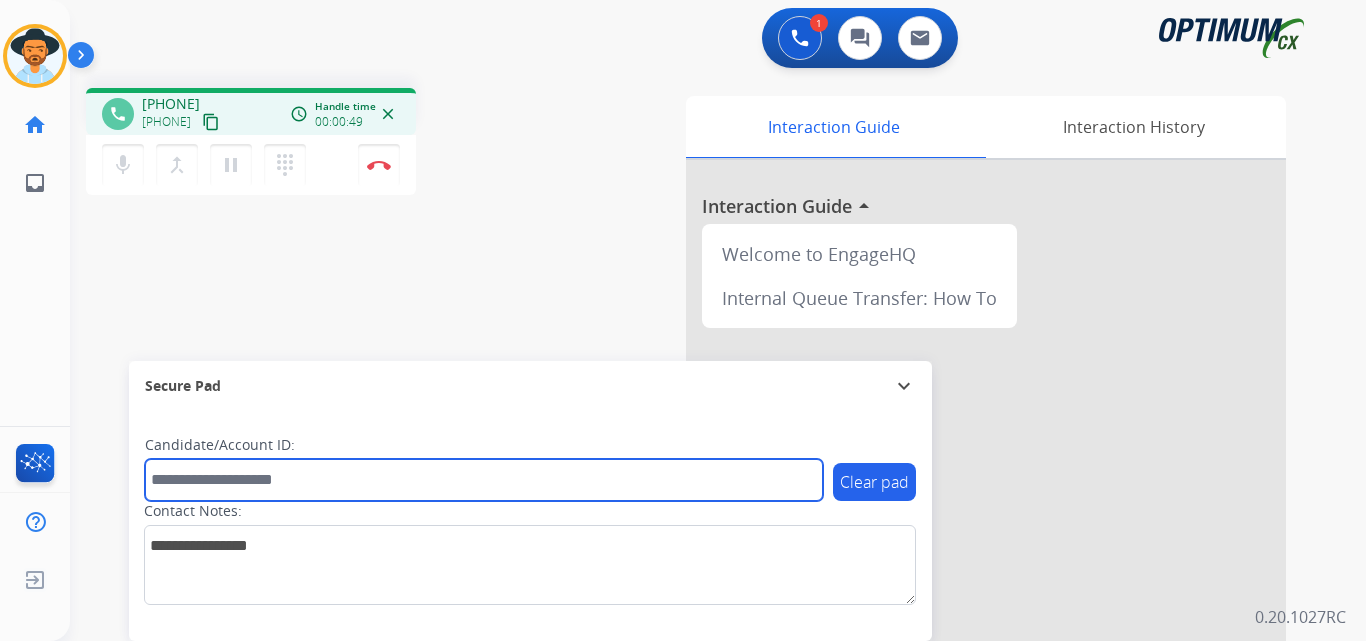 click at bounding box center [484, 480] 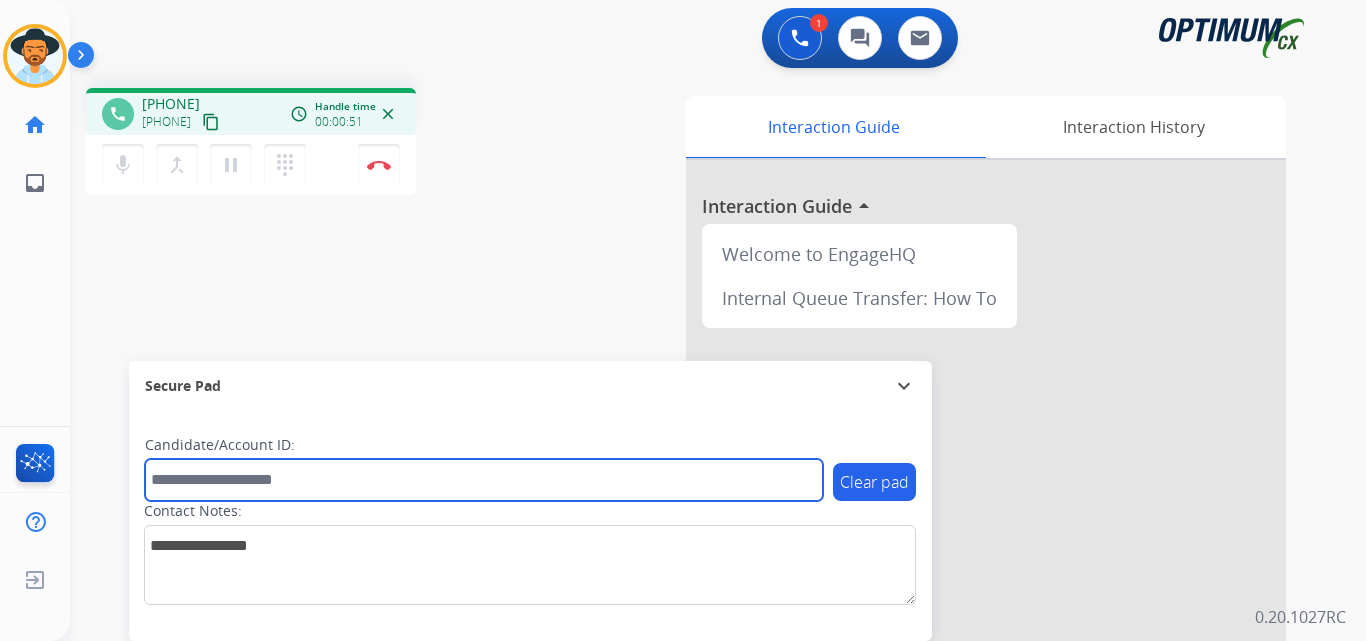 paste on "**********" 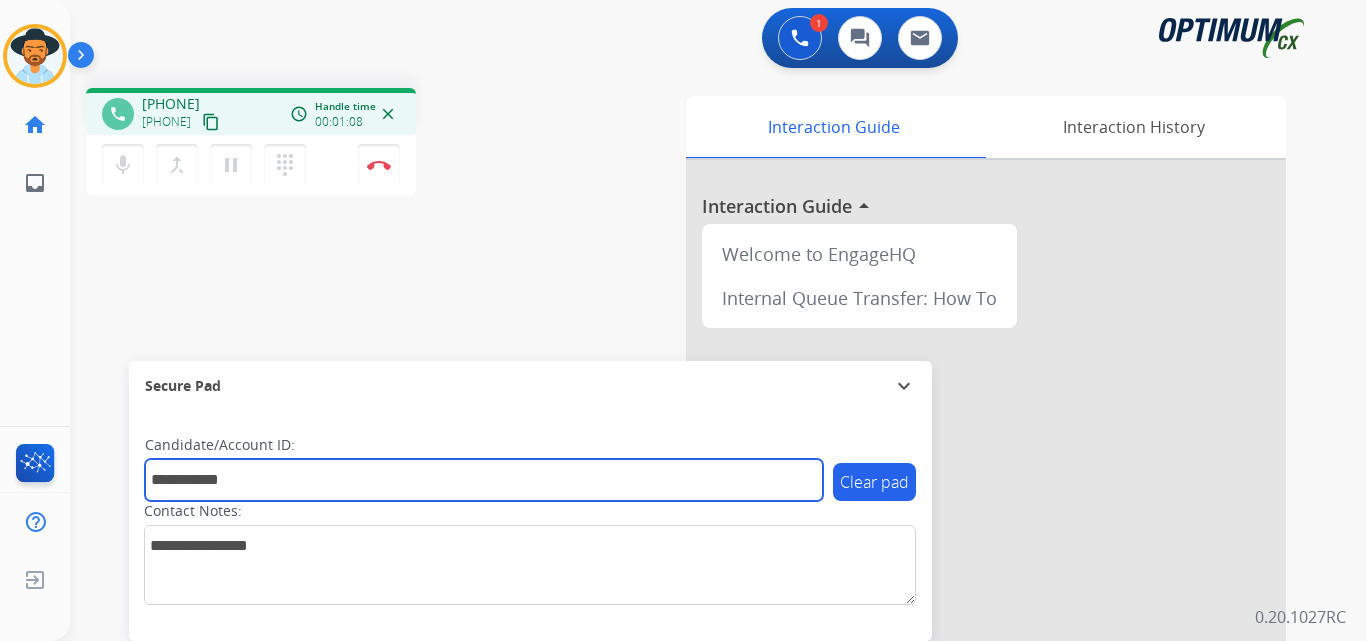 type on "**********" 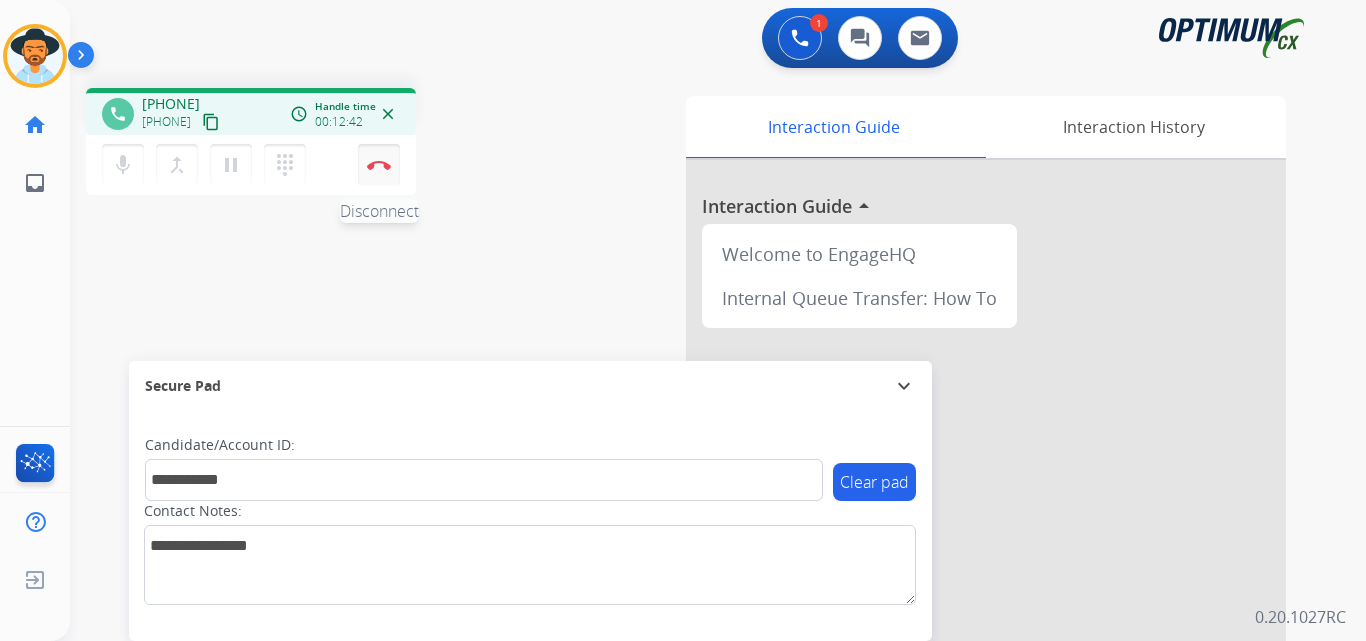 click on "Disconnect" at bounding box center [379, 165] 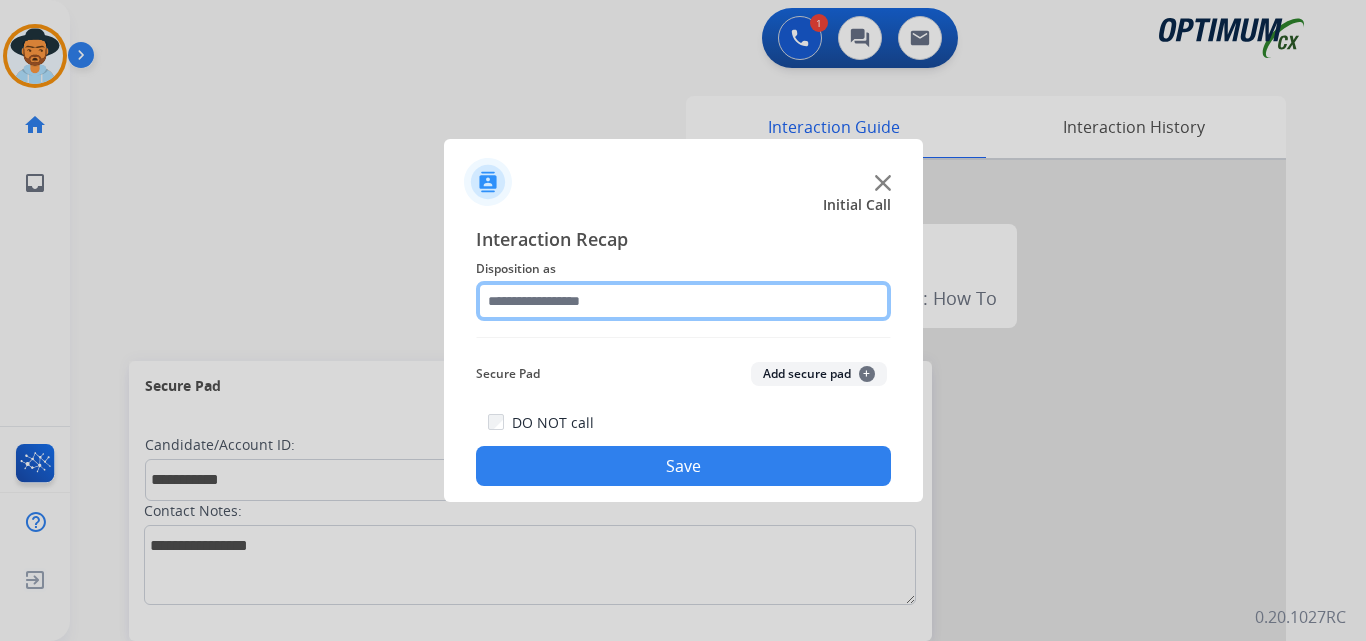 click 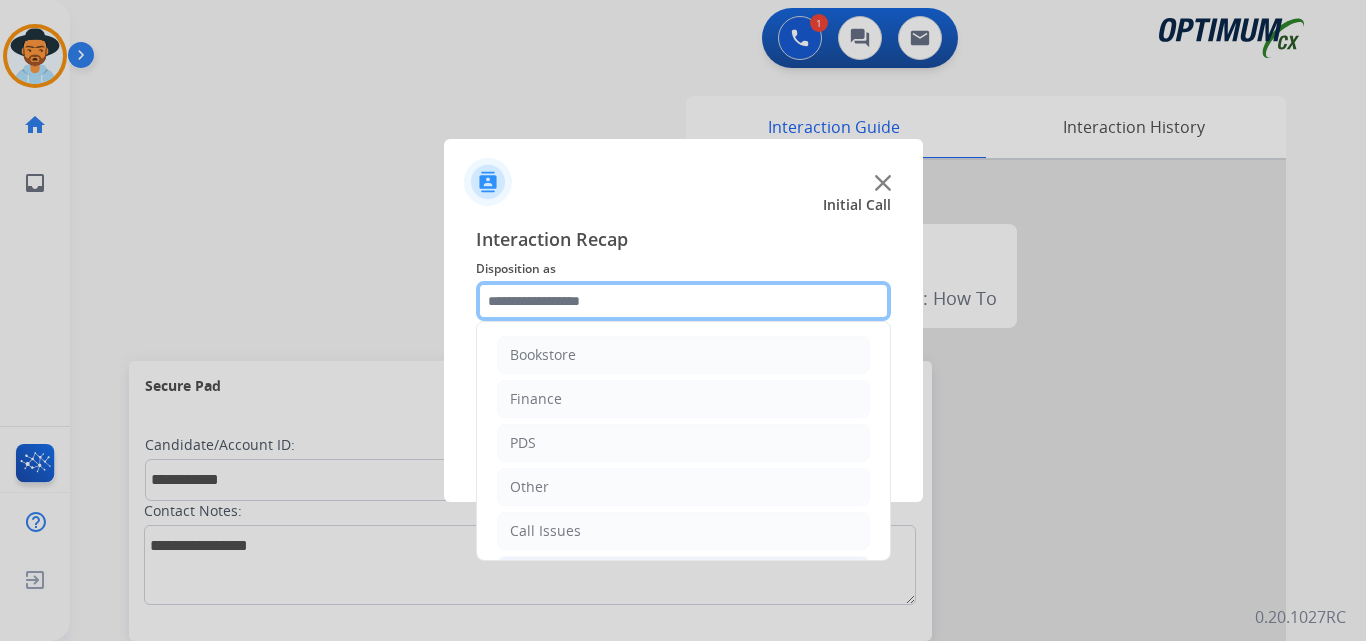 scroll, scrollTop: 136, scrollLeft: 0, axis: vertical 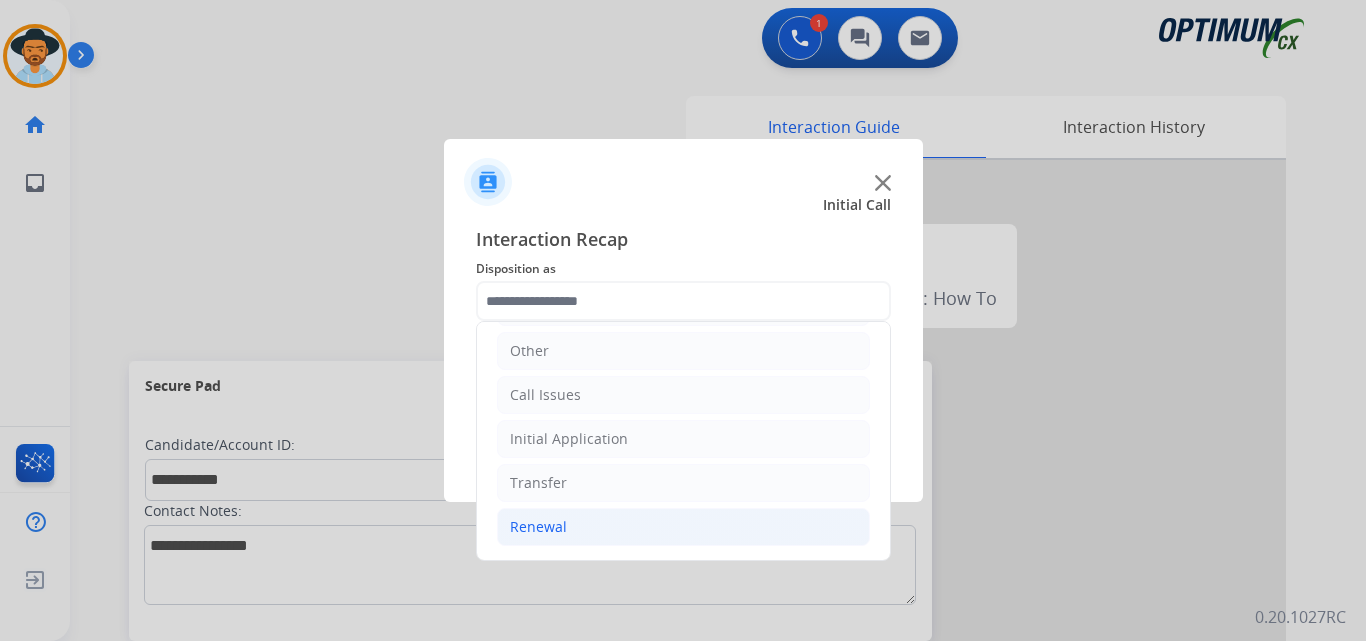 click on "Renewal" 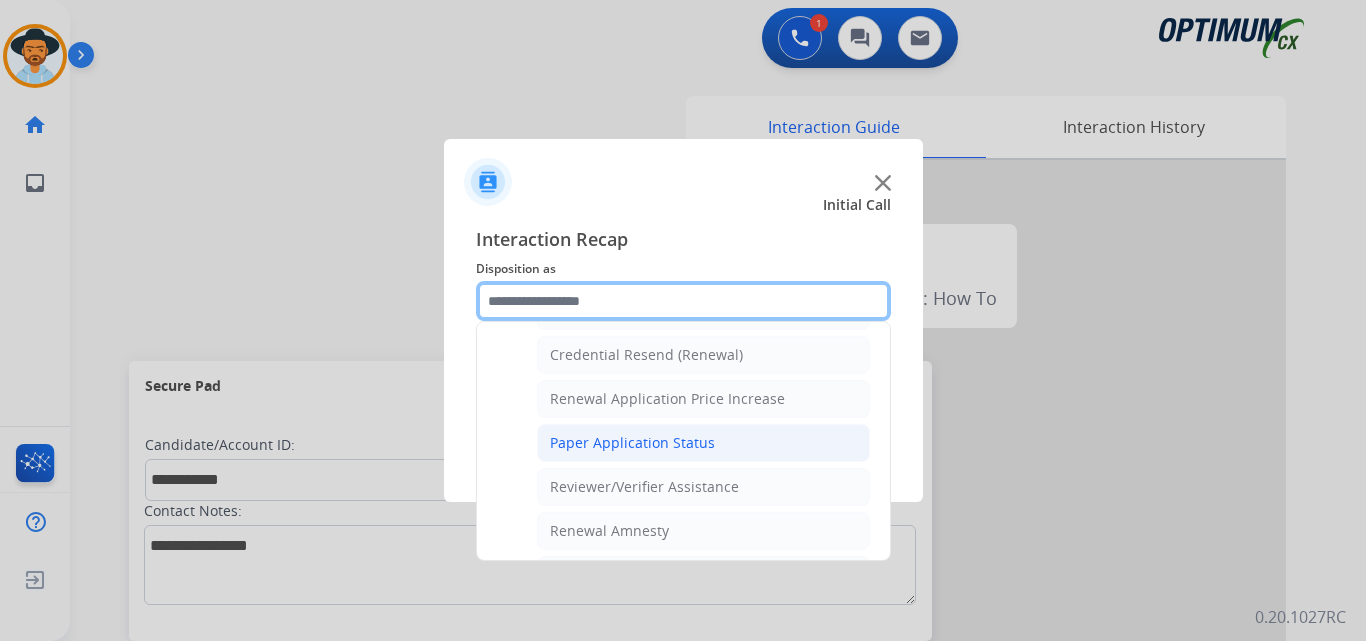 scroll, scrollTop: 469, scrollLeft: 0, axis: vertical 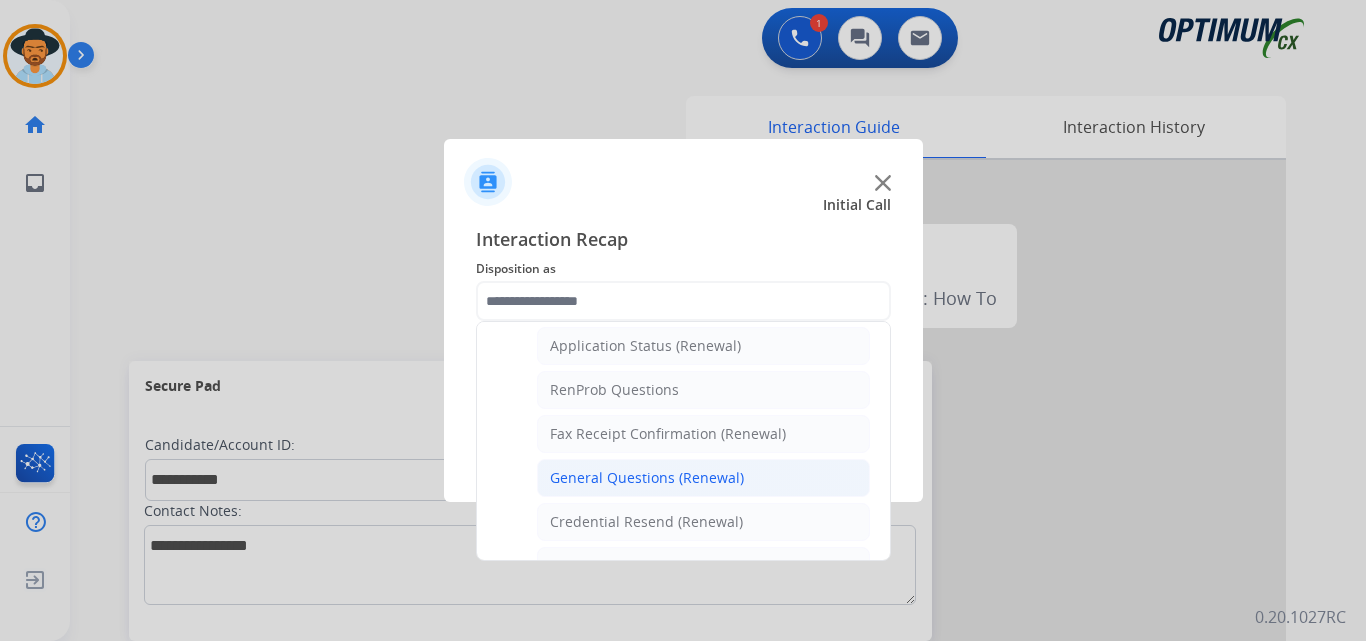 click on "General Questions (Renewal)" 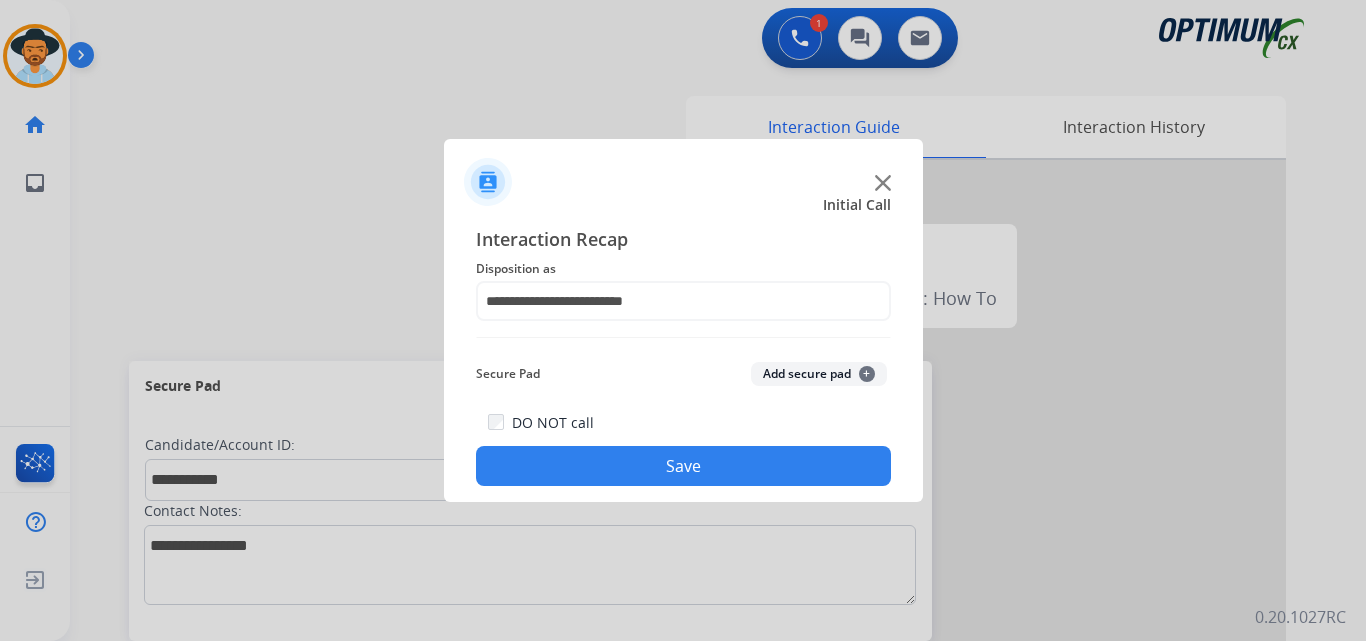 click on "Save" 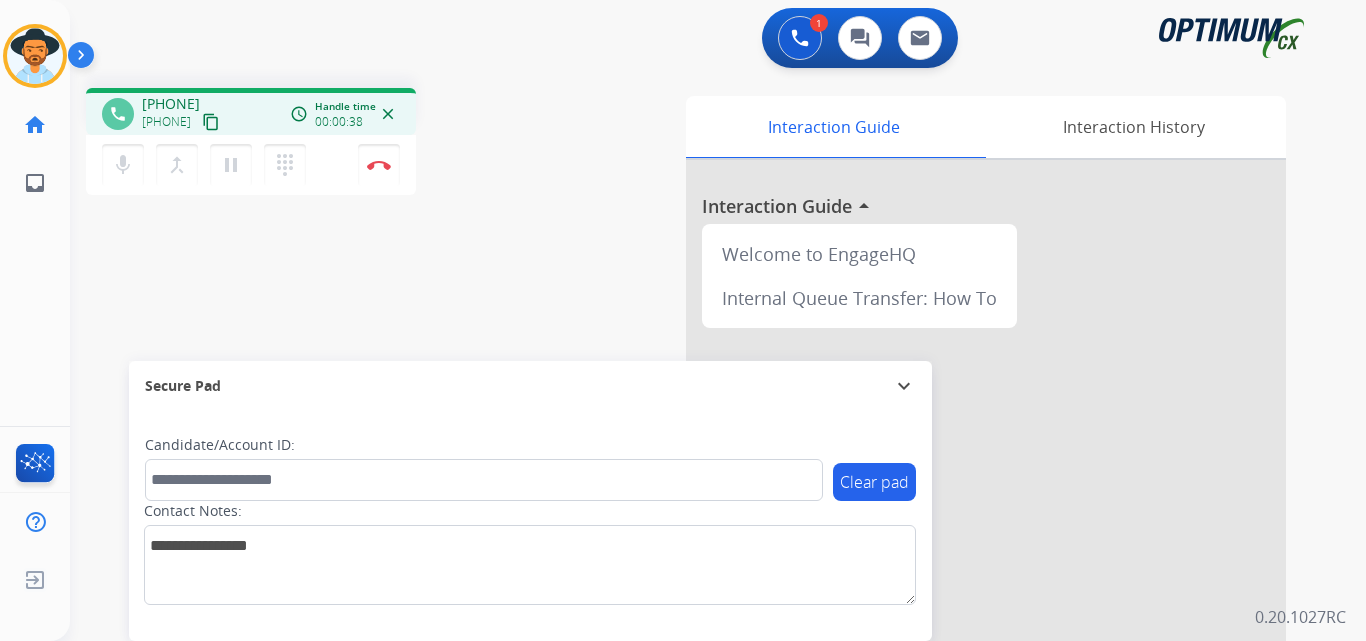 click on "+12027251808" at bounding box center [171, 104] 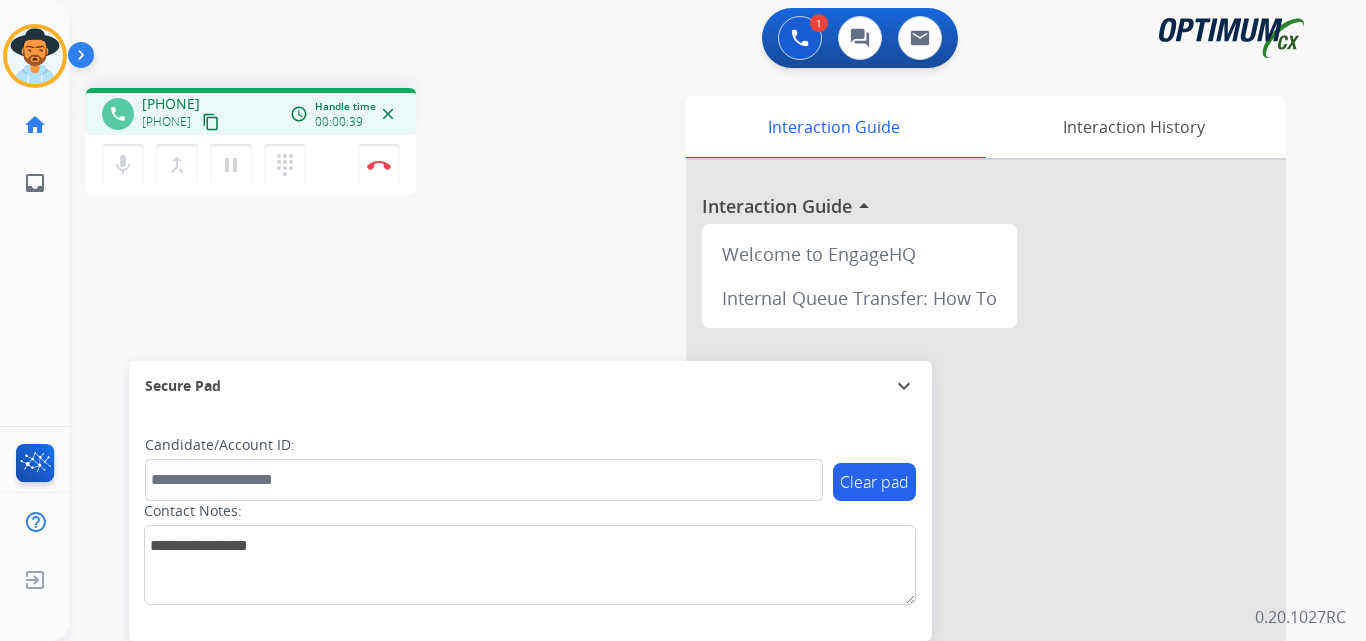 copy on "12027251808" 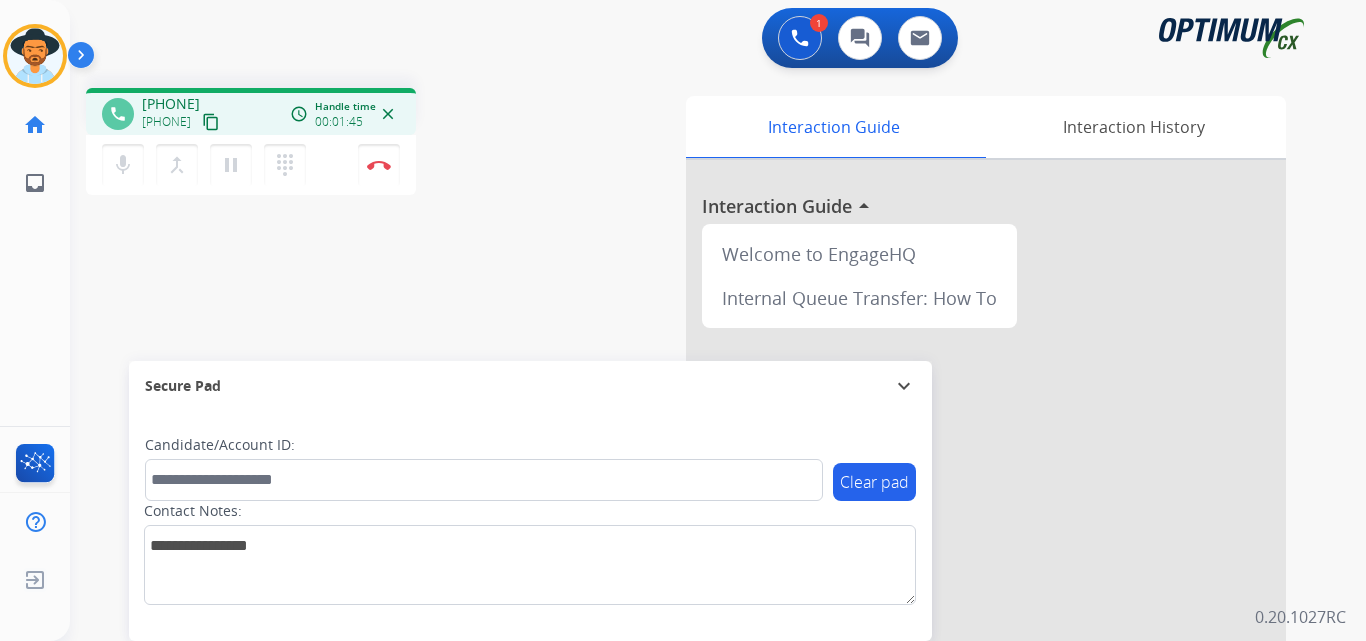 click on "+12027251808" at bounding box center (171, 104) 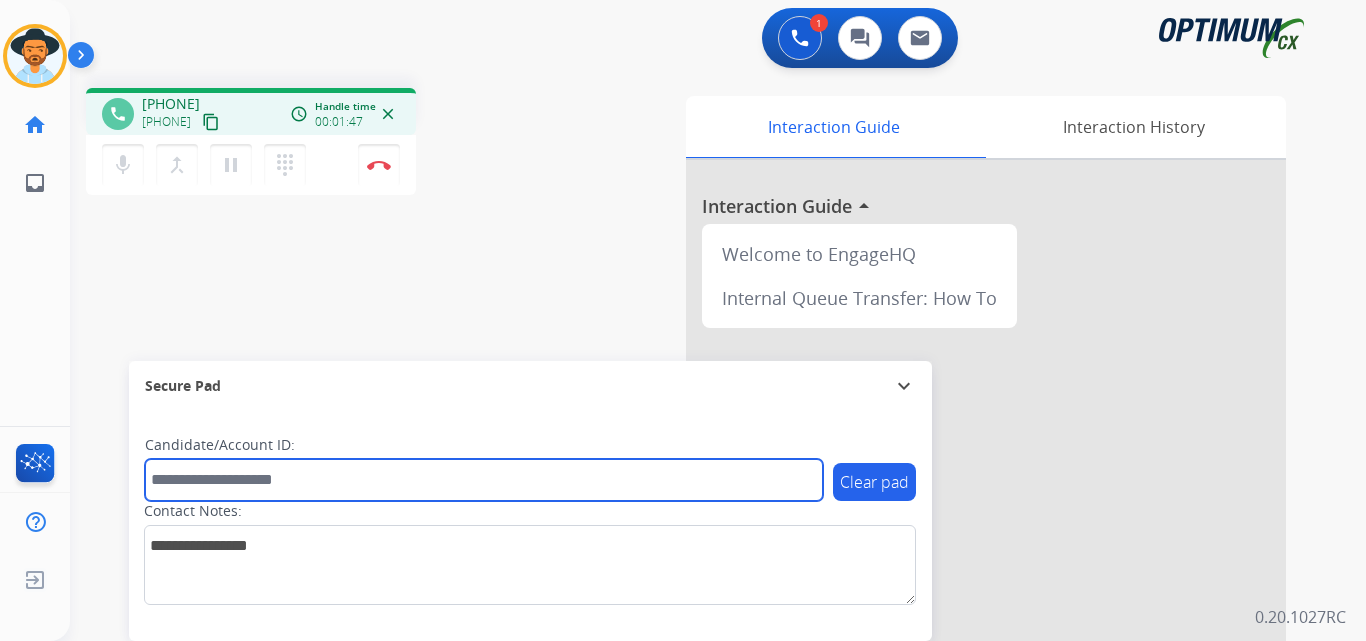 click at bounding box center [484, 480] 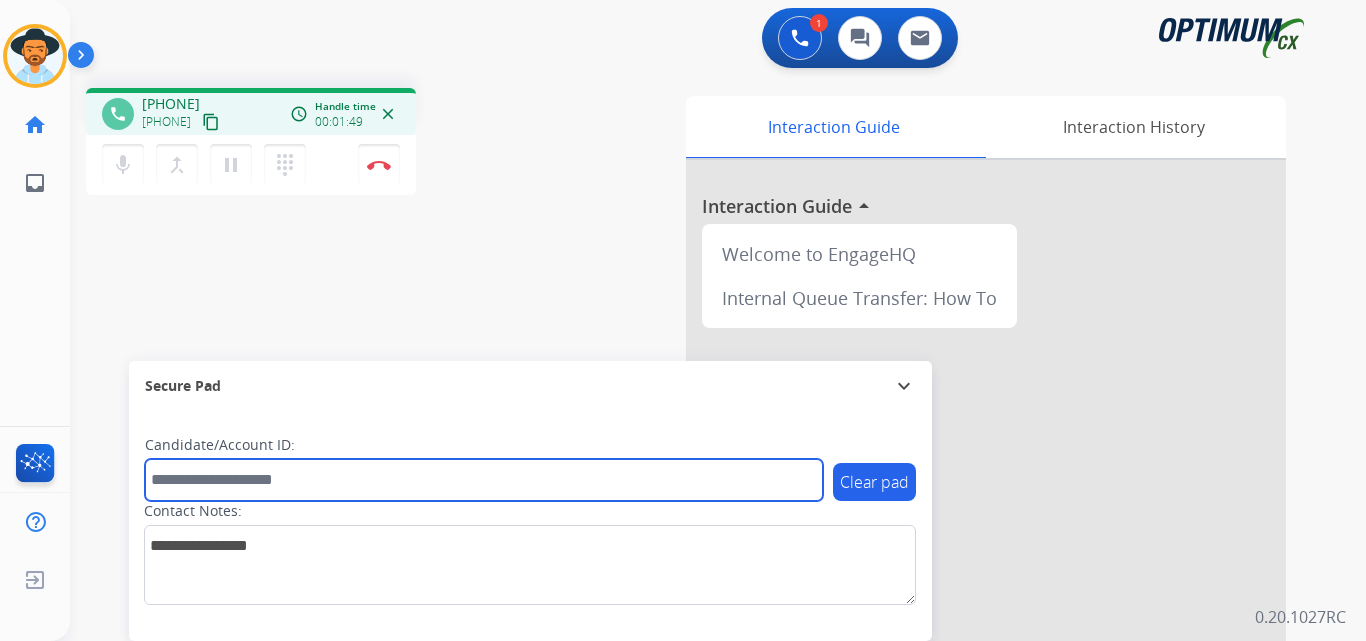 paste on "**********" 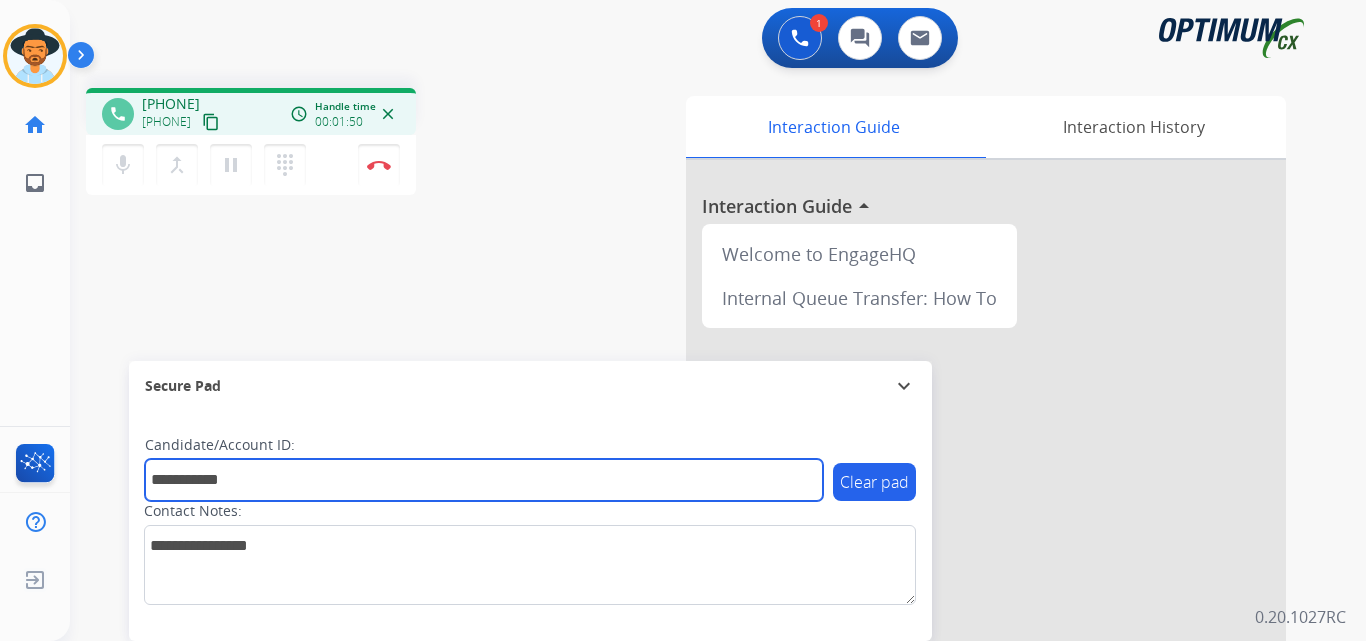 click on "**********" at bounding box center [484, 480] 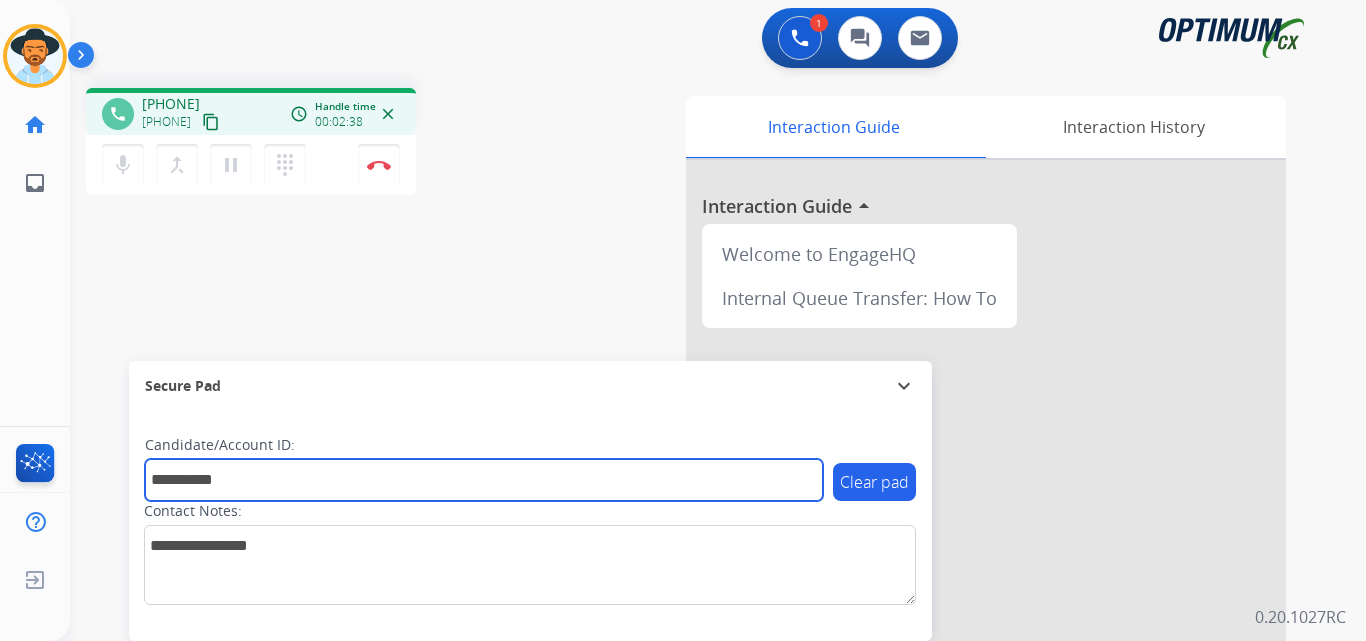 type on "**********" 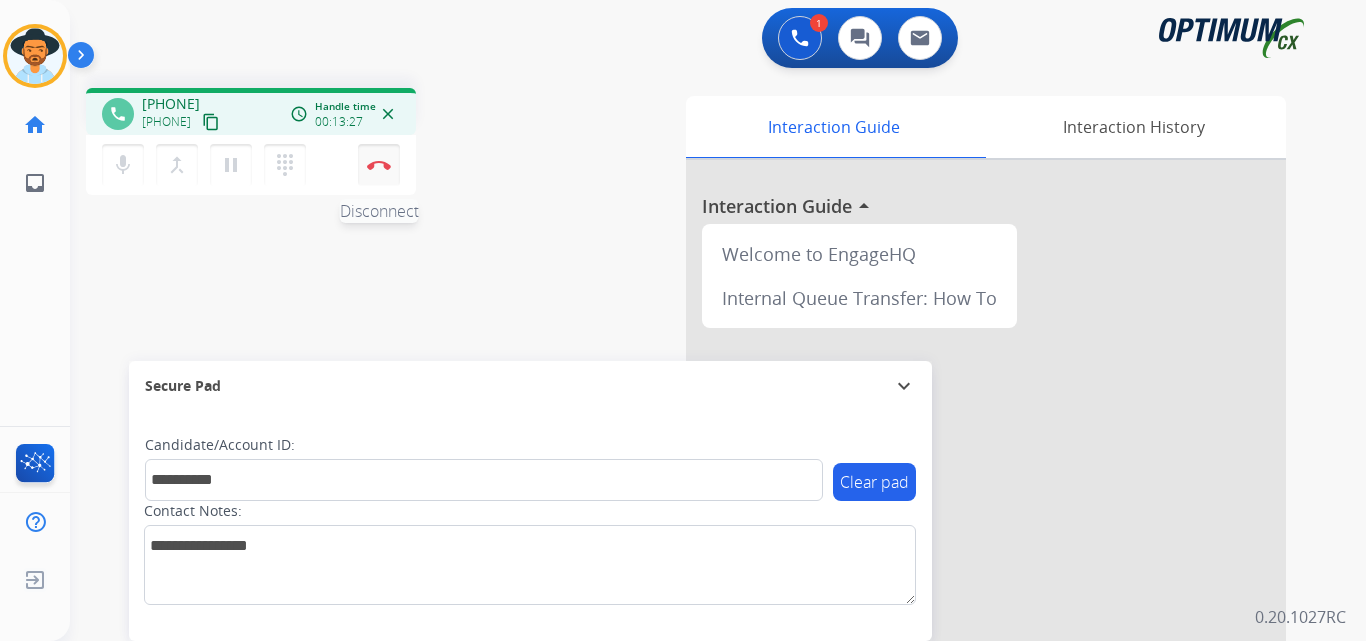 click on "Disconnect" at bounding box center (379, 165) 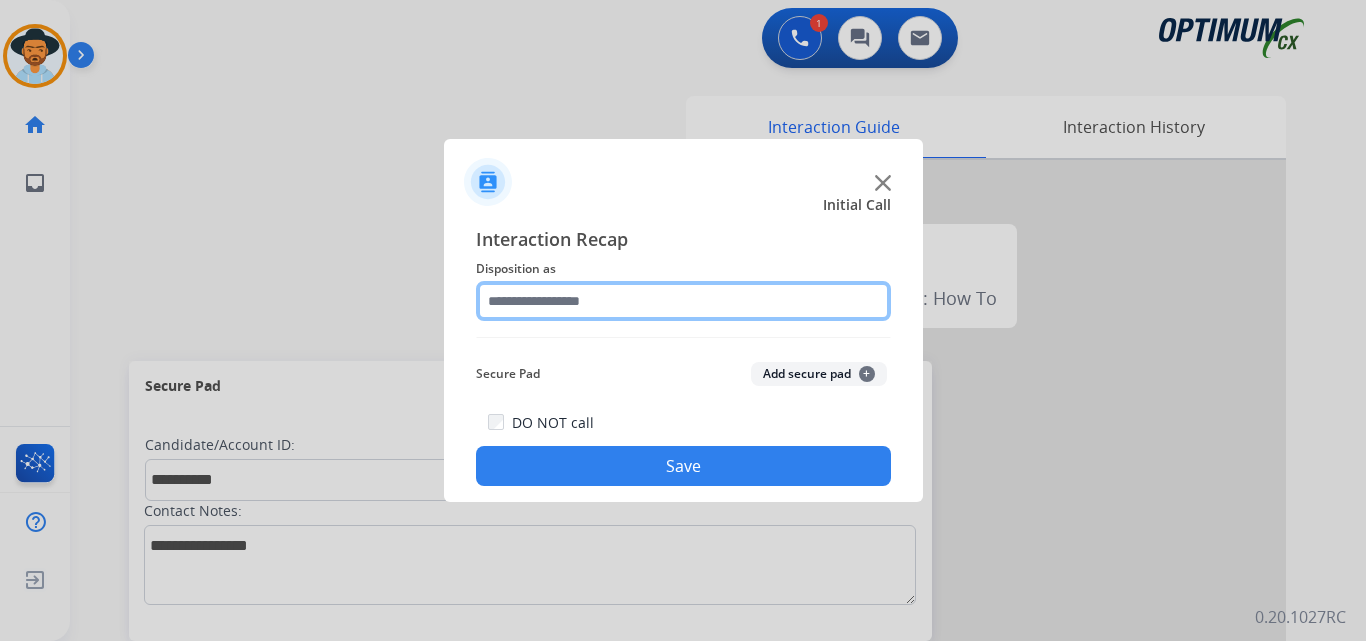 click 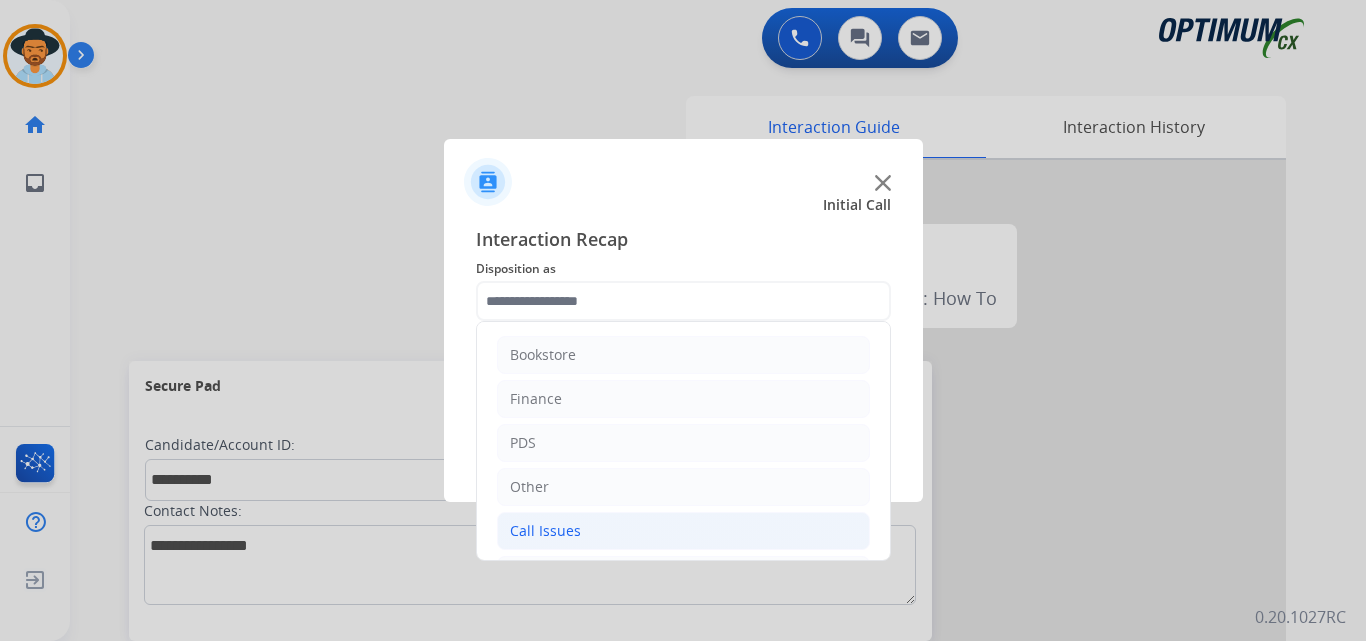 click on "Call Issues" 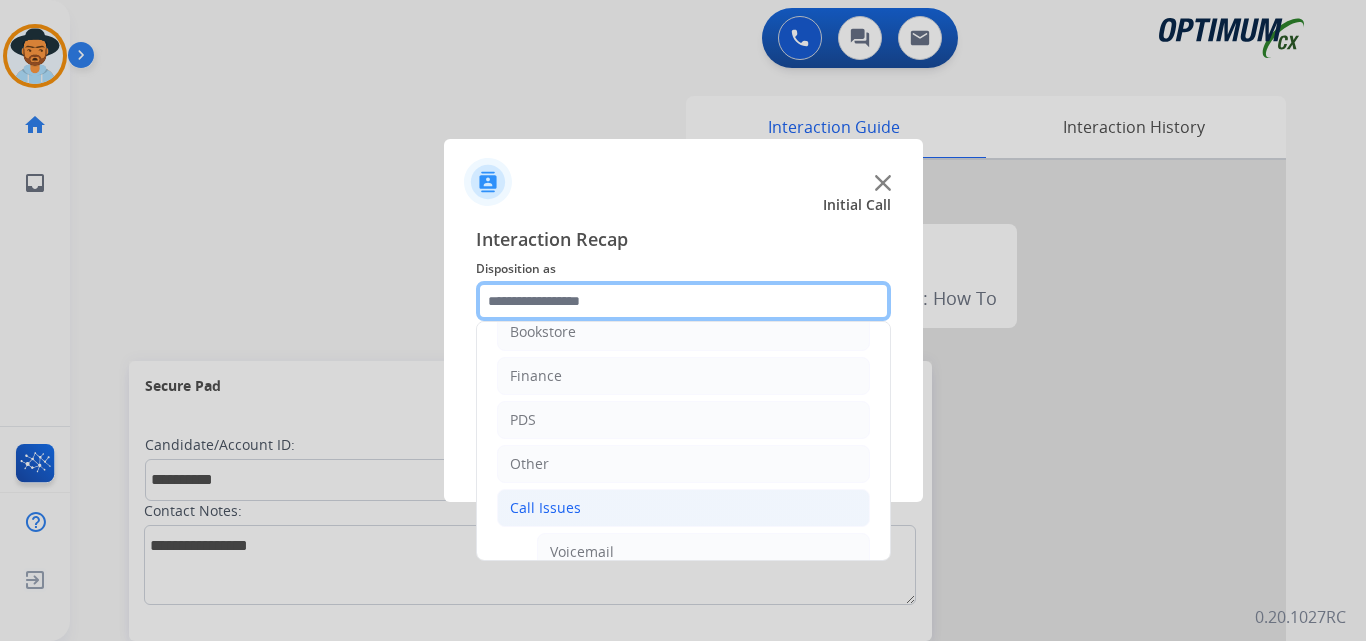 scroll, scrollTop: 356, scrollLeft: 0, axis: vertical 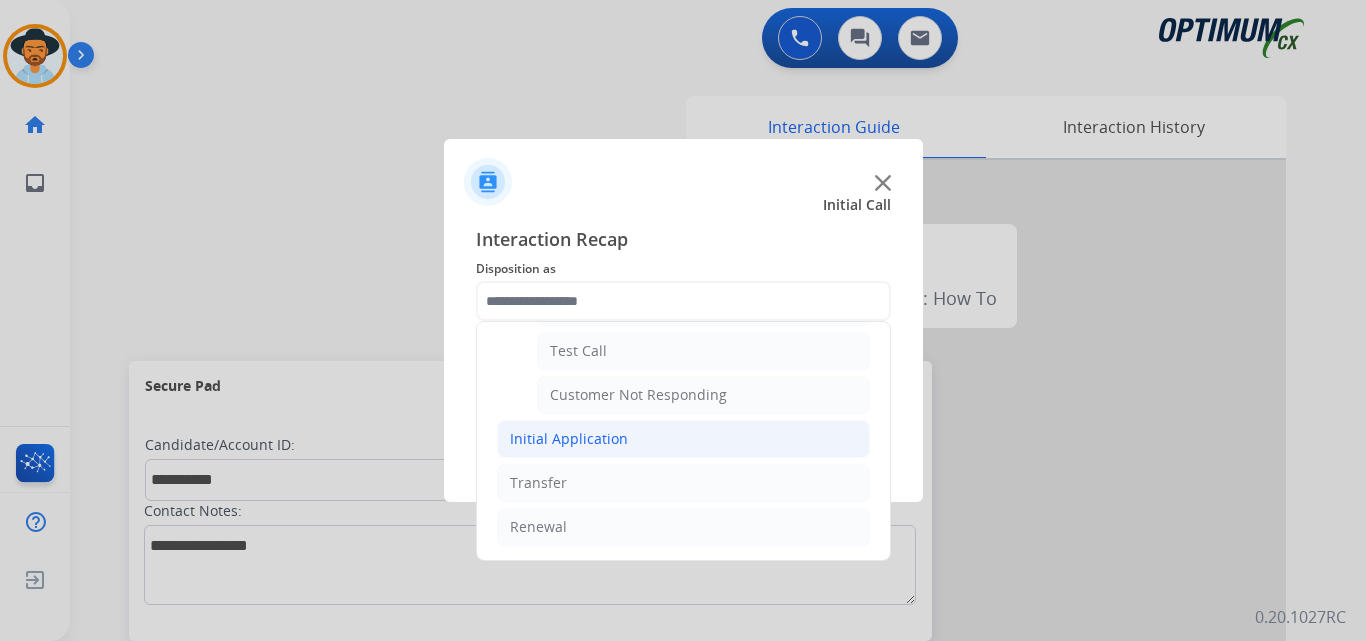 click on "Initial Application" 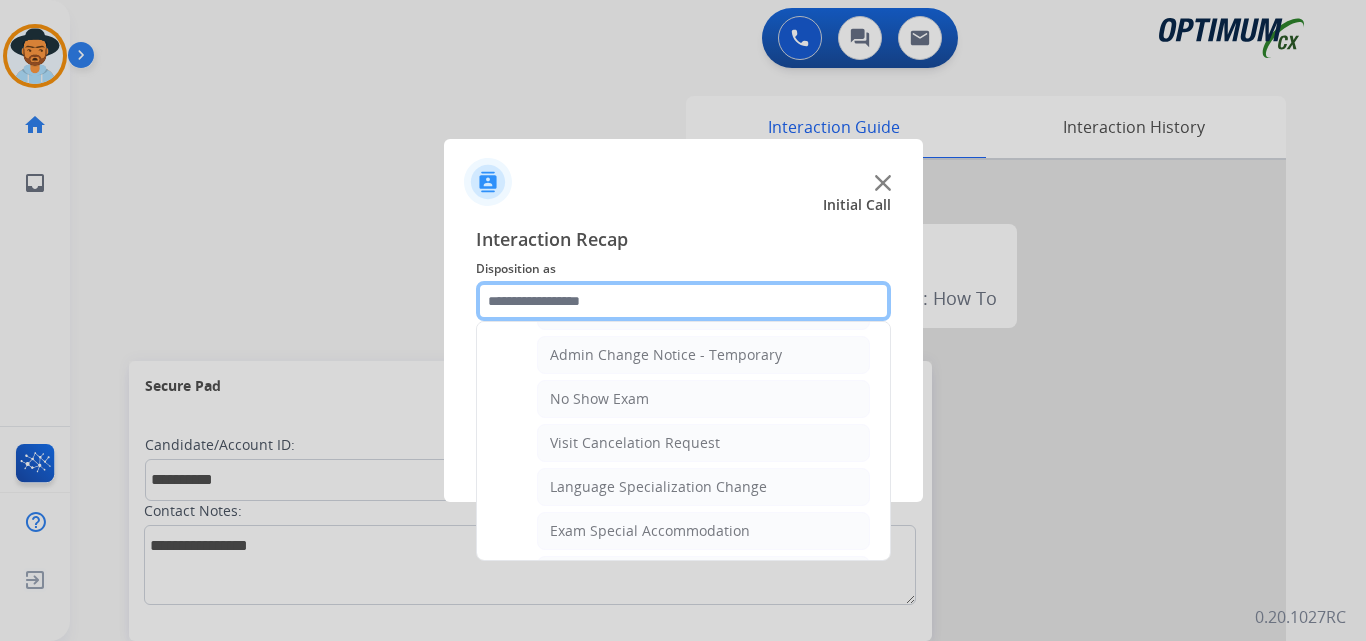 scroll, scrollTop: 1023, scrollLeft: 0, axis: vertical 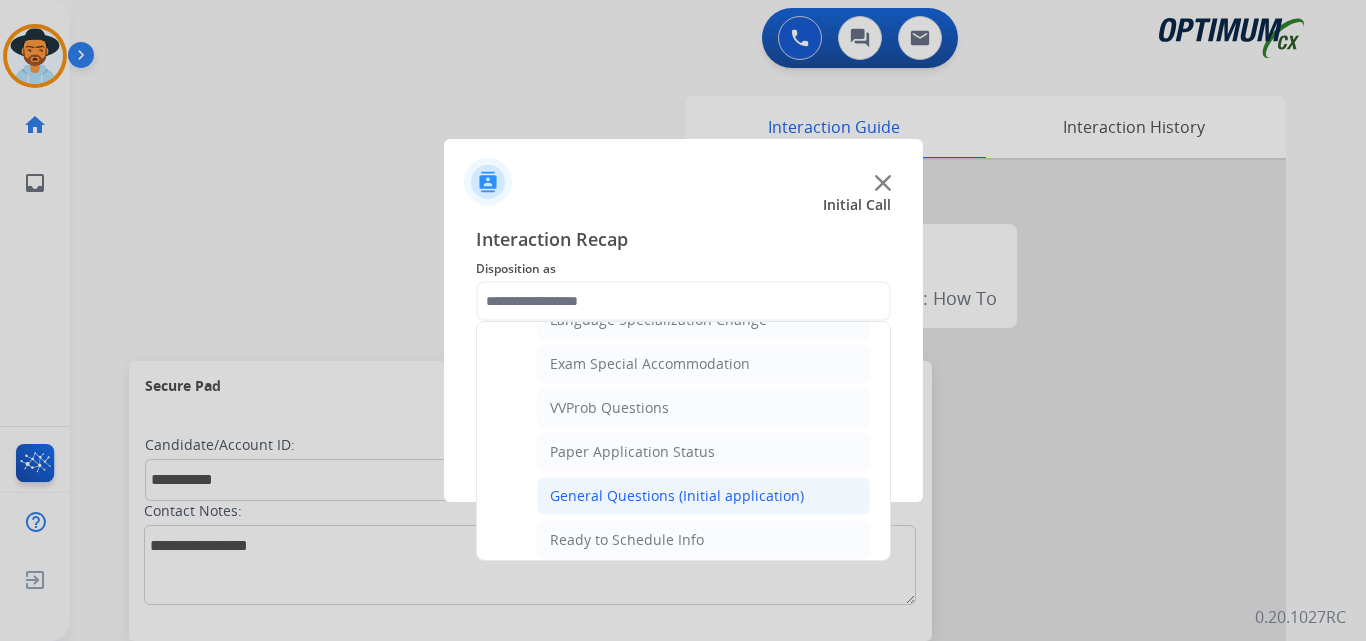 click on "General Questions (Initial application)" 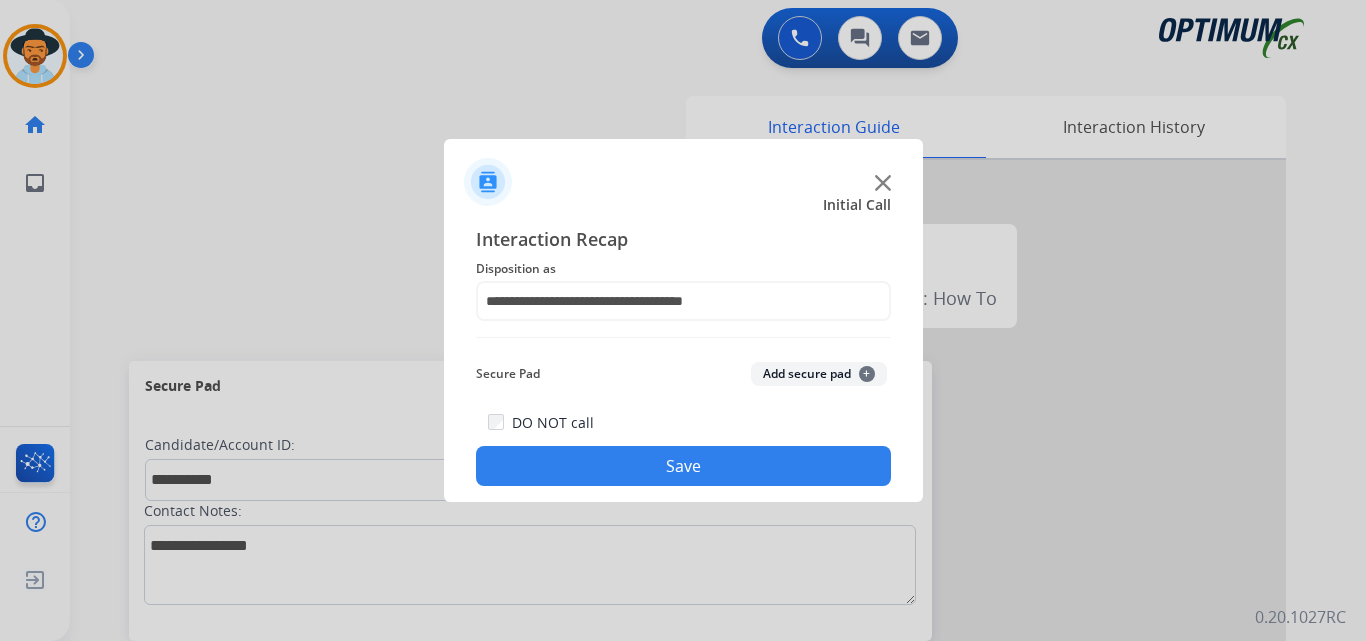 click on "Save" 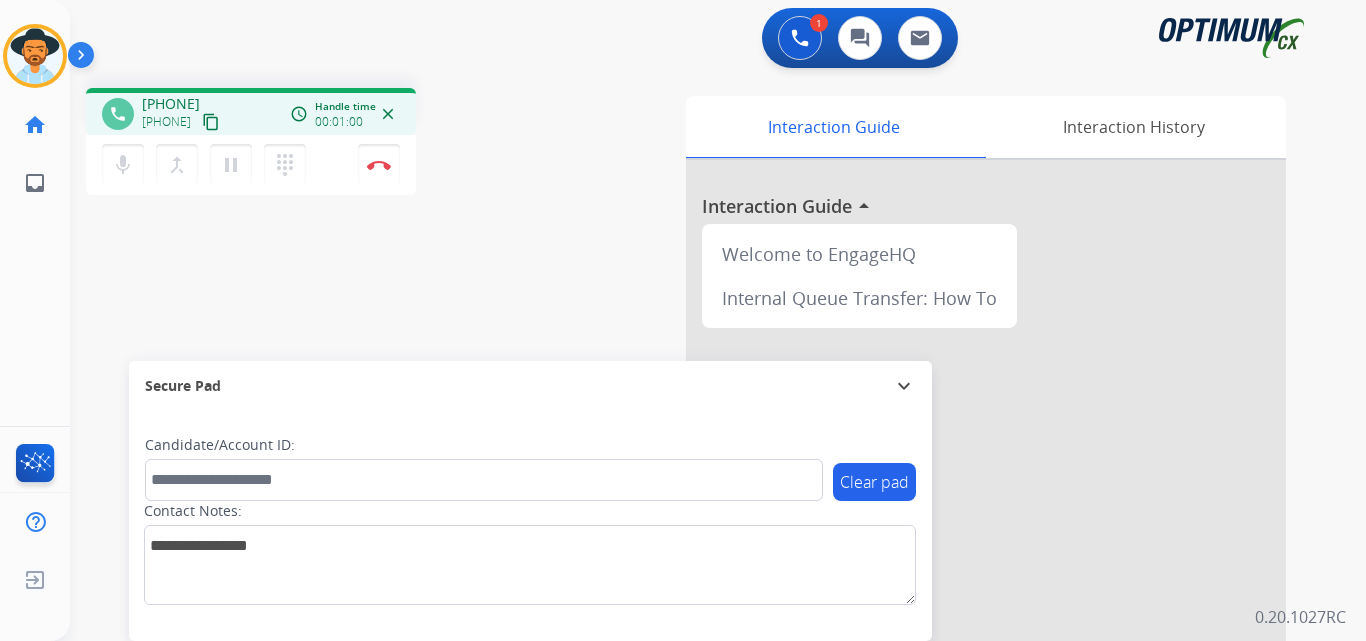 click on "+19544611462" at bounding box center [171, 104] 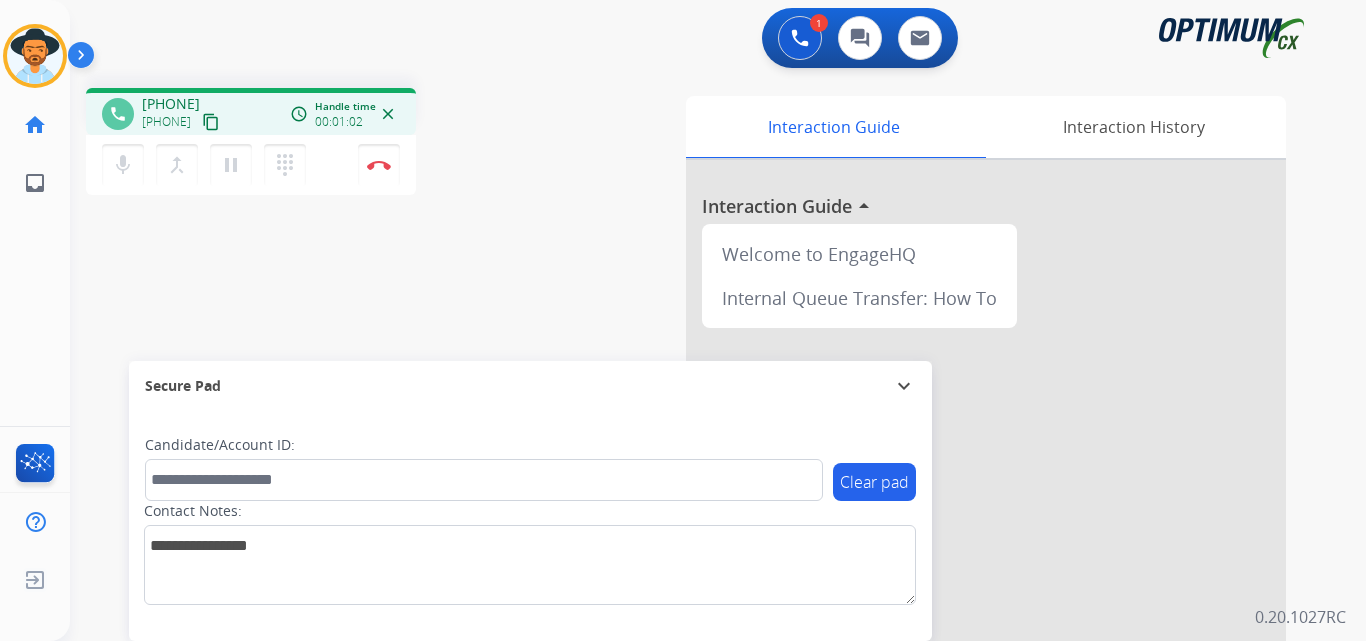 copy on "19544611462" 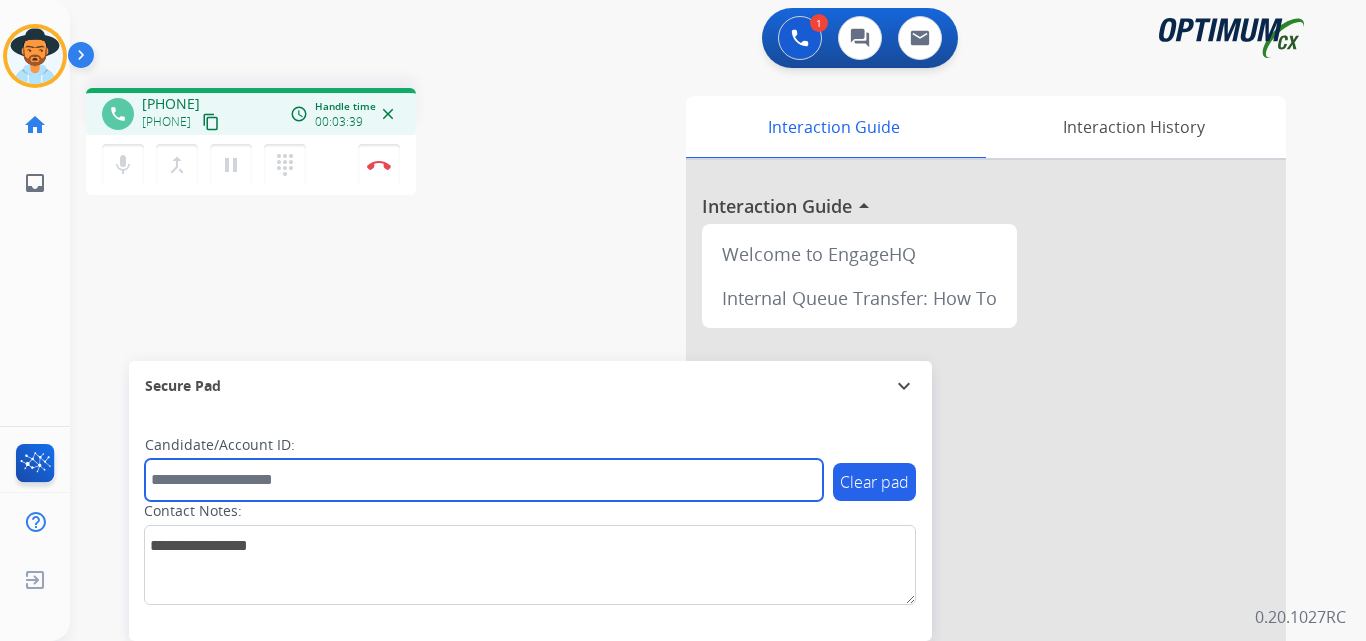 click at bounding box center (484, 480) 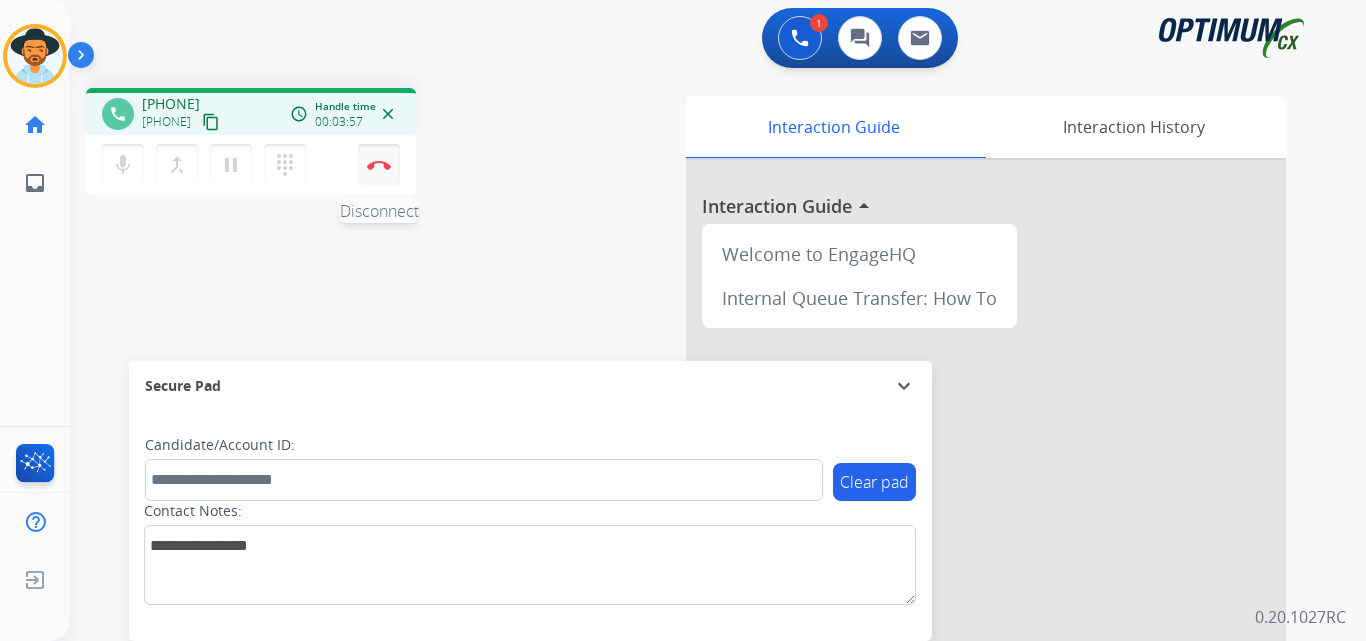 click at bounding box center (379, 165) 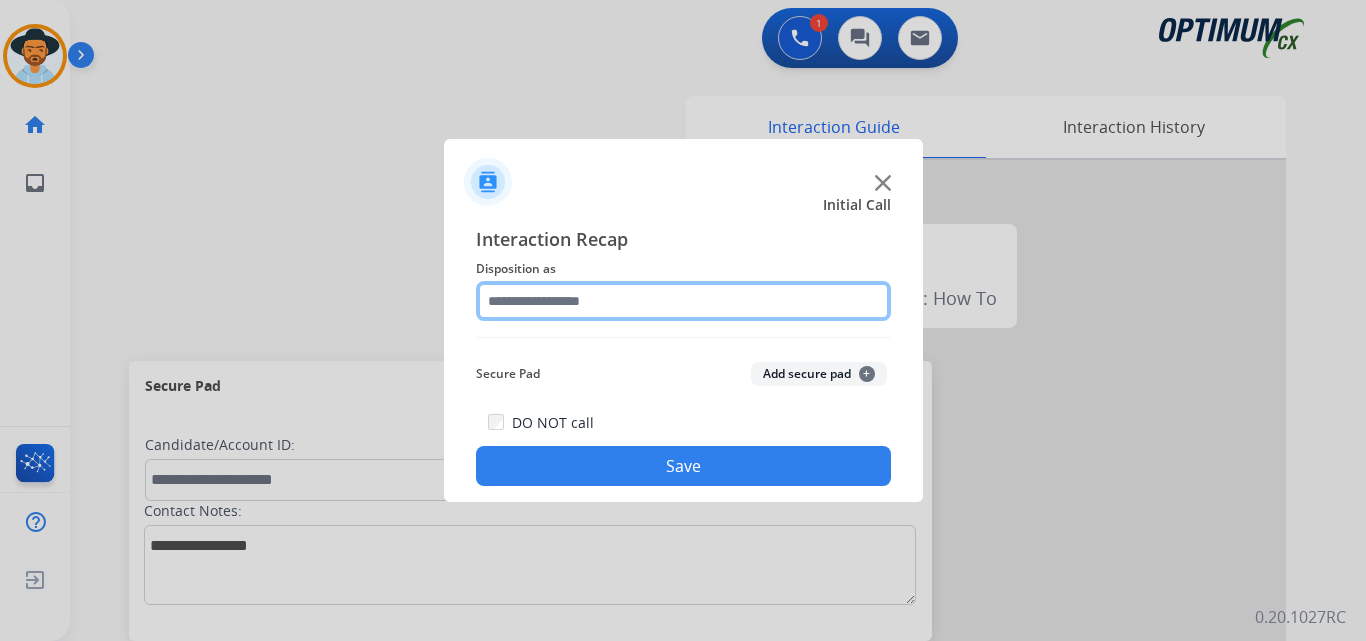 click 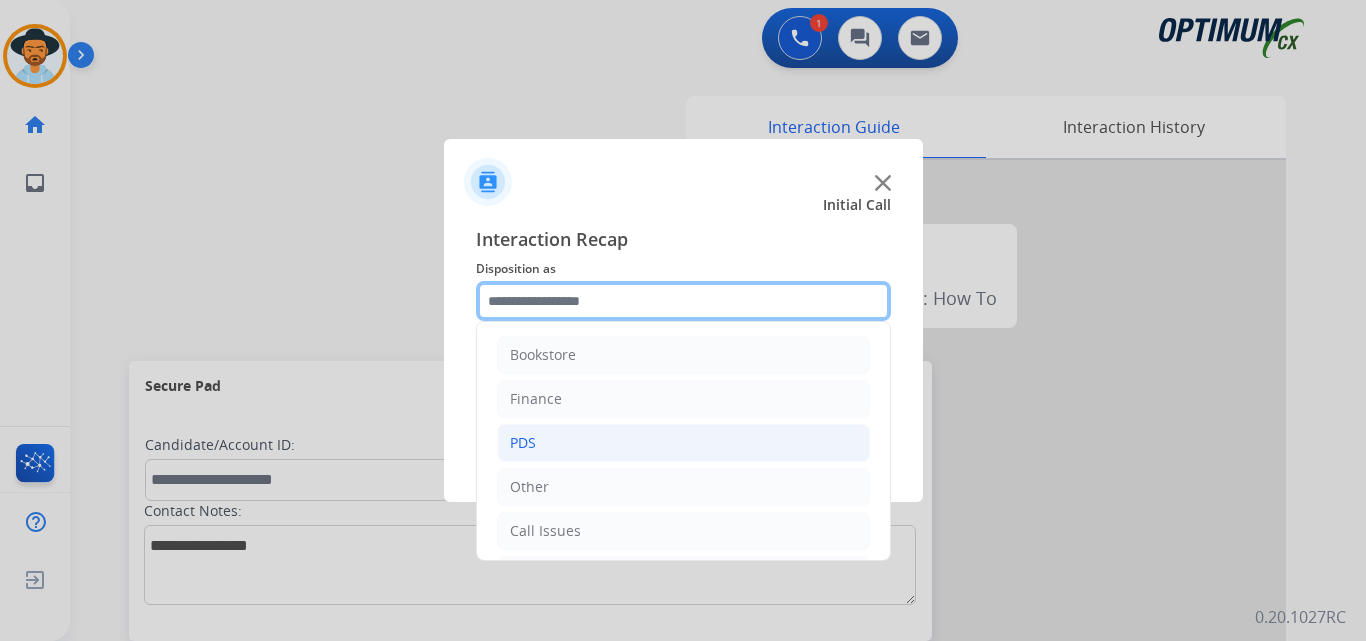 scroll, scrollTop: 136, scrollLeft: 0, axis: vertical 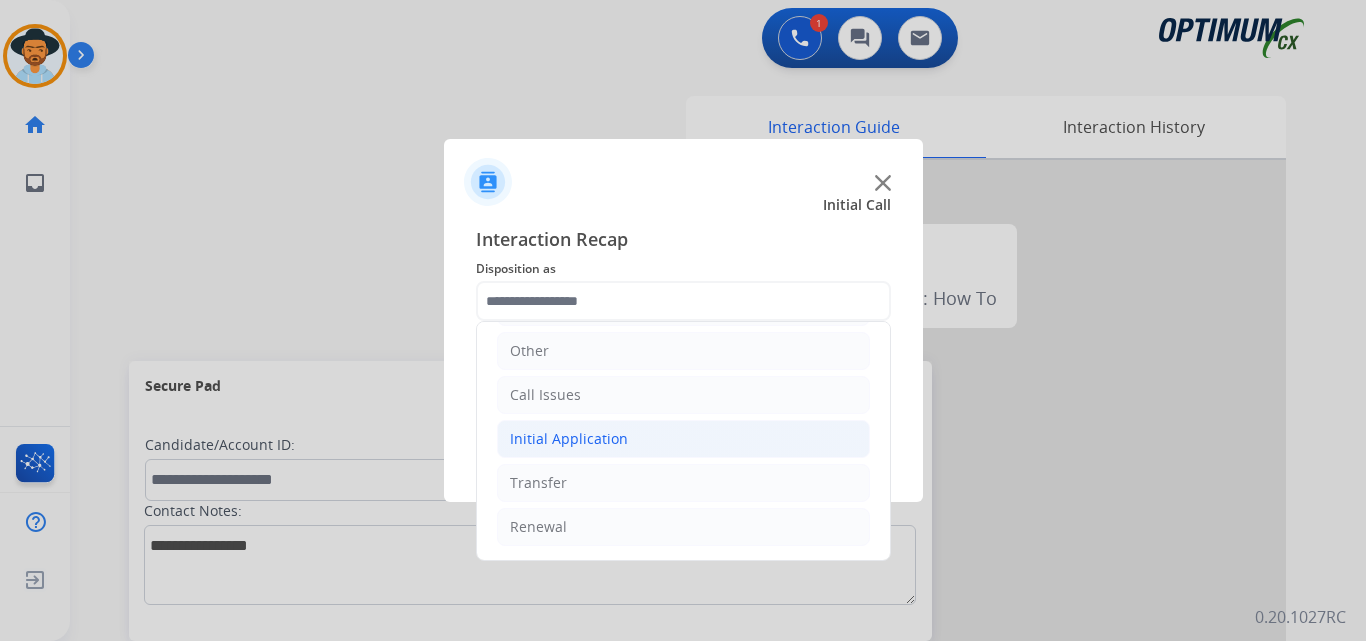 click on "Initial Application" 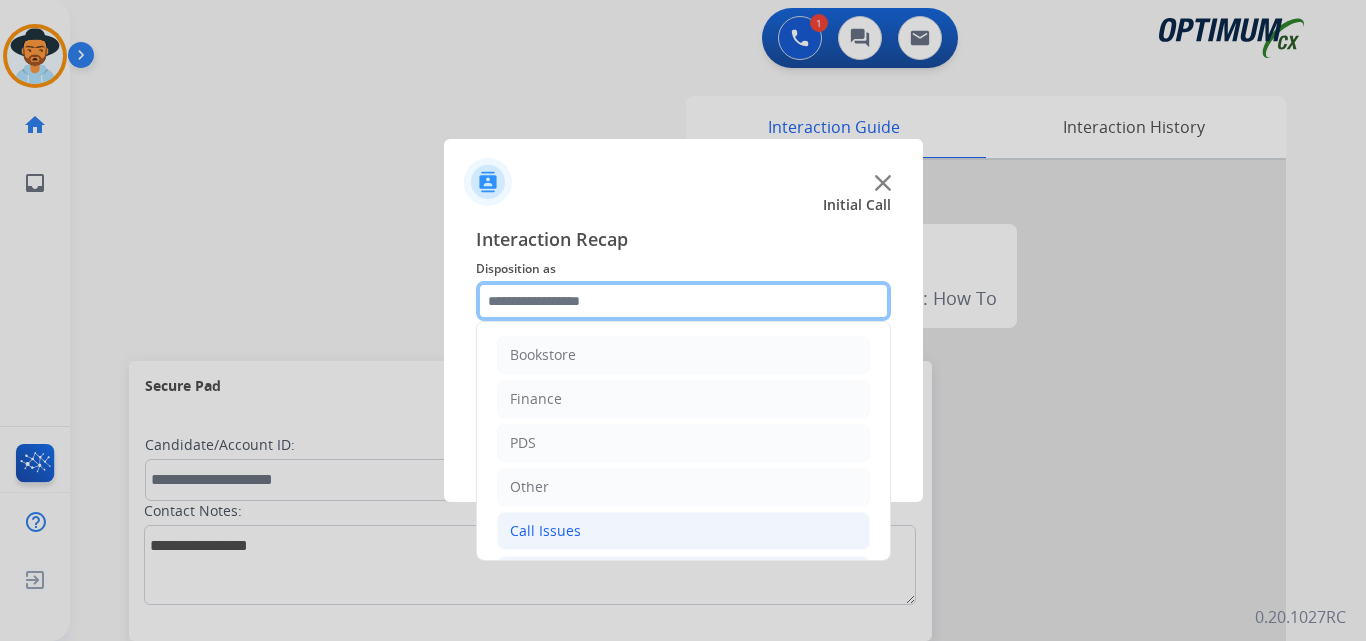 scroll, scrollTop: 167, scrollLeft: 0, axis: vertical 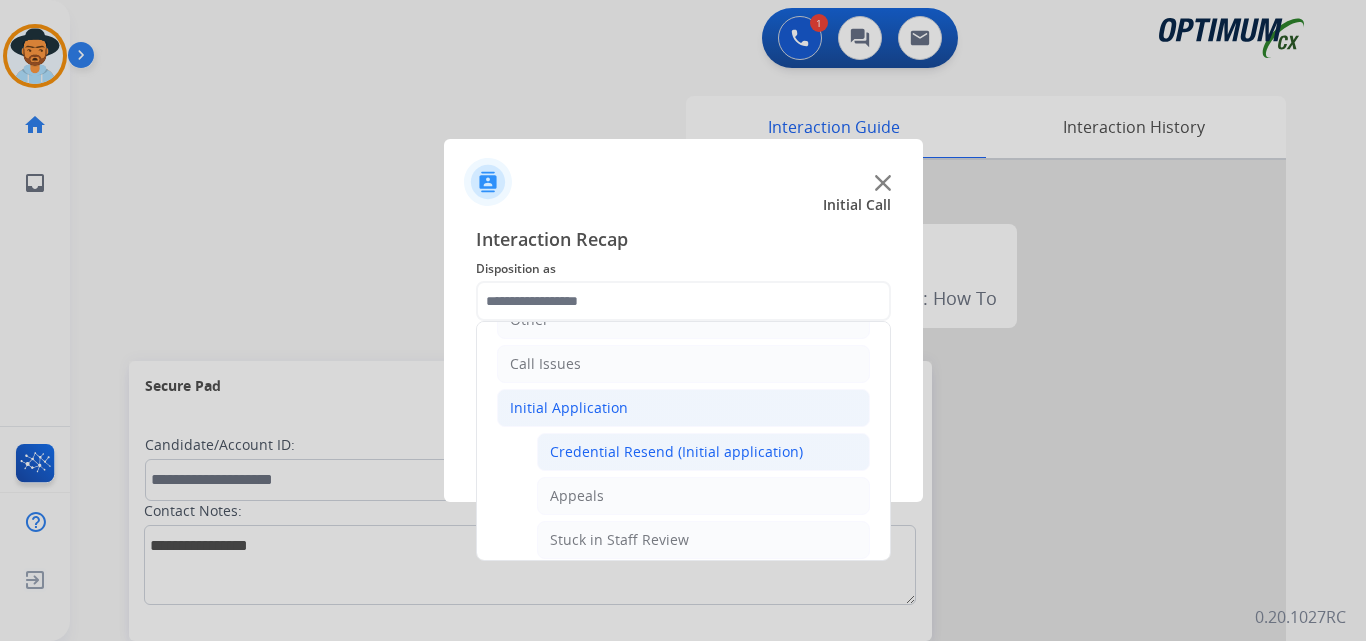 click on "Credential Resend (Initial application)" 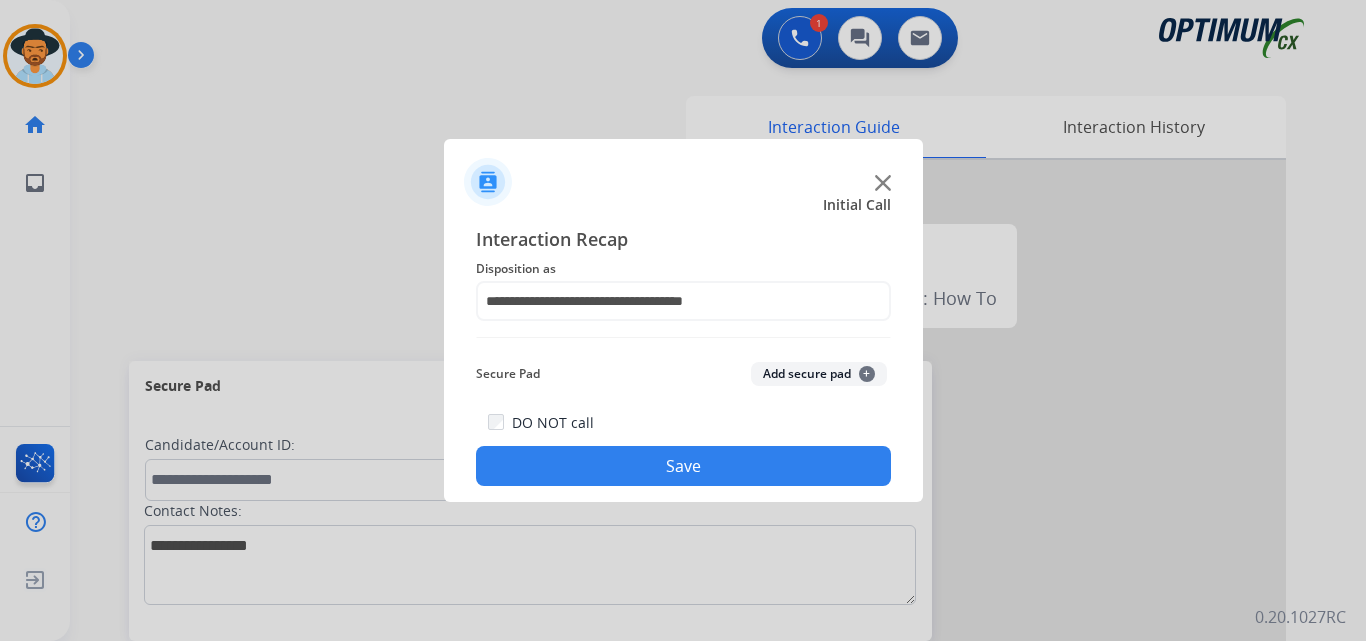 click on "Save" 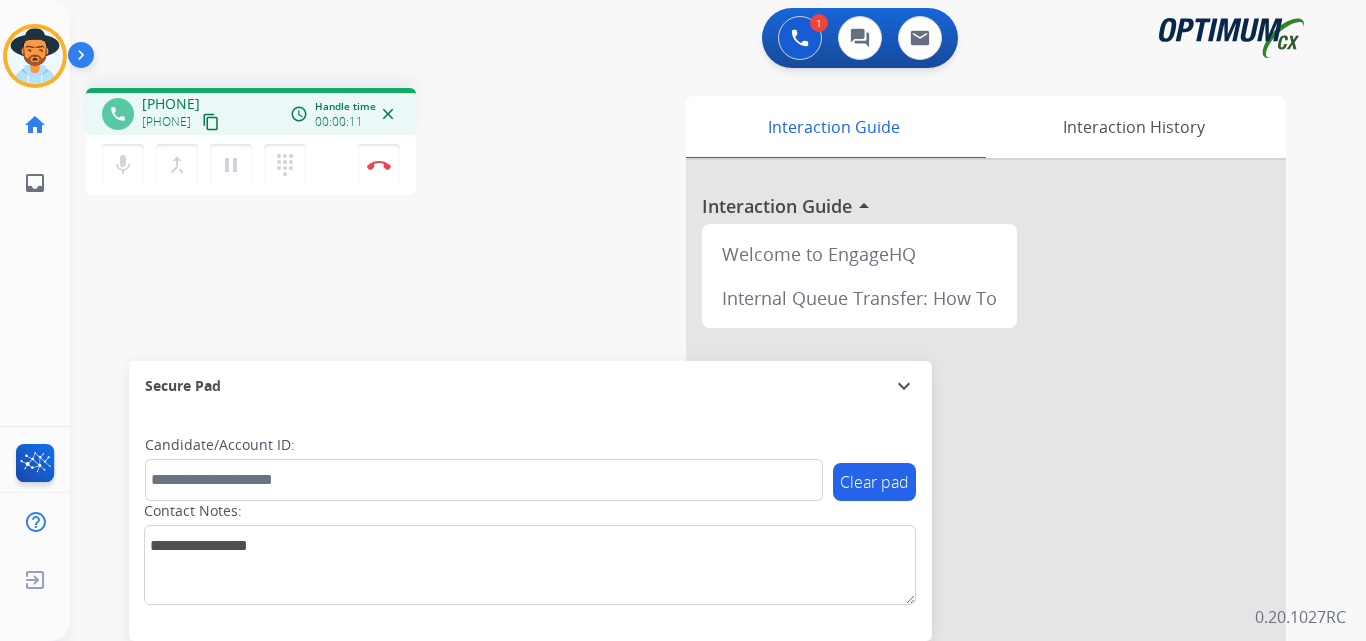 click on "+17876125008" at bounding box center [171, 104] 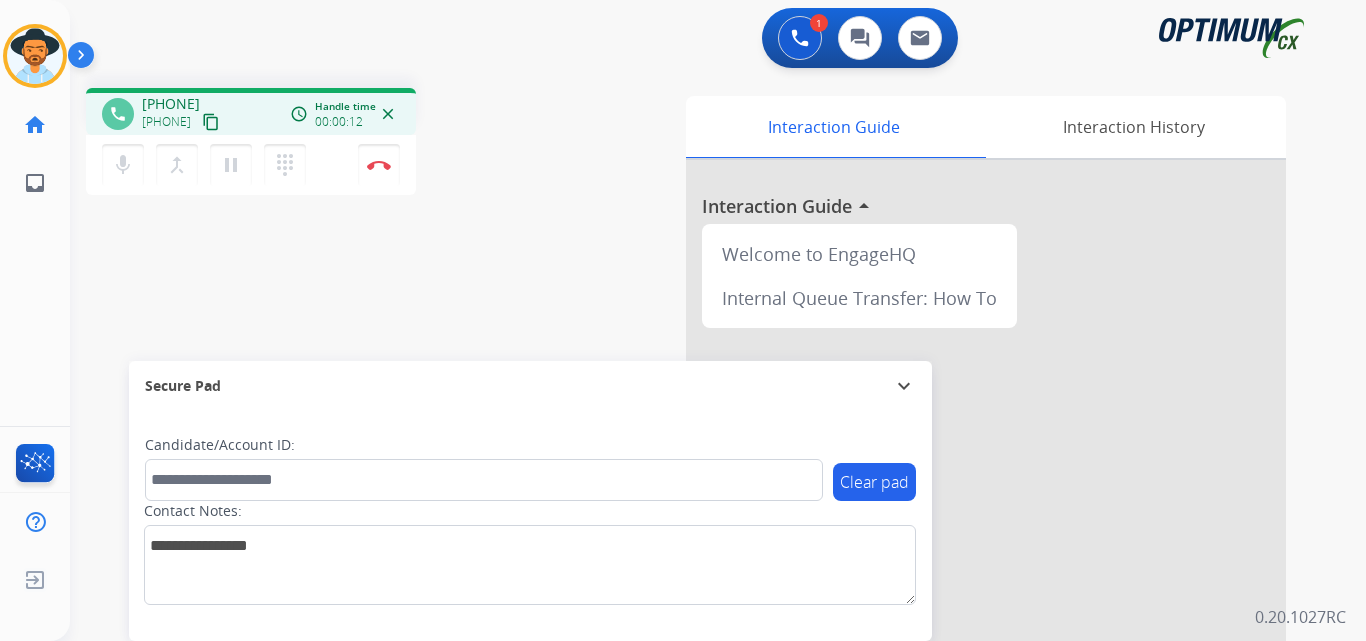 copy on "17876125008" 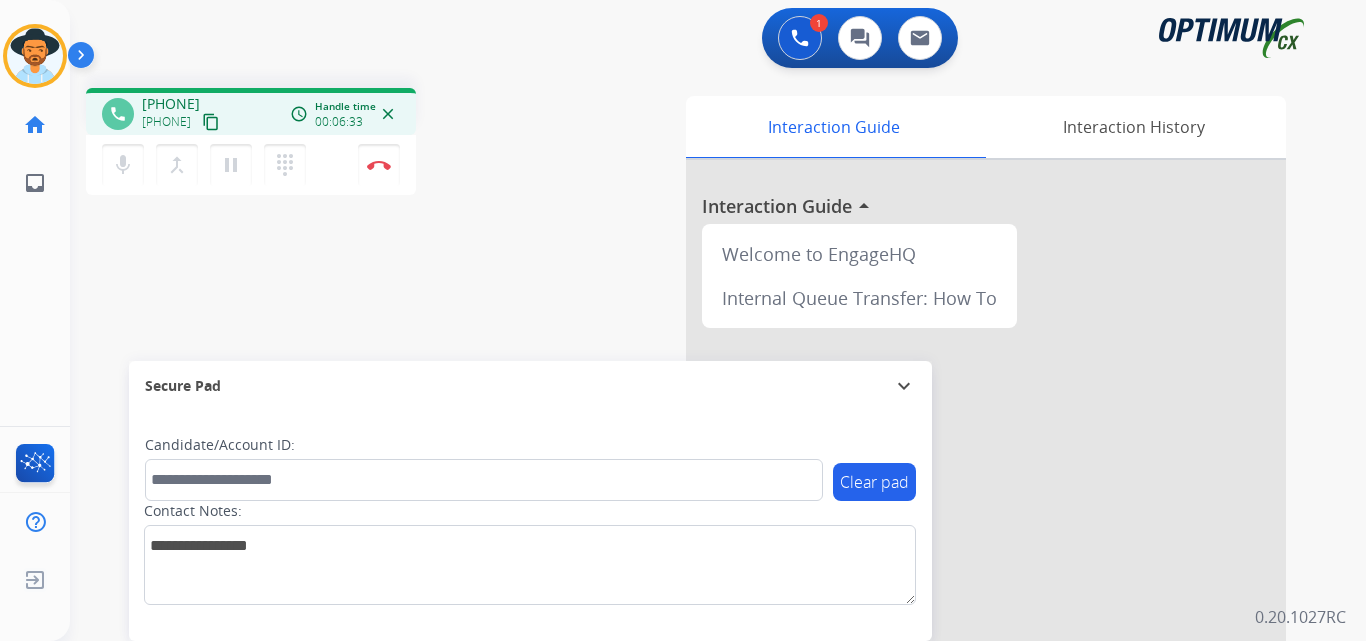 click on "+17876125008" at bounding box center [171, 104] 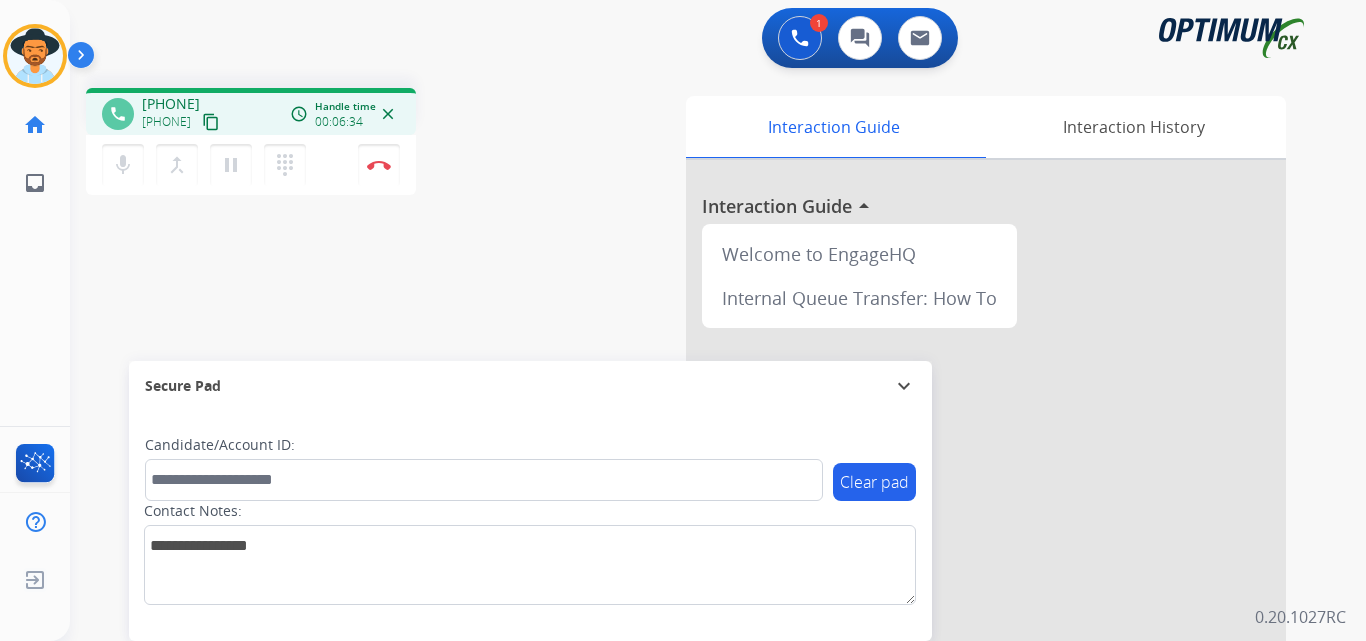 click on "+17876125008" at bounding box center [171, 104] 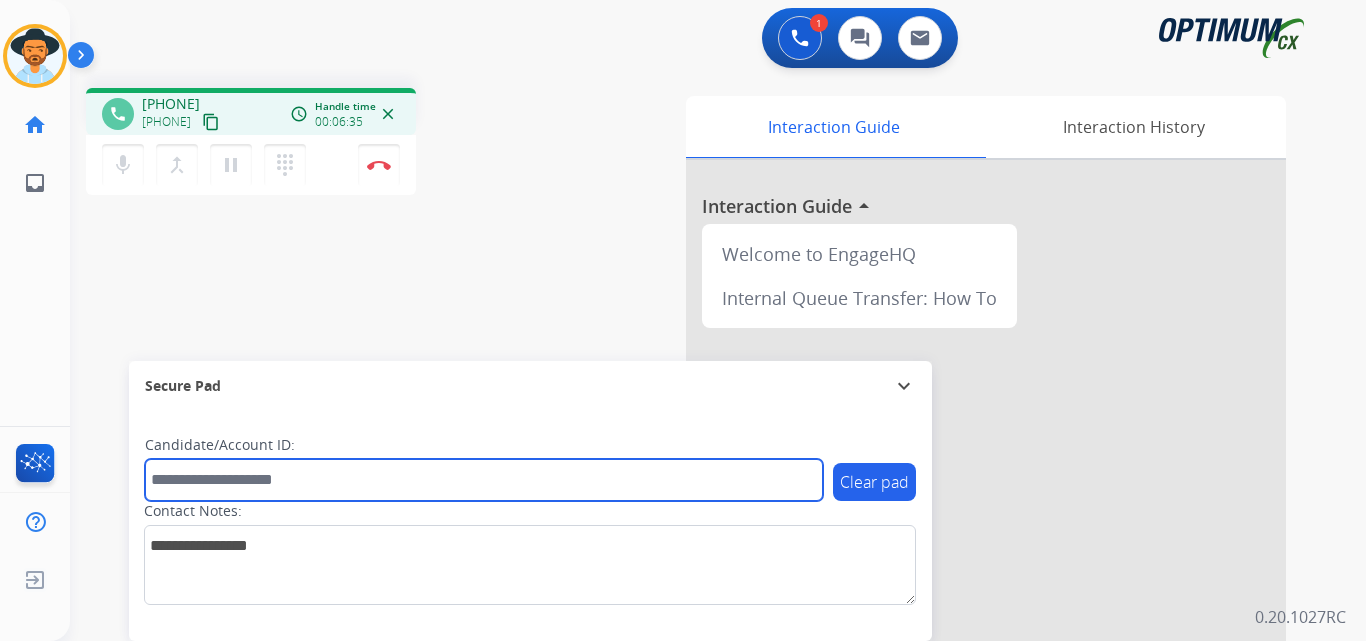 click at bounding box center (484, 480) 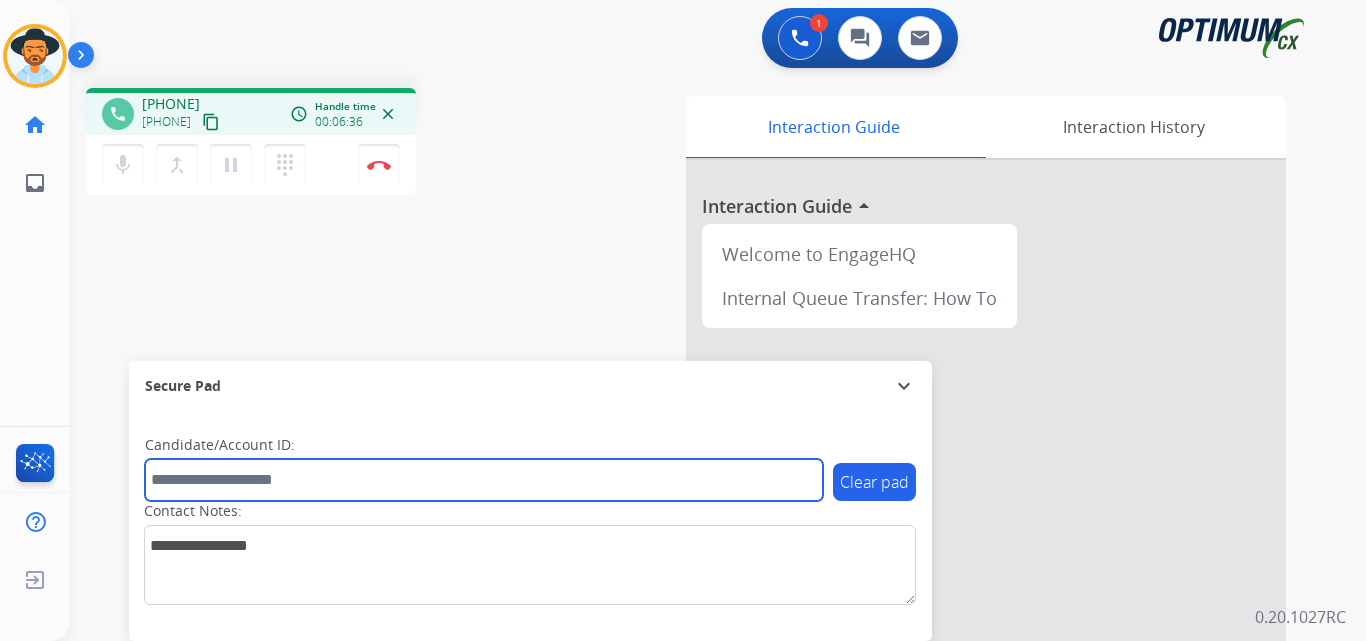 paste on "**********" 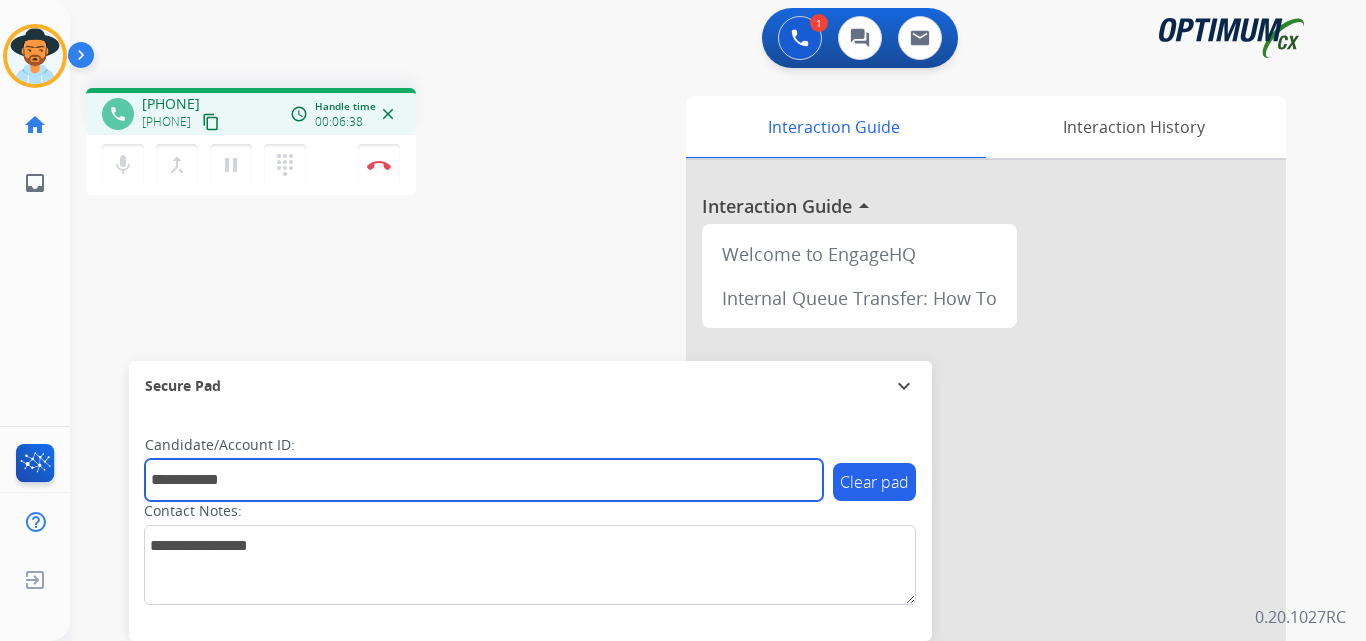 click on "**********" at bounding box center (484, 480) 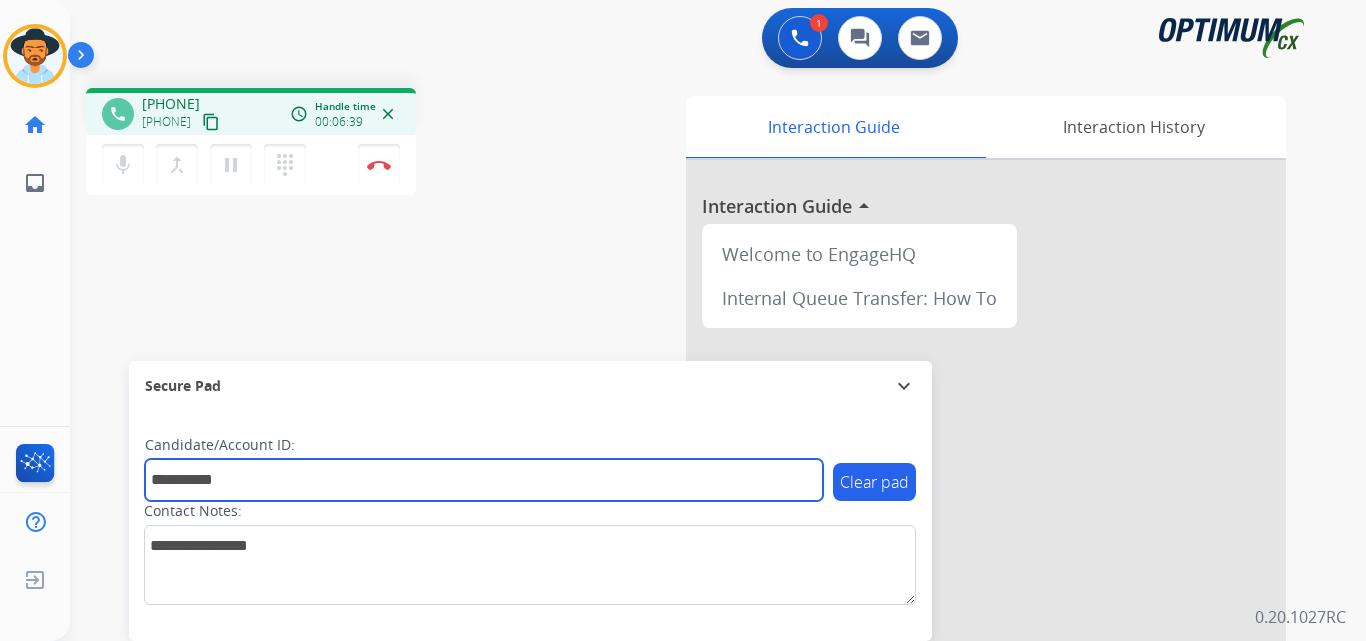 type on "**********" 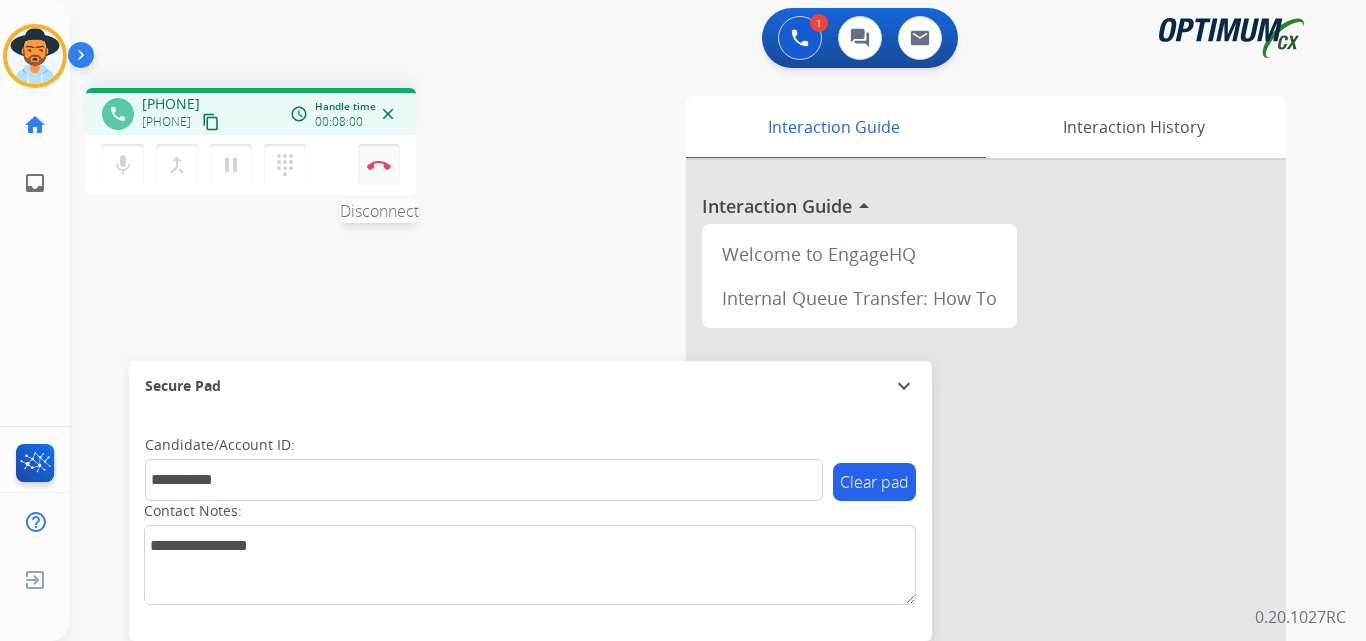 click on "Disconnect" at bounding box center [379, 165] 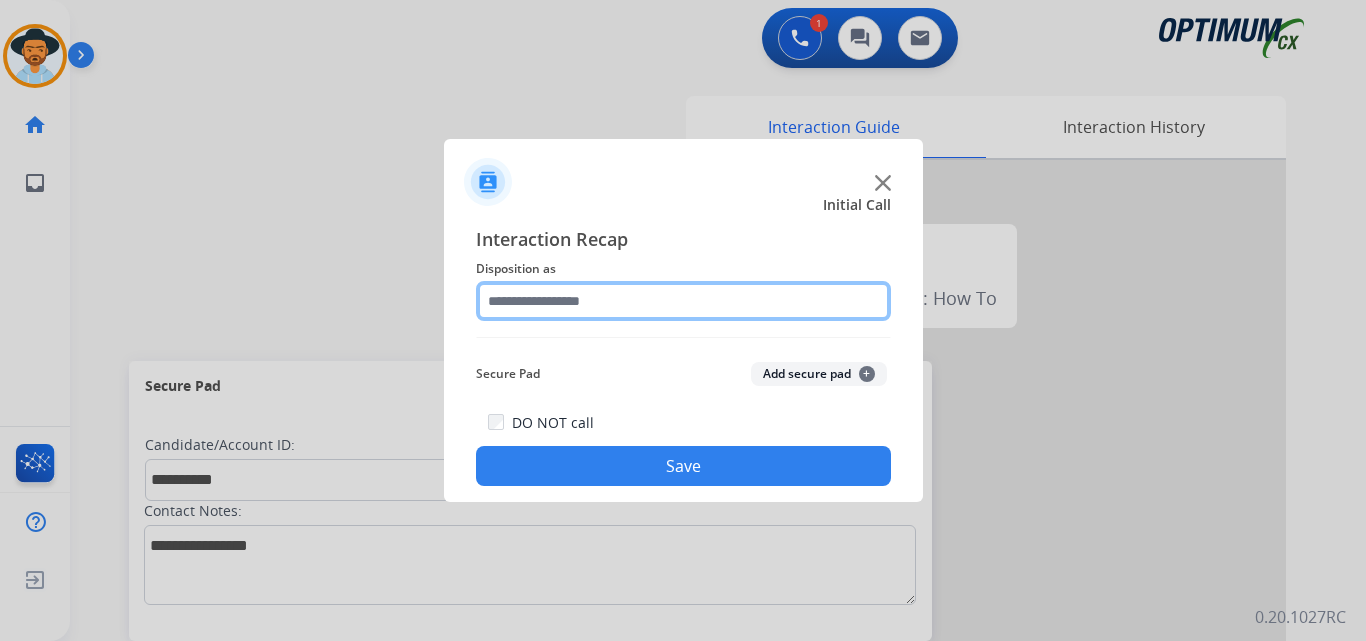 click 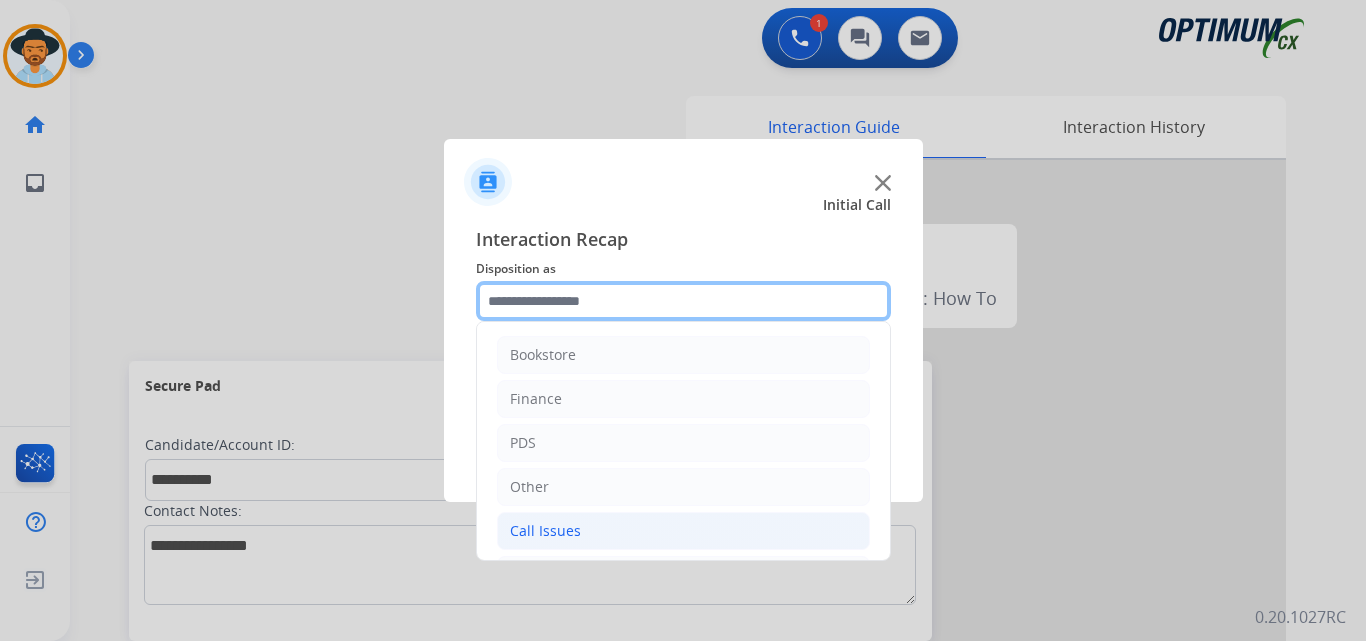 scroll, scrollTop: 136, scrollLeft: 0, axis: vertical 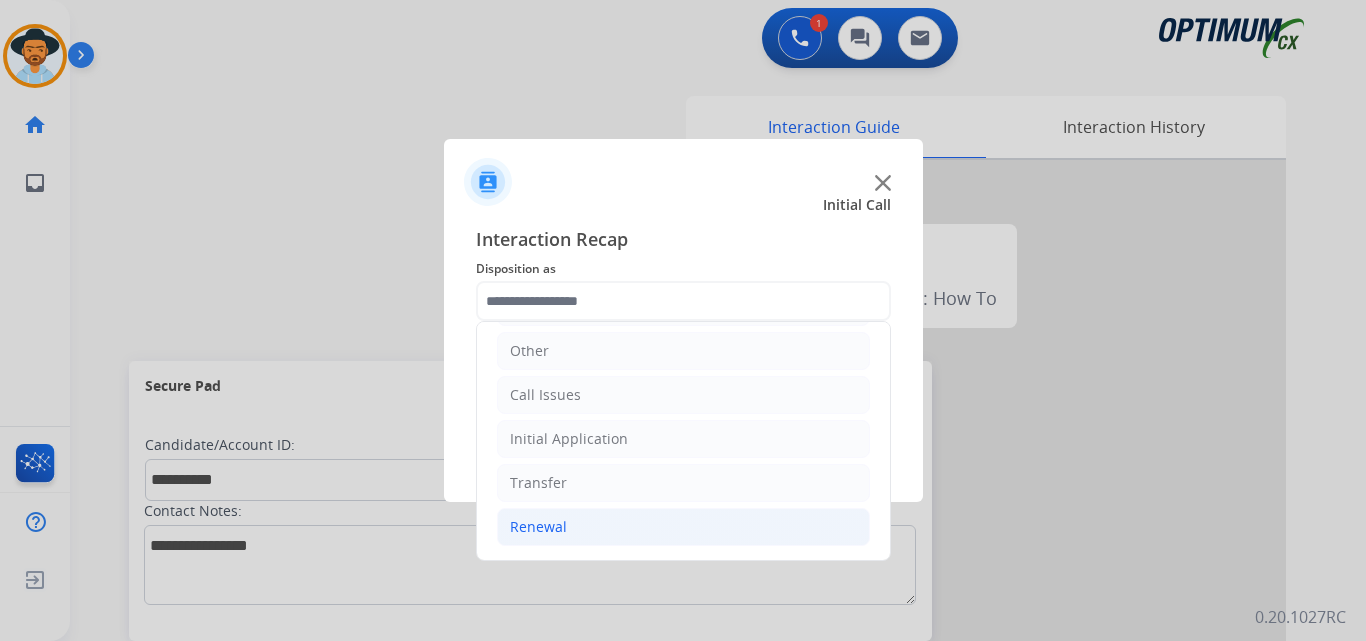click on "Renewal" 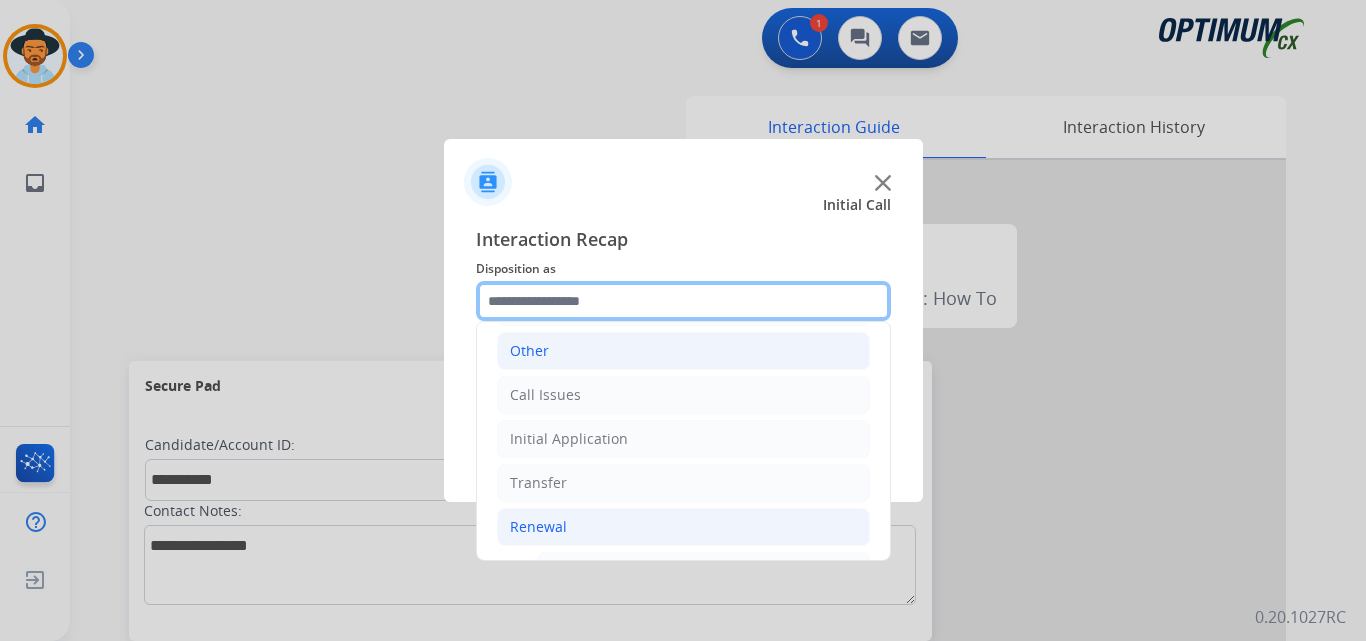scroll, scrollTop: 0, scrollLeft: 0, axis: both 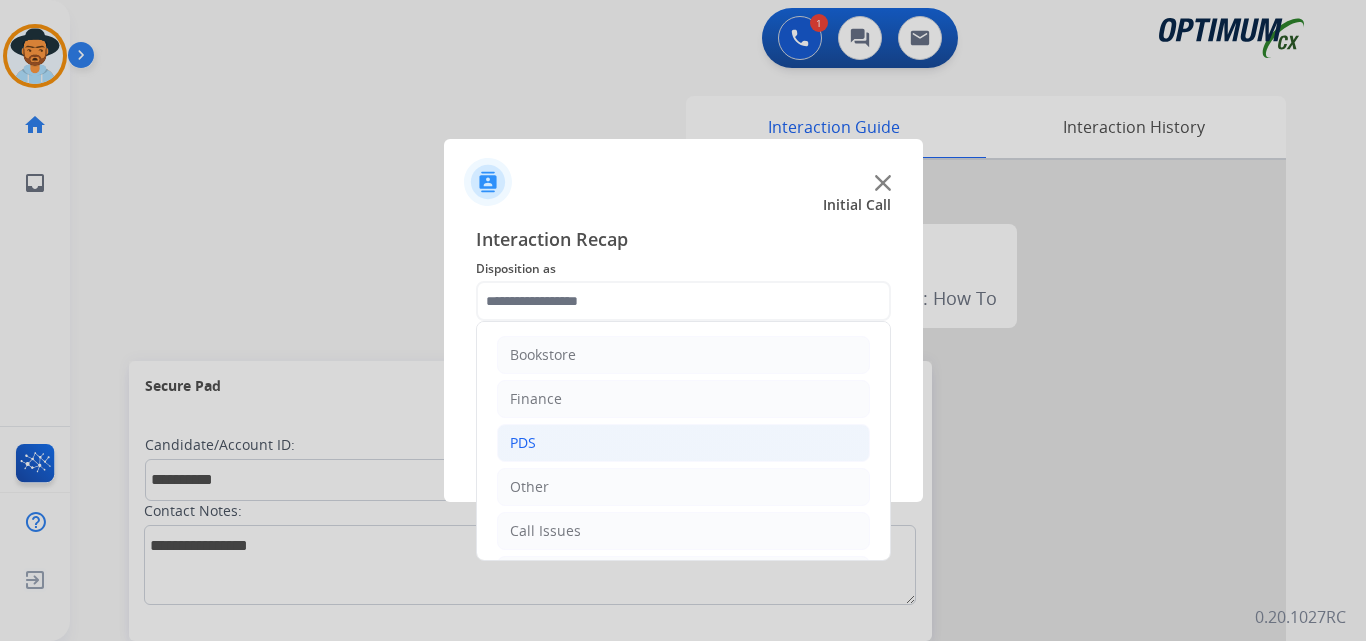 click on "PDS" 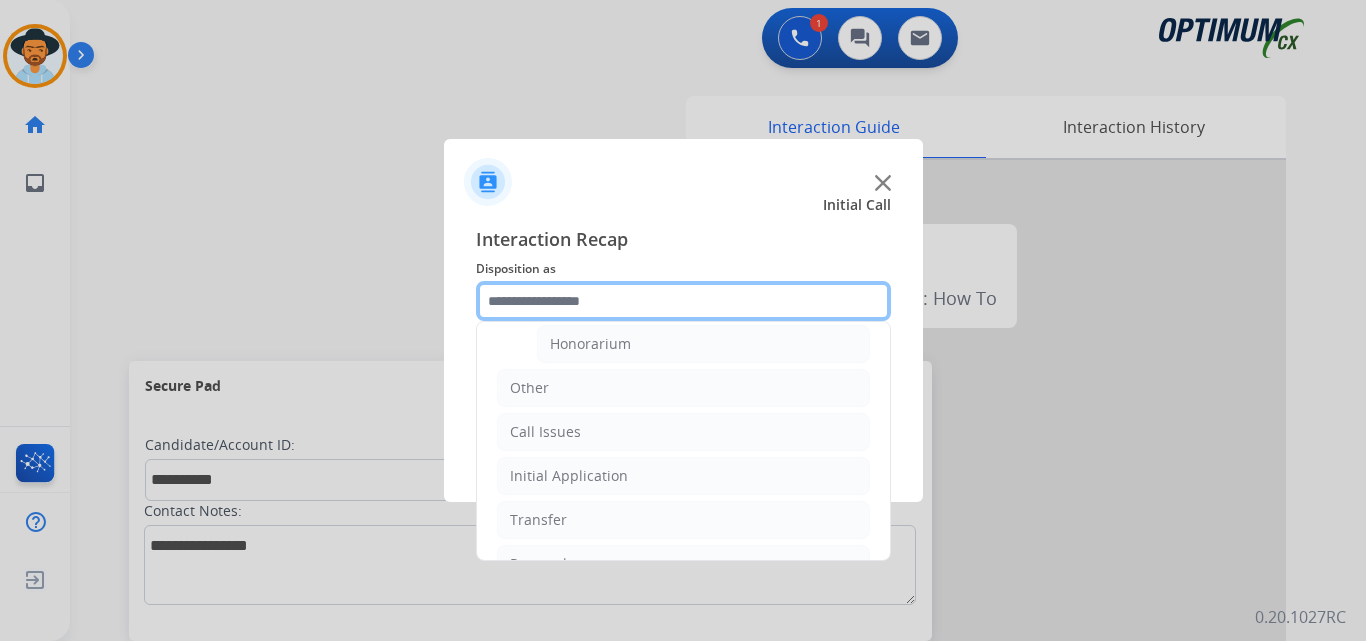 scroll, scrollTop: 500, scrollLeft: 0, axis: vertical 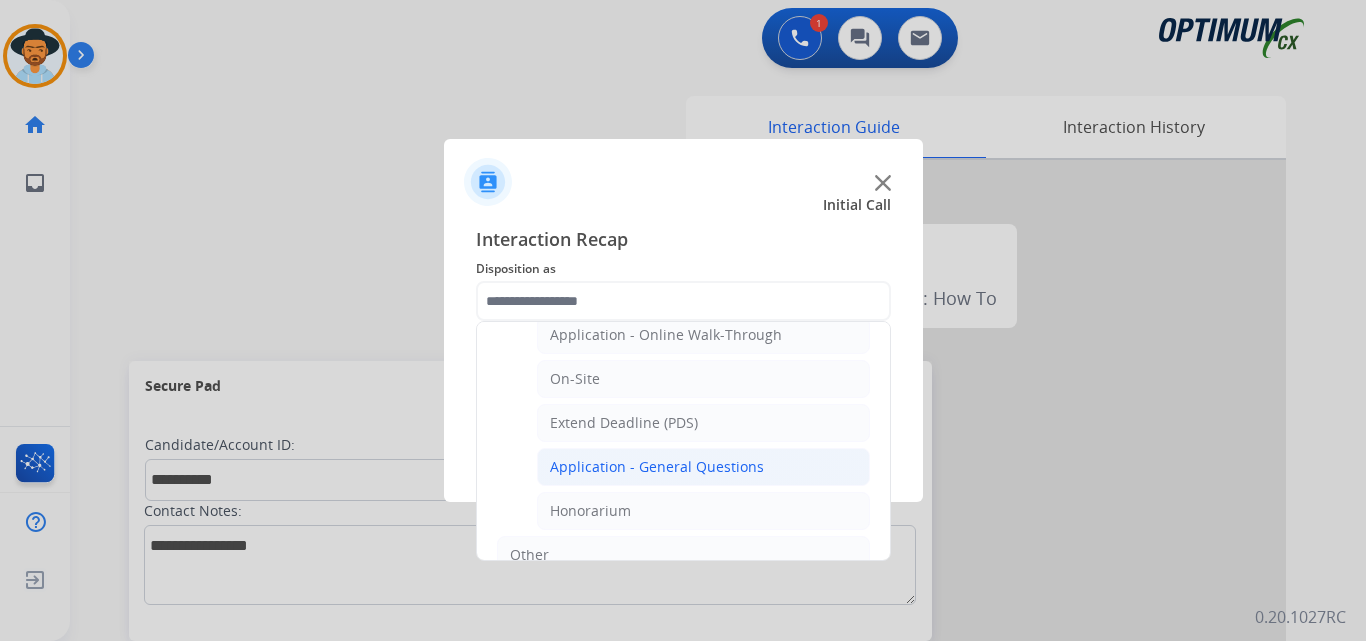 click on "Application - General Questions" 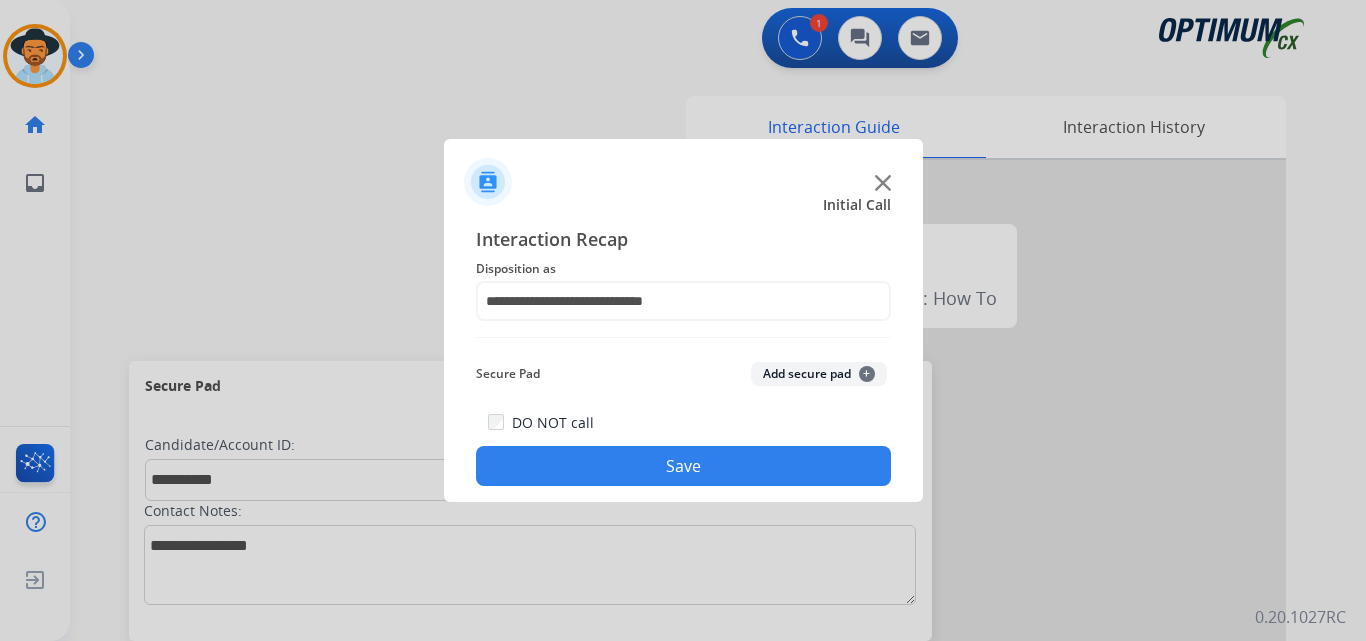 click on "Save" 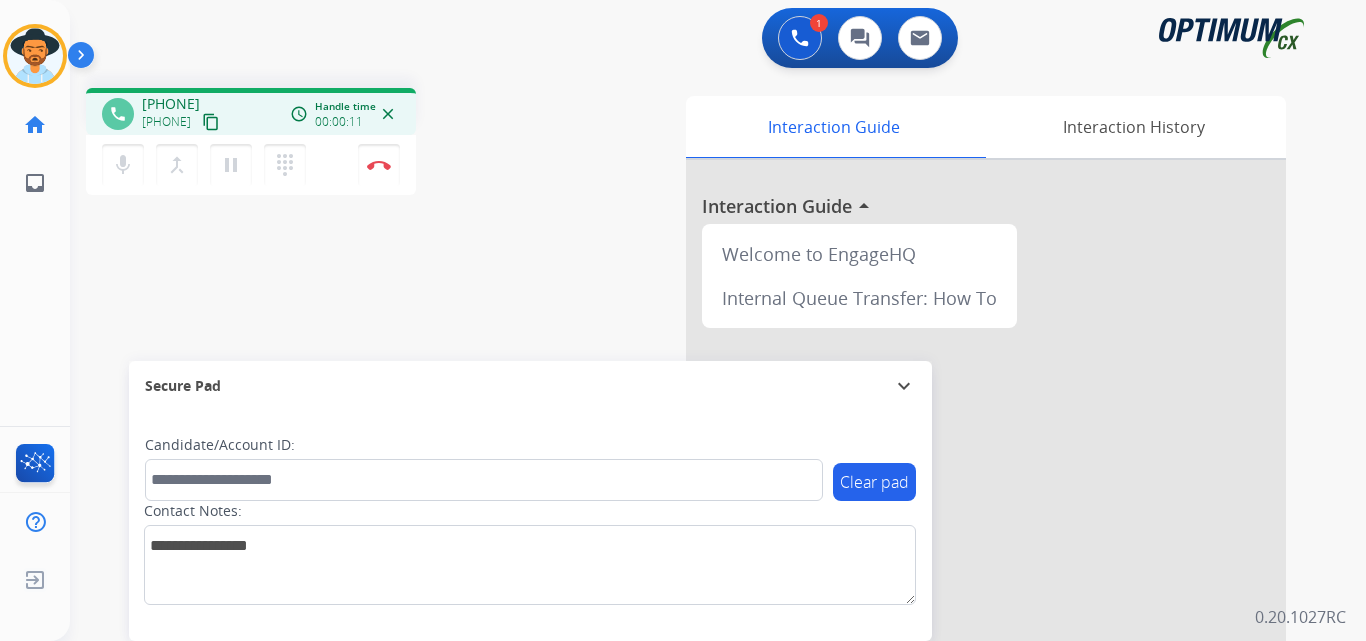 click on "+19795712329" at bounding box center [171, 104] 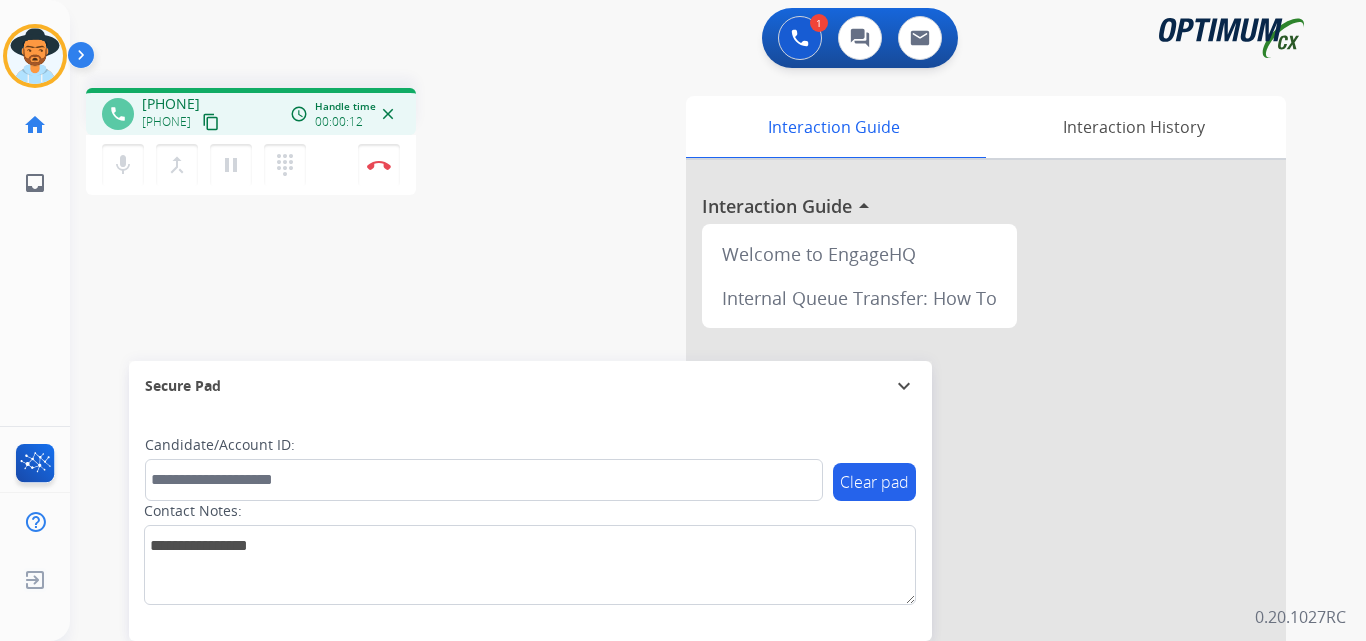 copy on "19795712329" 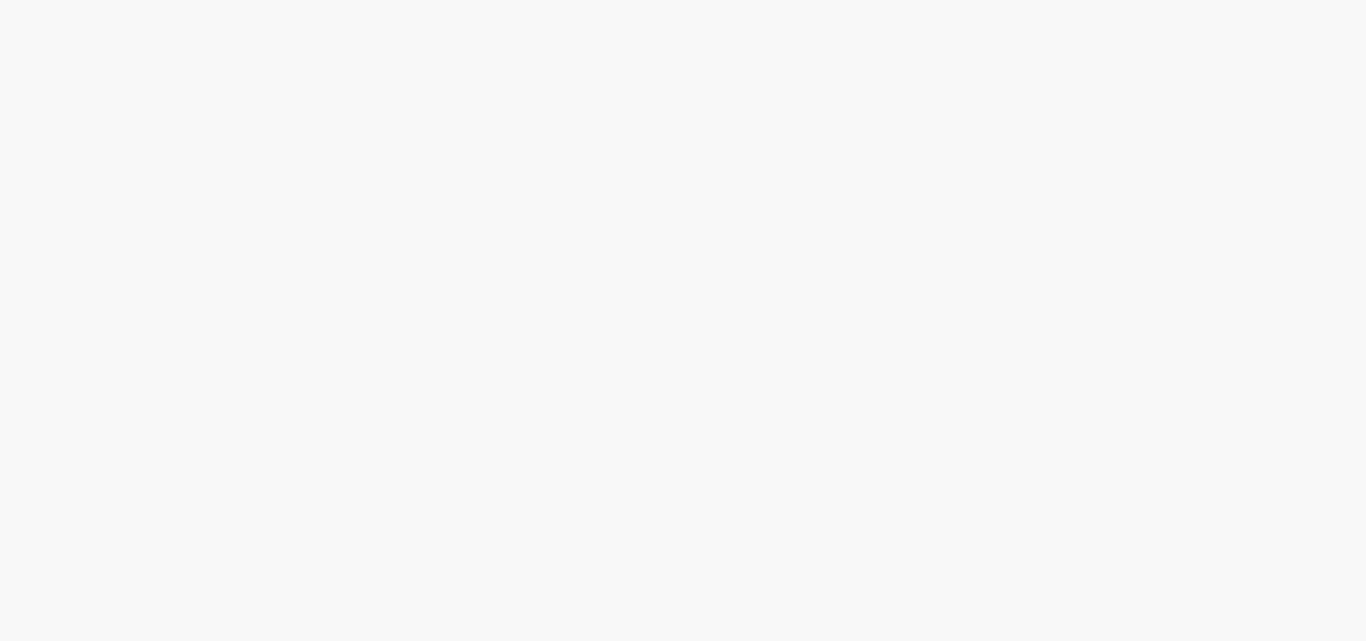 scroll, scrollTop: 0, scrollLeft: 0, axis: both 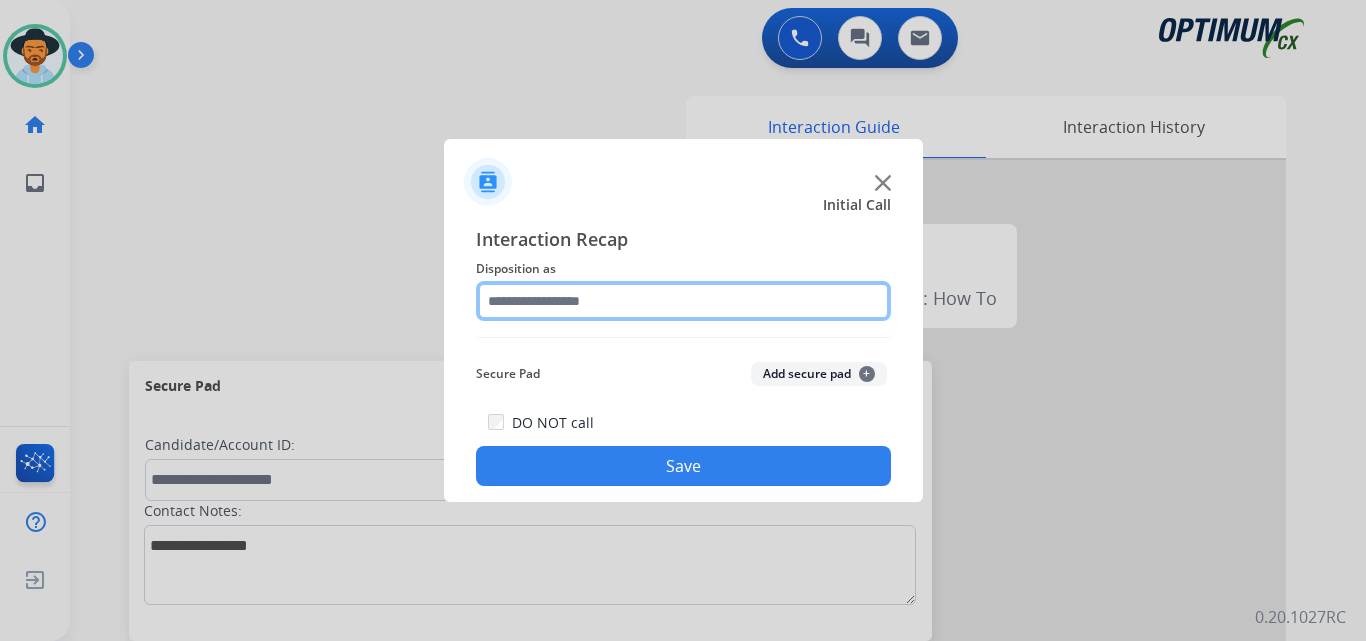 click 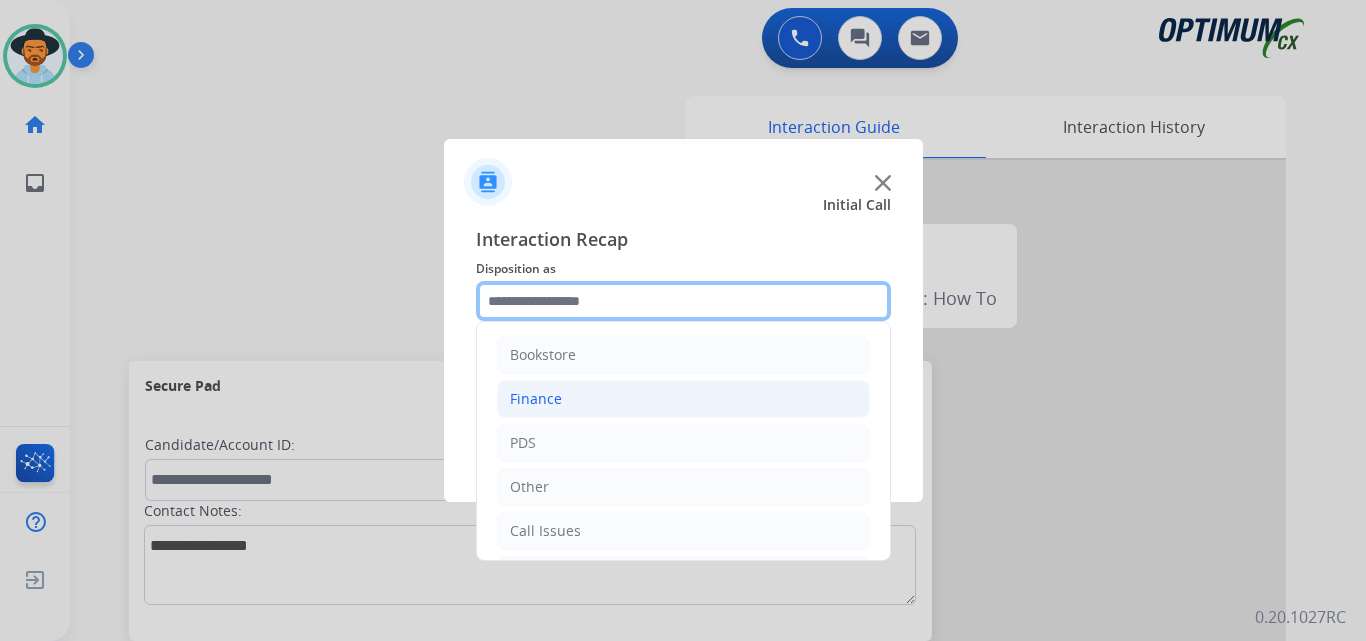 scroll, scrollTop: 136, scrollLeft: 0, axis: vertical 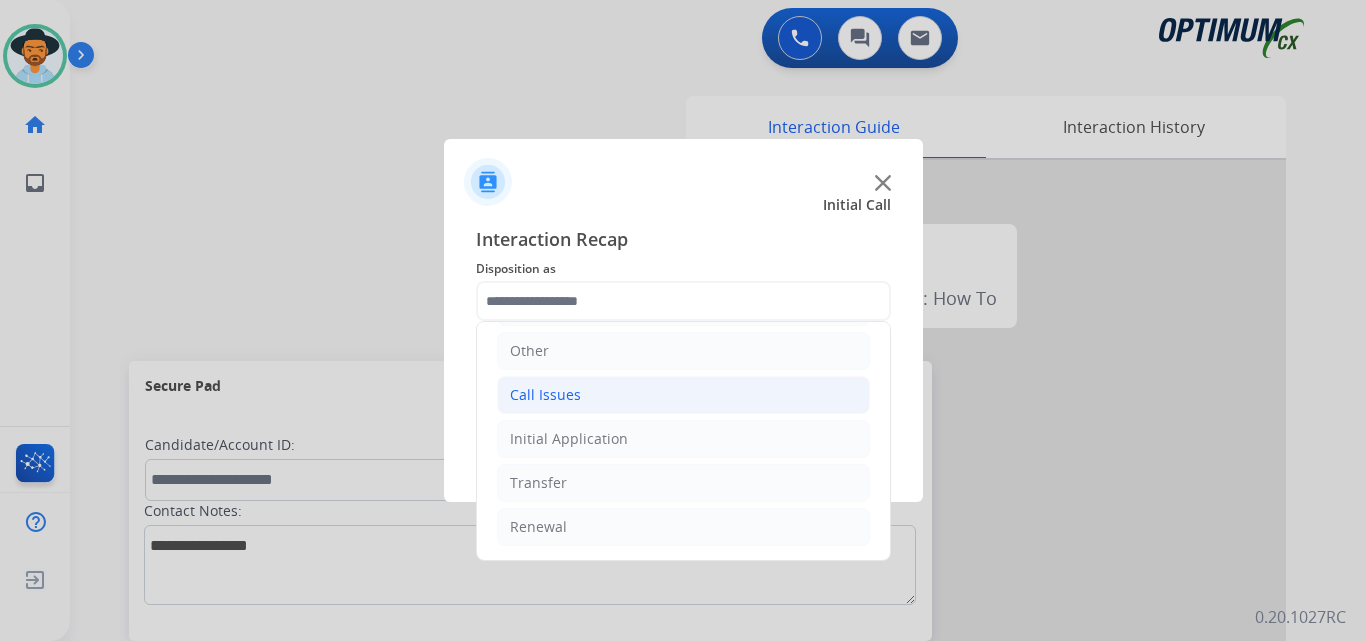 click on "Call Issues" 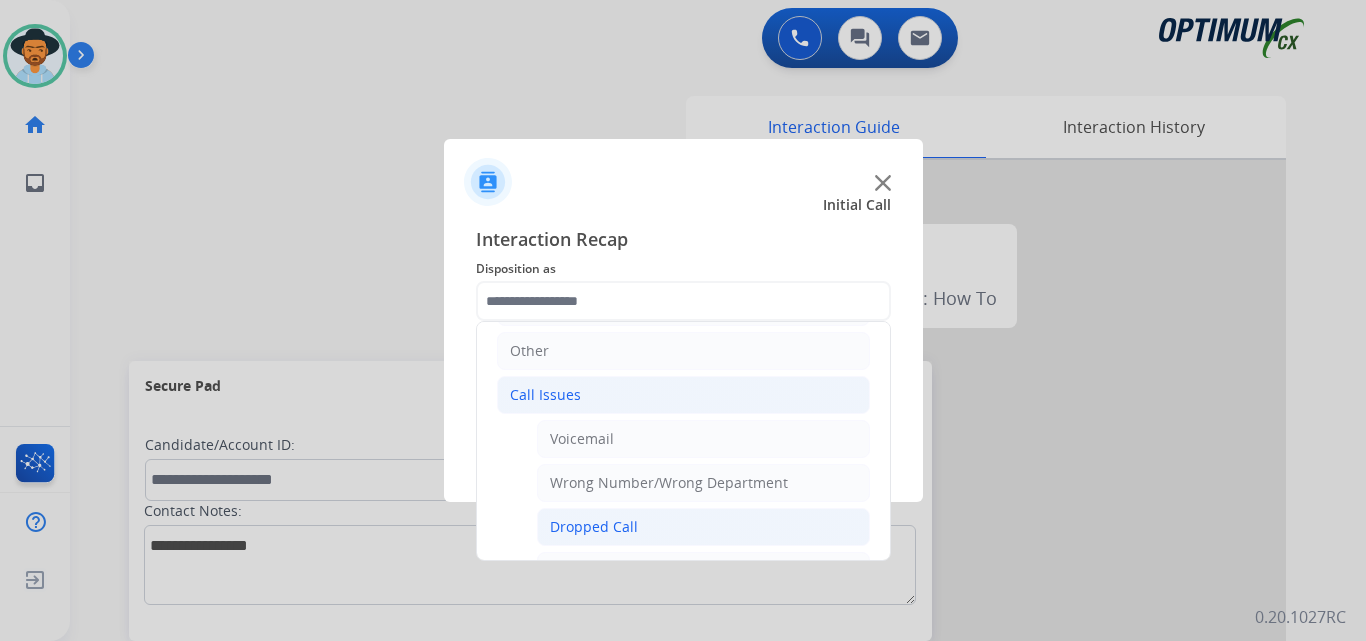 click on "Dropped Call" 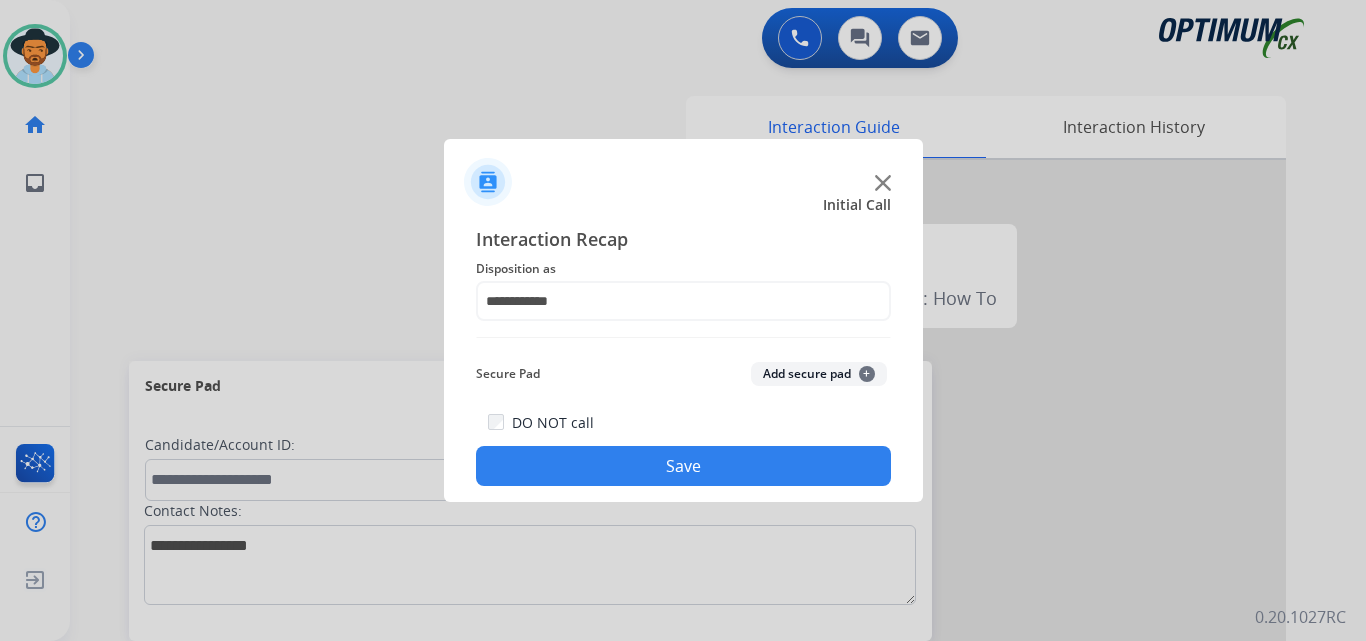 click on "Save" 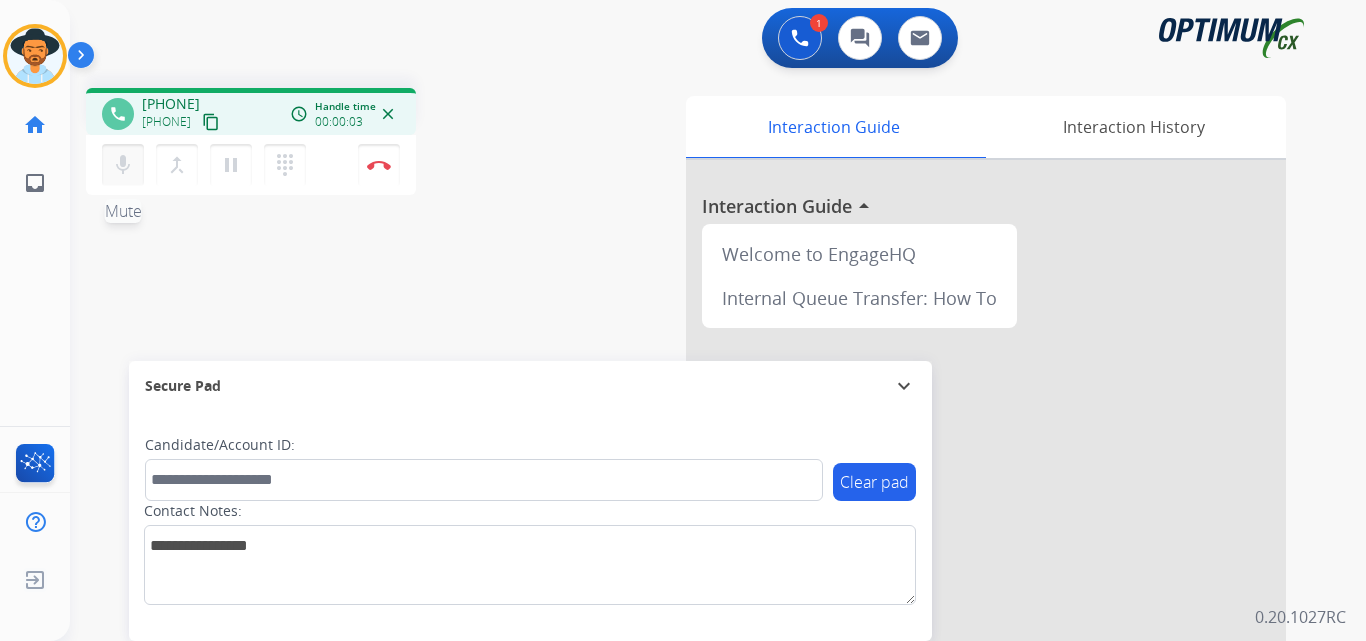 click on "mic" at bounding box center [123, 165] 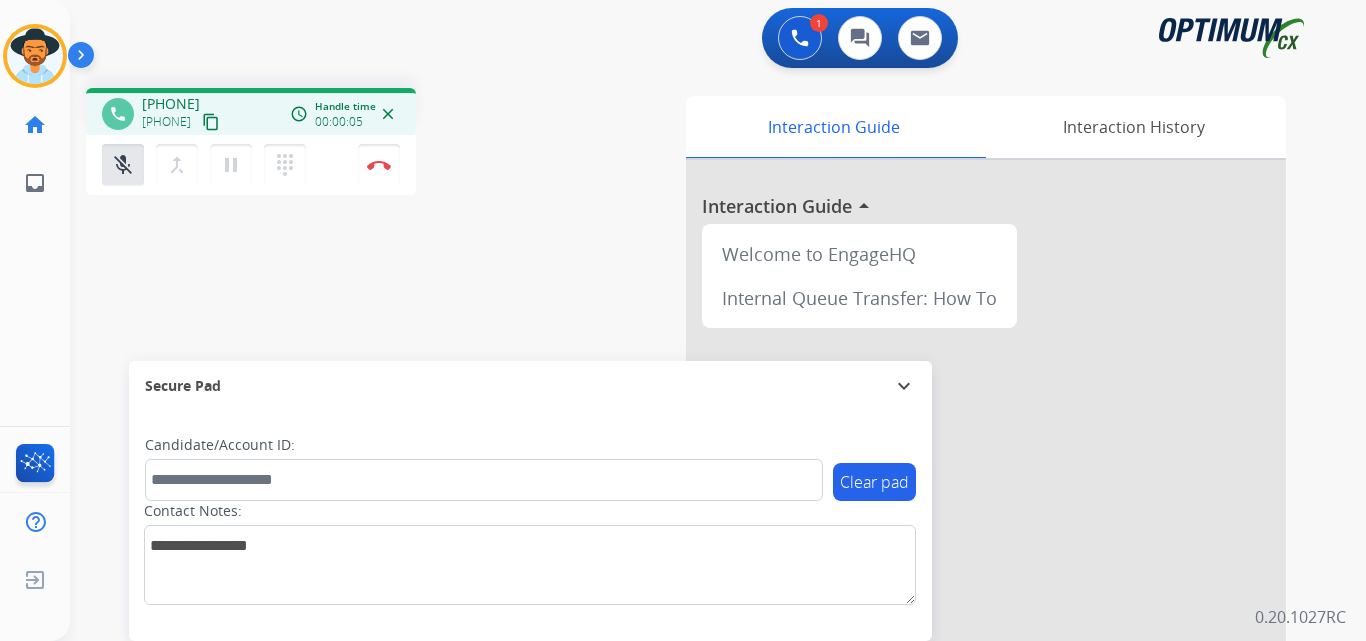 click on "+19392391998" at bounding box center (171, 104) 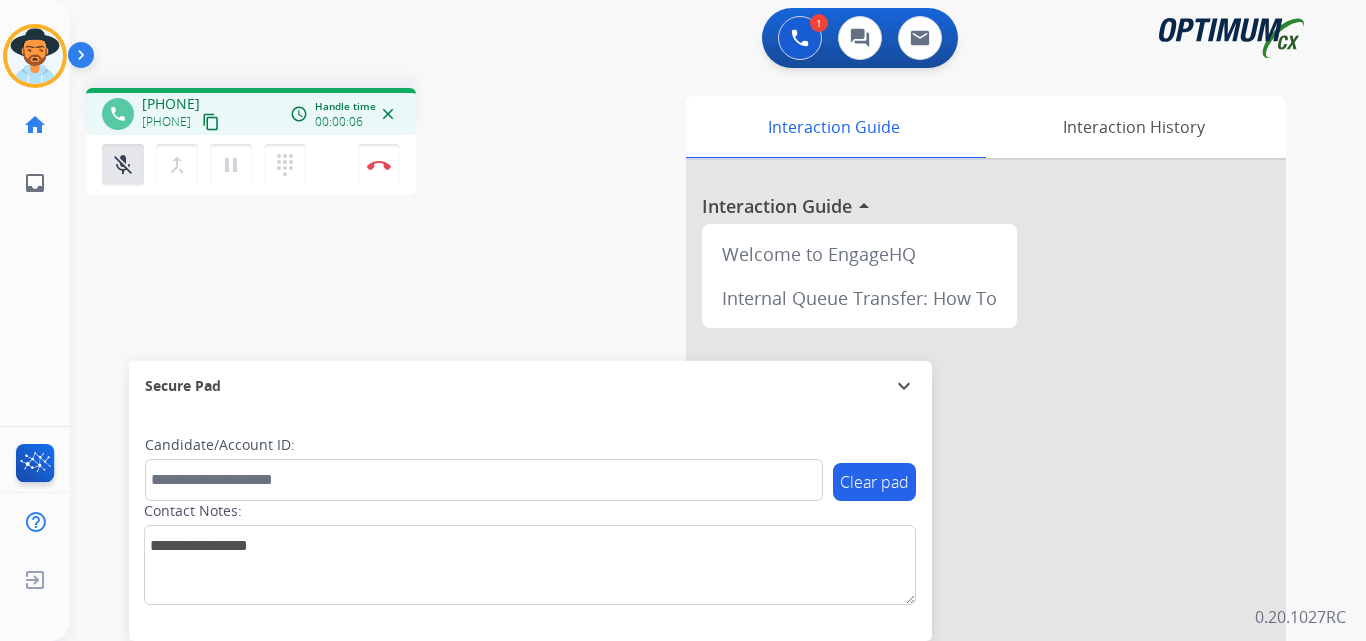 copy on "19392391998" 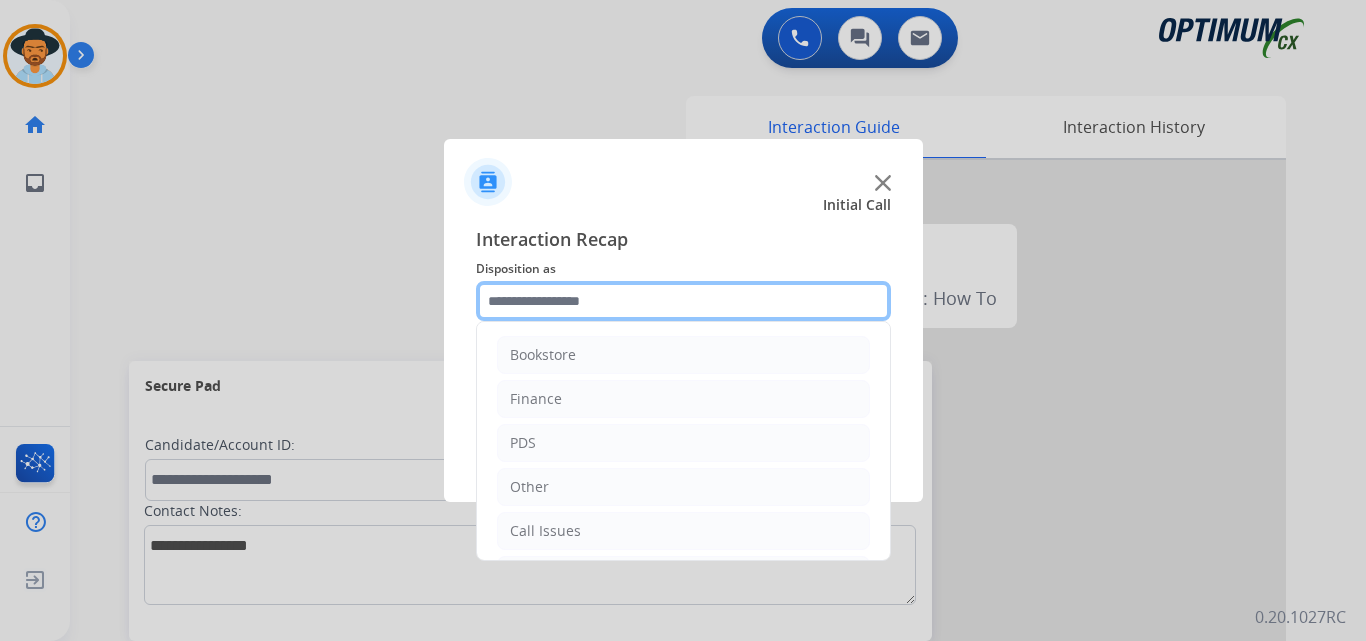 click 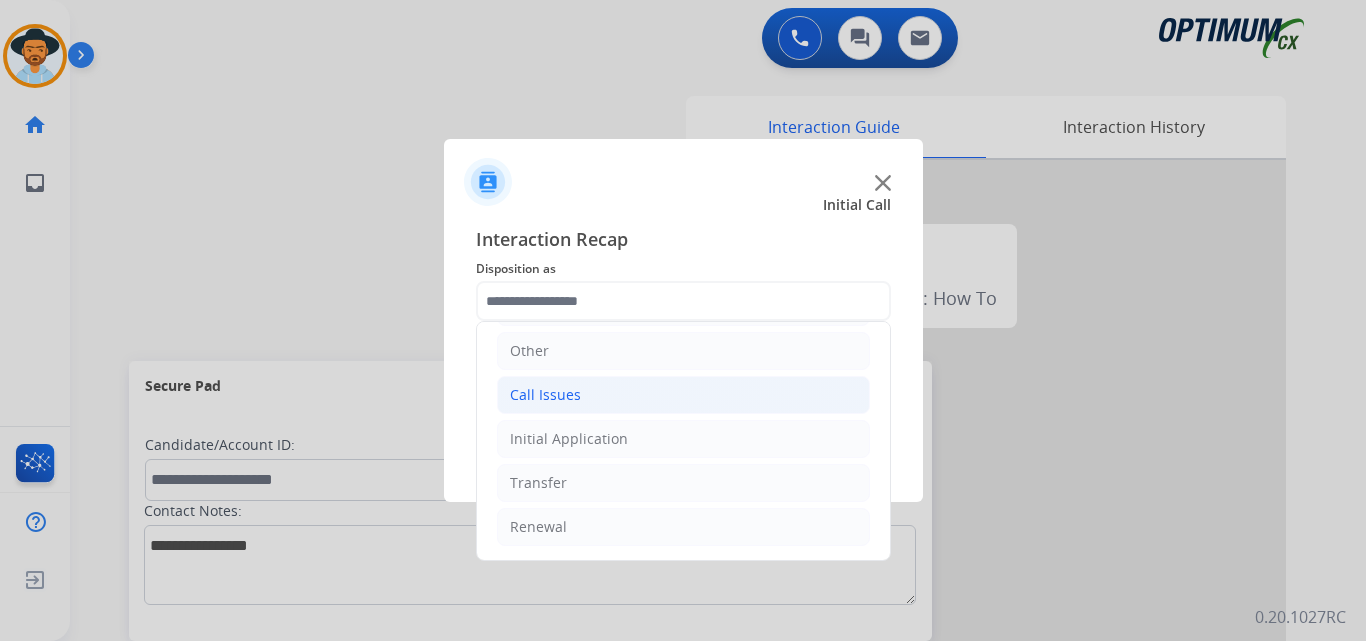 click on "Call Issues" 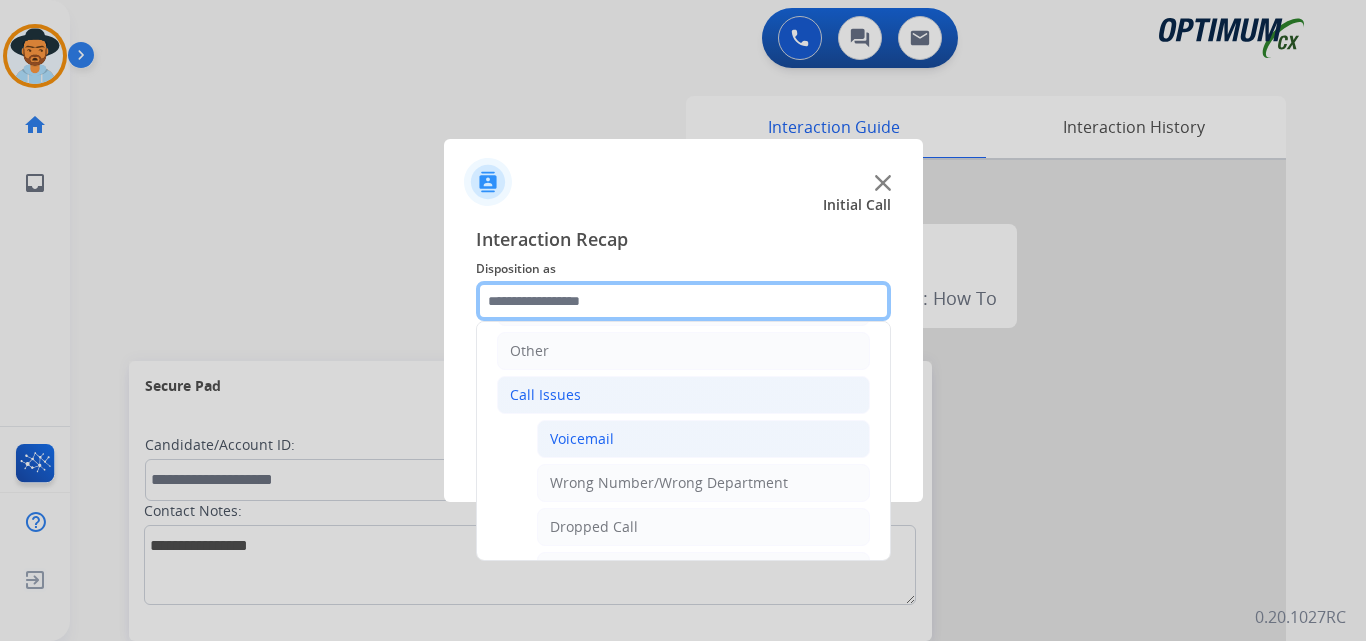 scroll, scrollTop: 303, scrollLeft: 0, axis: vertical 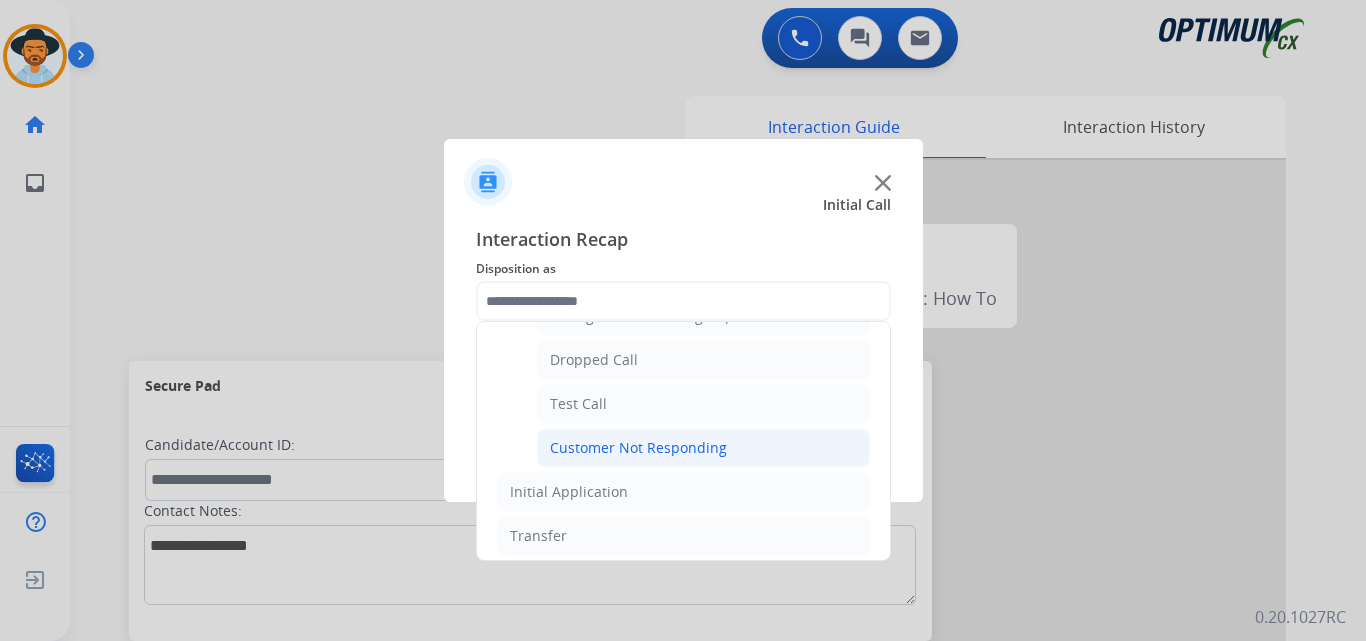 click on "Customer Not Responding" 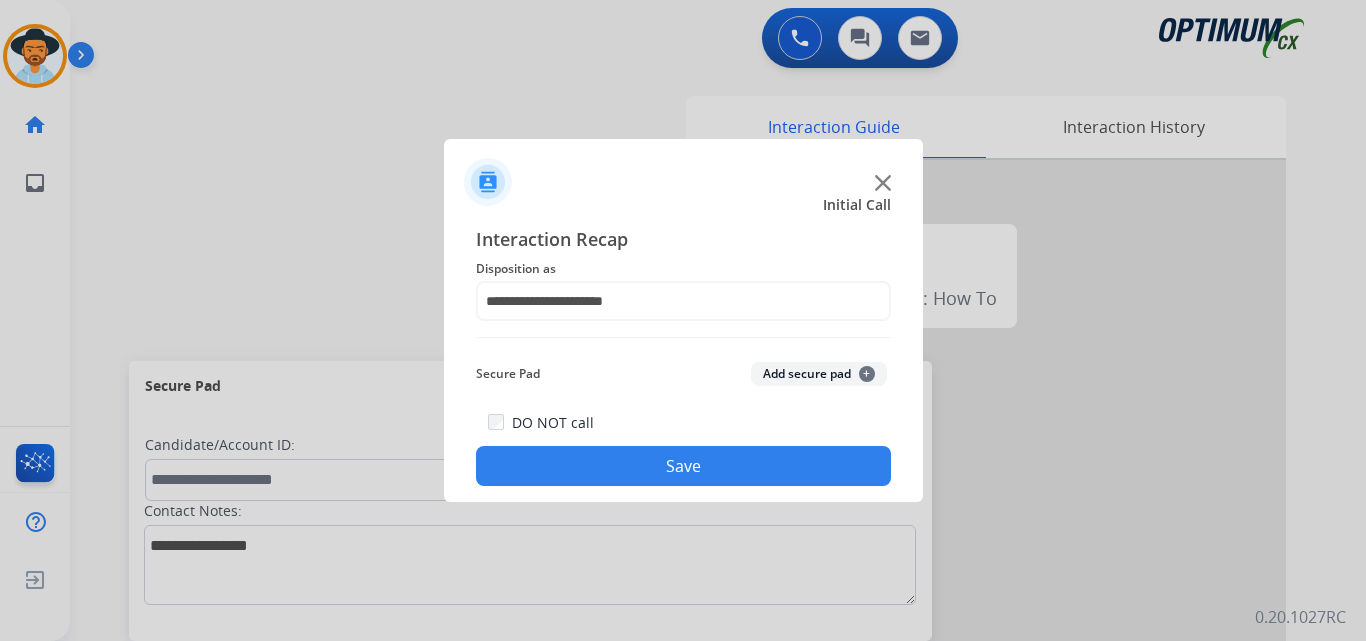 click on "Save" 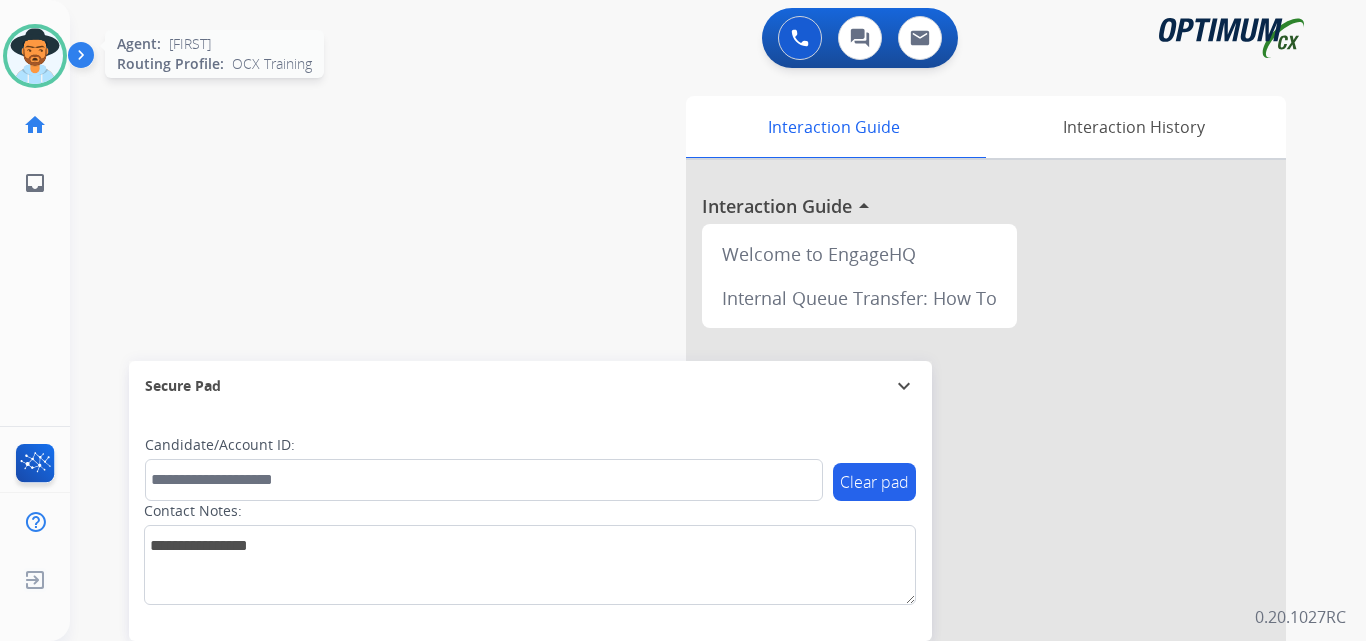 click at bounding box center (35, 56) 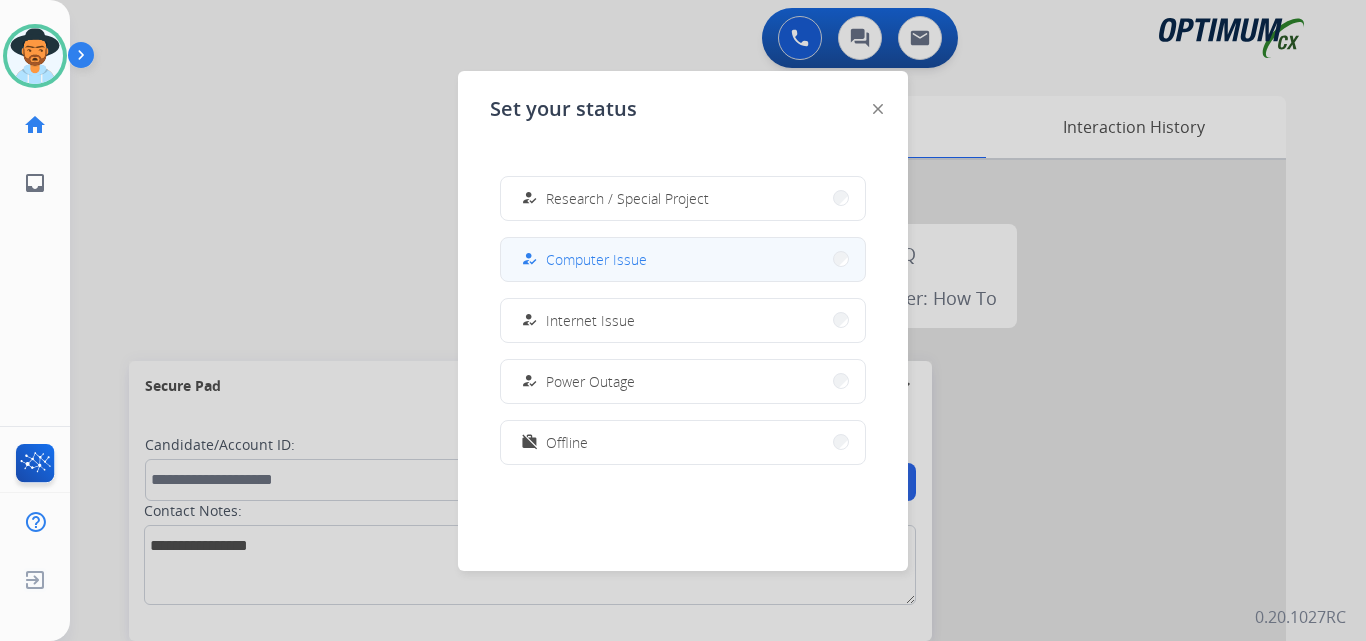 scroll, scrollTop: 0, scrollLeft: 0, axis: both 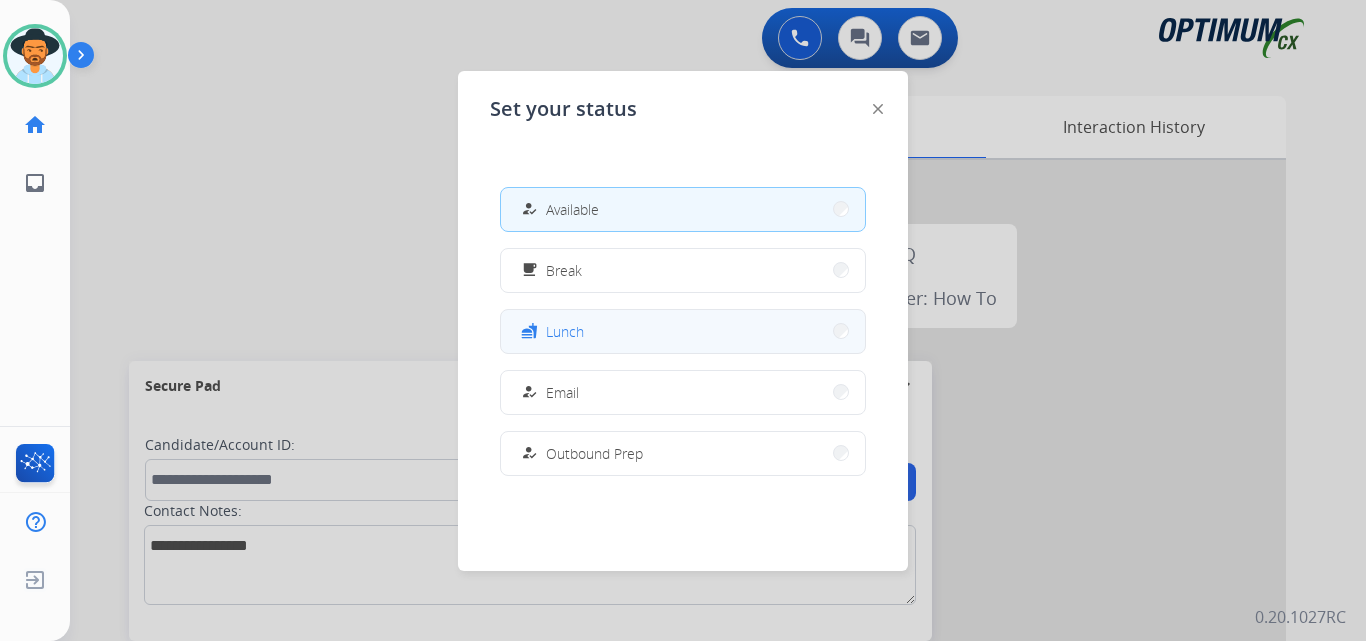 click on "Lunch" at bounding box center (565, 331) 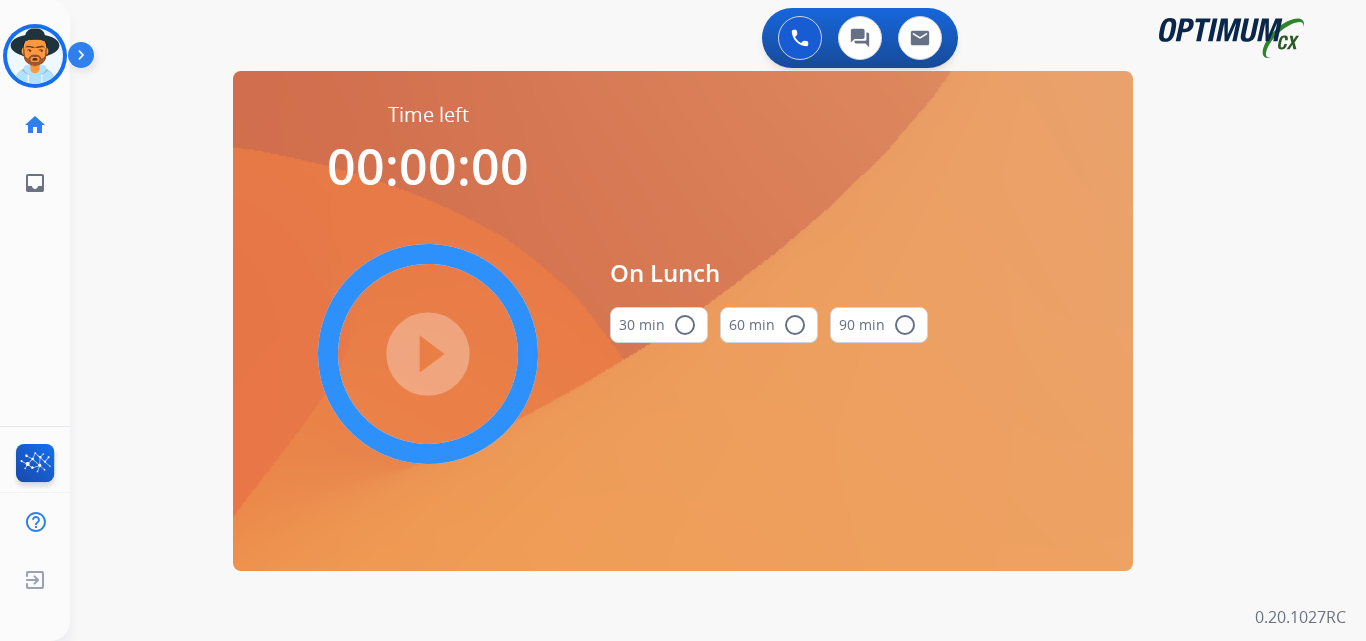 click on "radio_button_unchecked" at bounding box center [685, 325] 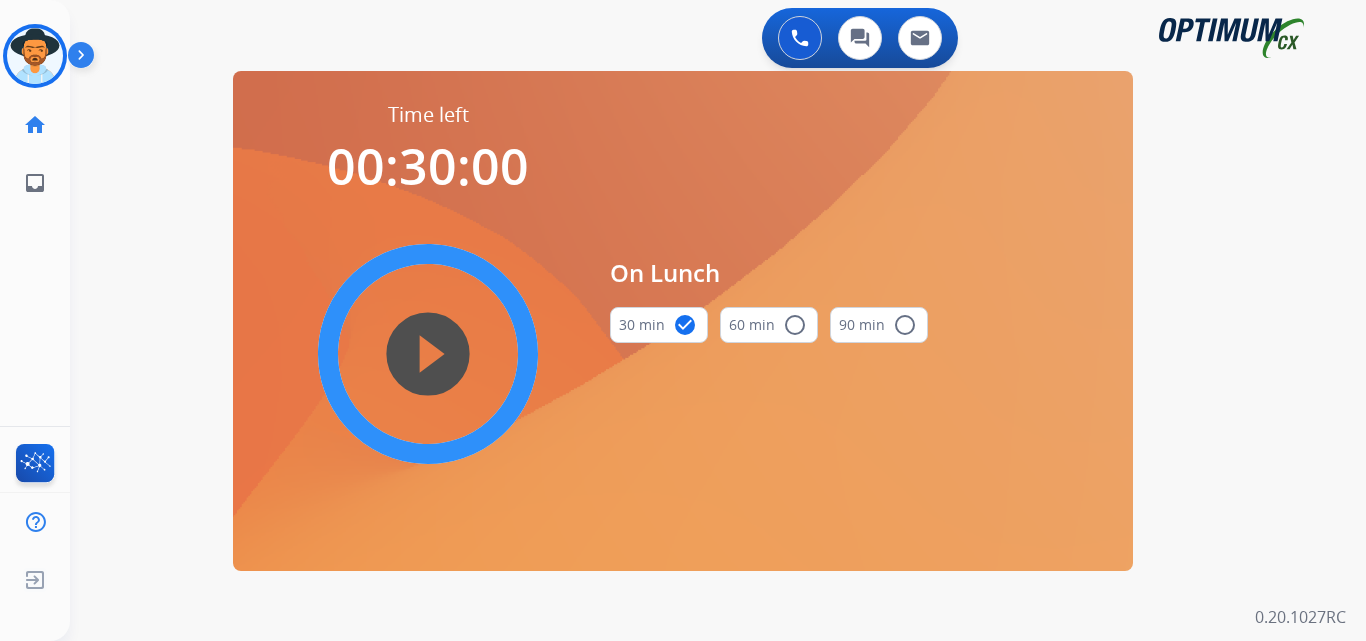 click on "play_circle_filled" at bounding box center [428, 354] 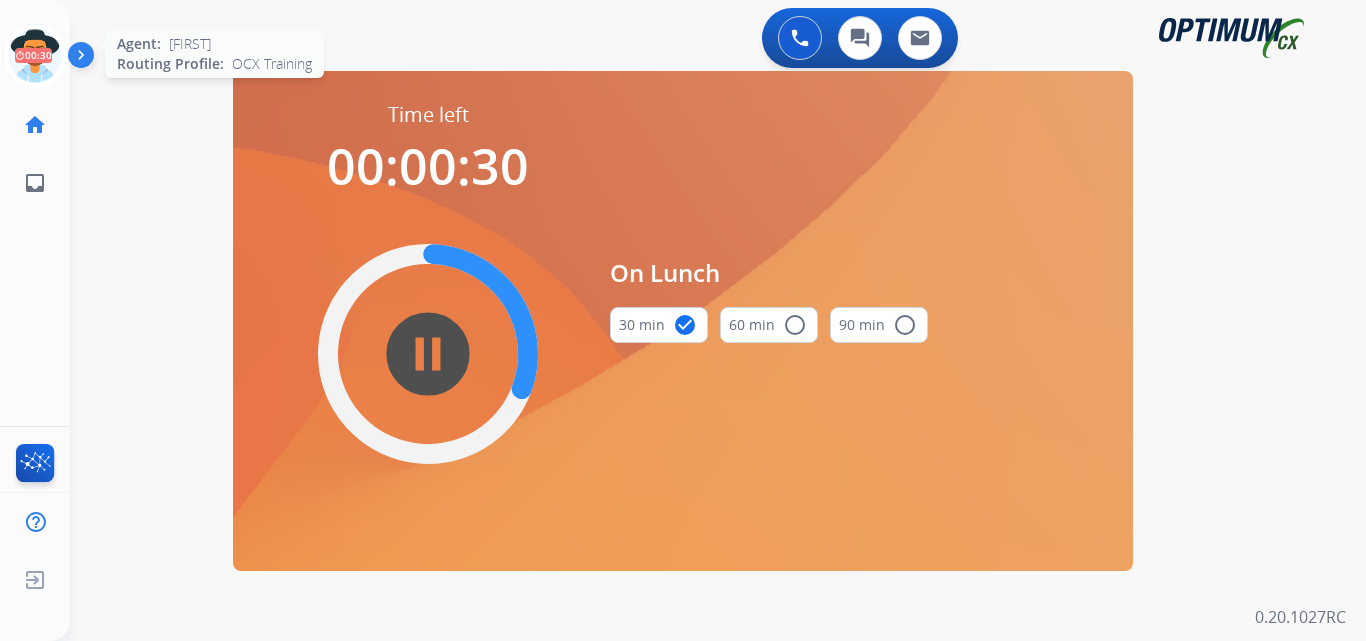 click 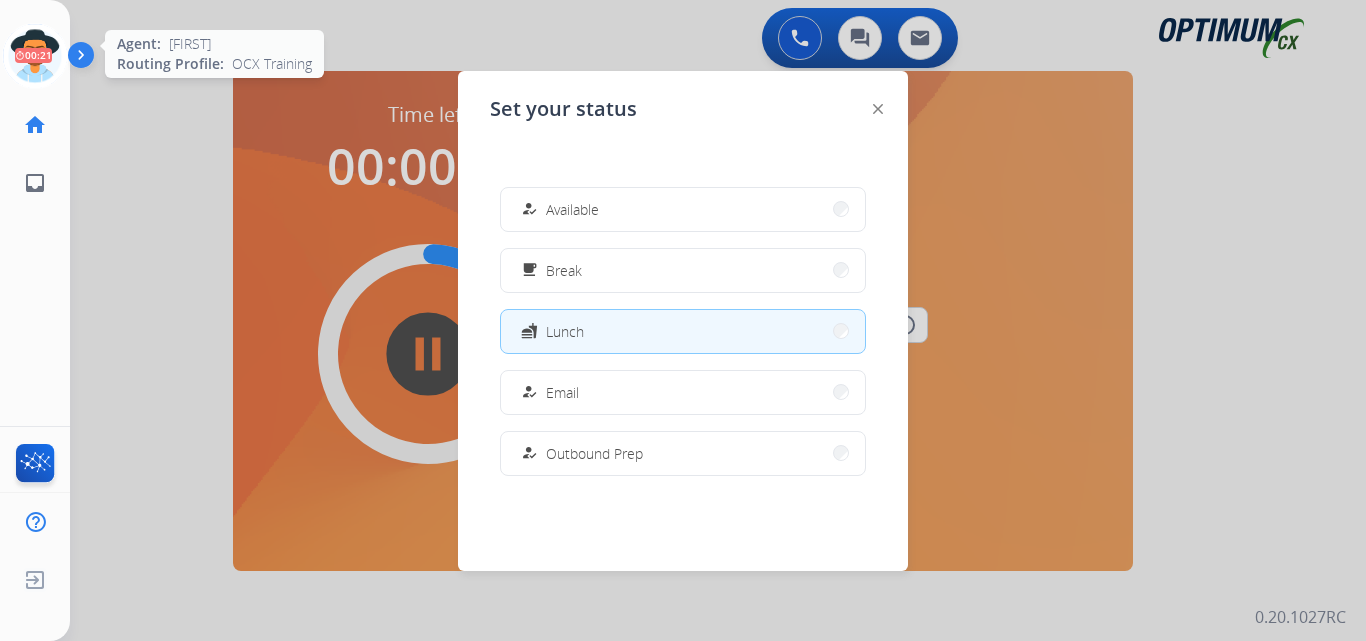 click 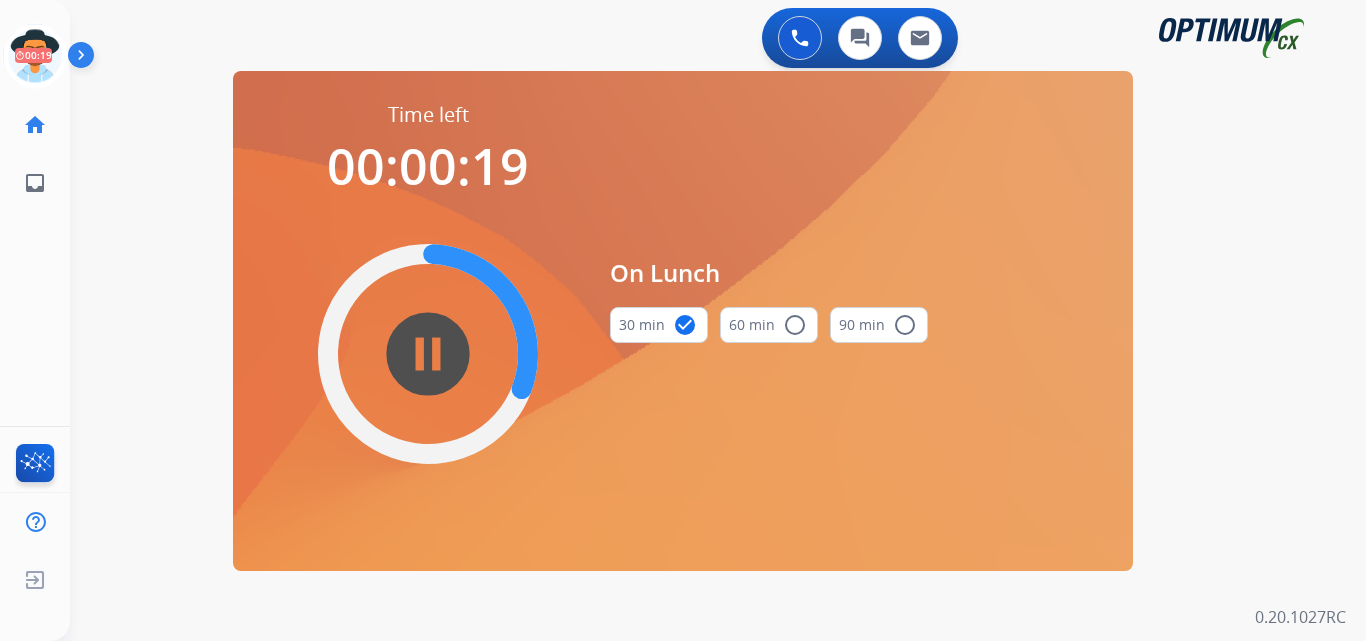 click on "pause_circle_filled" at bounding box center [428, 354] 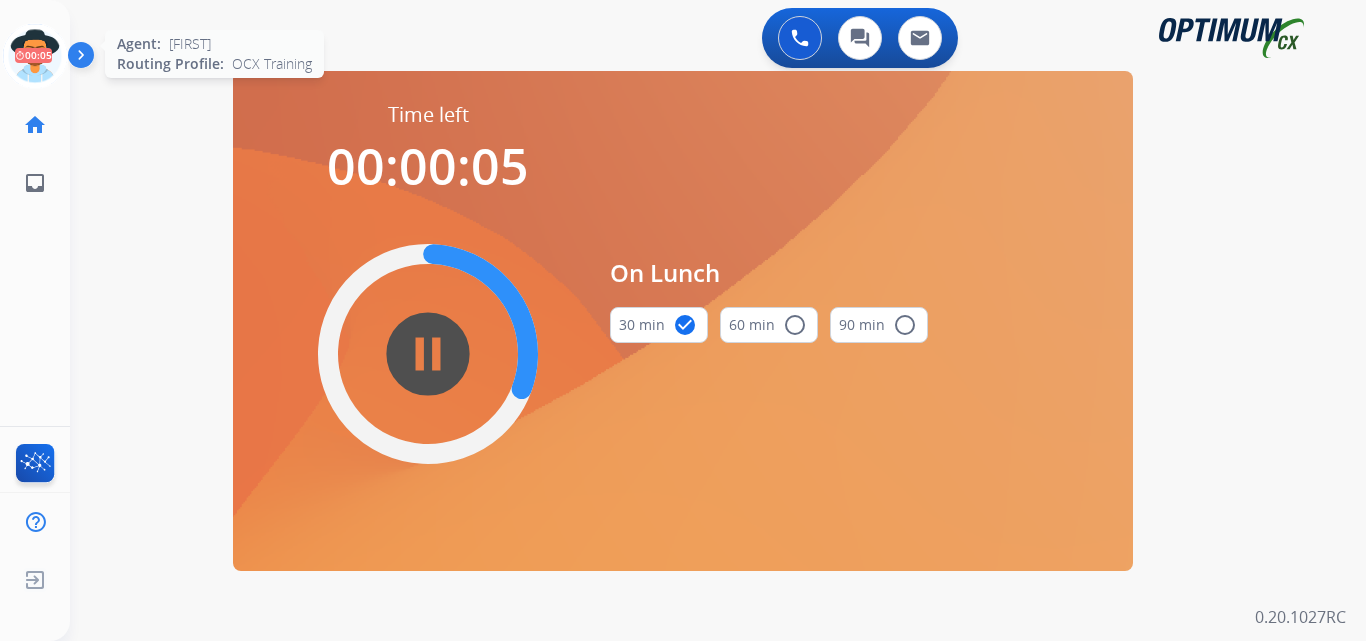 click 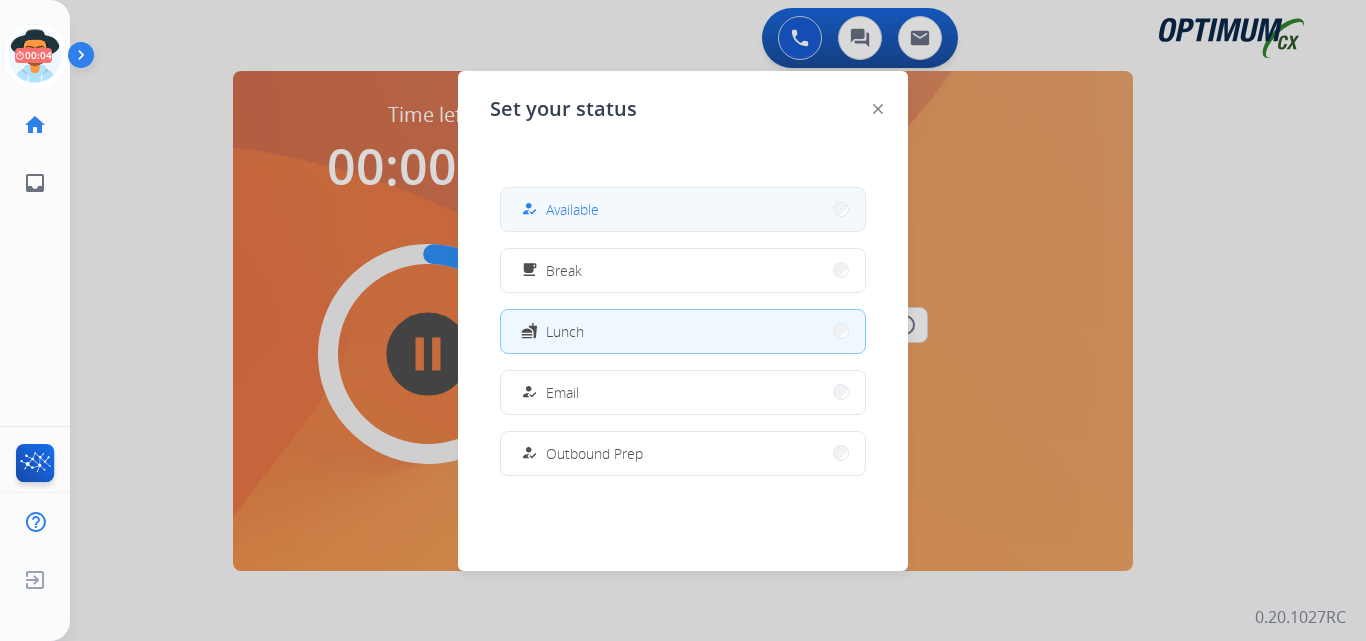 click on "Available" at bounding box center (572, 209) 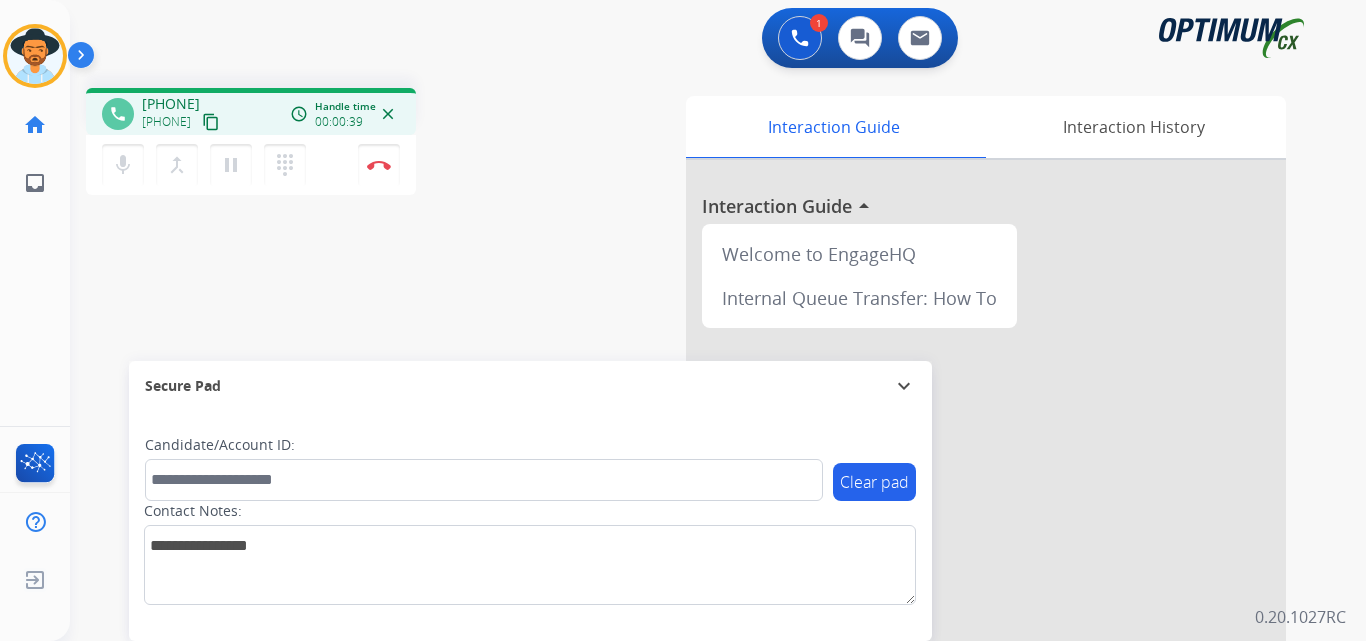 click on "+17733689174" at bounding box center [171, 104] 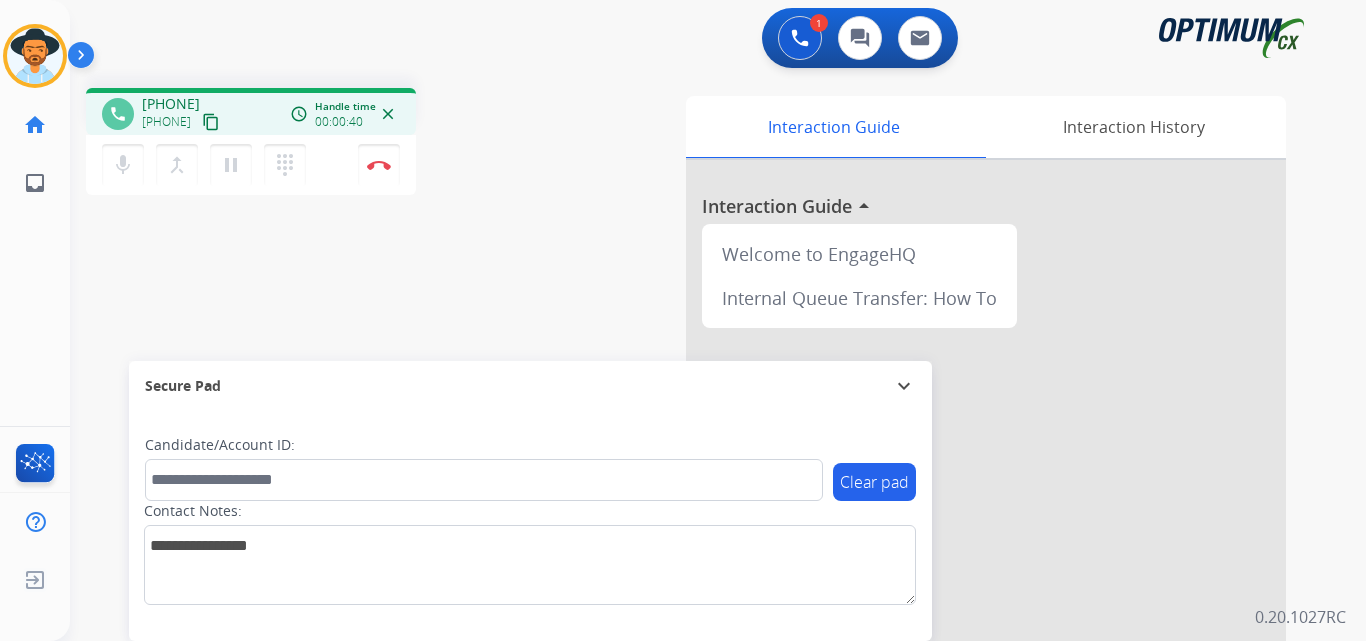 copy on "17733689174" 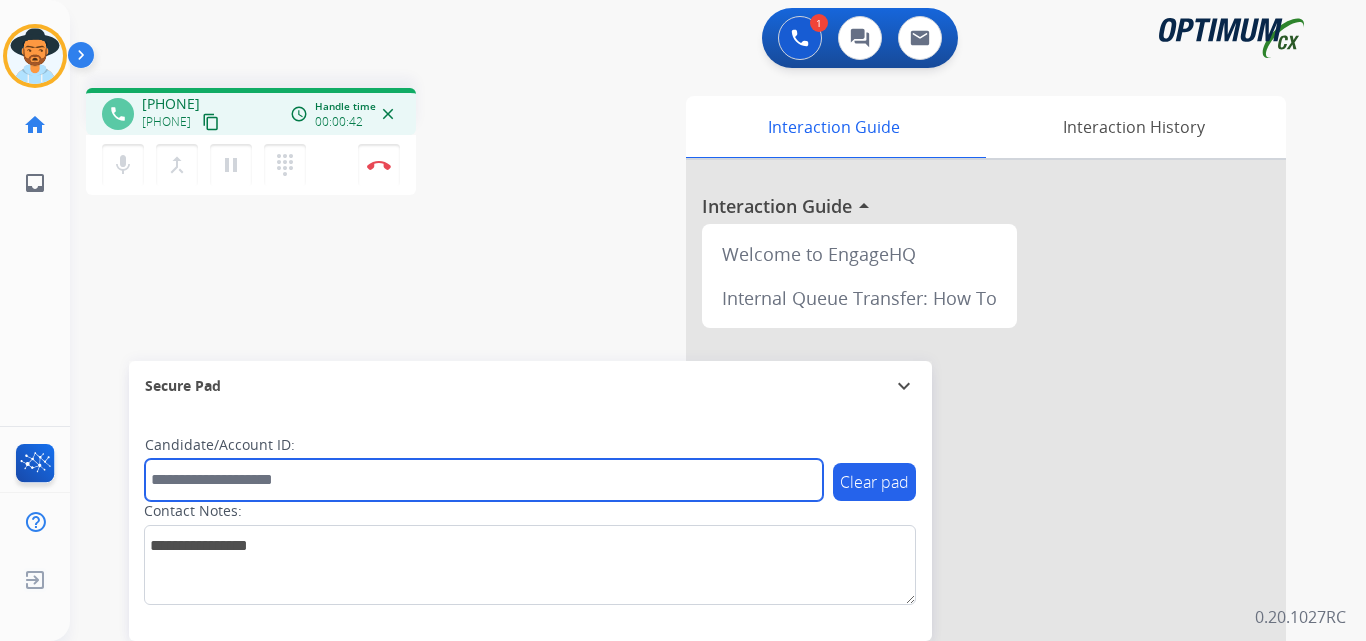 click at bounding box center (484, 480) 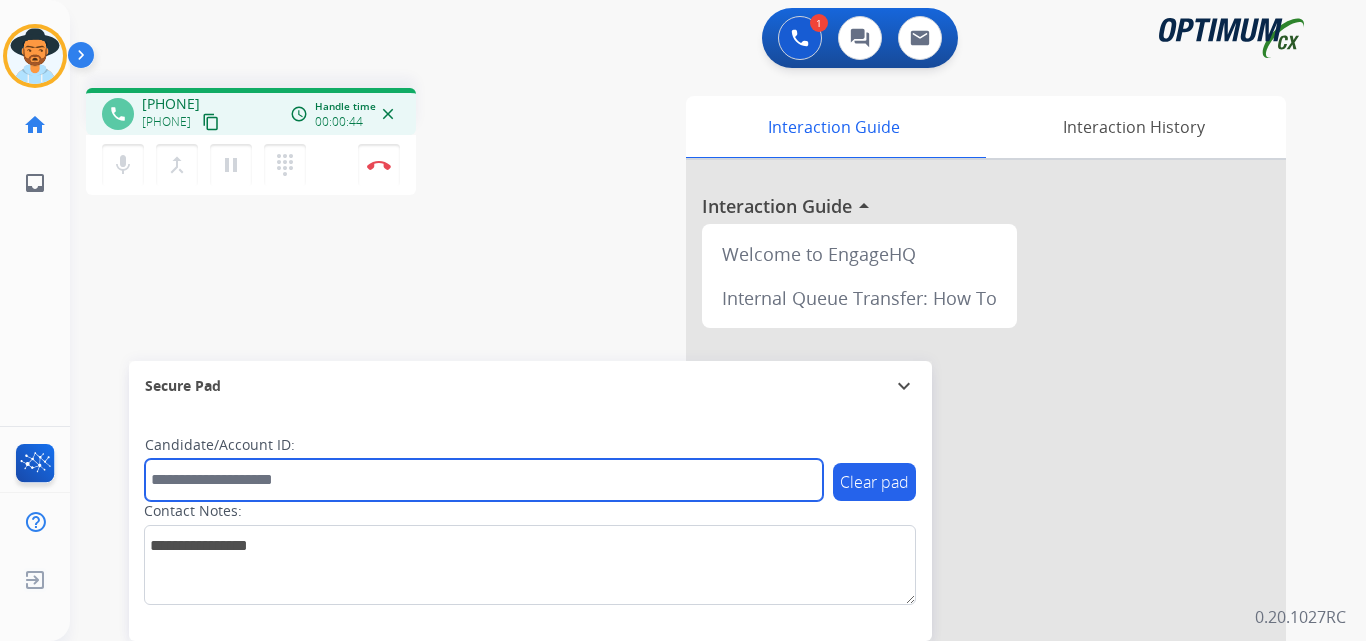paste on "**********" 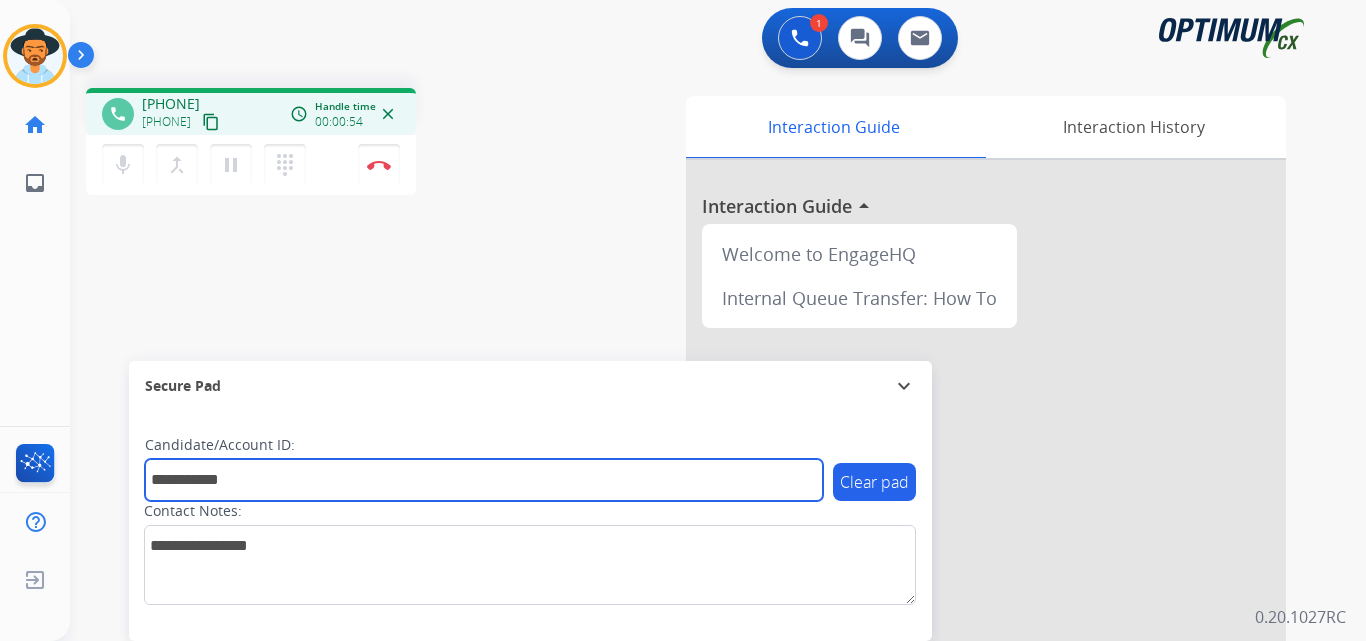 type on "**********" 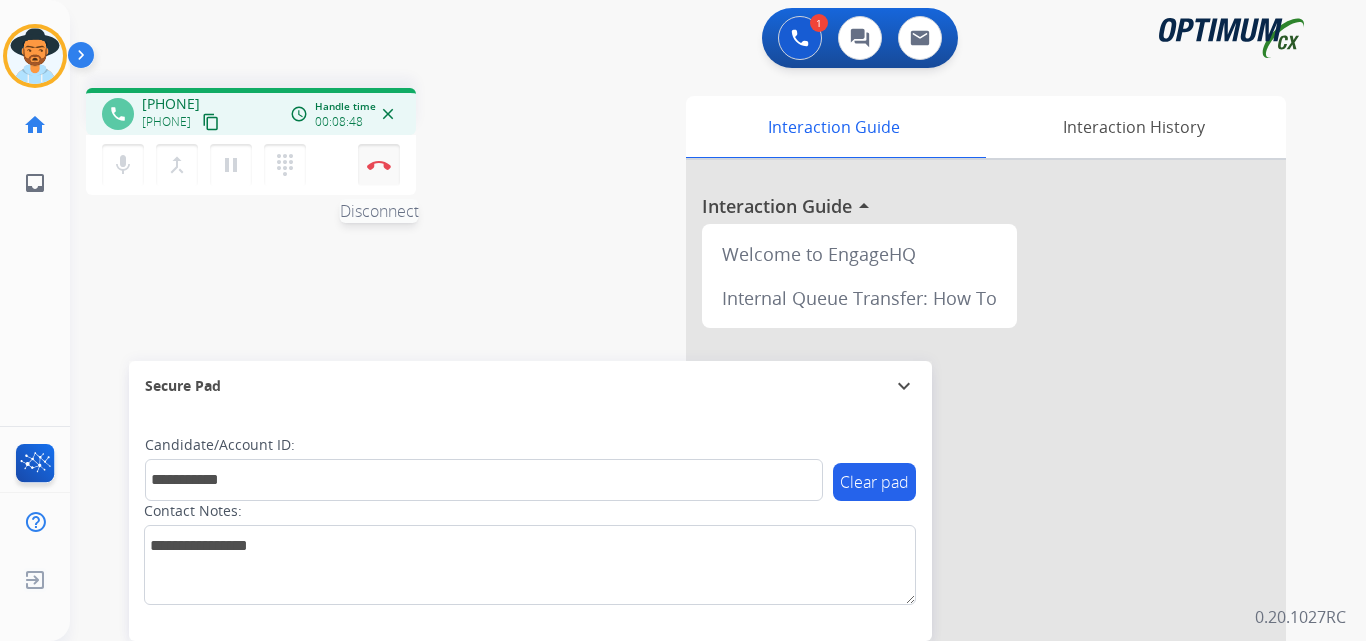 click at bounding box center (379, 165) 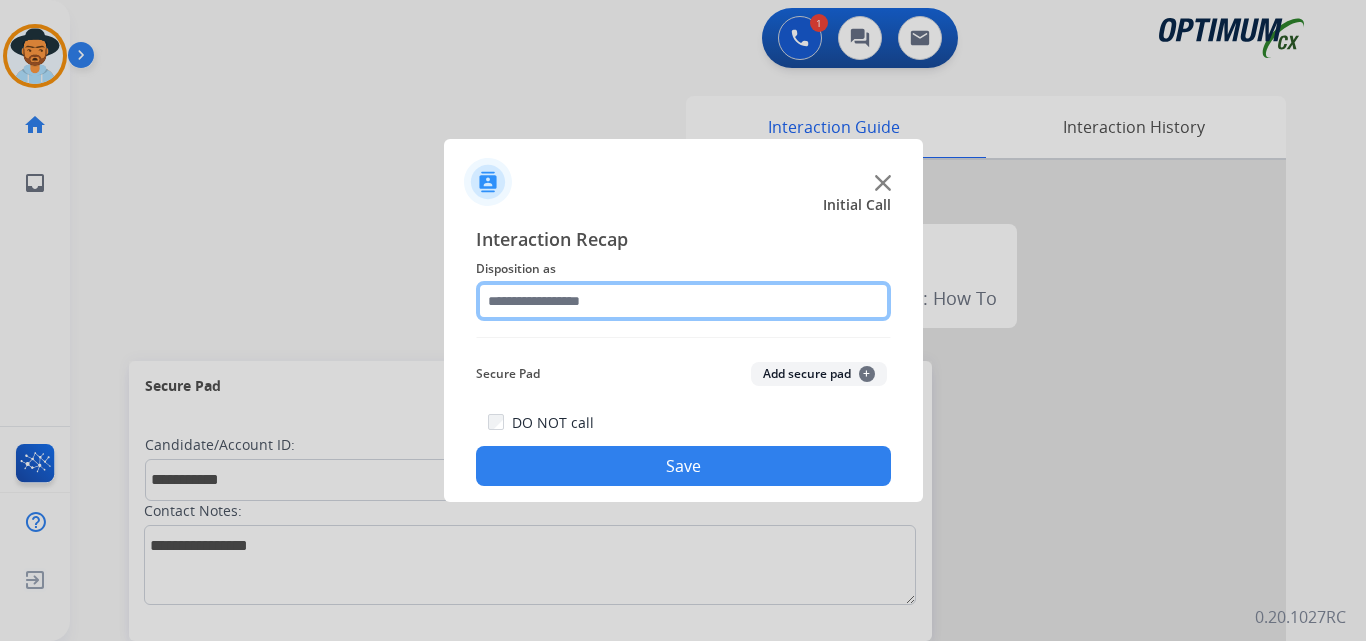 click 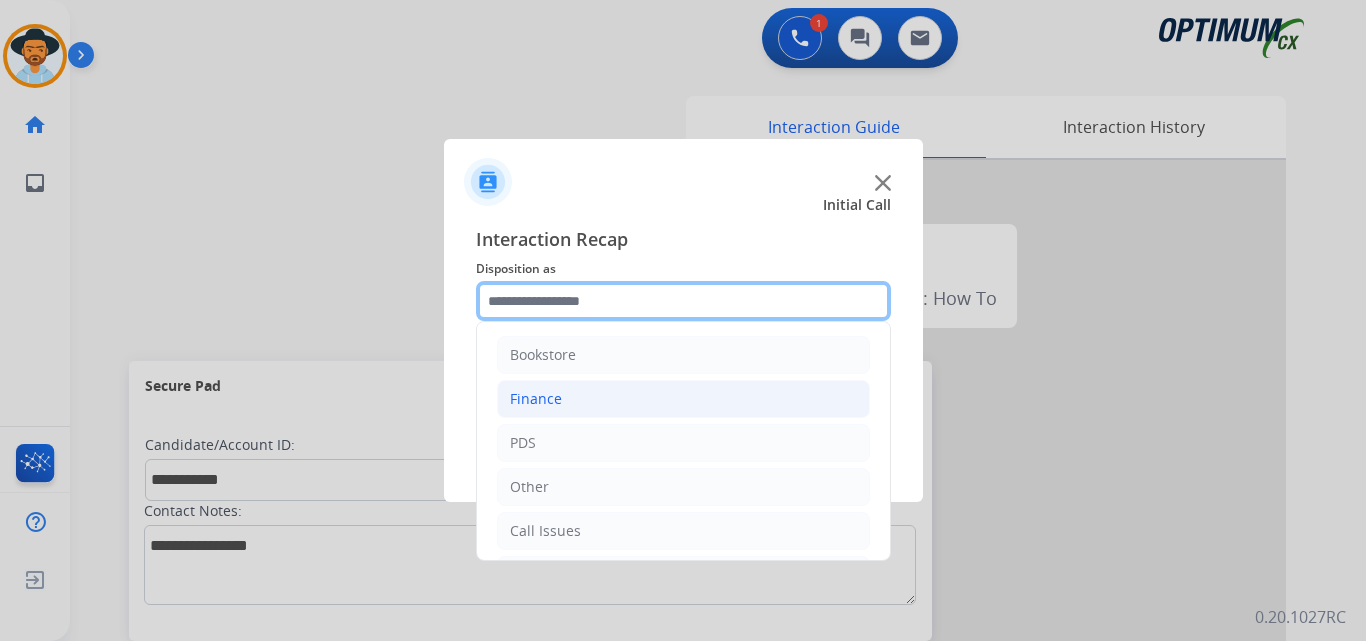 scroll, scrollTop: 136, scrollLeft: 0, axis: vertical 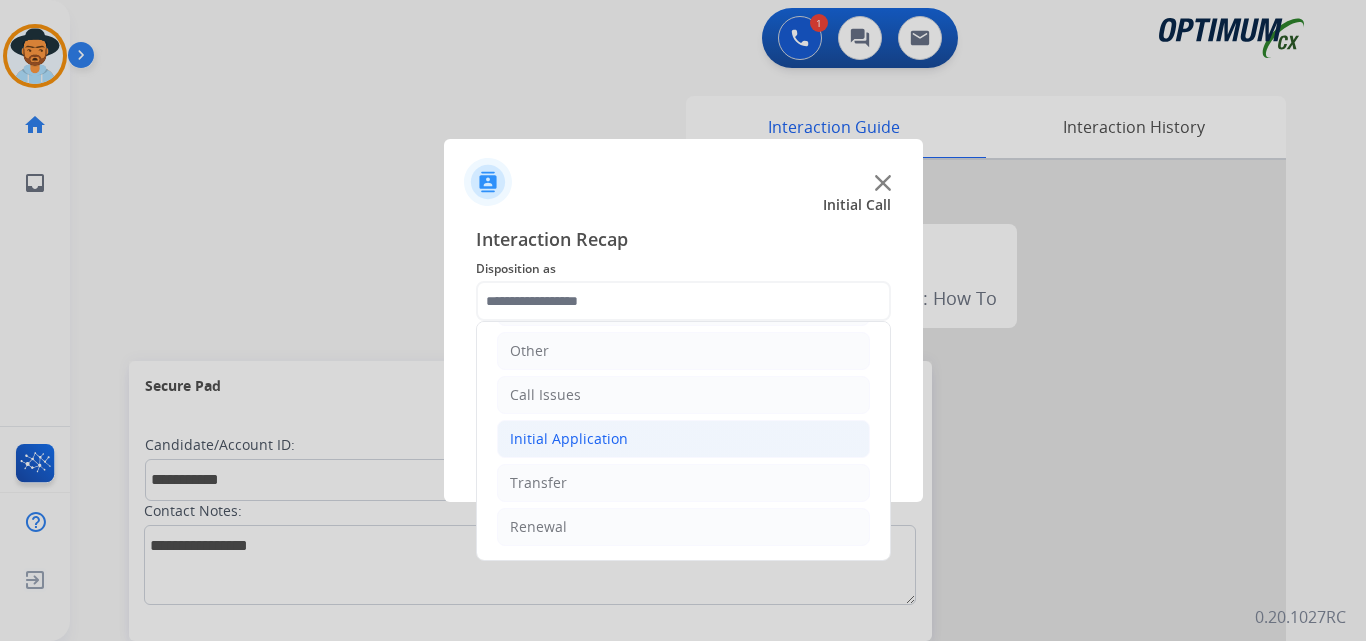 click on "Initial Application" 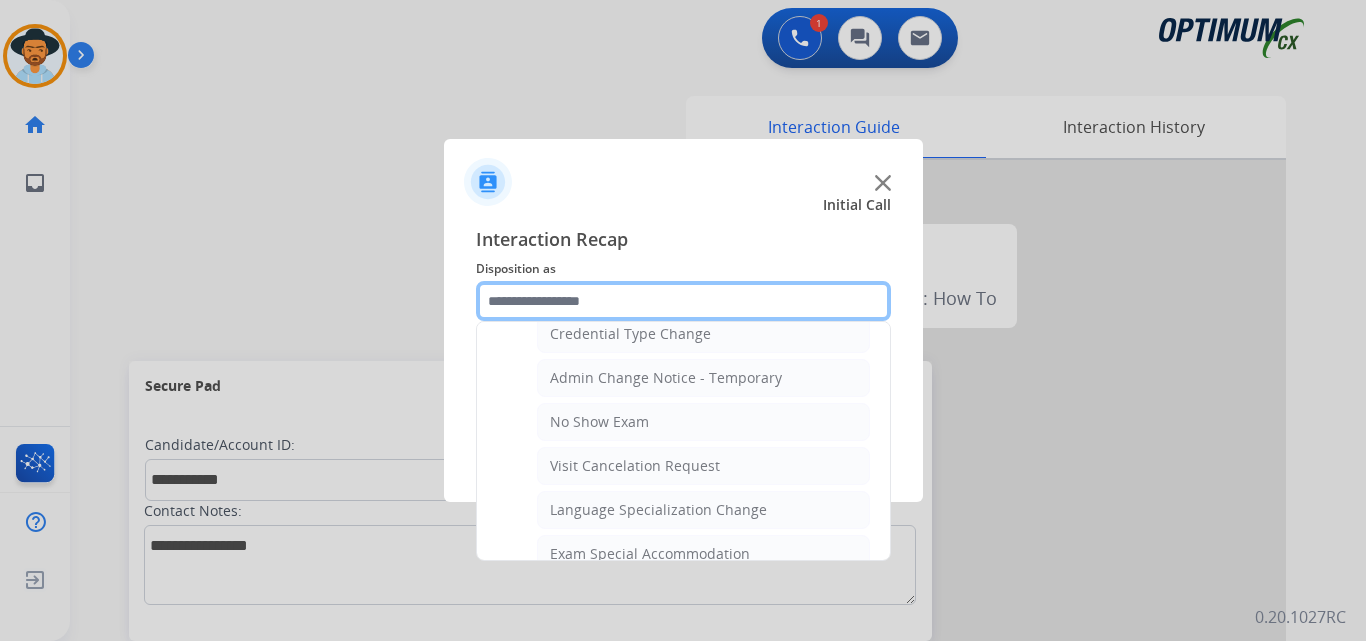 scroll, scrollTop: 1000, scrollLeft: 0, axis: vertical 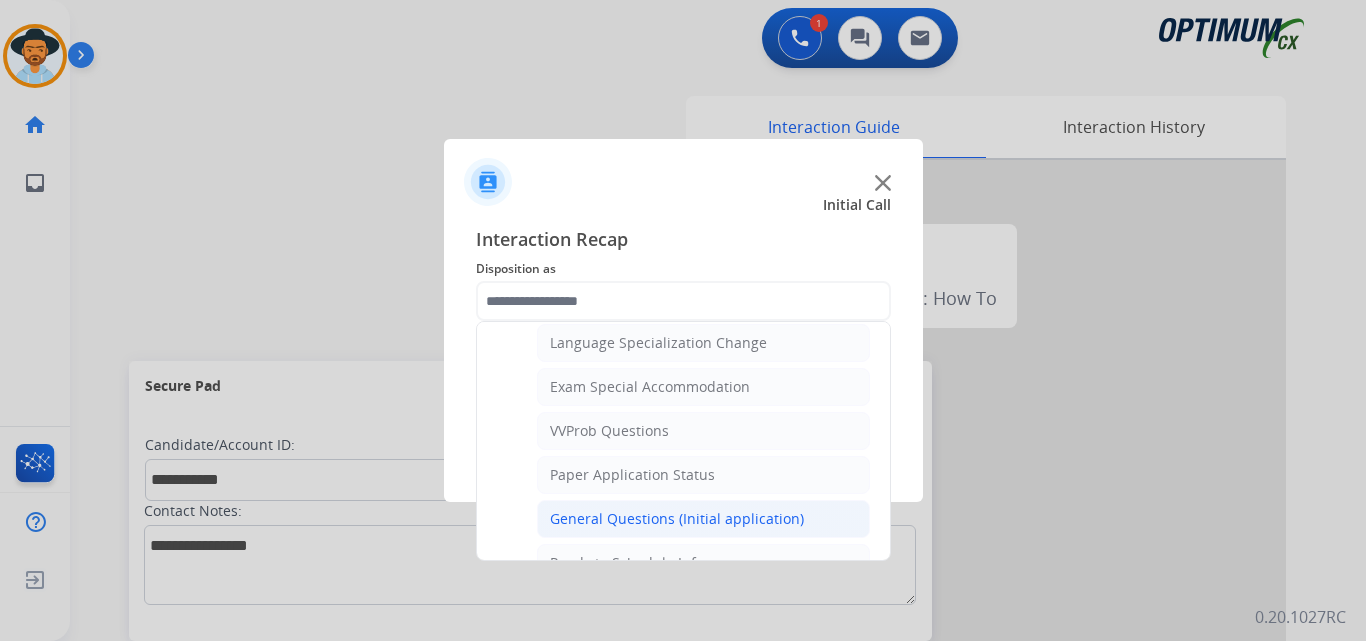 click on "General Questions (Initial application)" 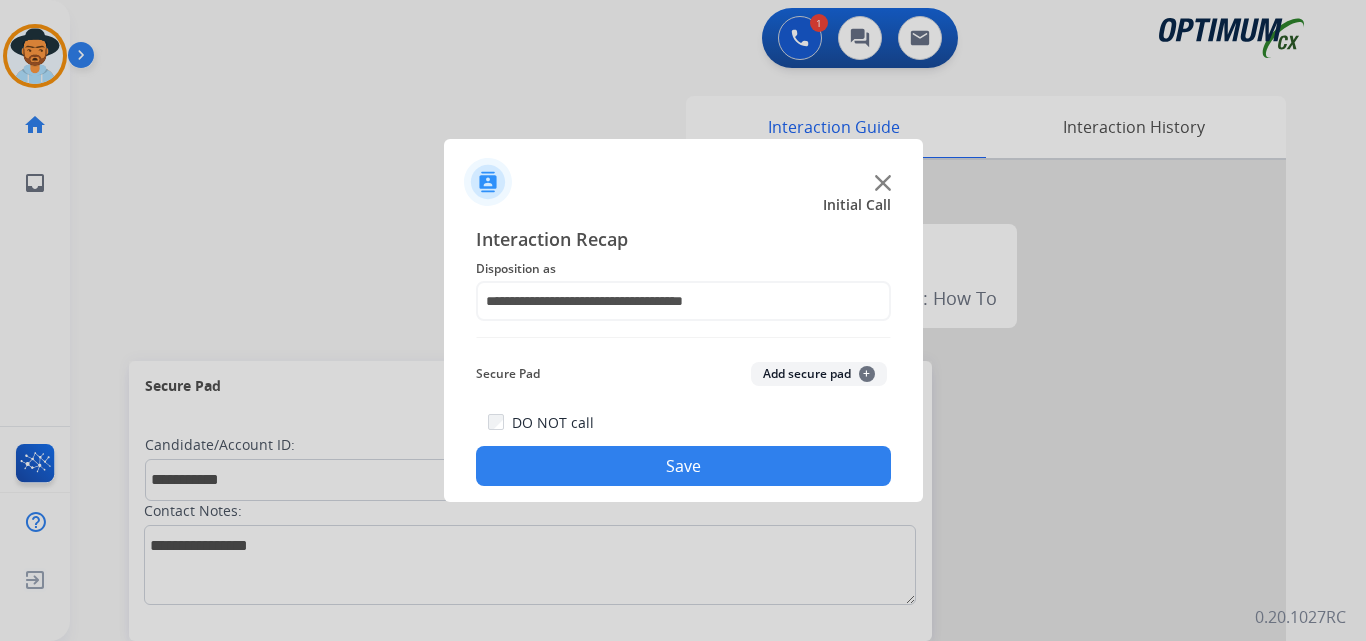 click on "Save" 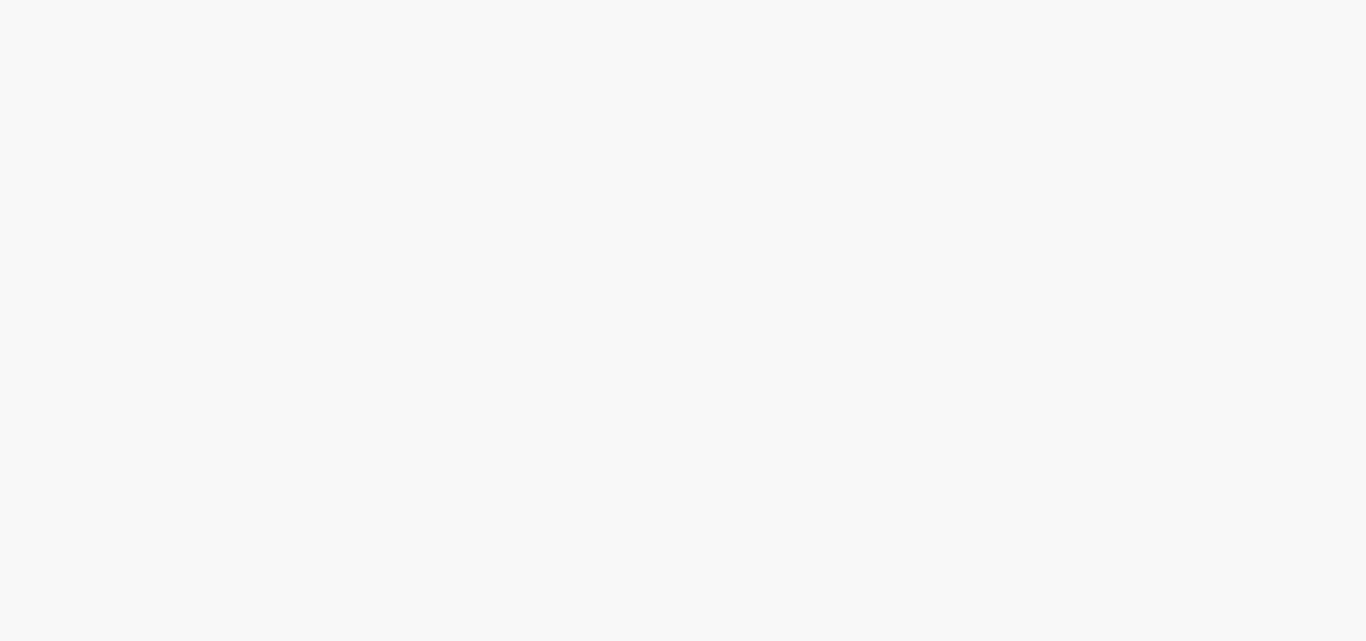 scroll, scrollTop: 0, scrollLeft: 0, axis: both 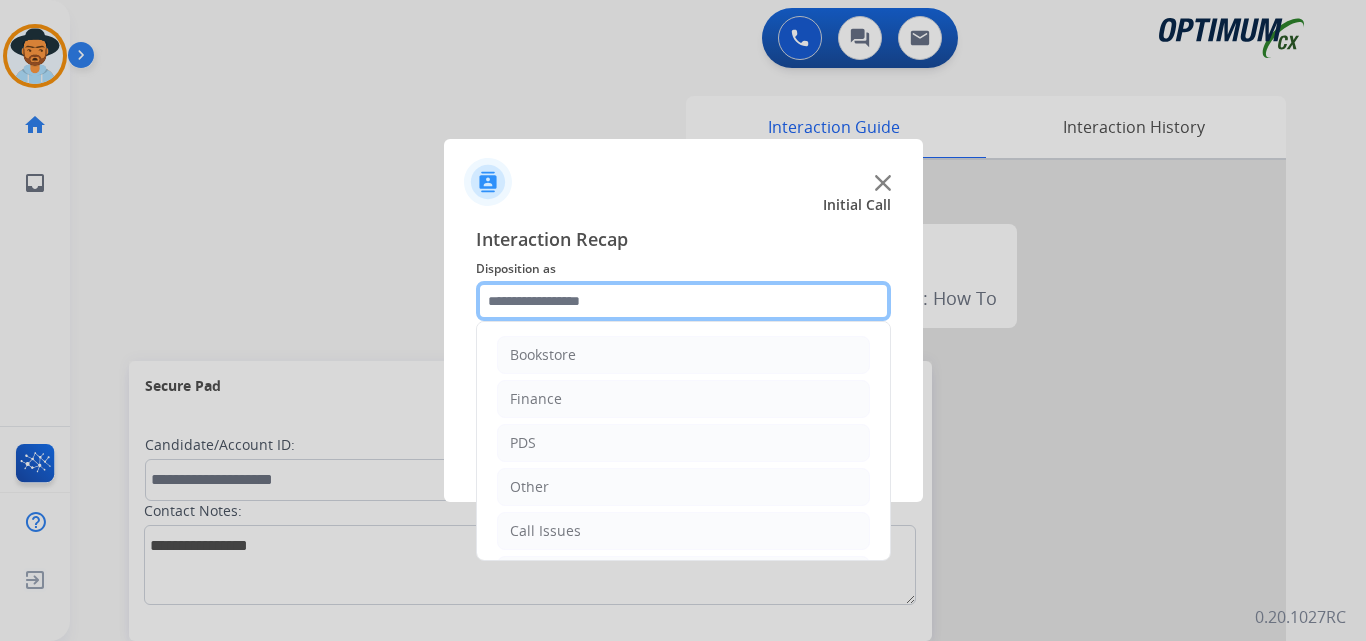 click 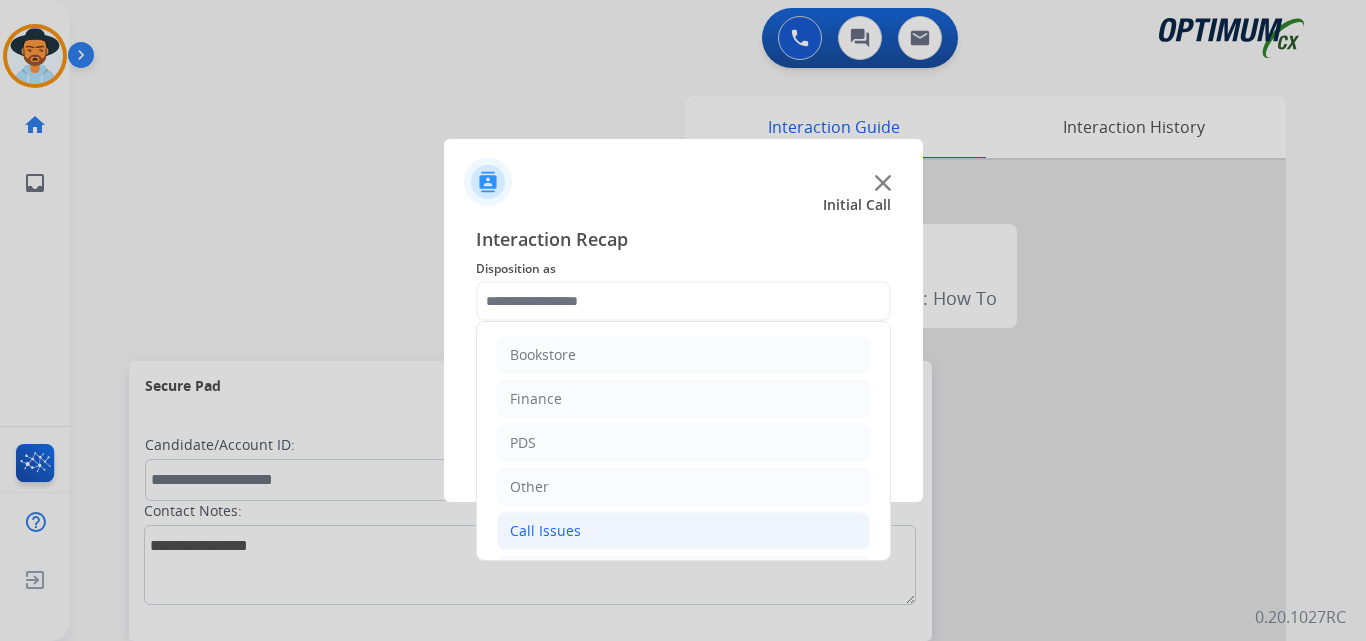 click on "Call Issues" 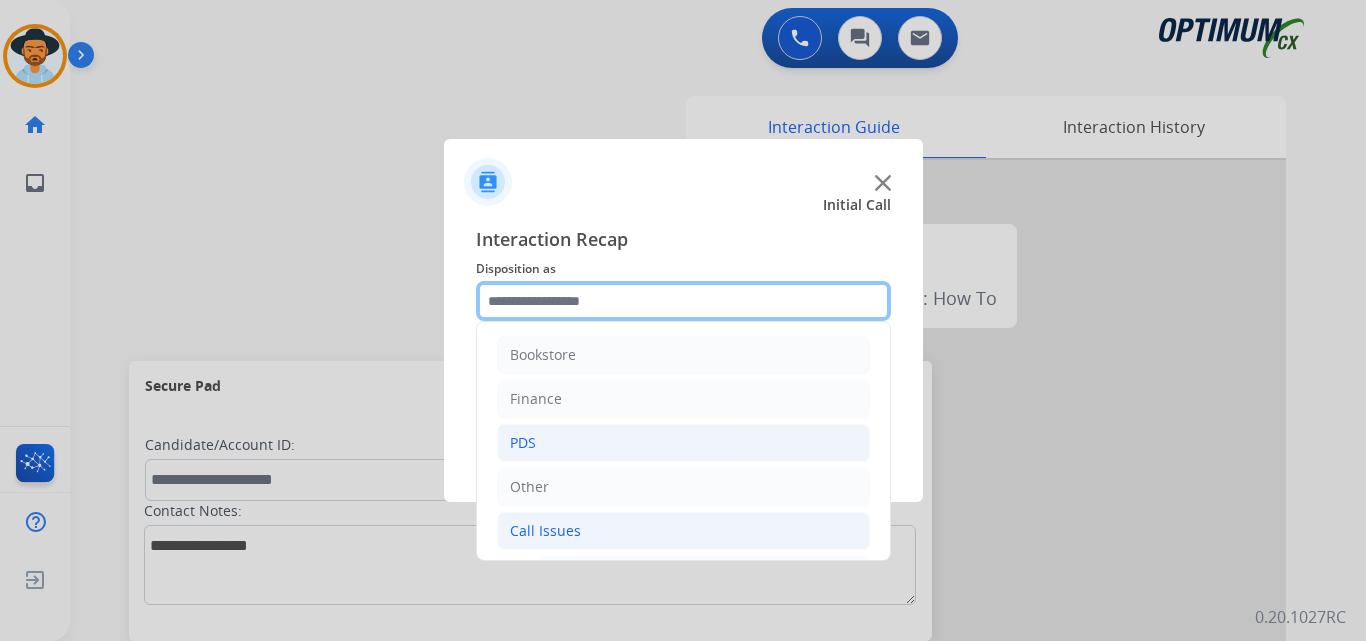 scroll, scrollTop: 333, scrollLeft: 0, axis: vertical 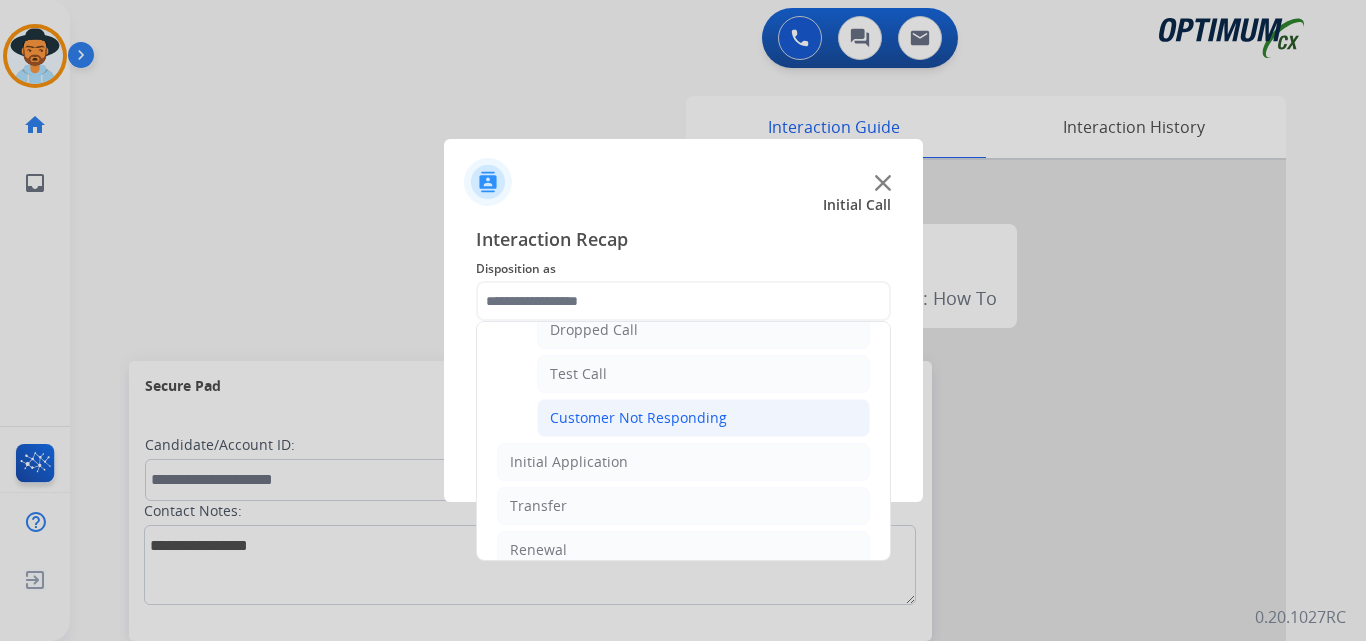click on "Customer Not Responding" 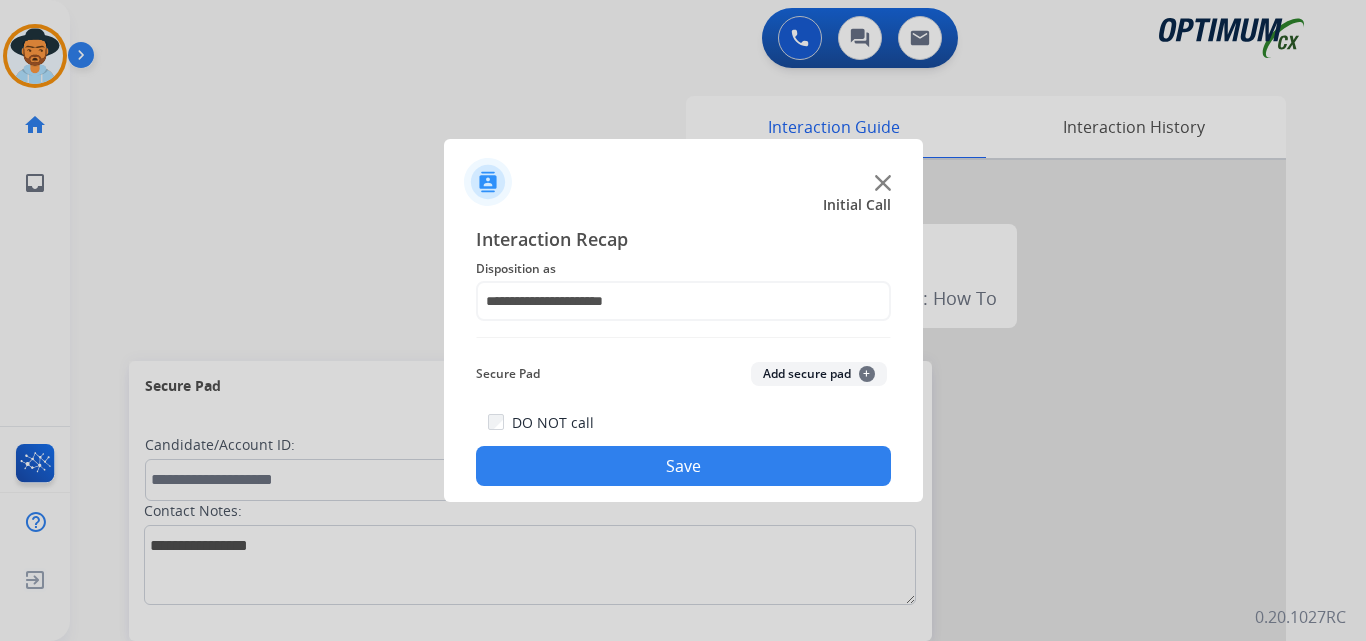 click on "DO NOT call  Save" 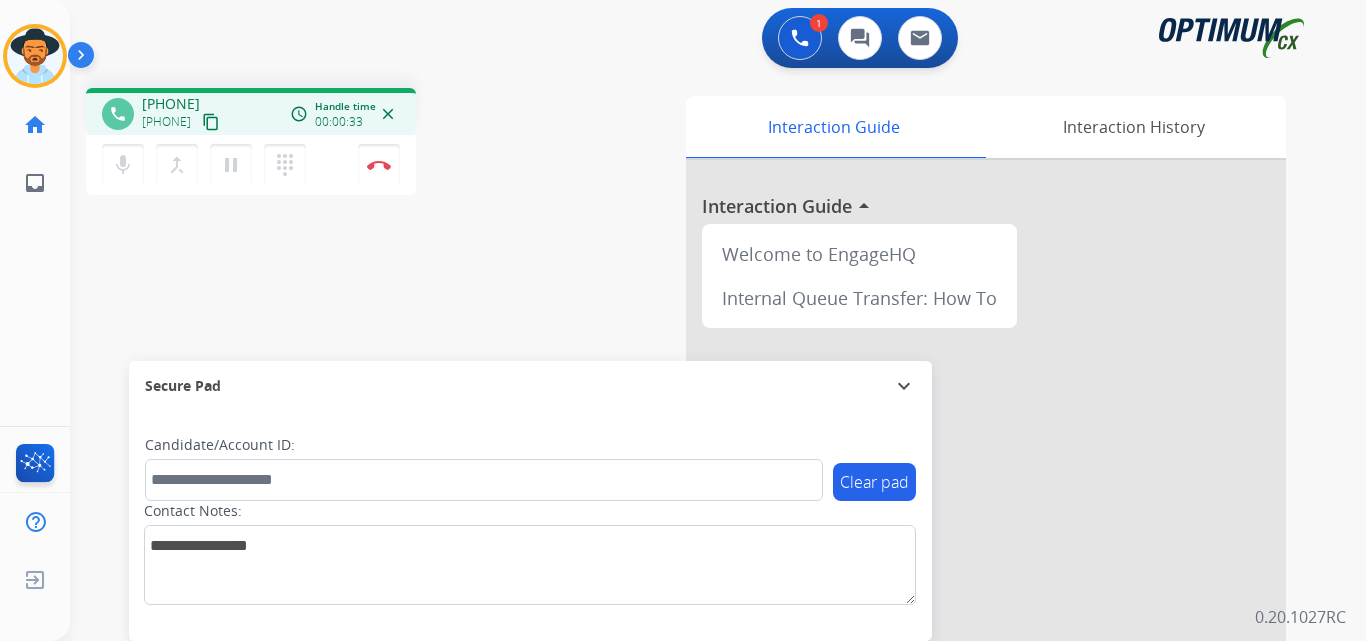 click on "[PHONE]" at bounding box center [171, 104] 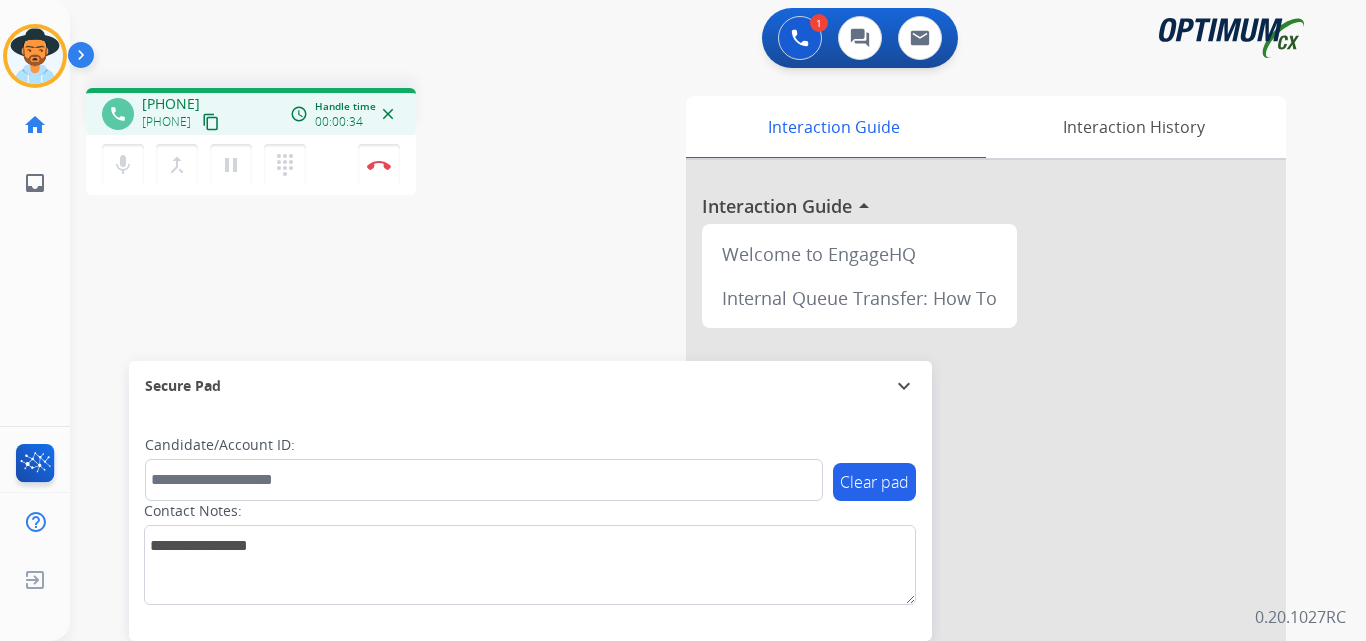 copy on "18703944513" 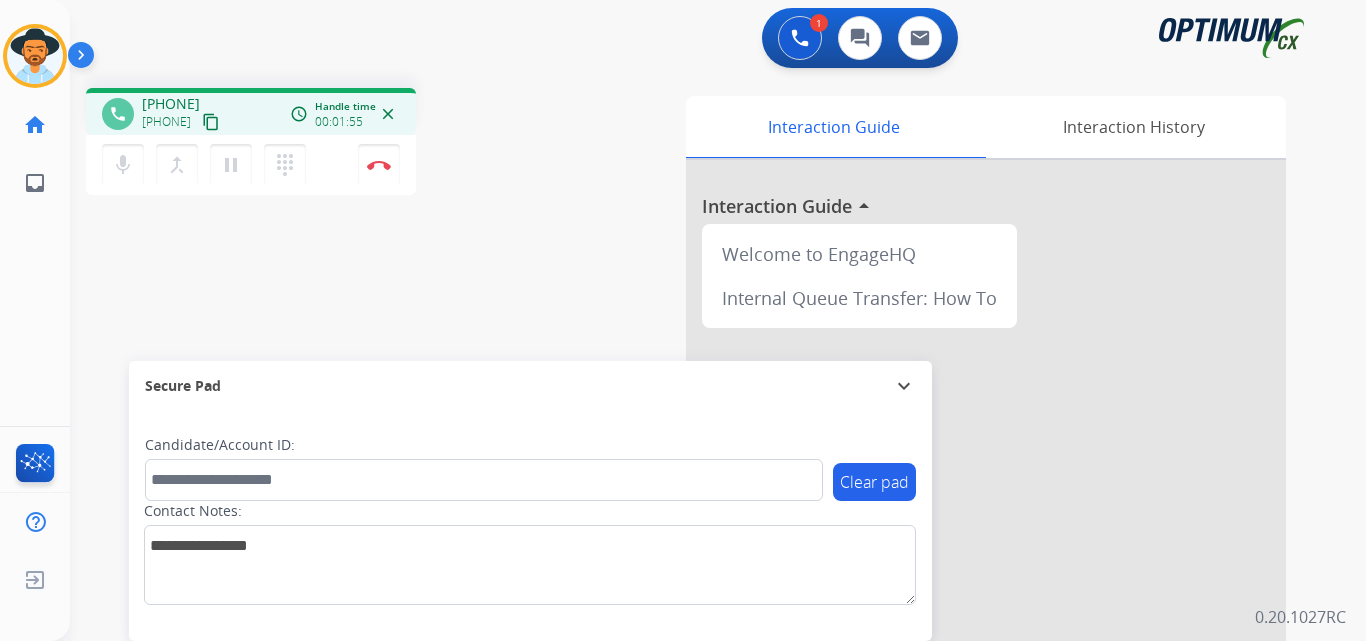 click on "+18703944513" at bounding box center [171, 104] 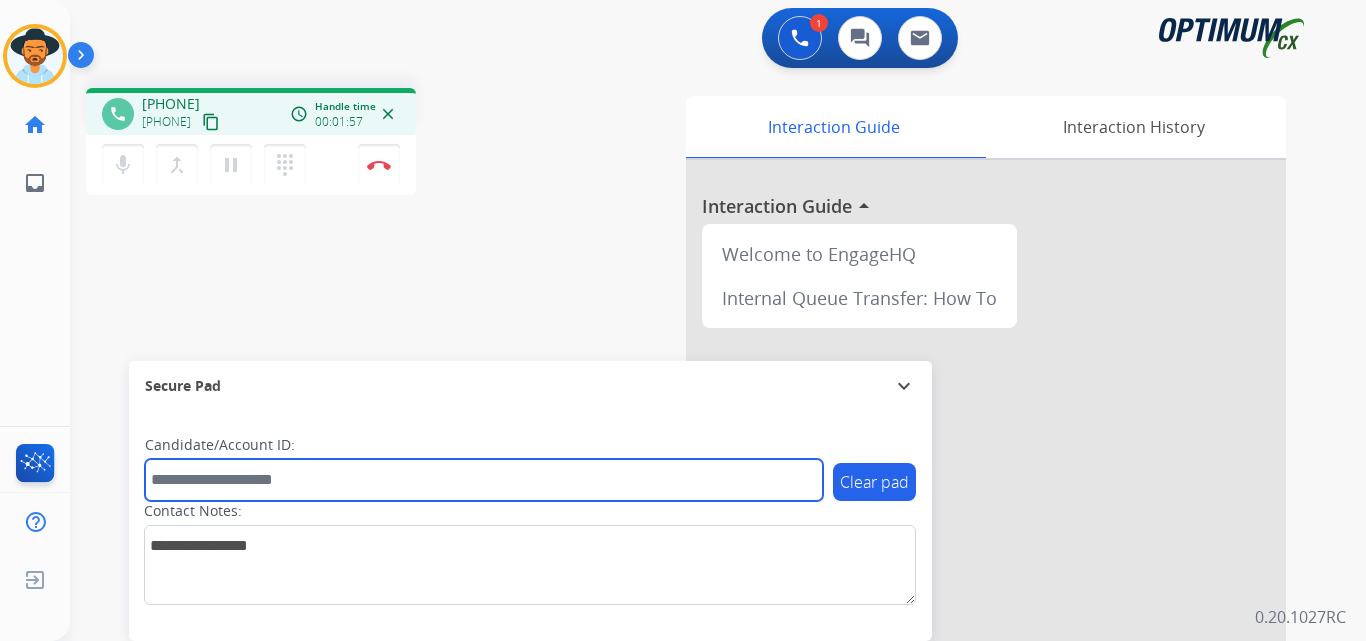 click at bounding box center (484, 480) 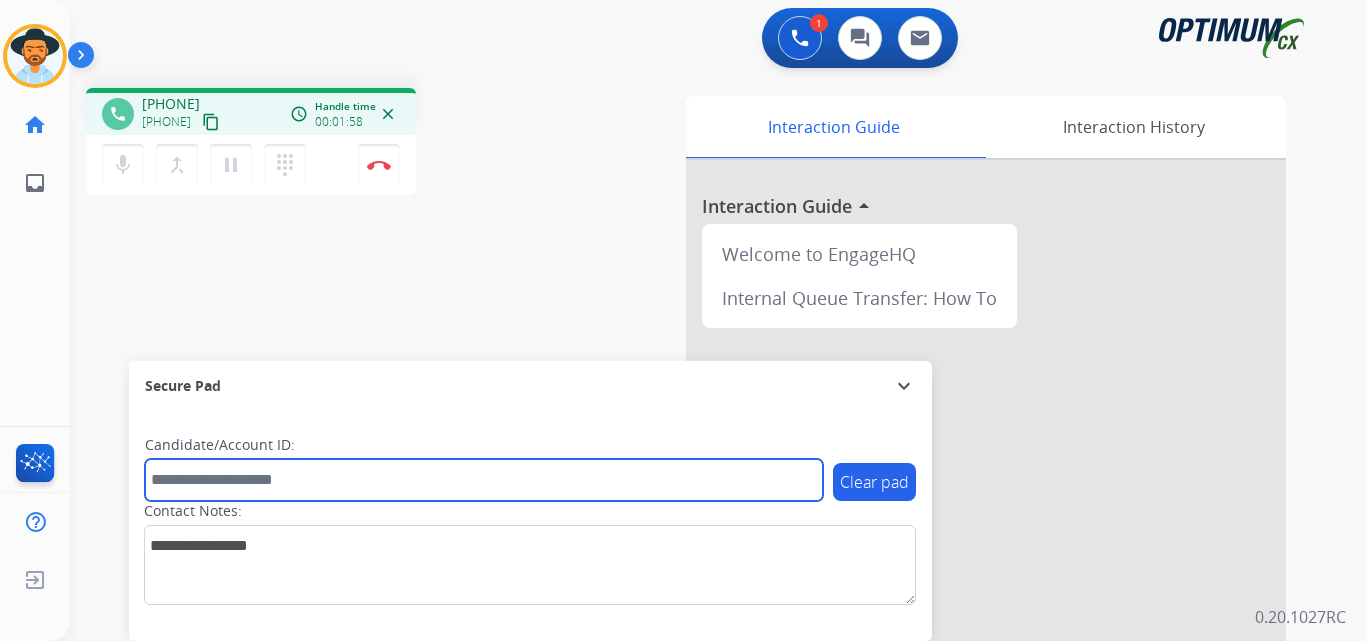 paste on "**********" 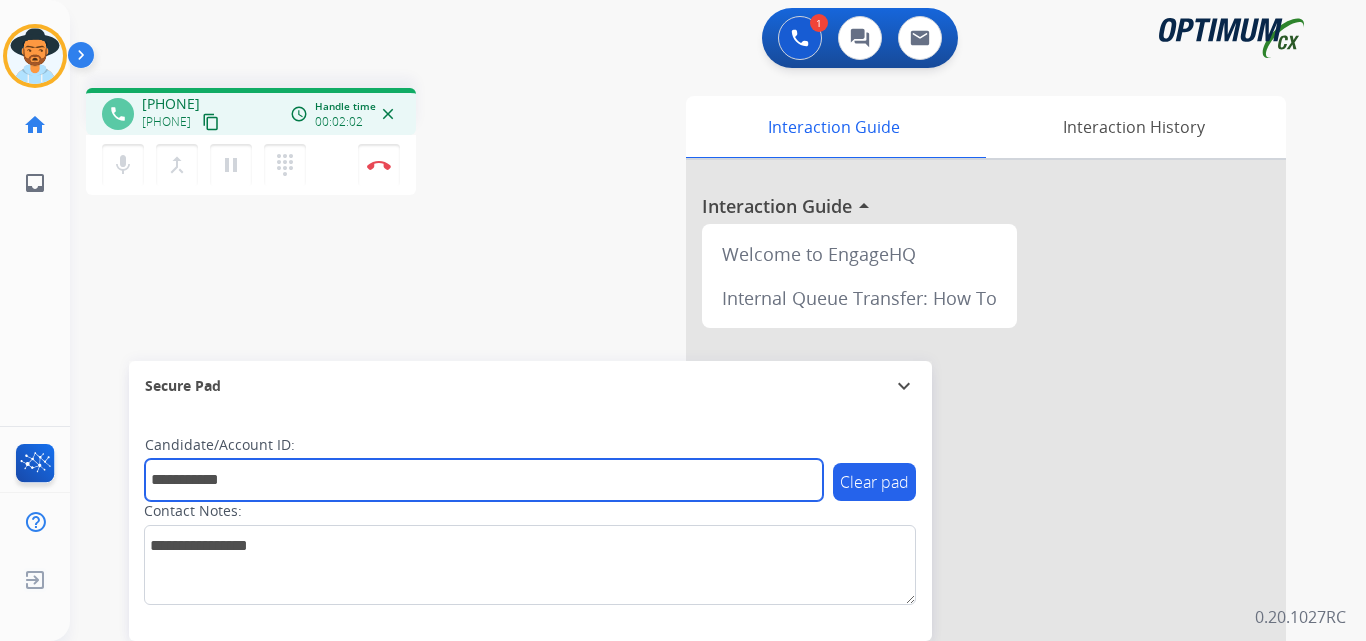 click on "**********" at bounding box center [484, 480] 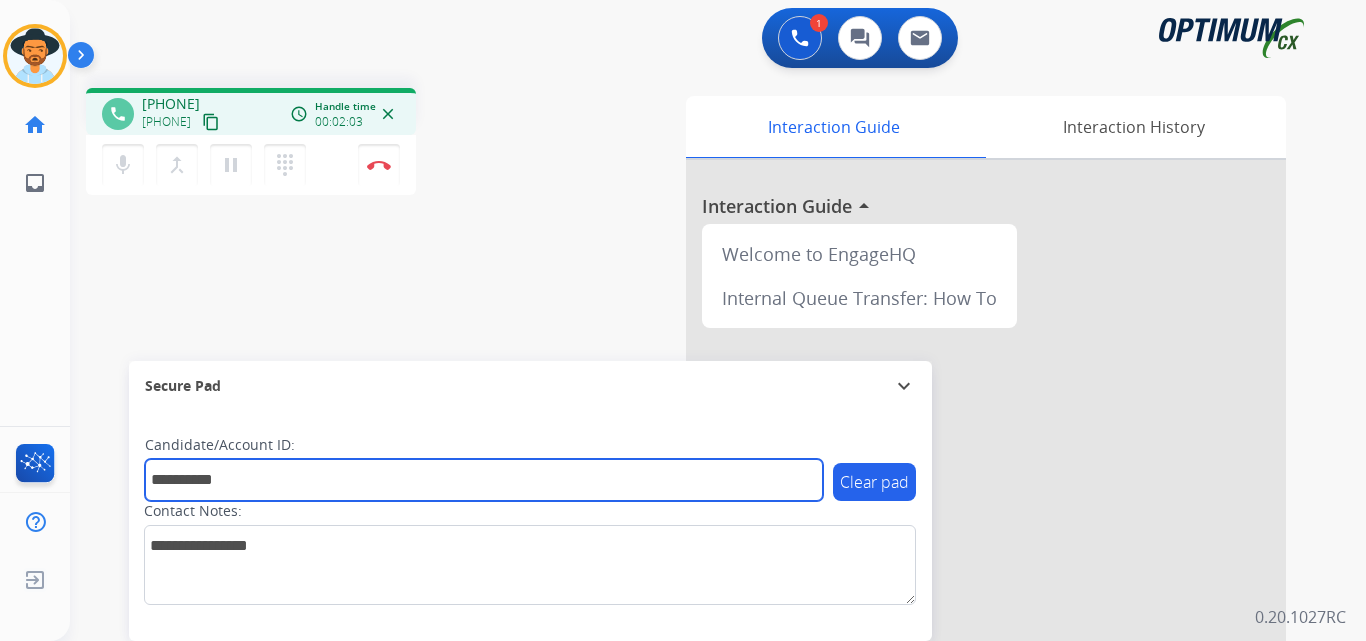 type on "**********" 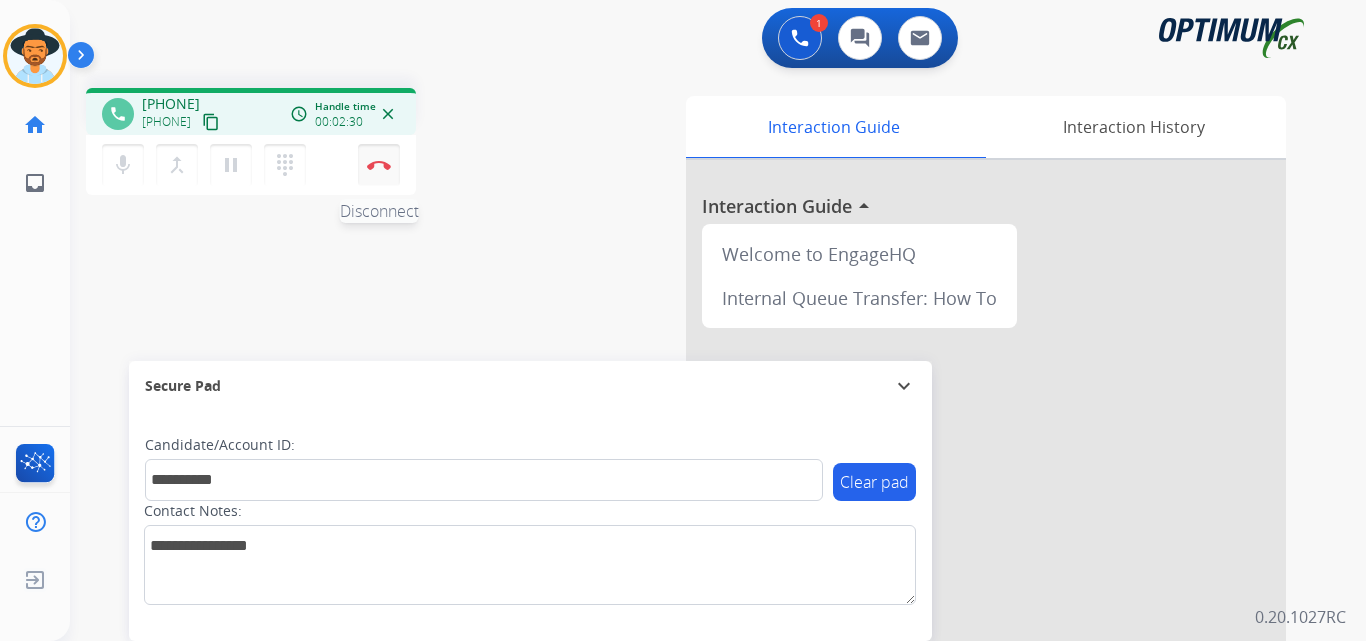 click at bounding box center (379, 165) 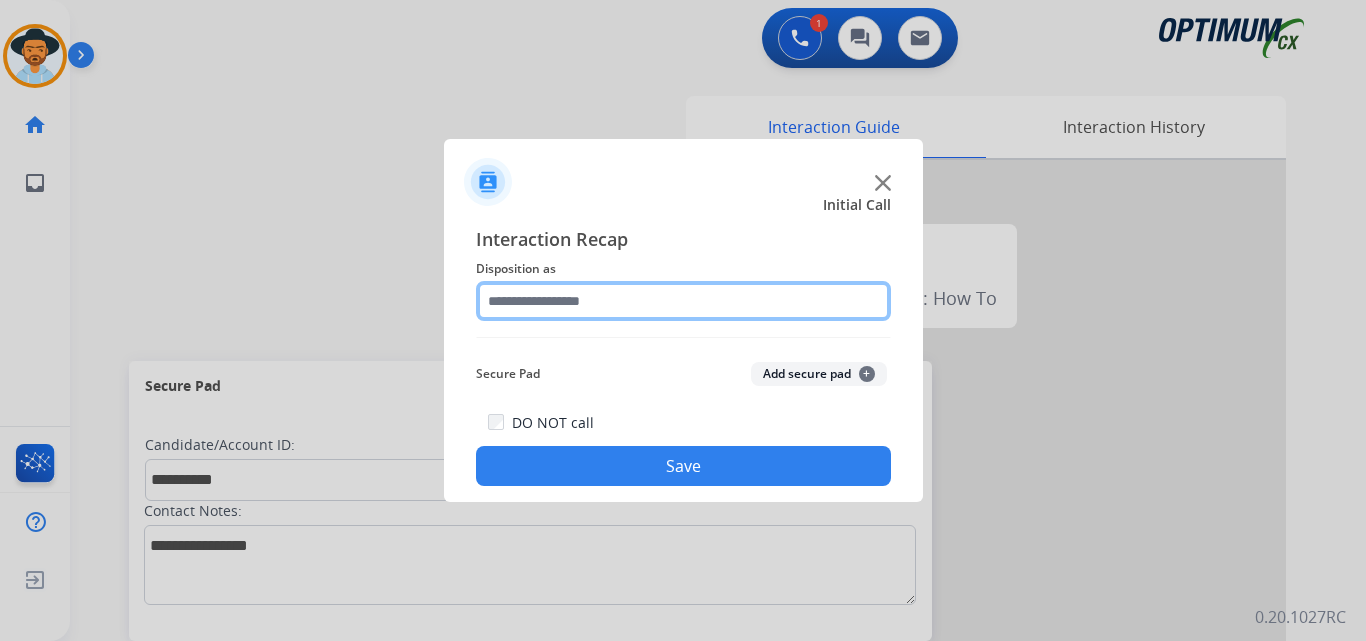 click 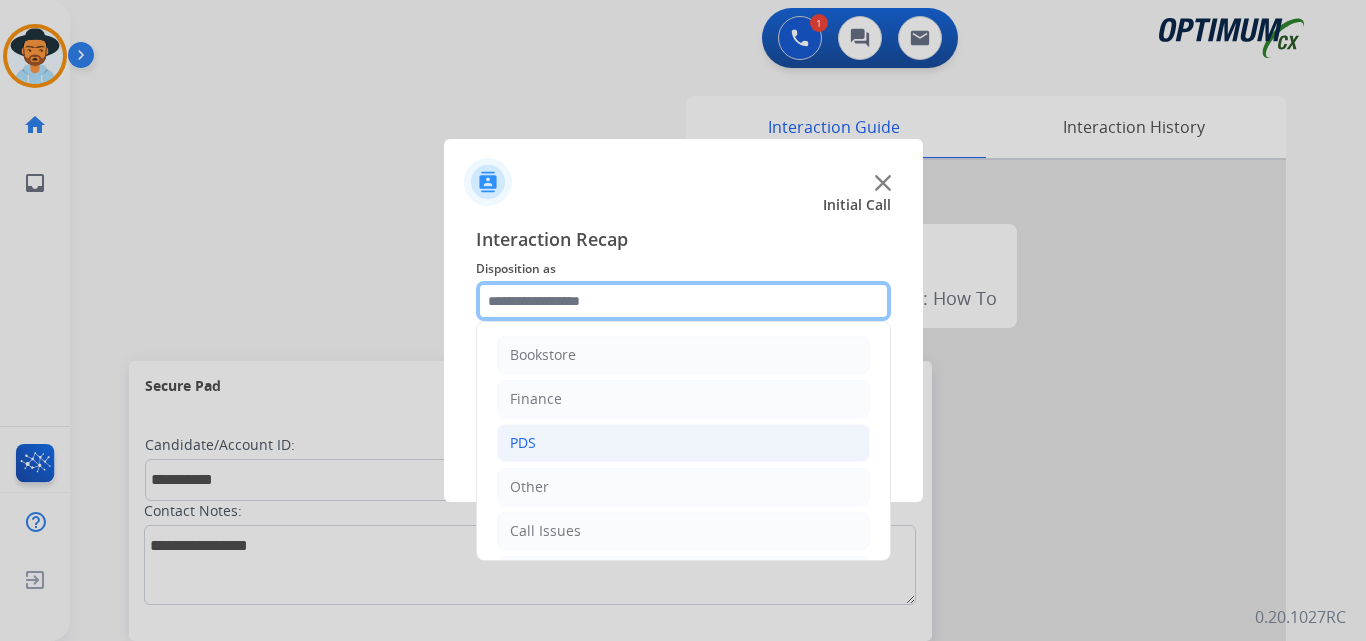 scroll, scrollTop: 136, scrollLeft: 0, axis: vertical 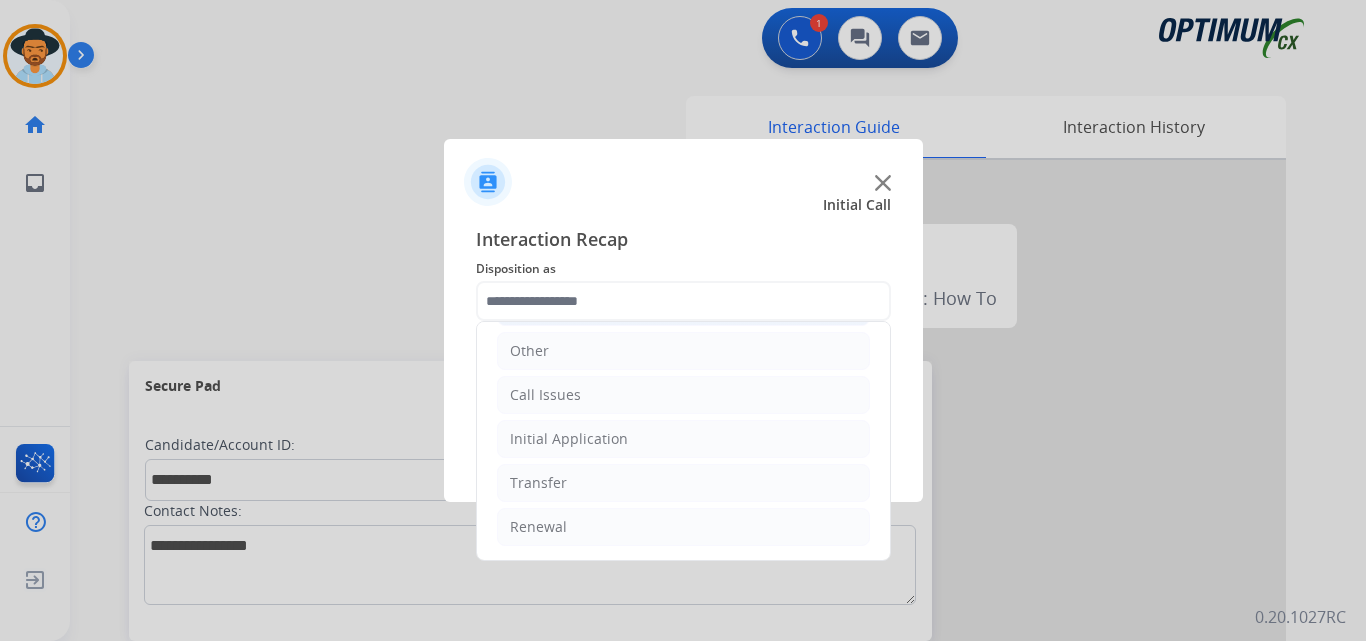 click on "Initial Application" 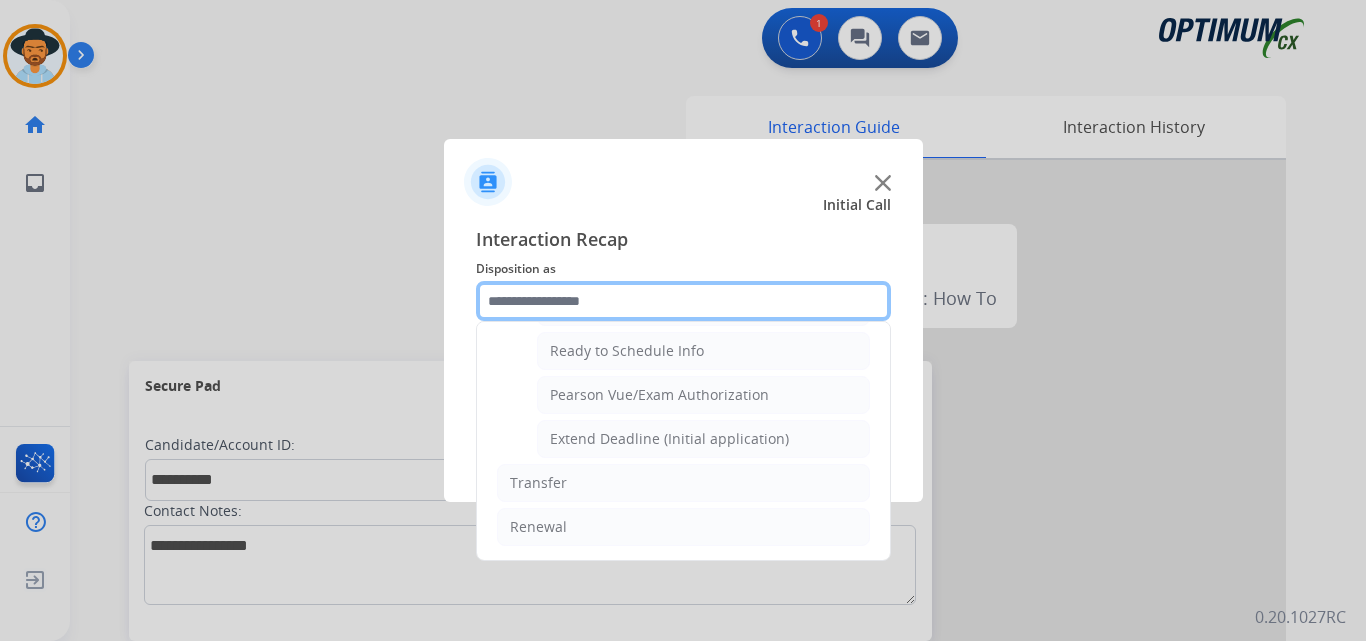 scroll, scrollTop: 1065, scrollLeft: 0, axis: vertical 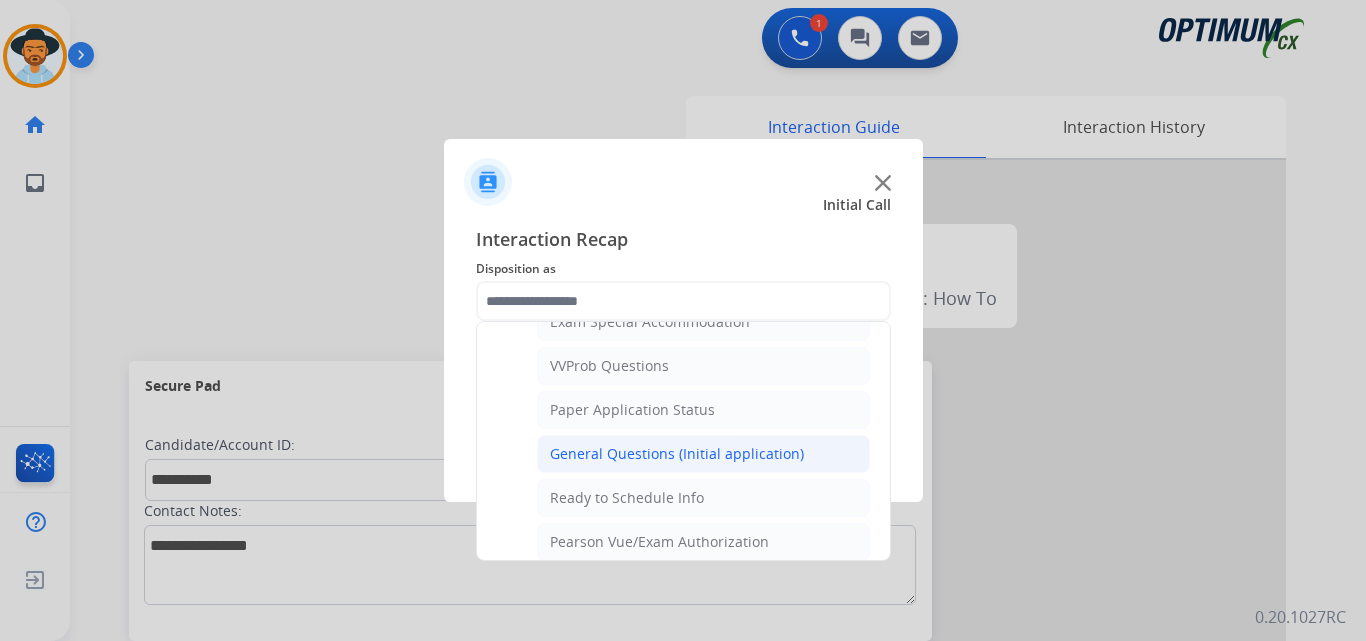 click on "General Questions (Initial application)" 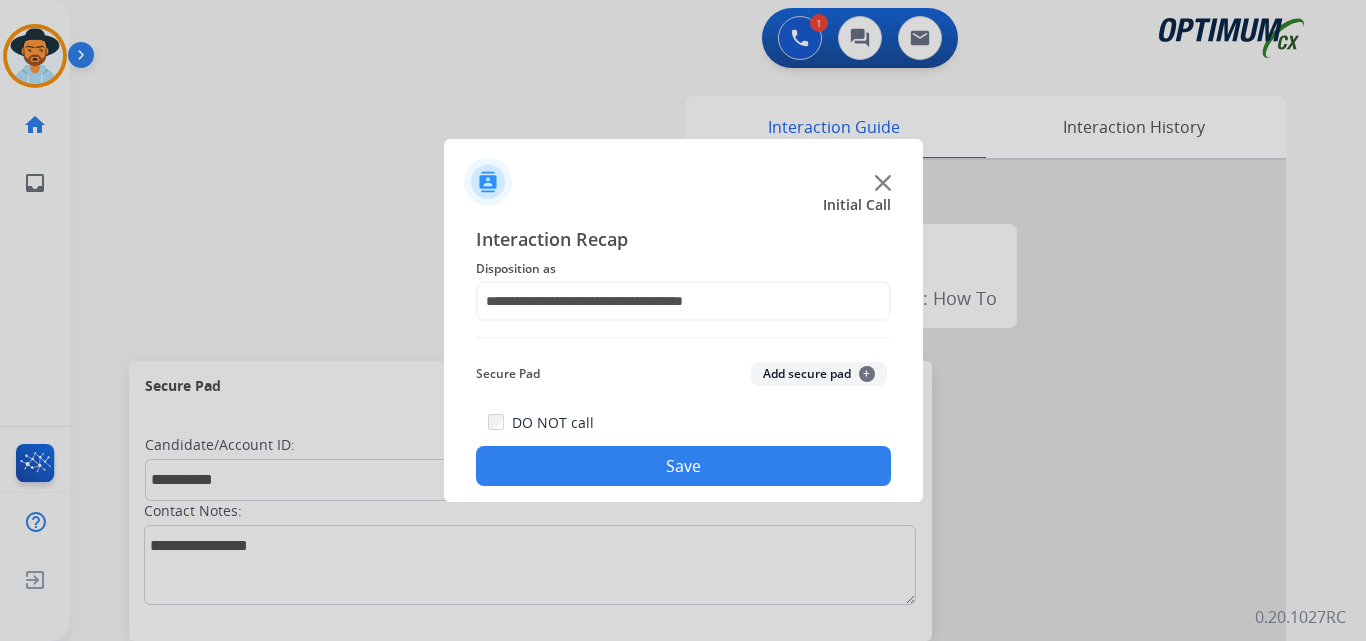 click on "Save" 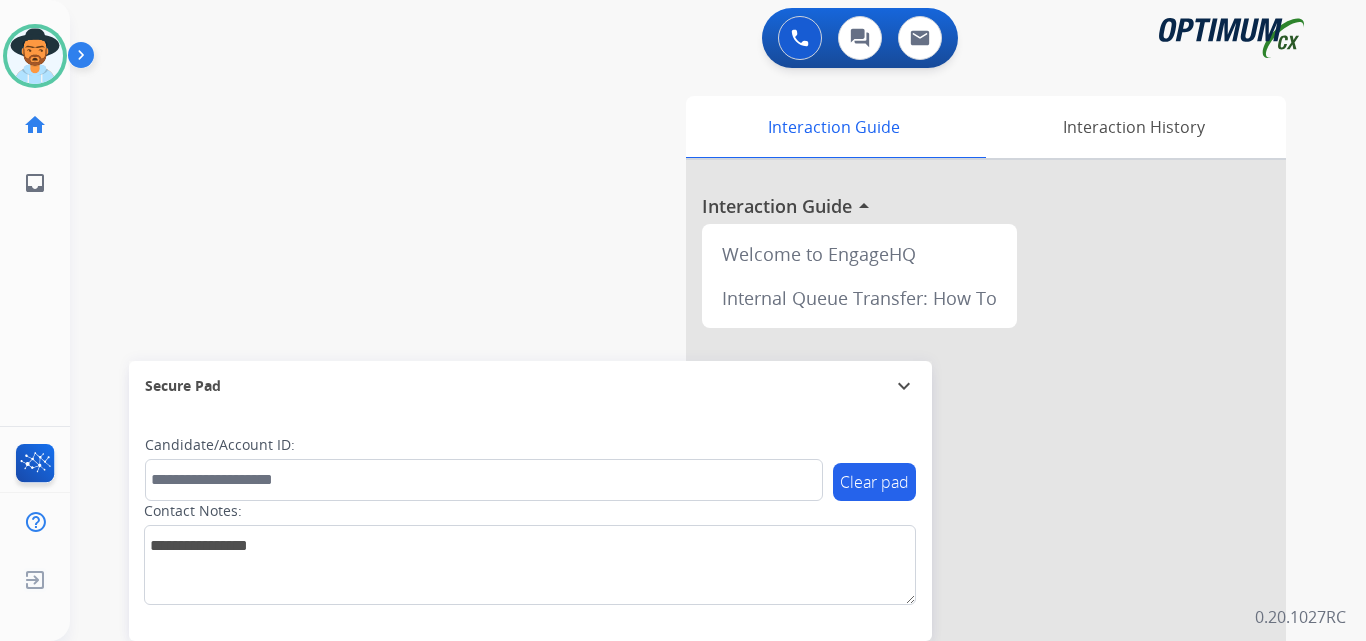 click on "swap_horiz Break voice bridge close_fullscreen Connect 3-Way Call merge_type Separate 3-Way Call  Interaction Guide   Interaction History  Interaction Guide arrow_drop_up  Welcome to EngageHQ   Internal Queue Transfer: How To  Secure Pad expand_more Clear pad Candidate/Account ID: Contact Notes:" at bounding box center [694, 489] 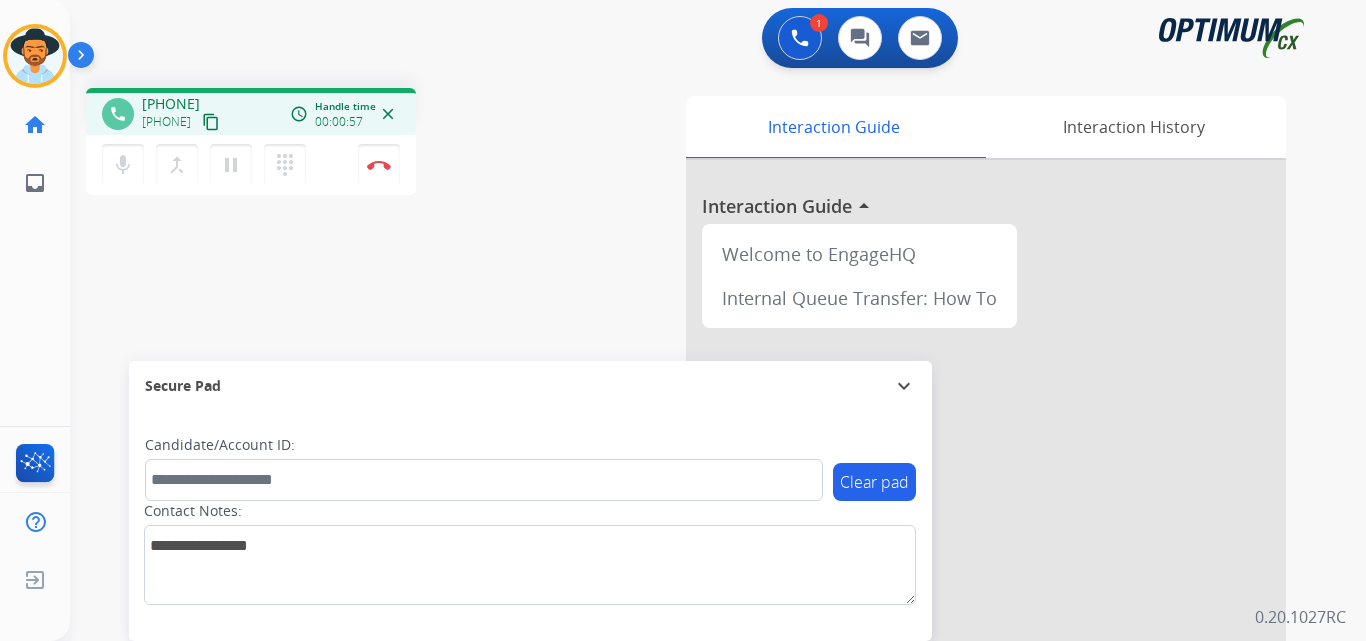 click on "+16788639443" at bounding box center (171, 104) 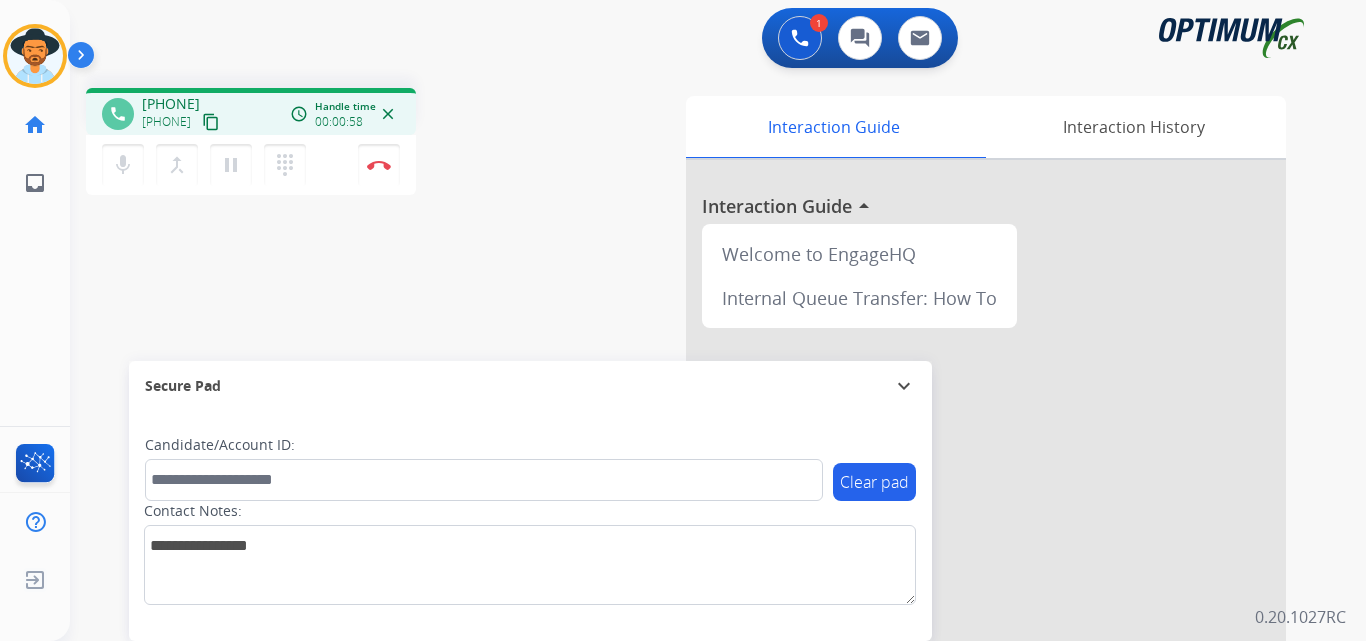 click on "+16788639443" at bounding box center (171, 104) 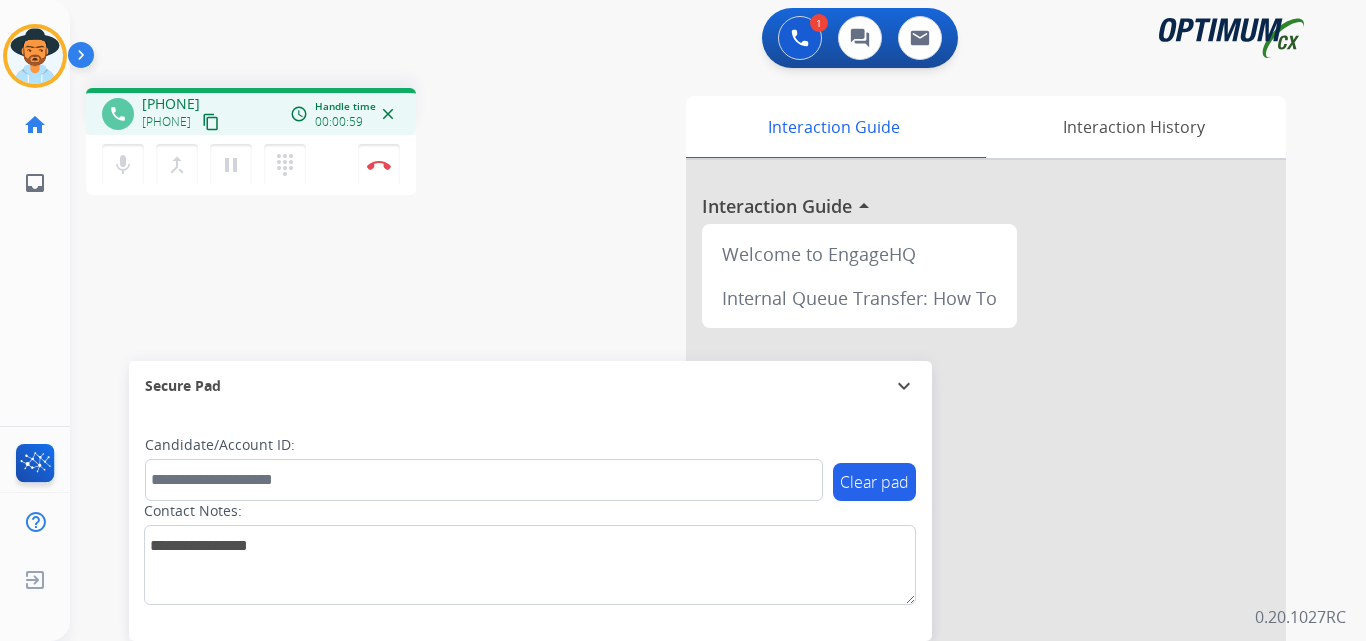 copy on "16788639443" 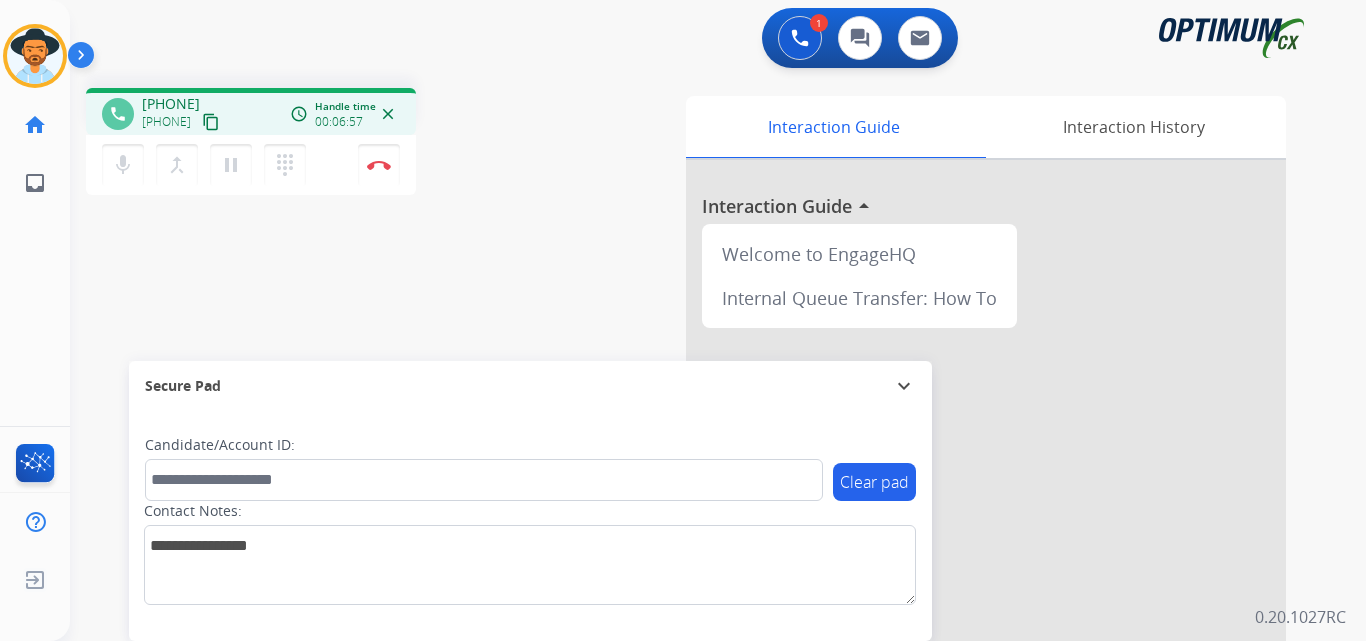 click on "+16788639443" at bounding box center [171, 104] 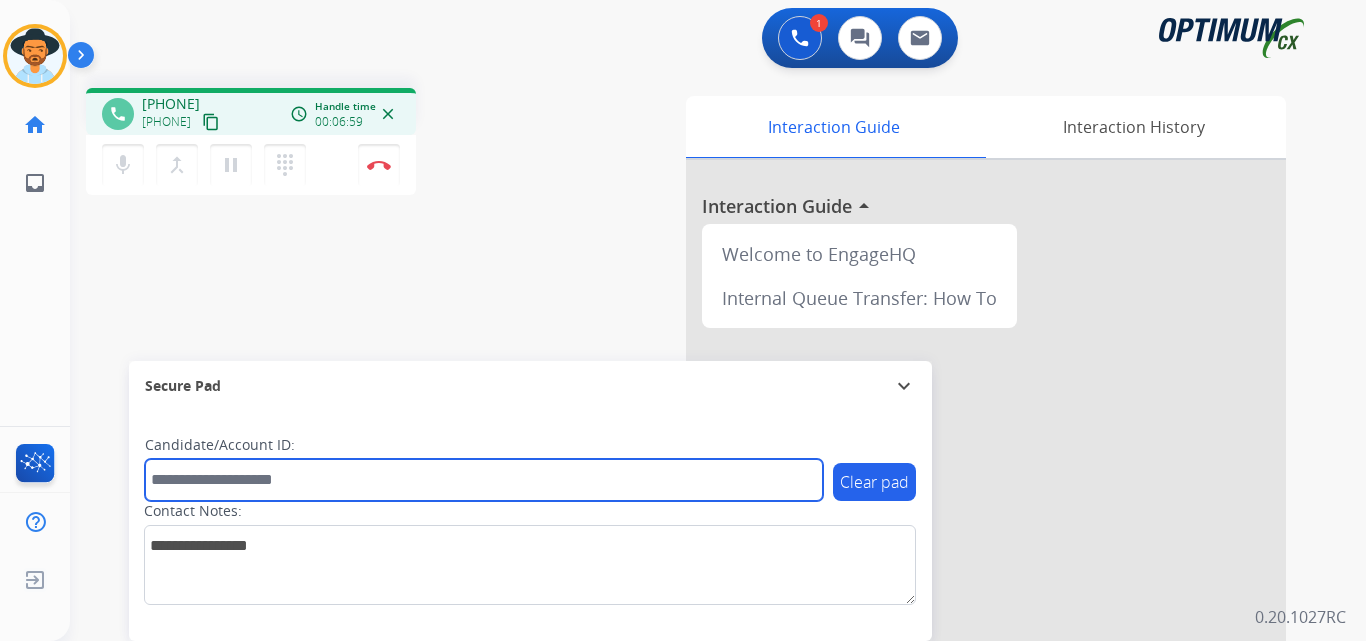 click at bounding box center (484, 480) 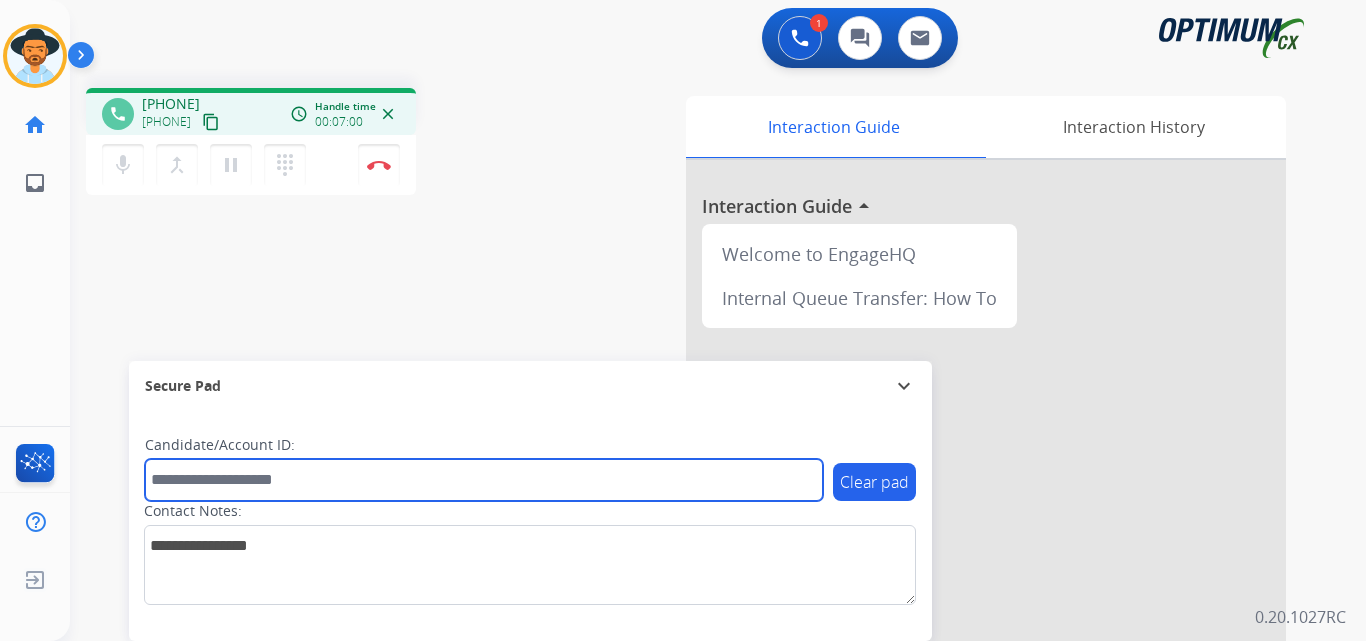 paste on "**********" 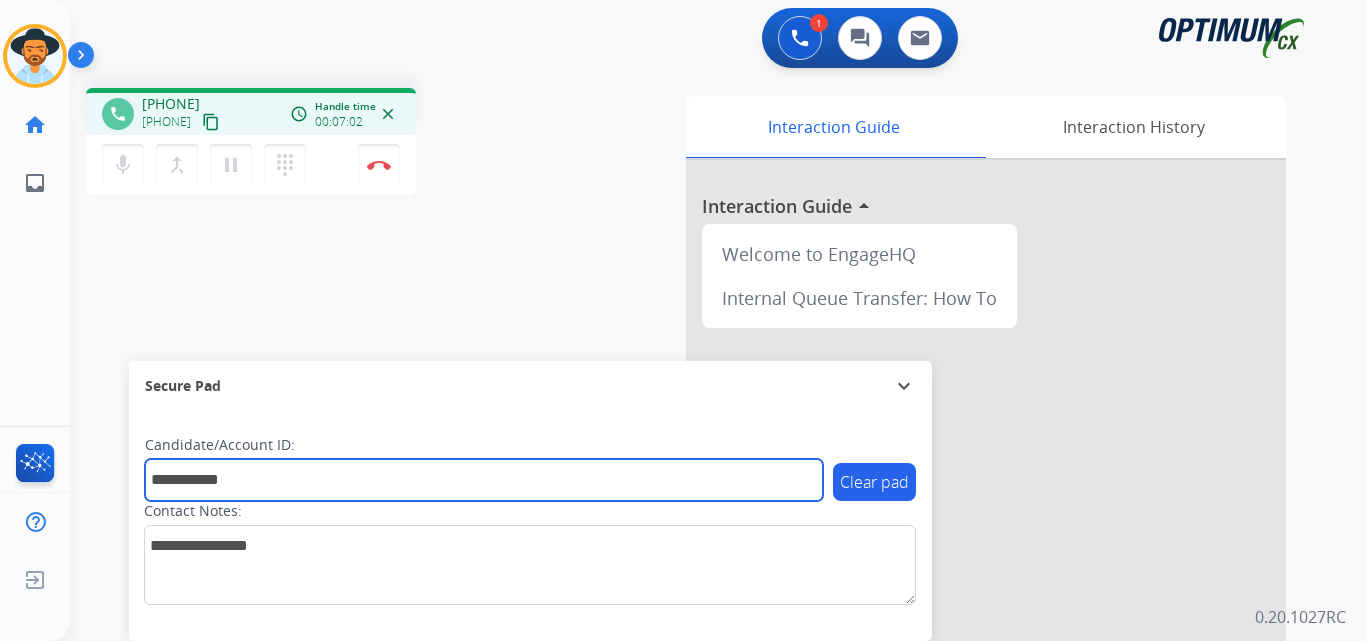 click on "**********" at bounding box center [484, 480] 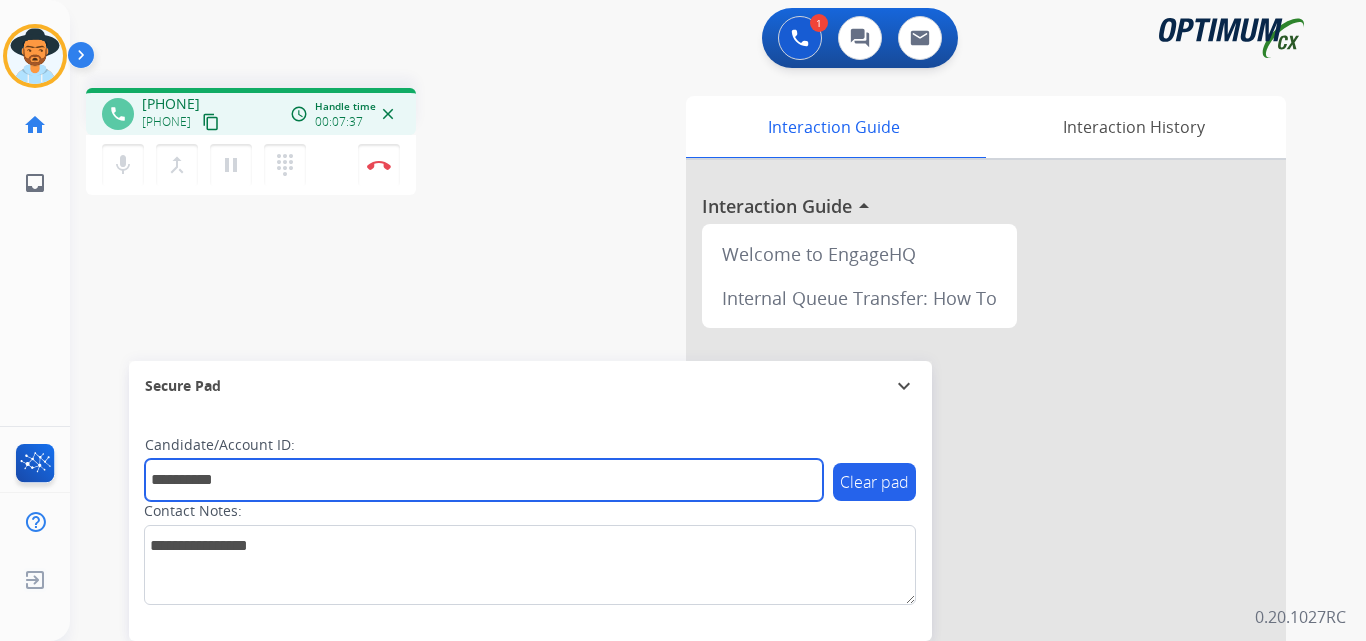 type on "**********" 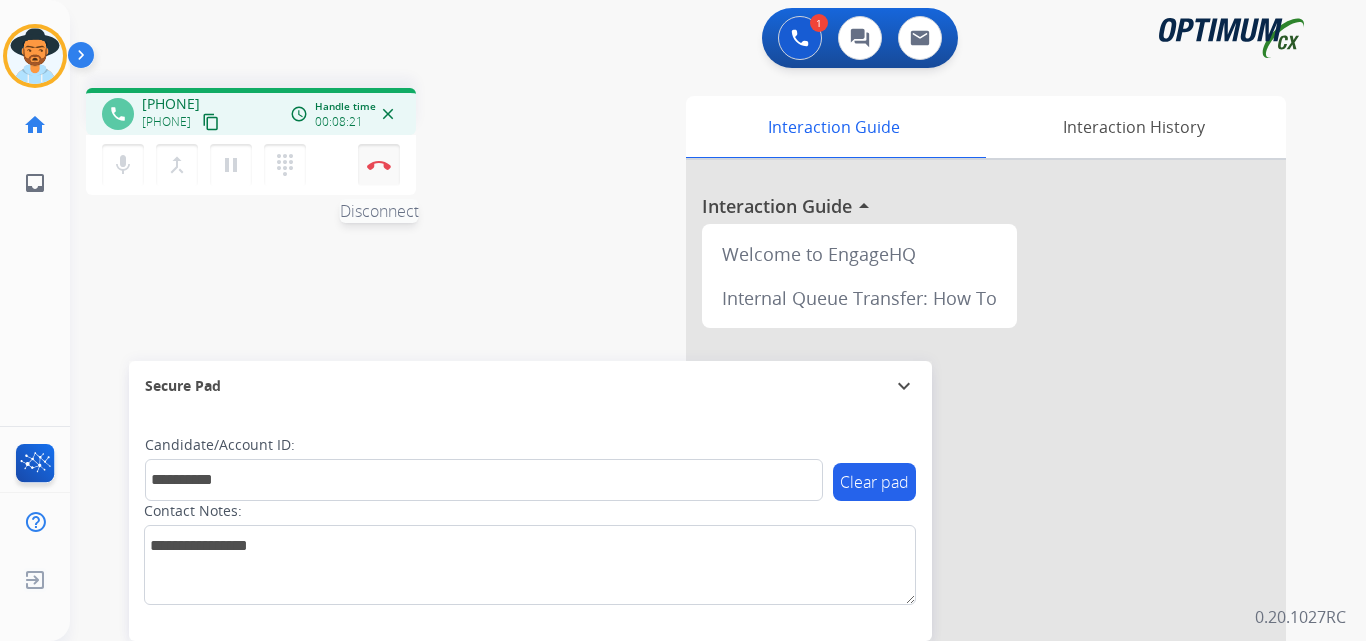 click at bounding box center (379, 165) 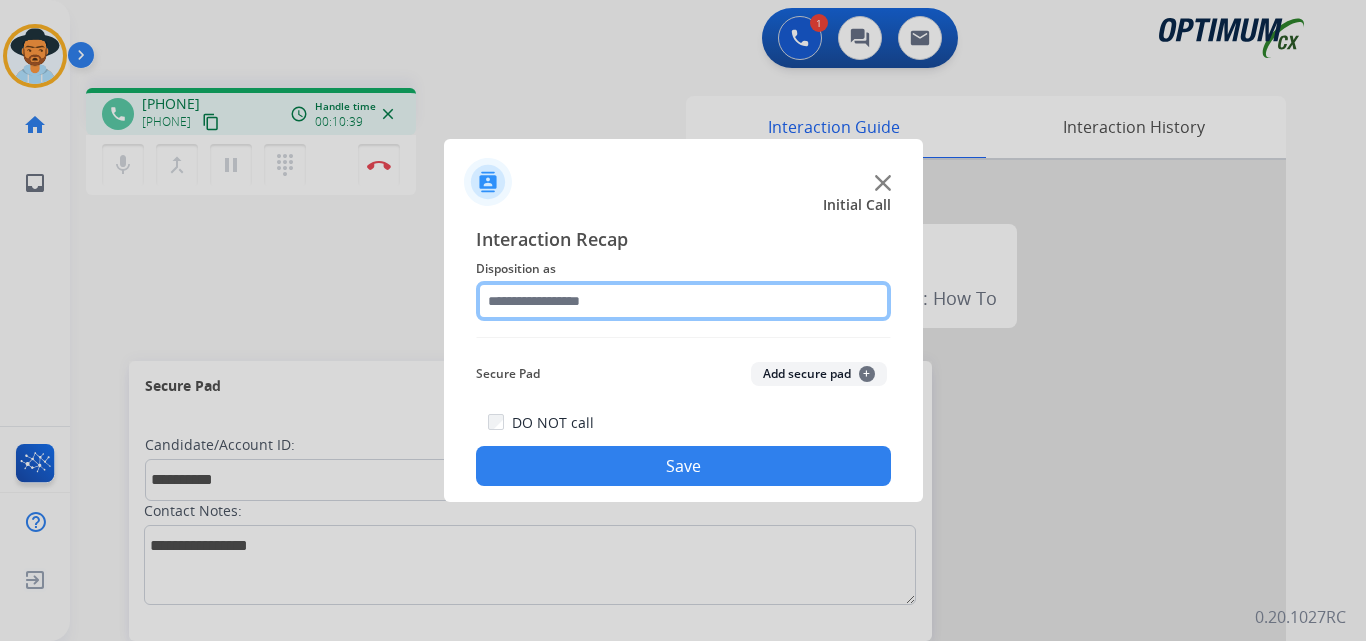 click 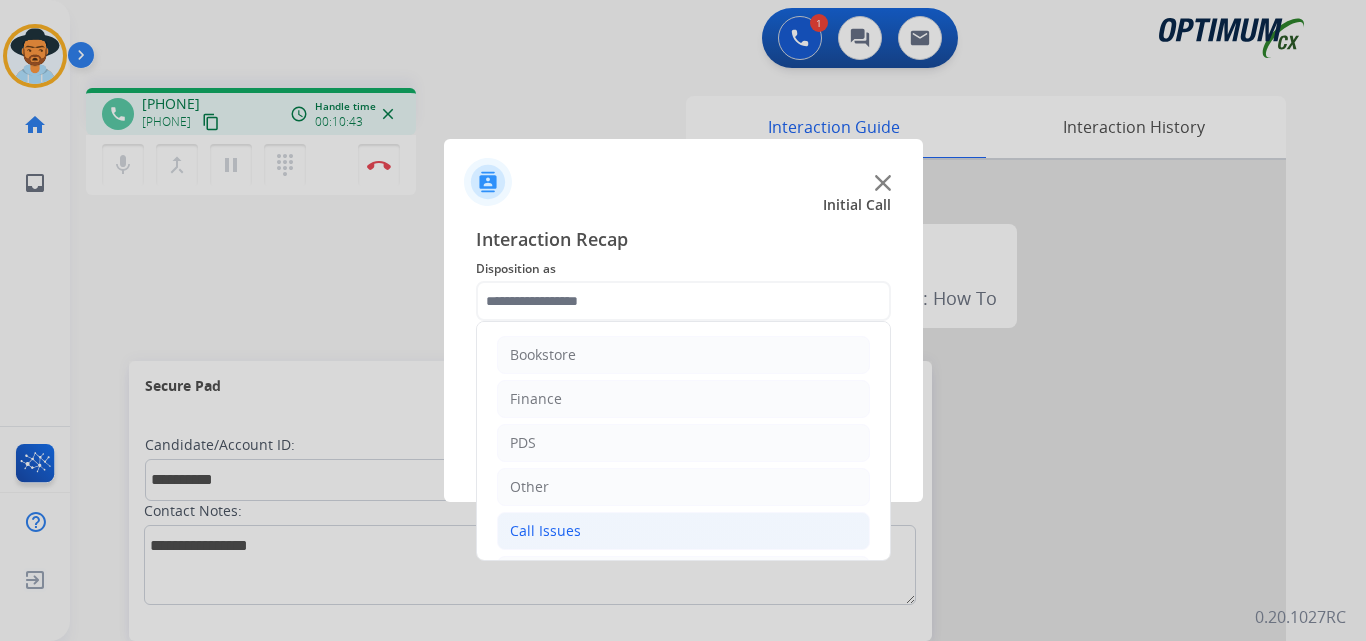 click on "Call Issues" 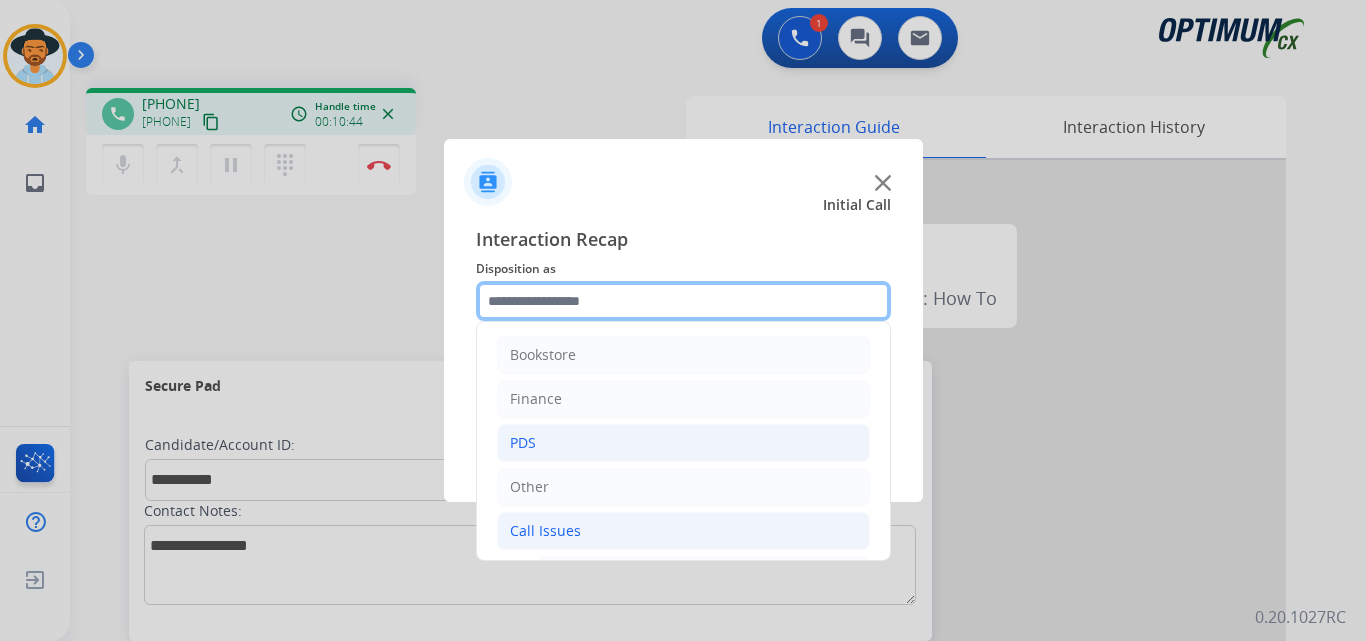 scroll, scrollTop: 333, scrollLeft: 0, axis: vertical 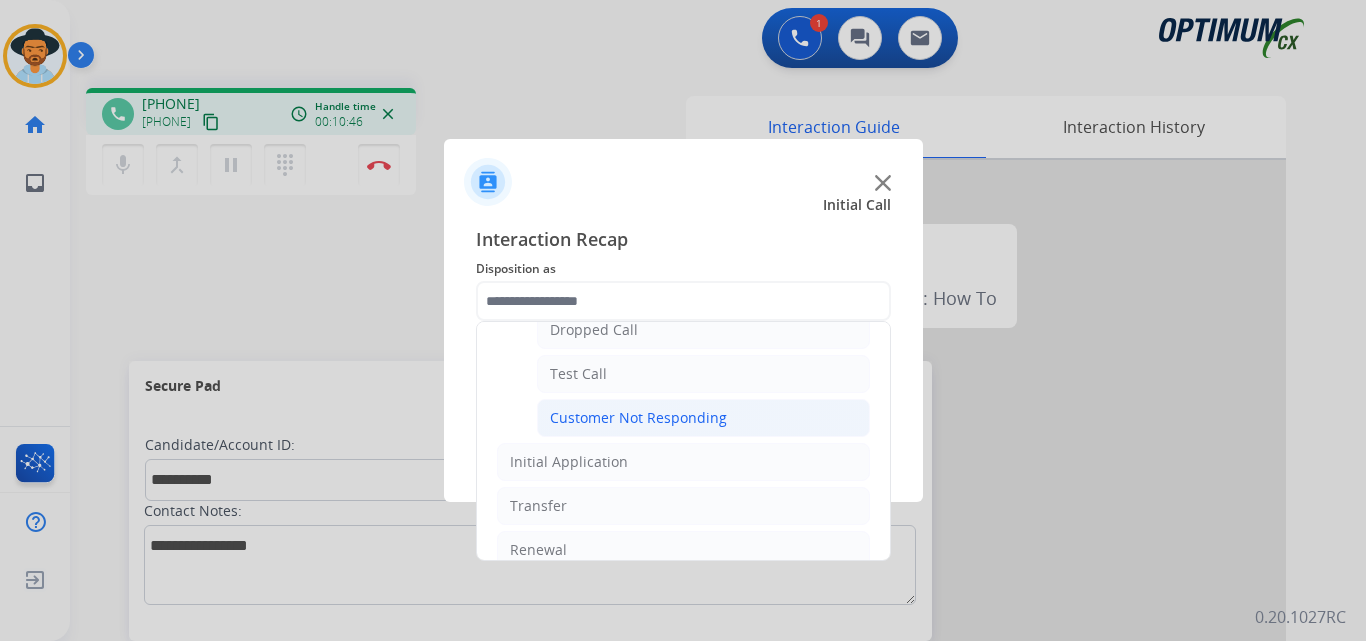 click on "Customer Not Responding" 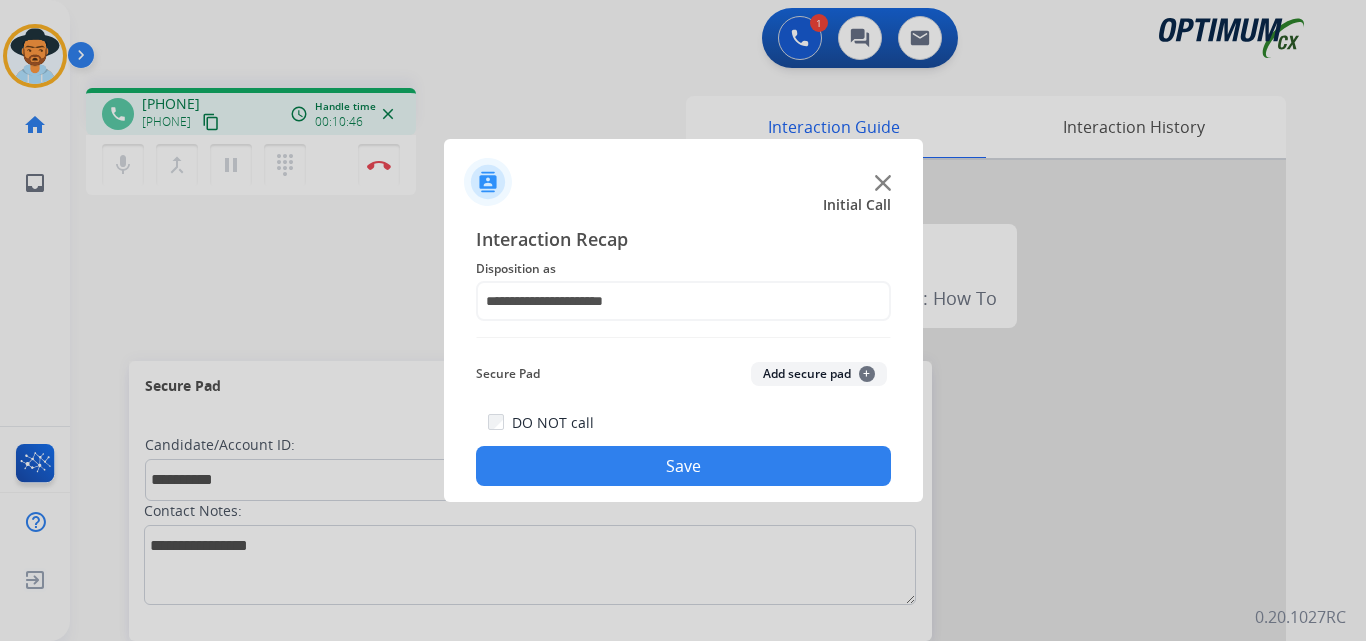 click on "Save" 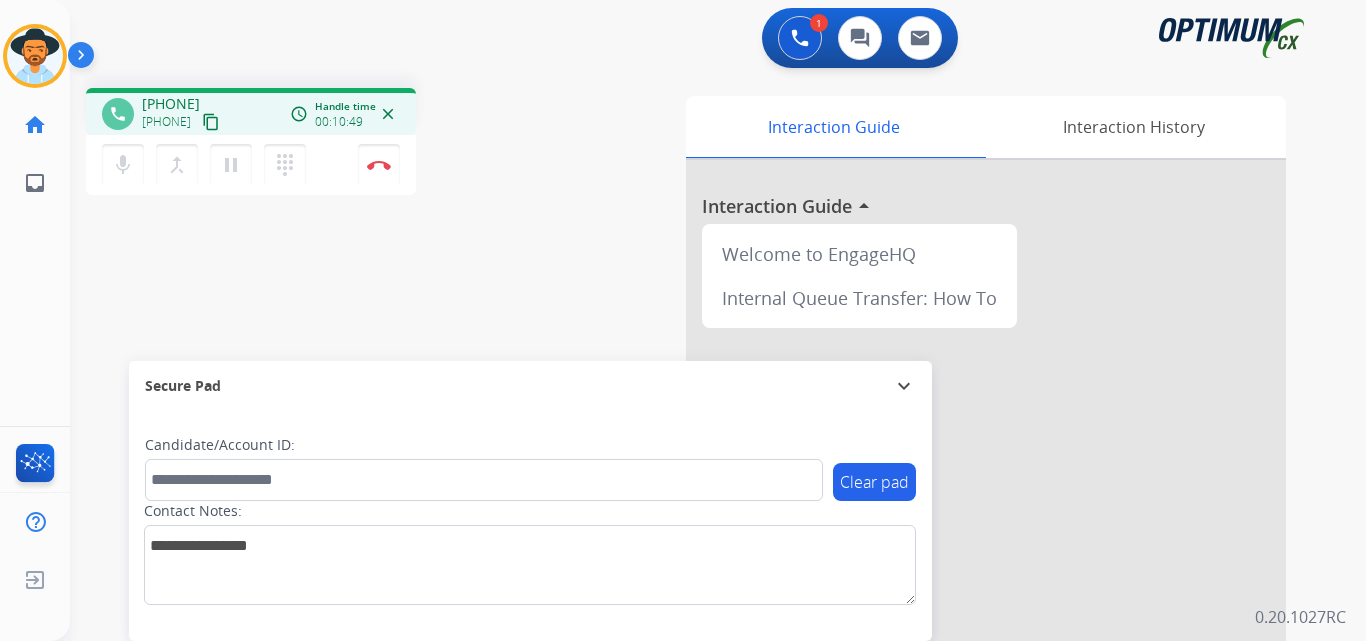 click on "+18456503712" at bounding box center [171, 104] 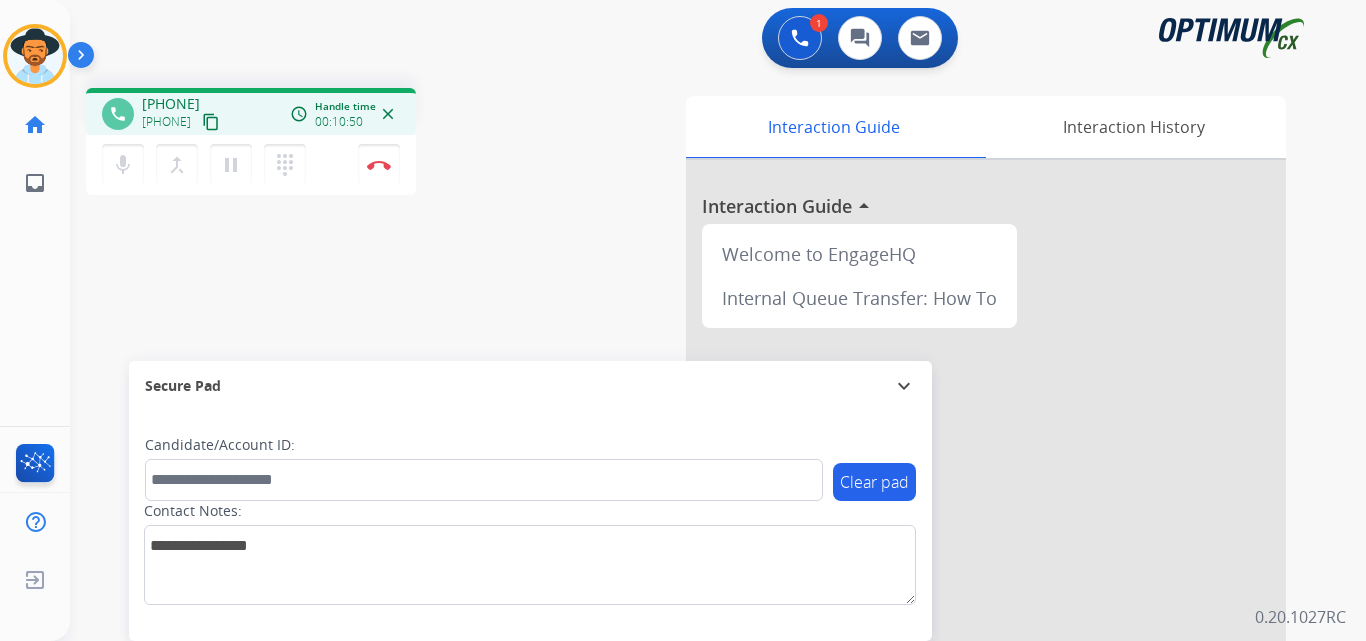 copy on "18456503712" 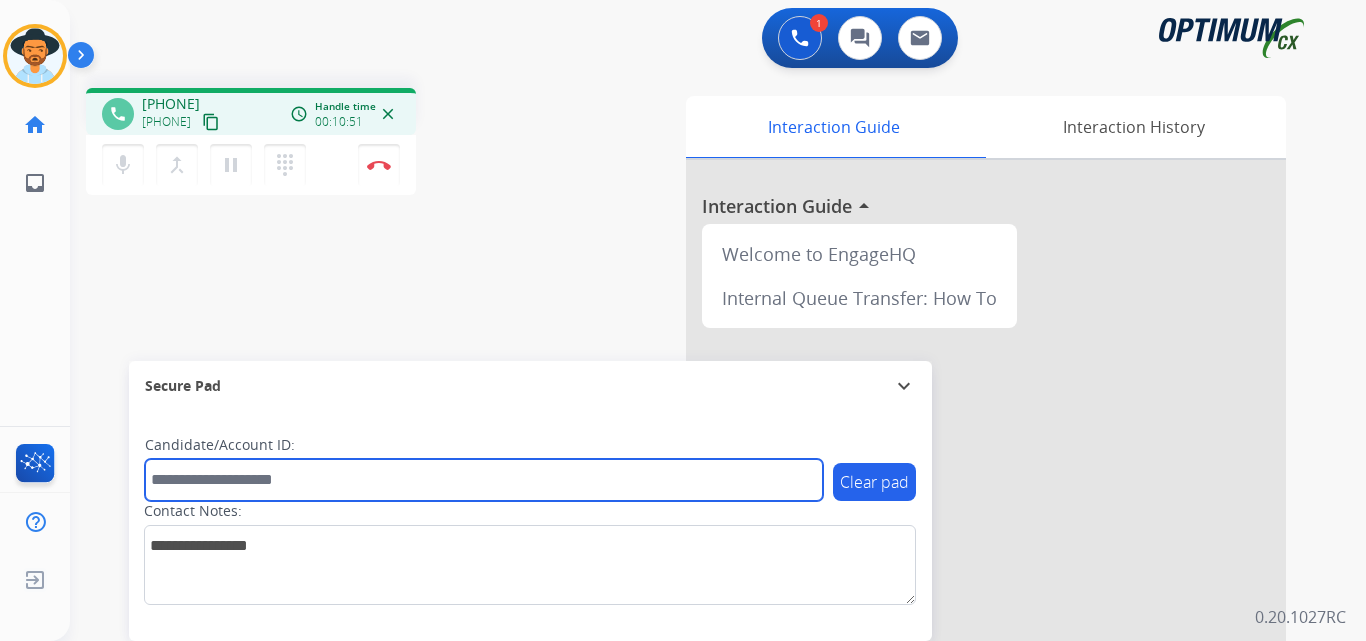 click at bounding box center [484, 480] 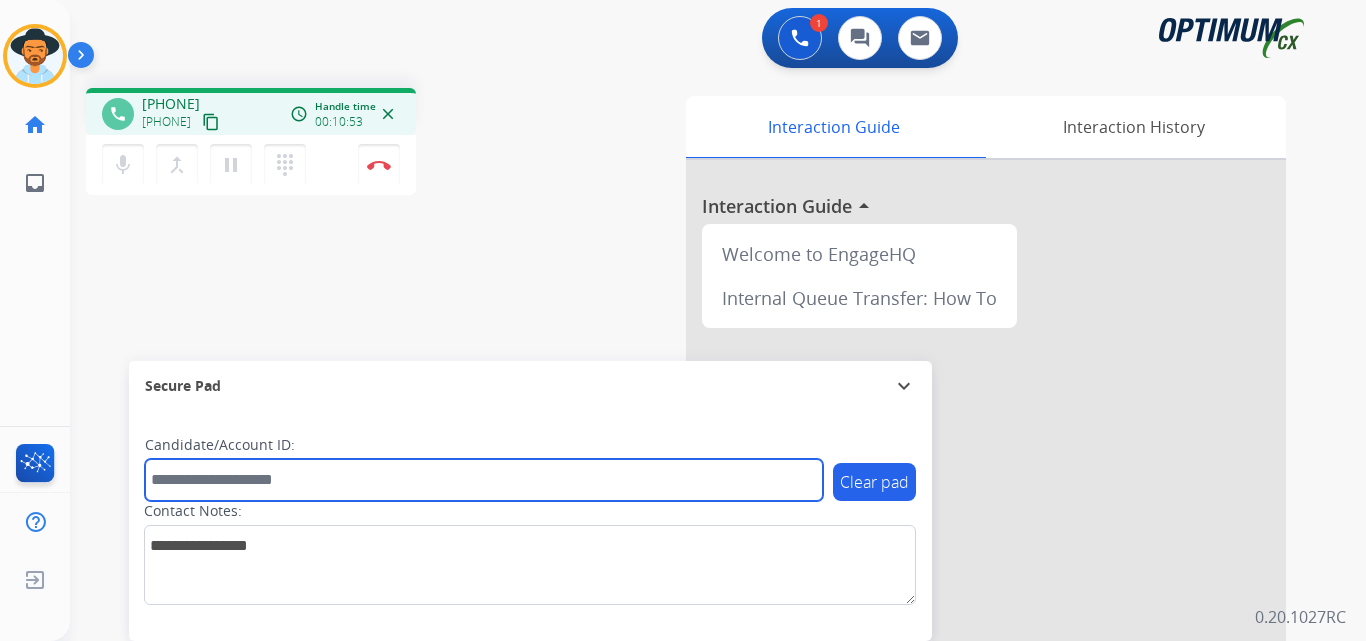 paste on "**********" 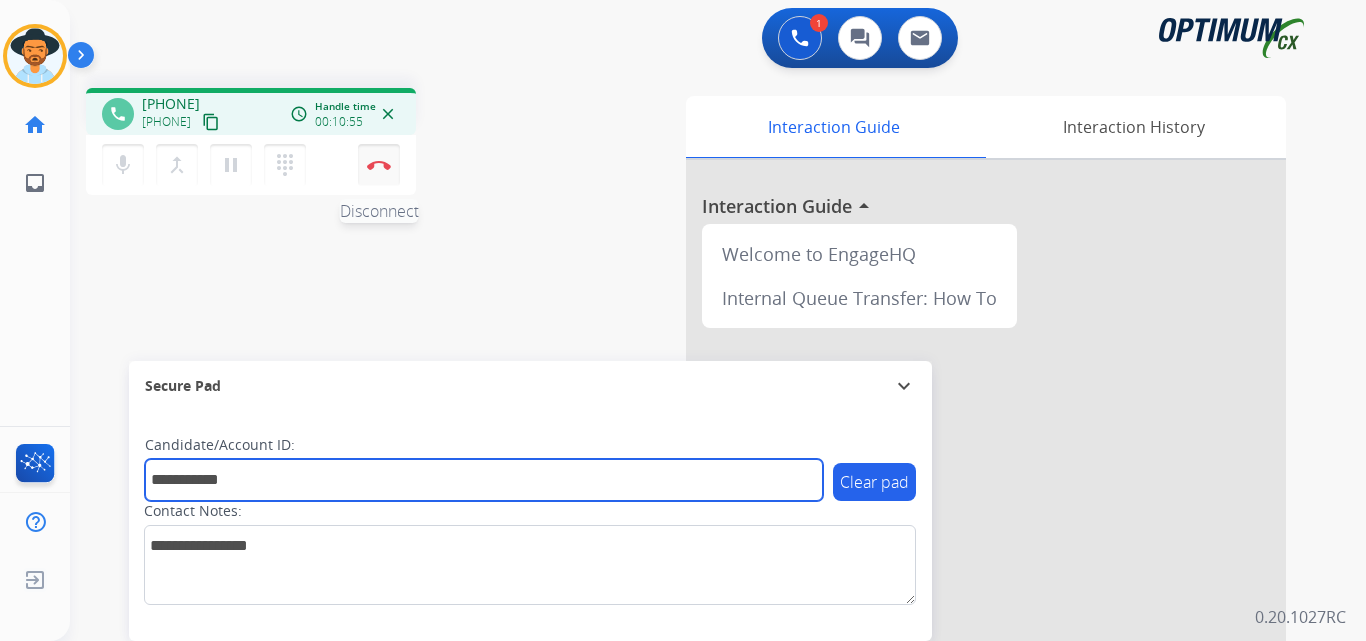 type on "**********" 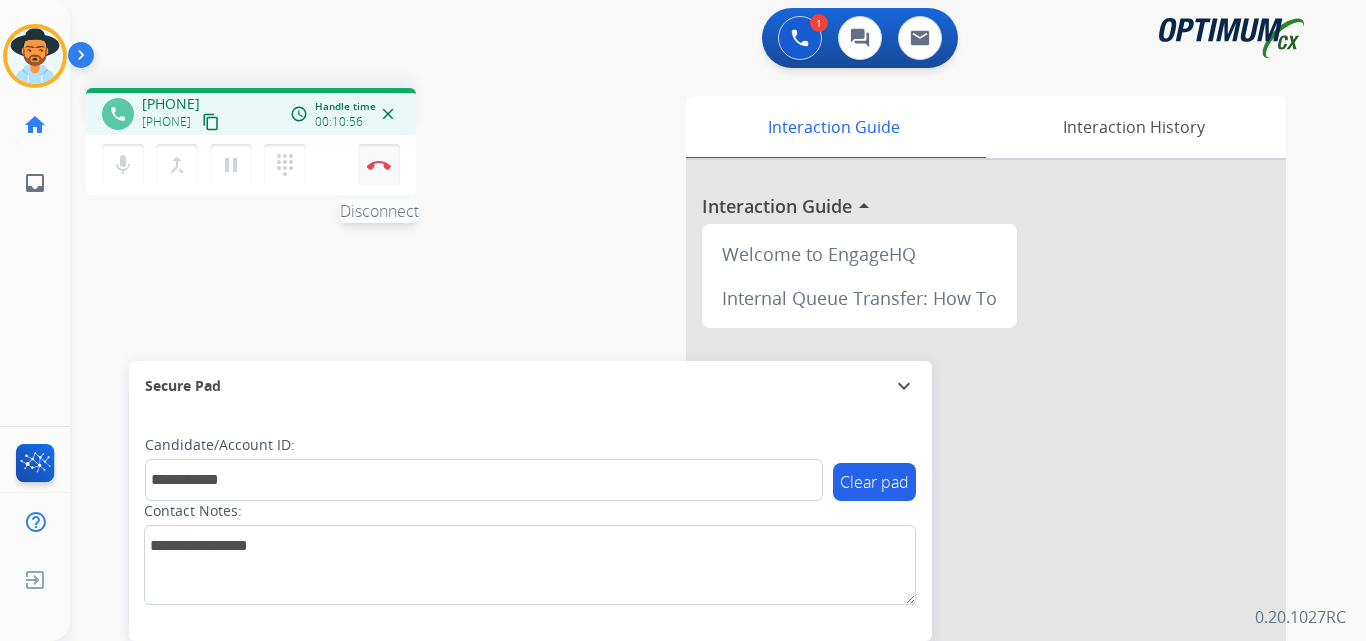 click at bounding box center [379, 165] 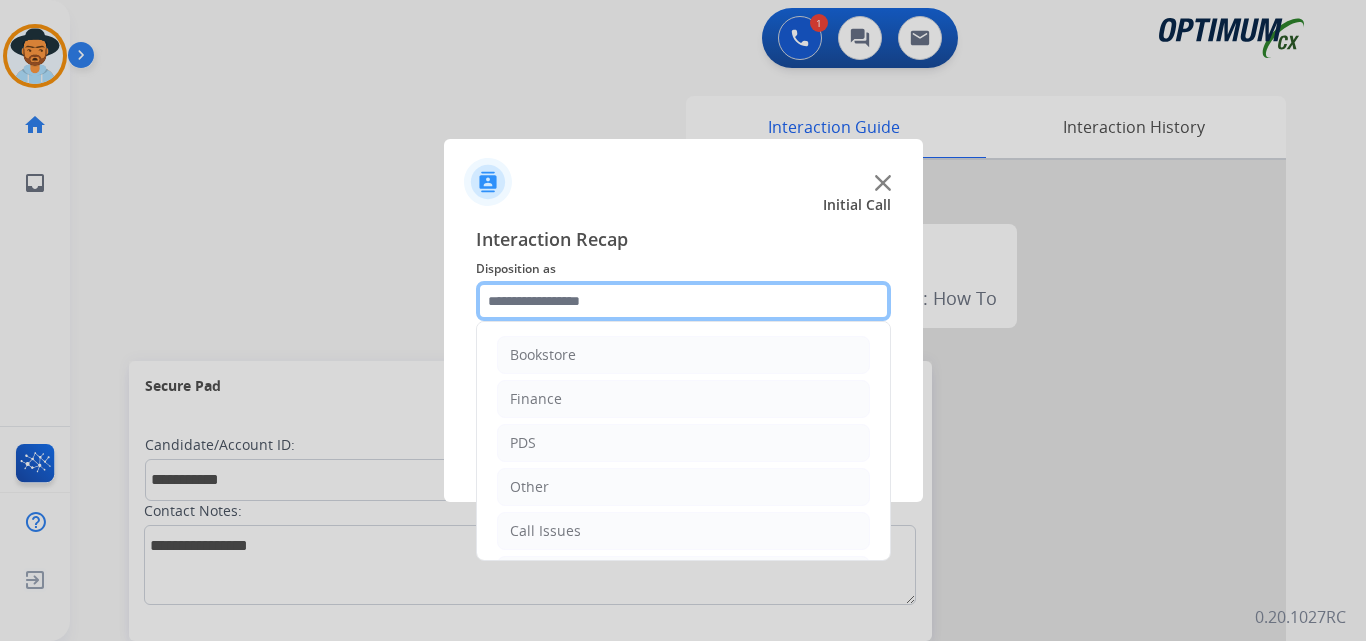 click 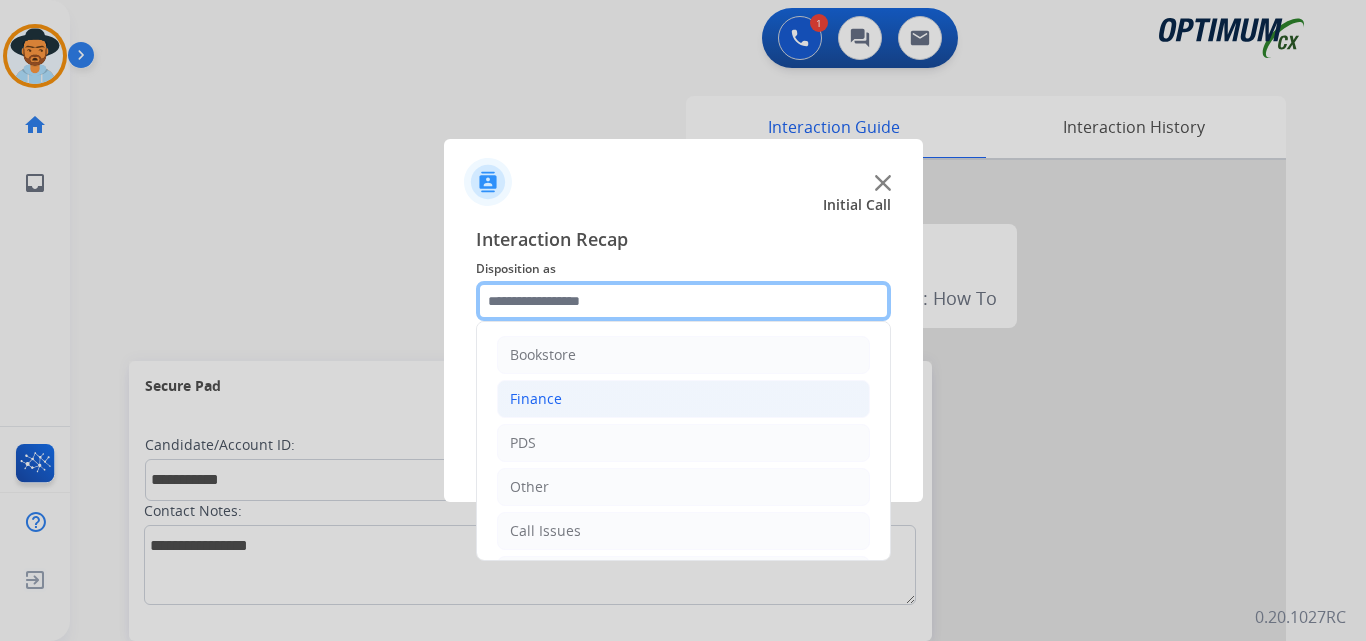 scroll, scrollTop: 136, scrollLeft: 0, axis: vertical 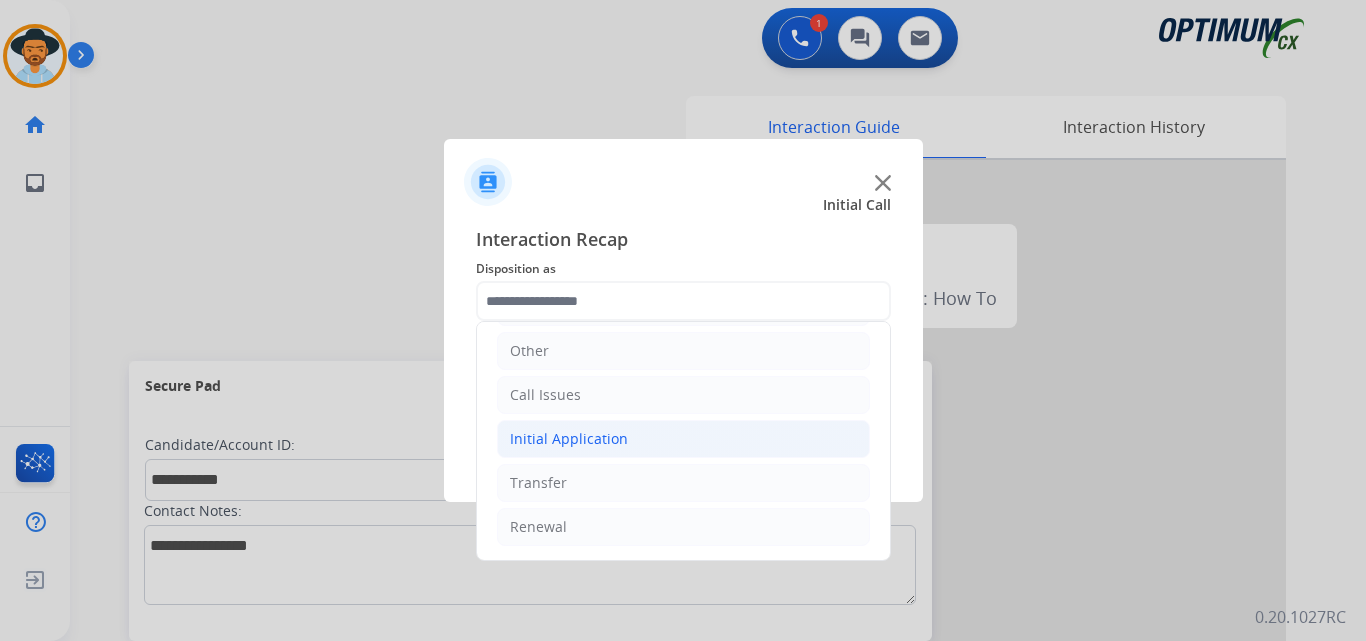 click on "Initial Application" 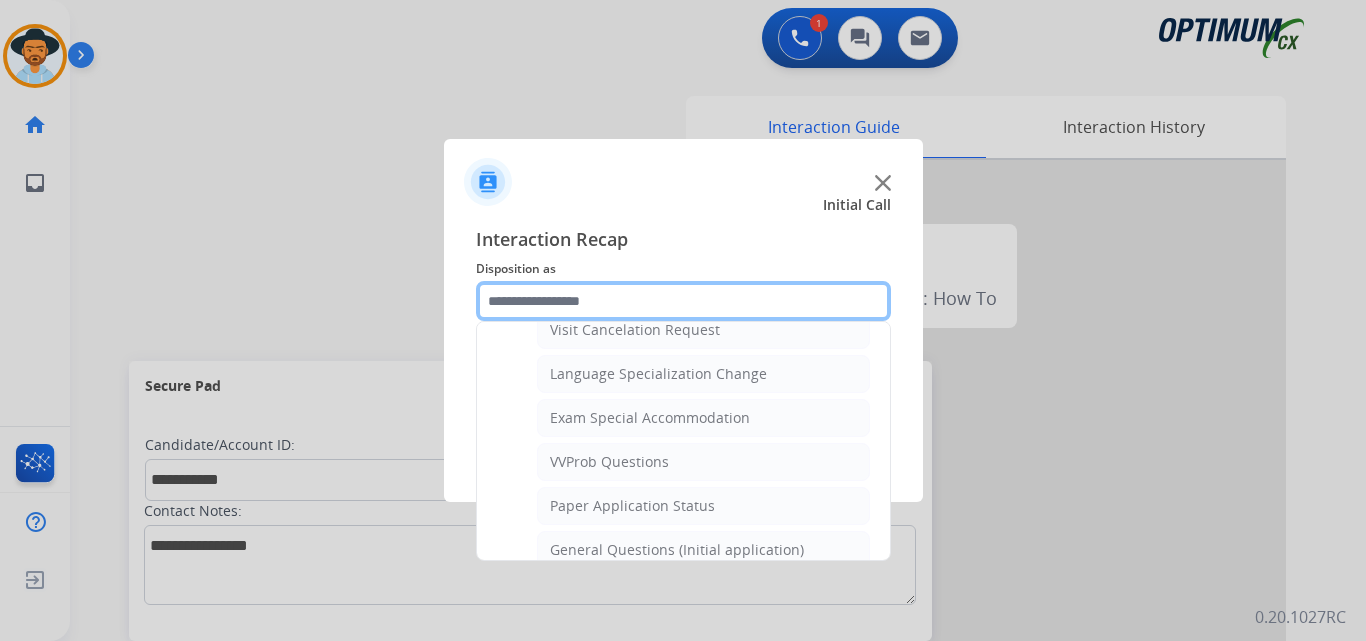 scroll, scrollTop: 1136, scrollLeft: 0, axis: vertical 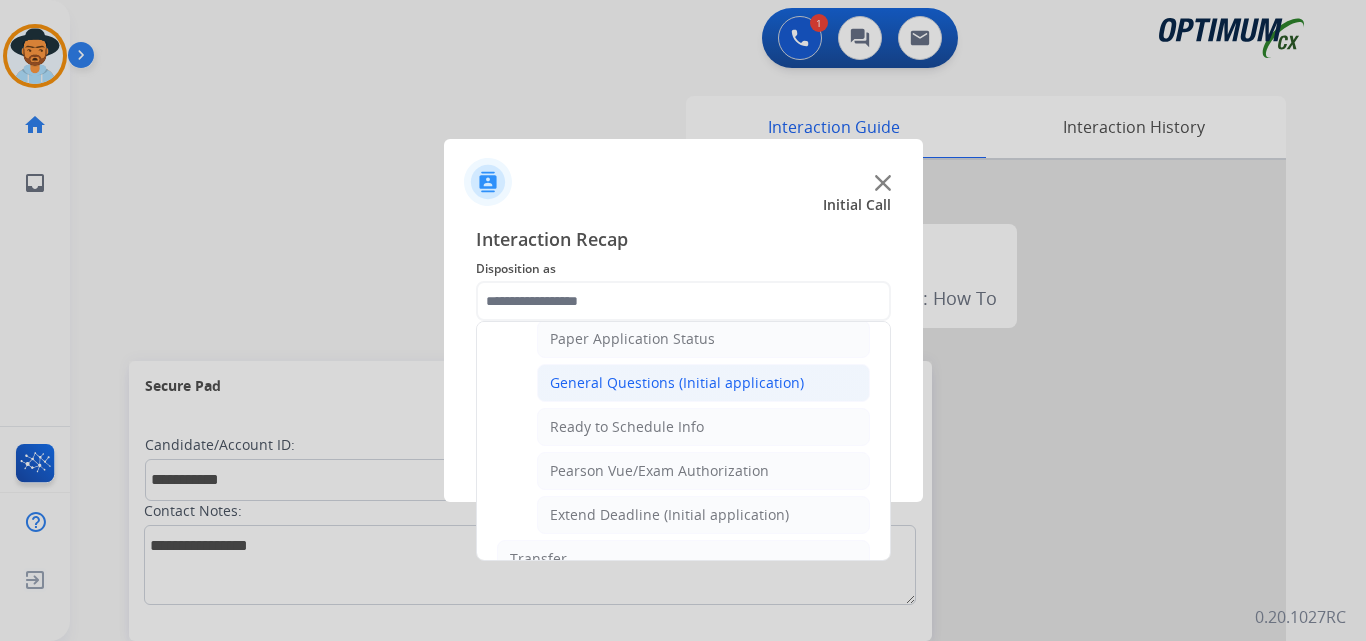 click on "General Questions (Initial application)" 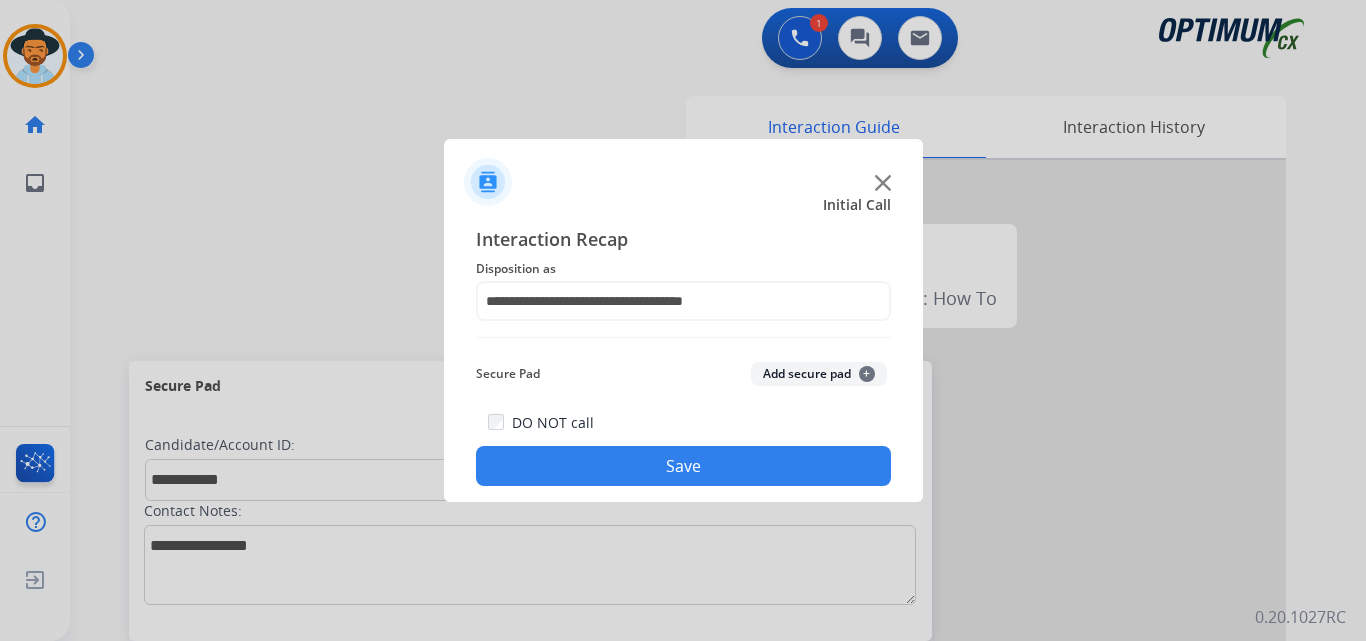 click on "Save" 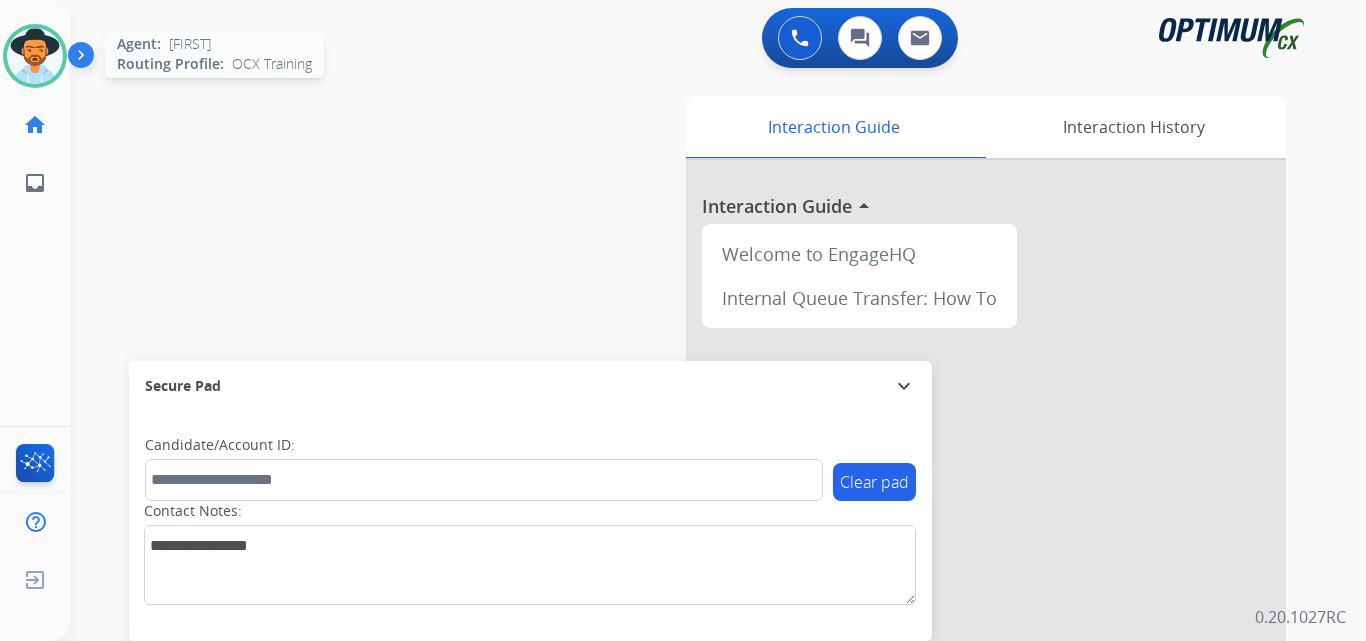click at bounding box center [35, 56] 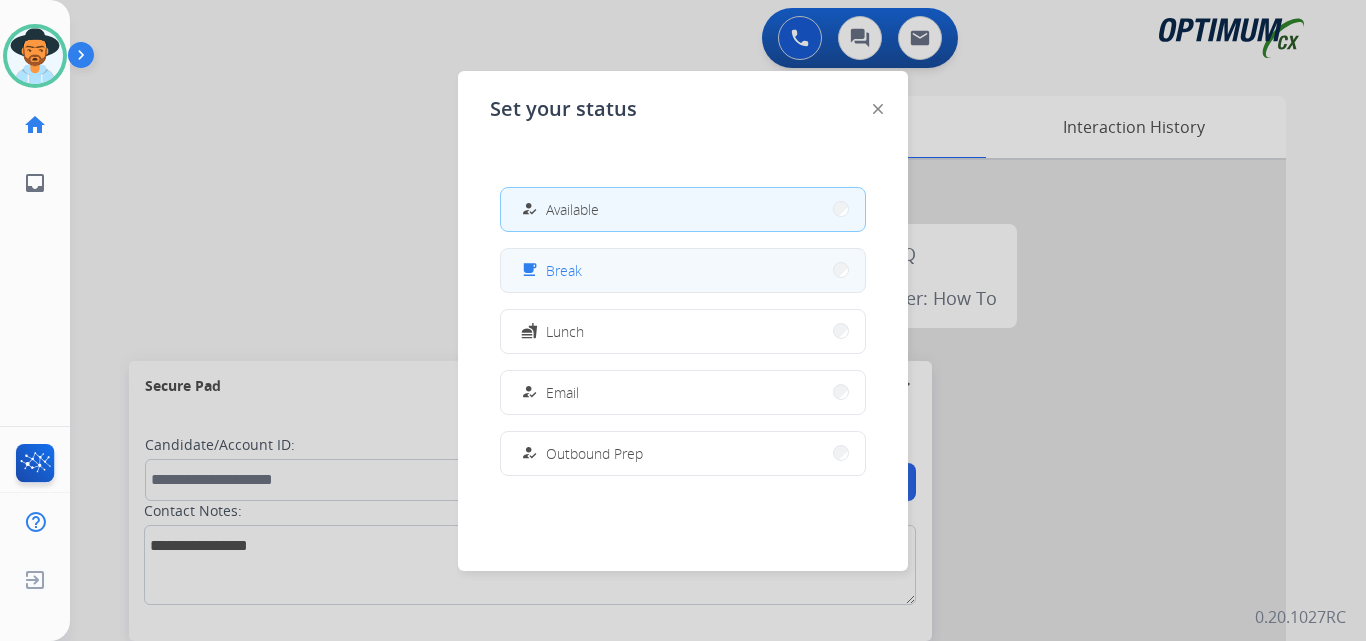 click on "Break" at bounding box center (564, 270) 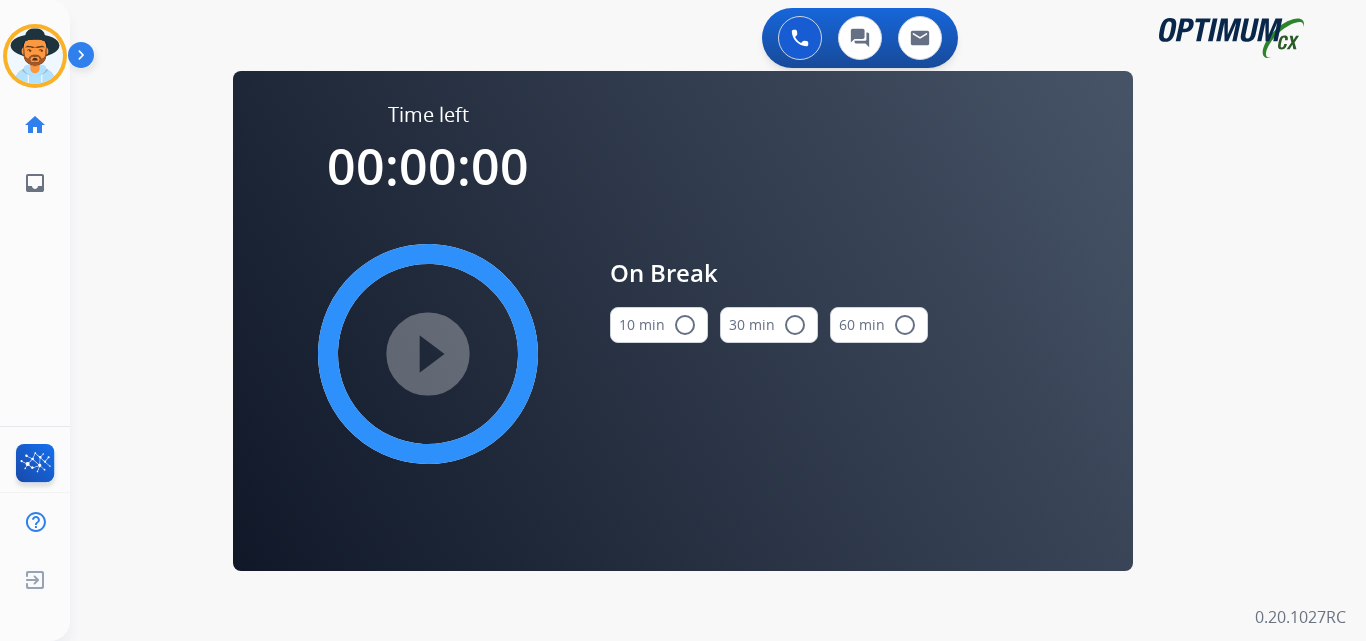 click on "radio_button_unchecked" at bounding box center [685, 325] 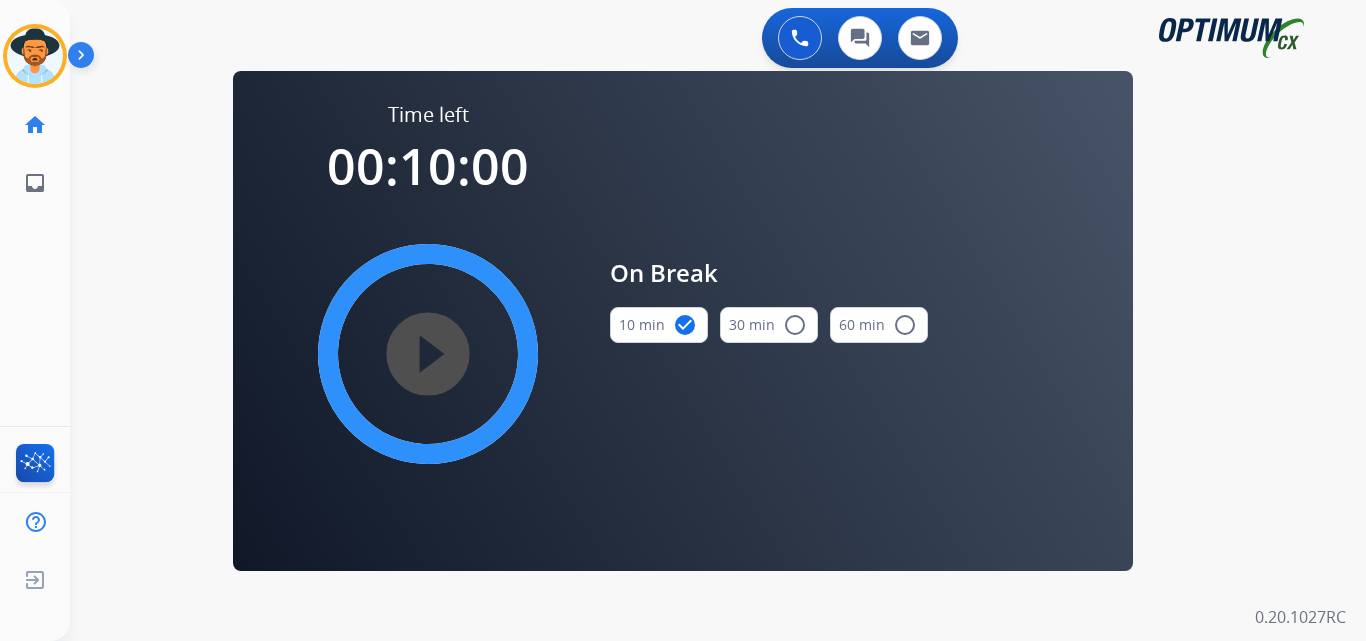 click on "play_circle_filled" at bounding box center (428, 354) 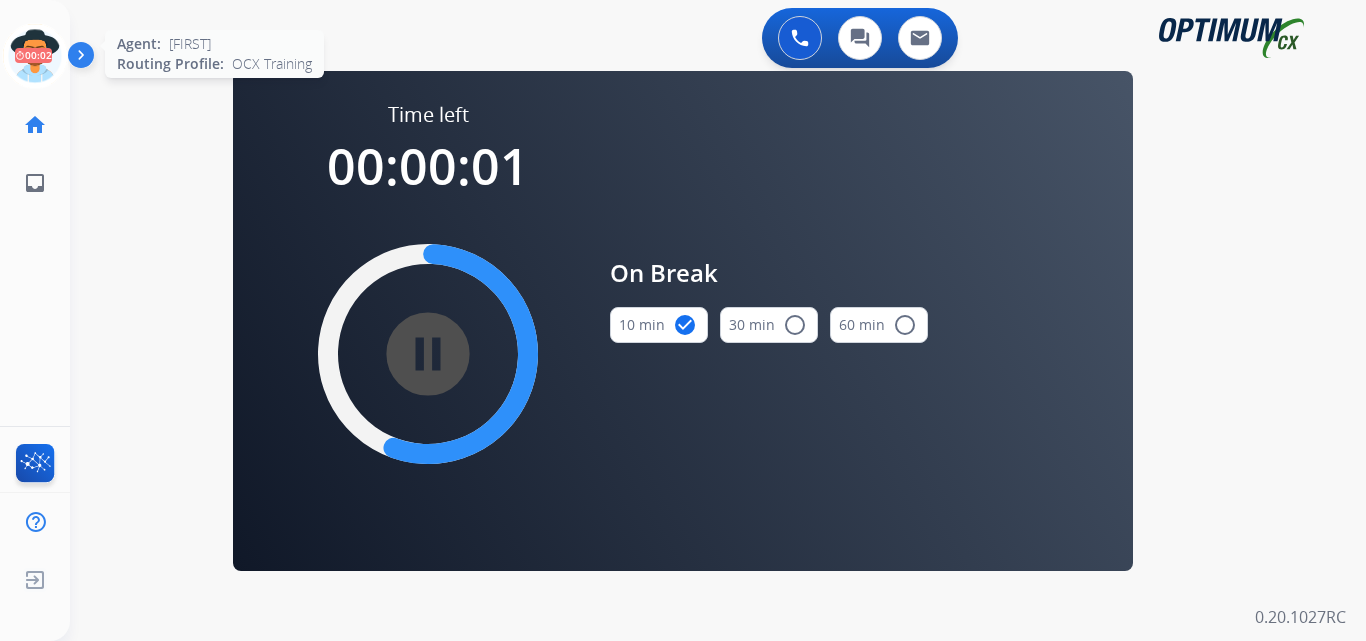 drag, startPoint x: 0, startPoint y: 54, endPoint x: 14, endPoint y: 55, distance: 14.035668 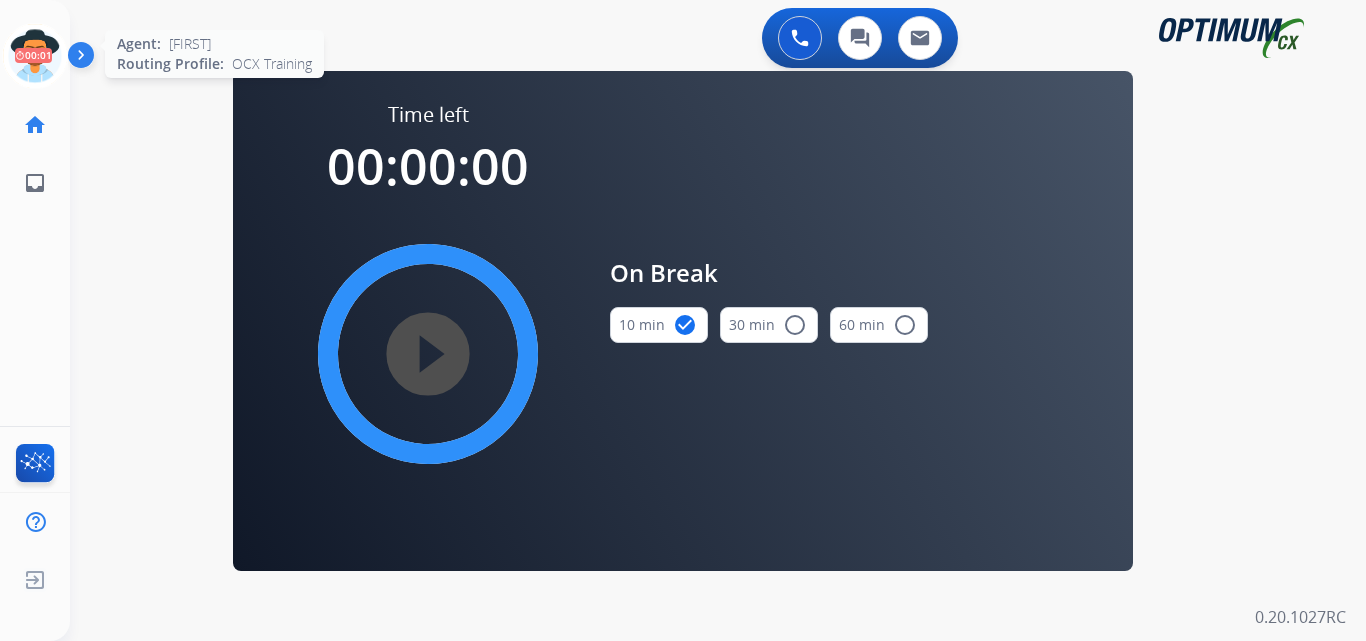 click 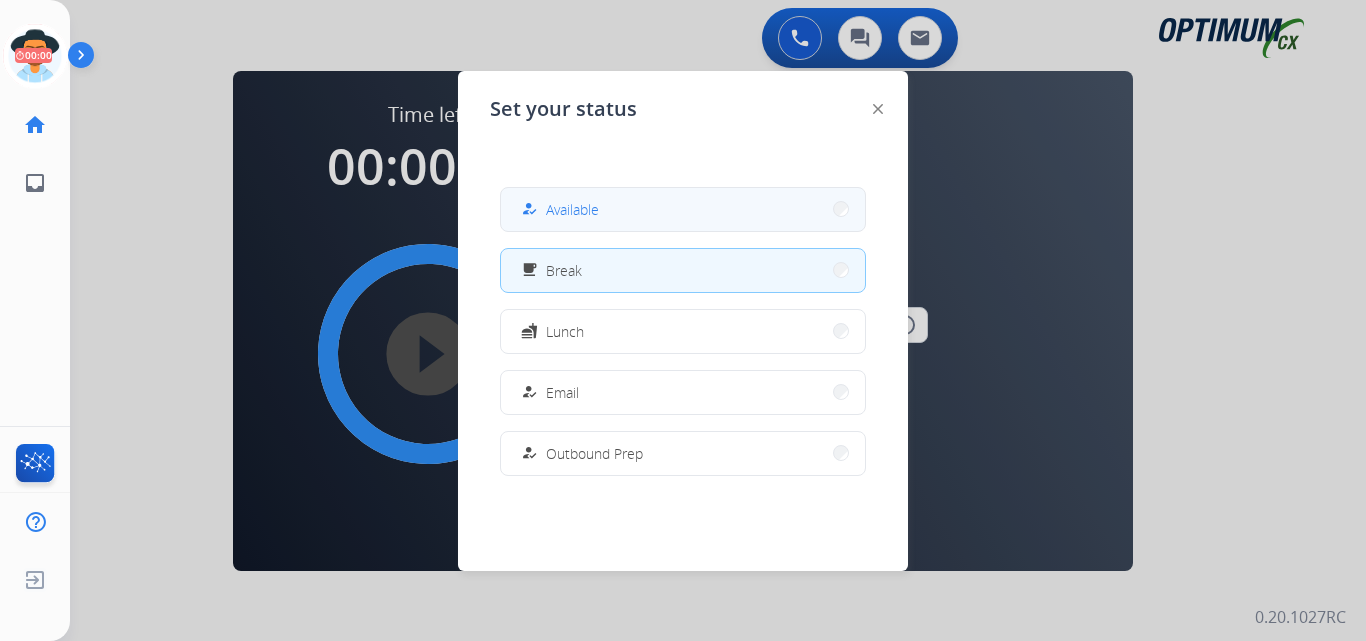 click on "how_to_reg Available" at bounding box center (683, 209) 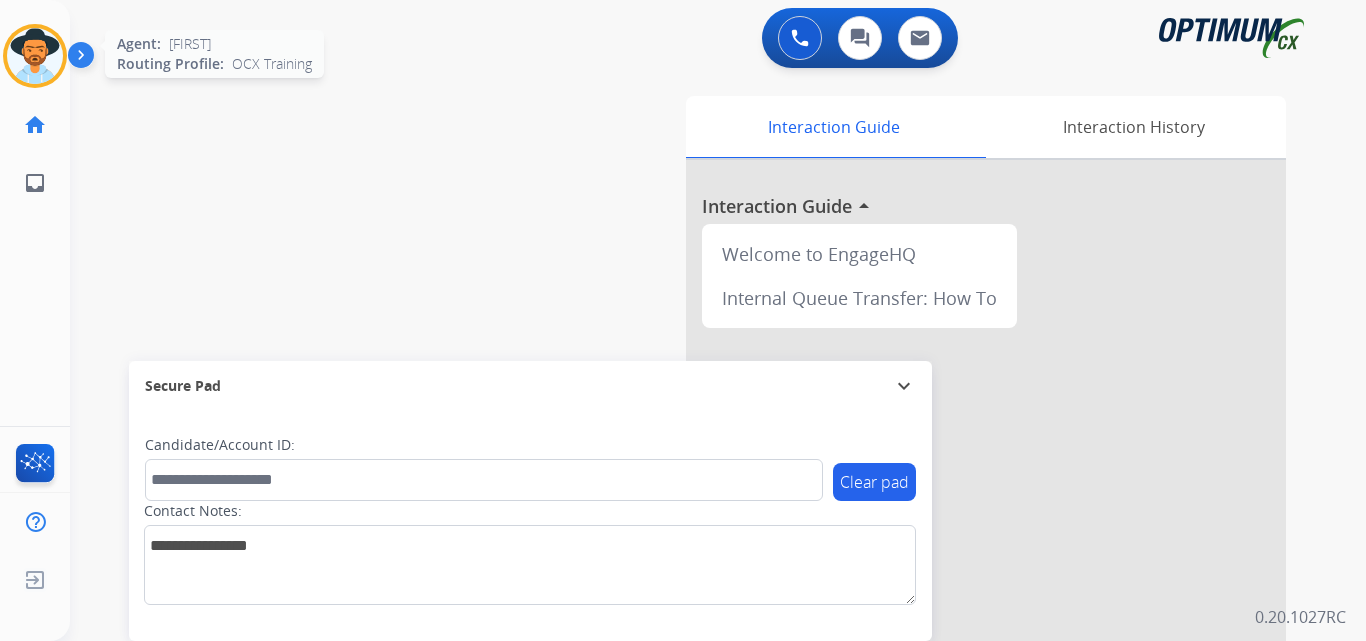 click at bounding box center [35, 56] 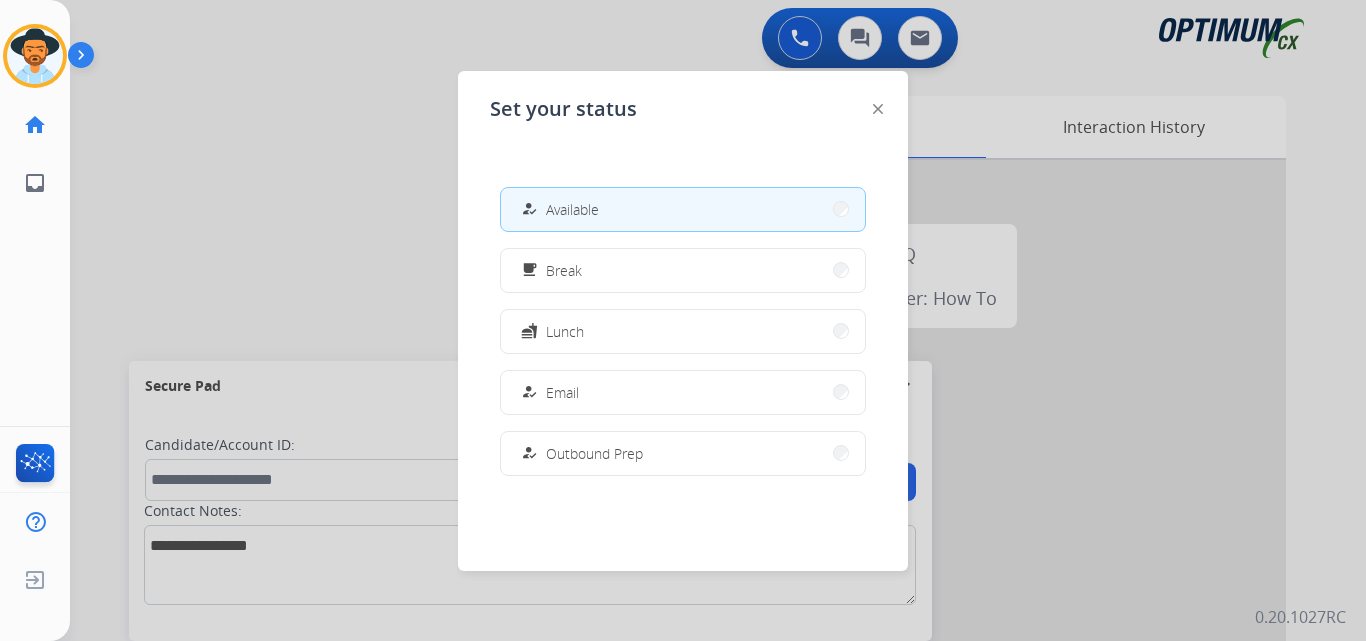 click at bounding box center (683, 320) 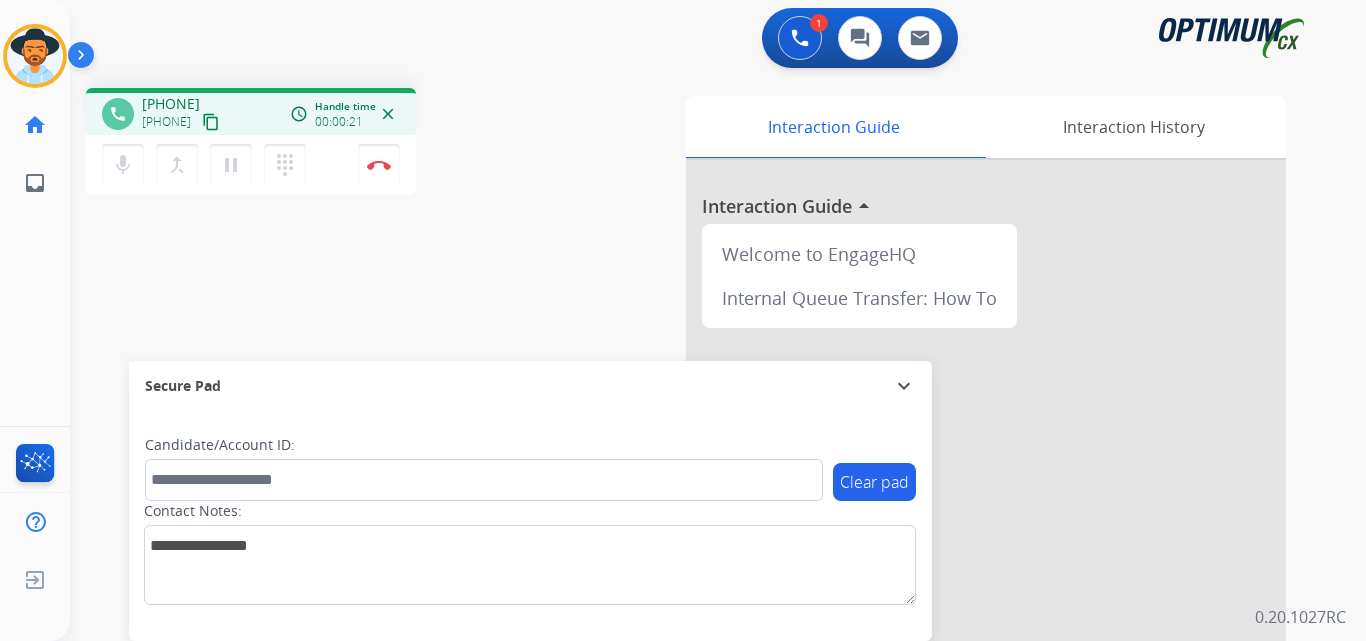 click on "+18019714322" at bounding box center (171, 104) 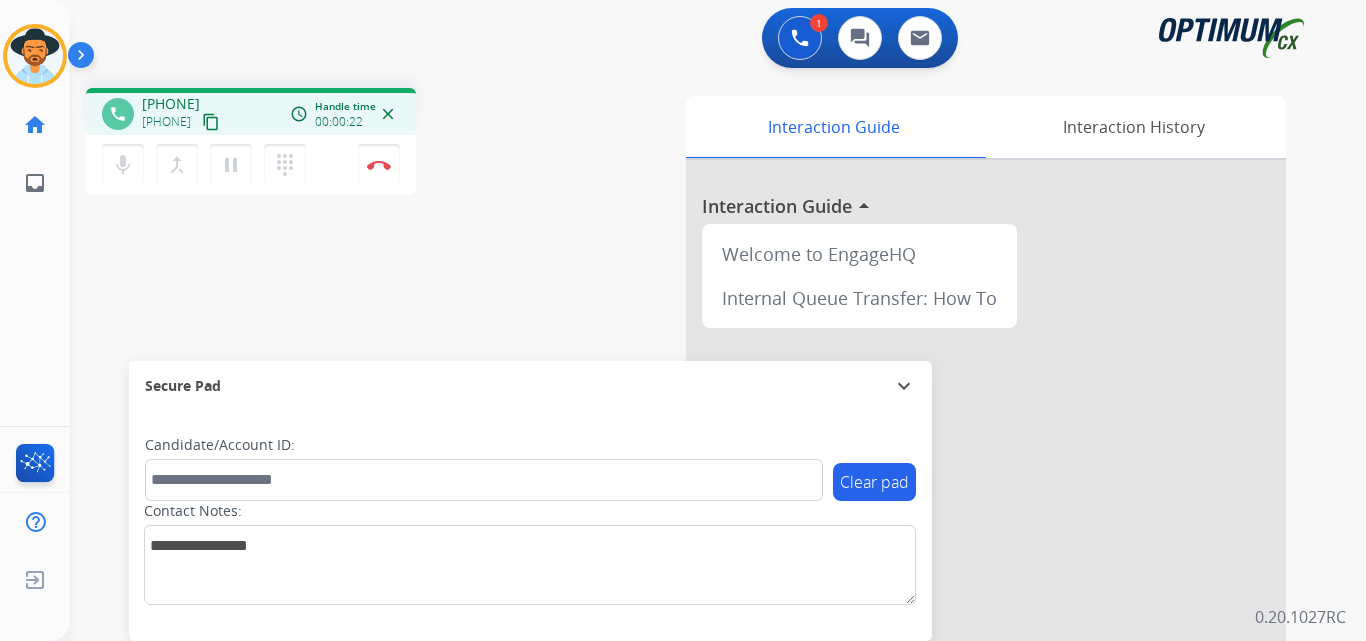 click on "+18019714322" at bounding box center (171, 104) 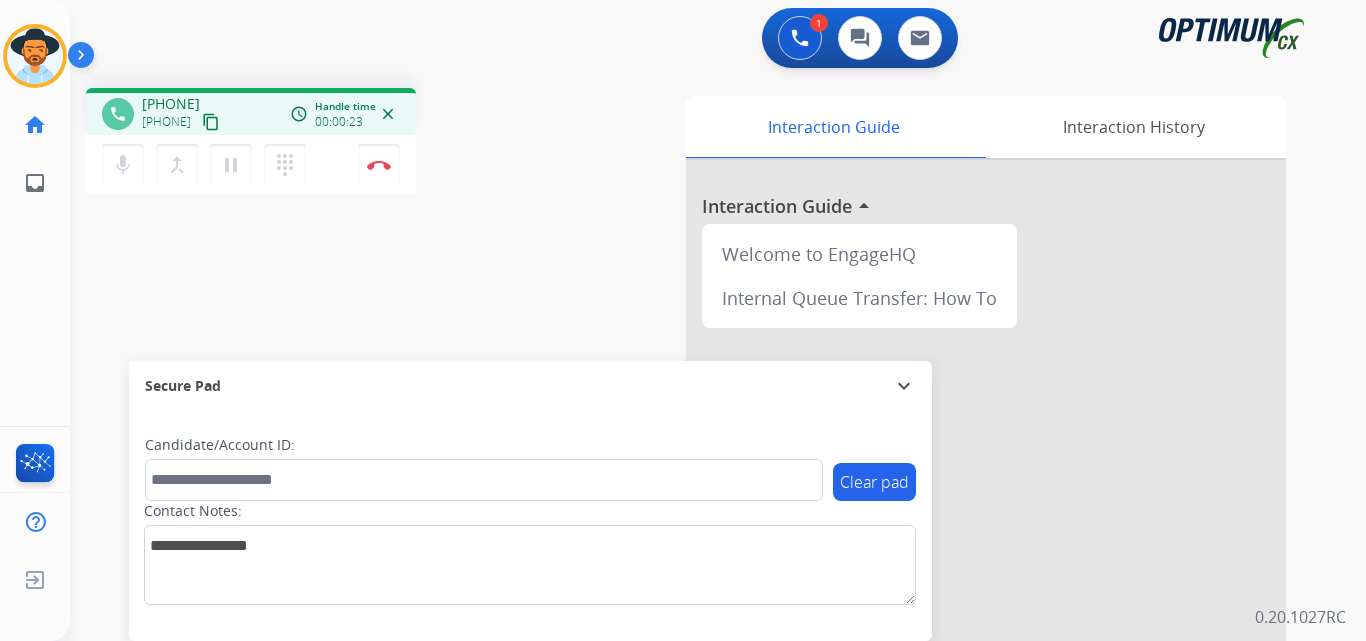 copy on "18019714322" 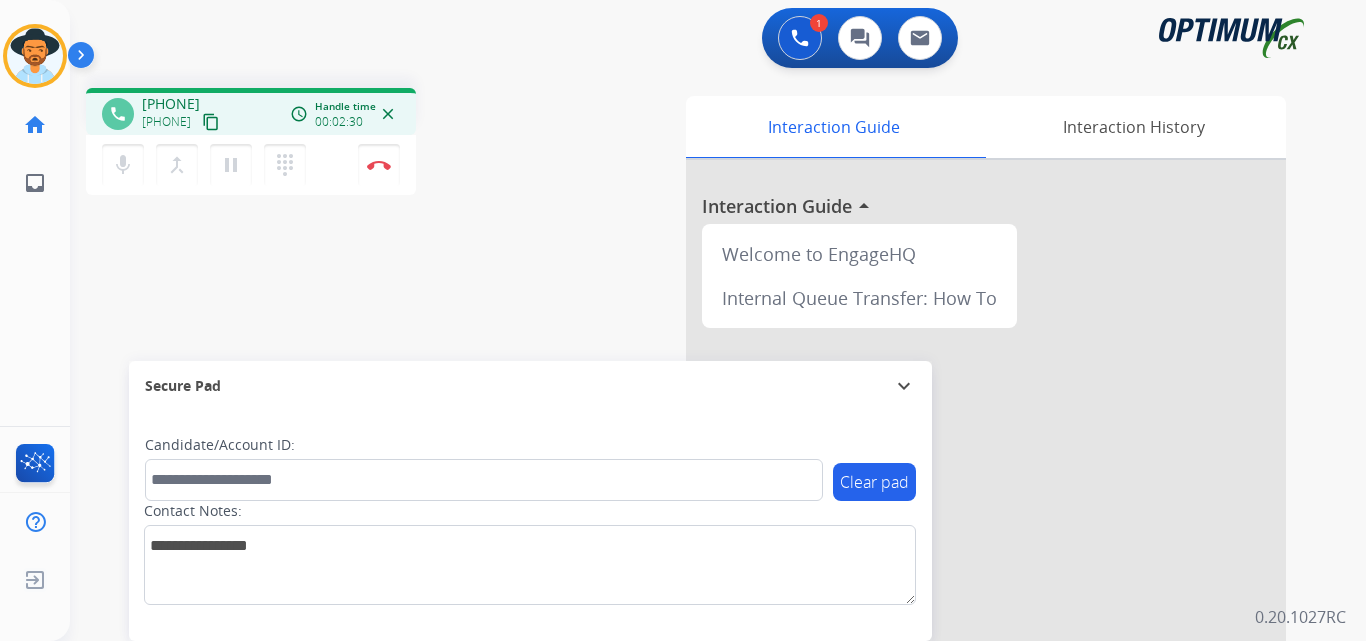 click on "+18019714322" at bounding box center [171, 104] 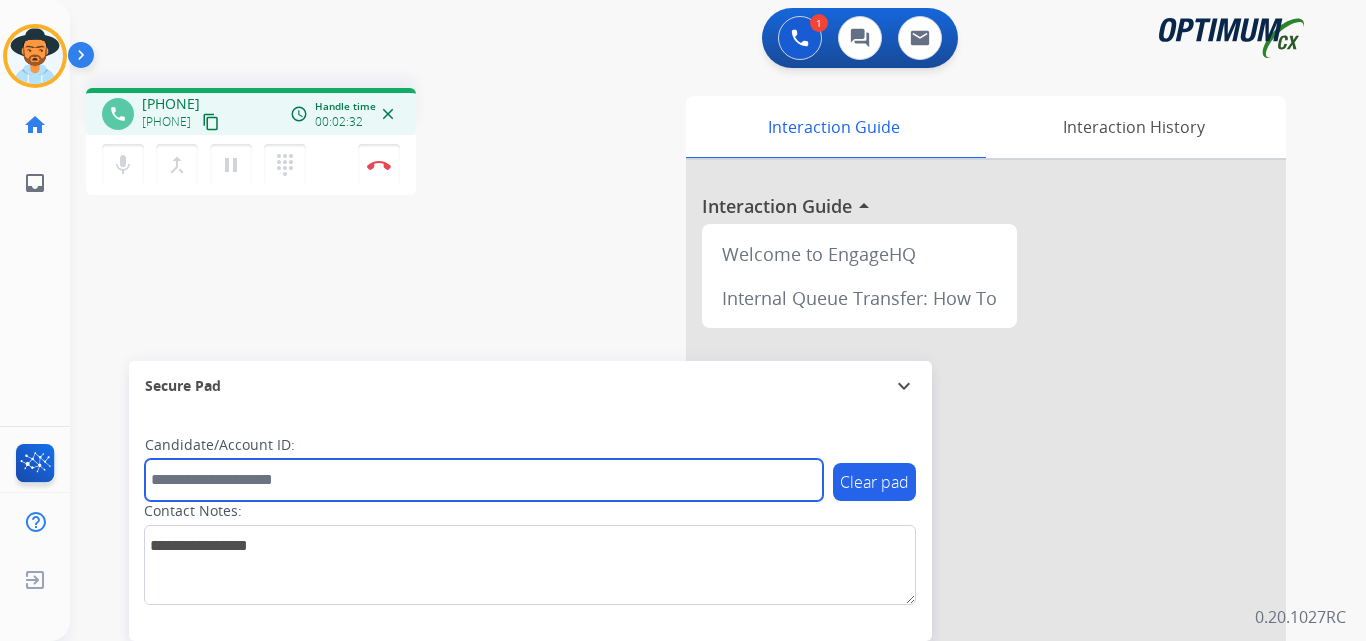 click at bounding box center [484, 480] 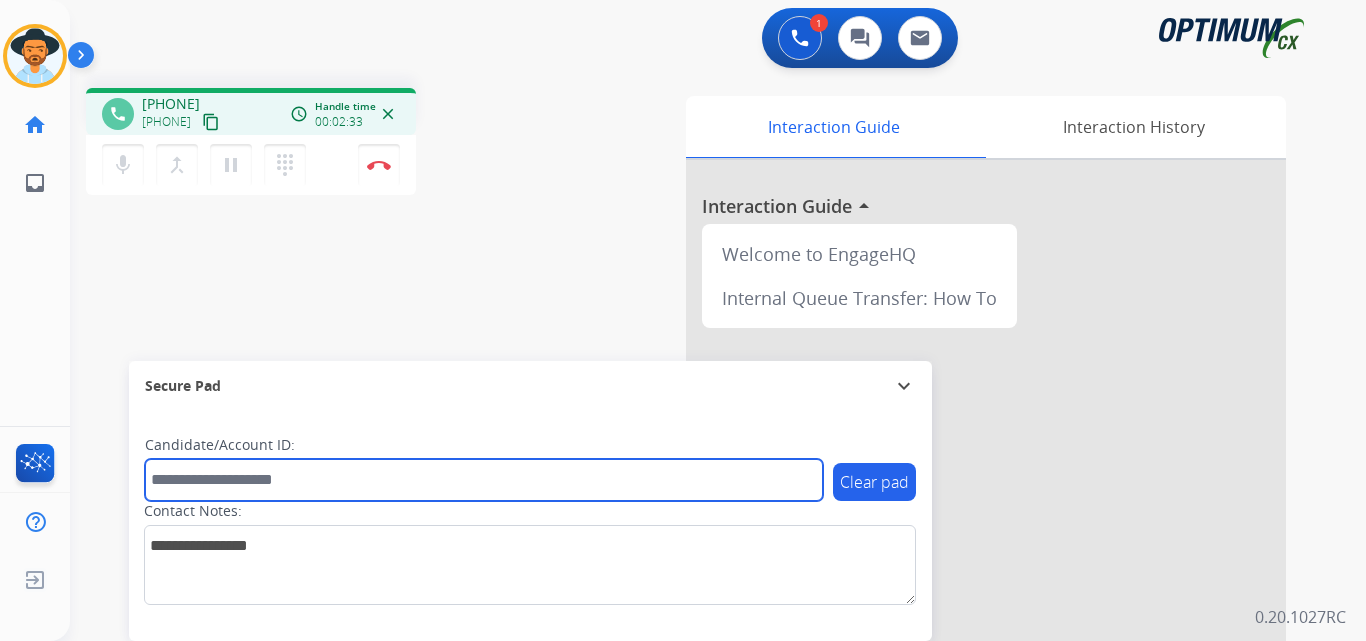 paste on "**********" 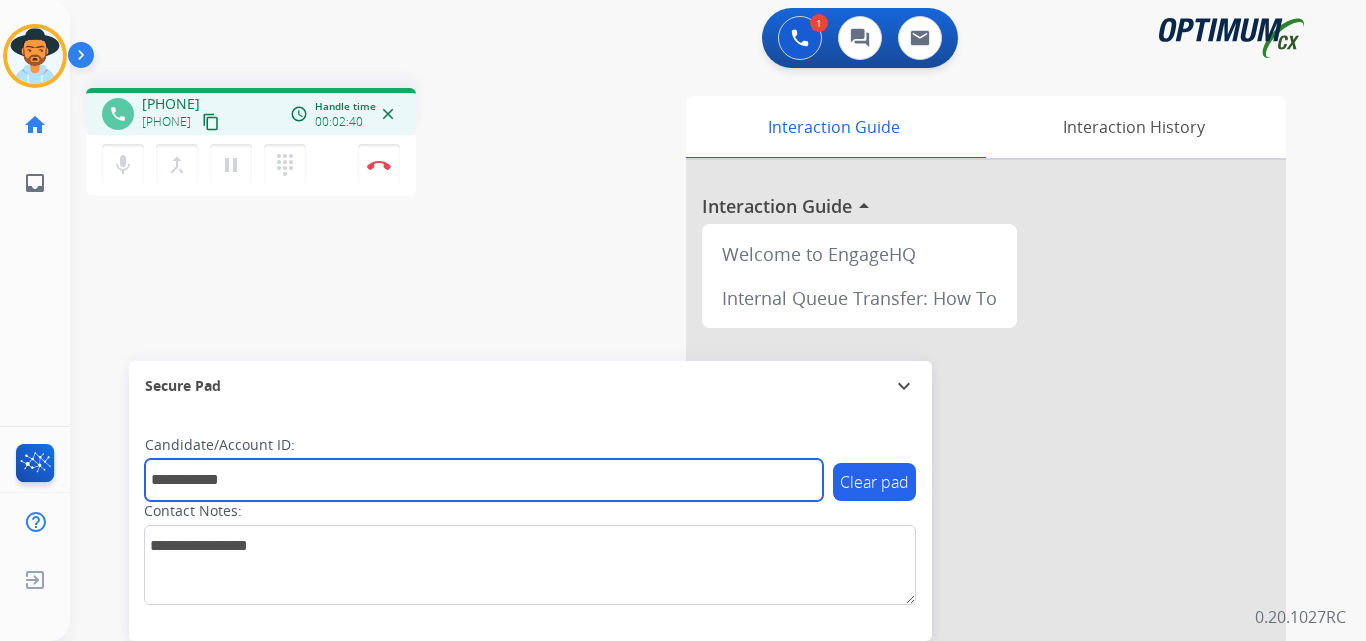 type on "**********" 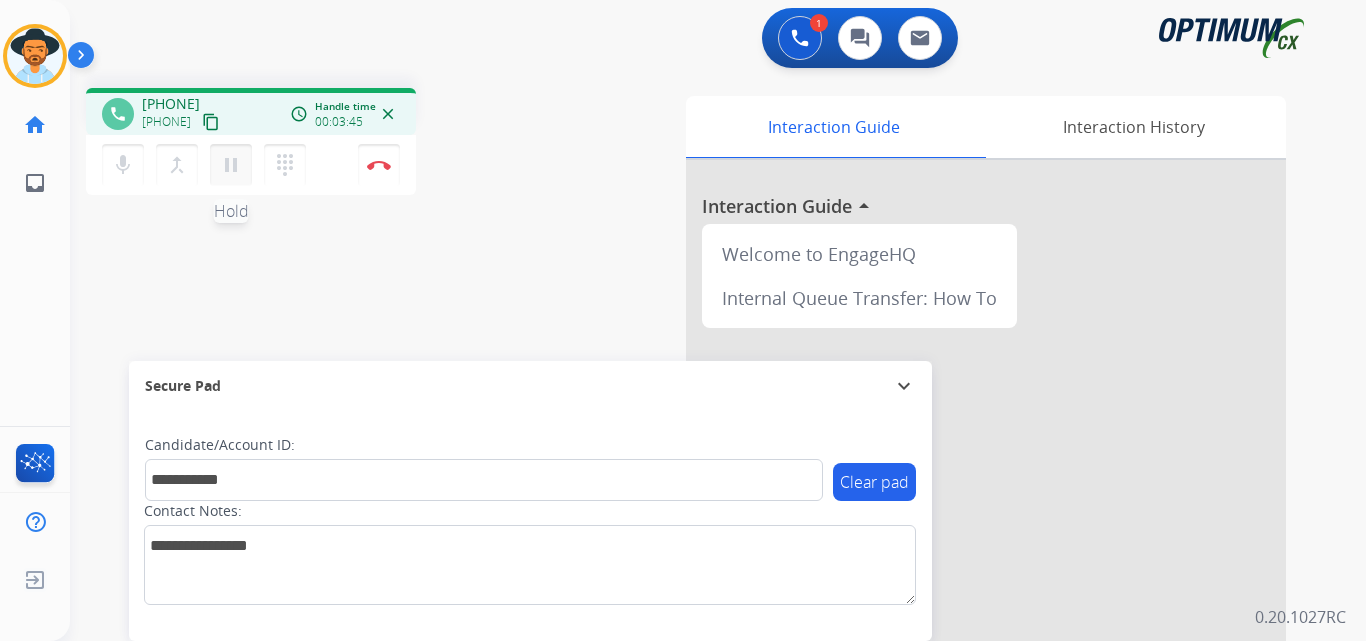 click on "pause" at bounding box center [231, 165] 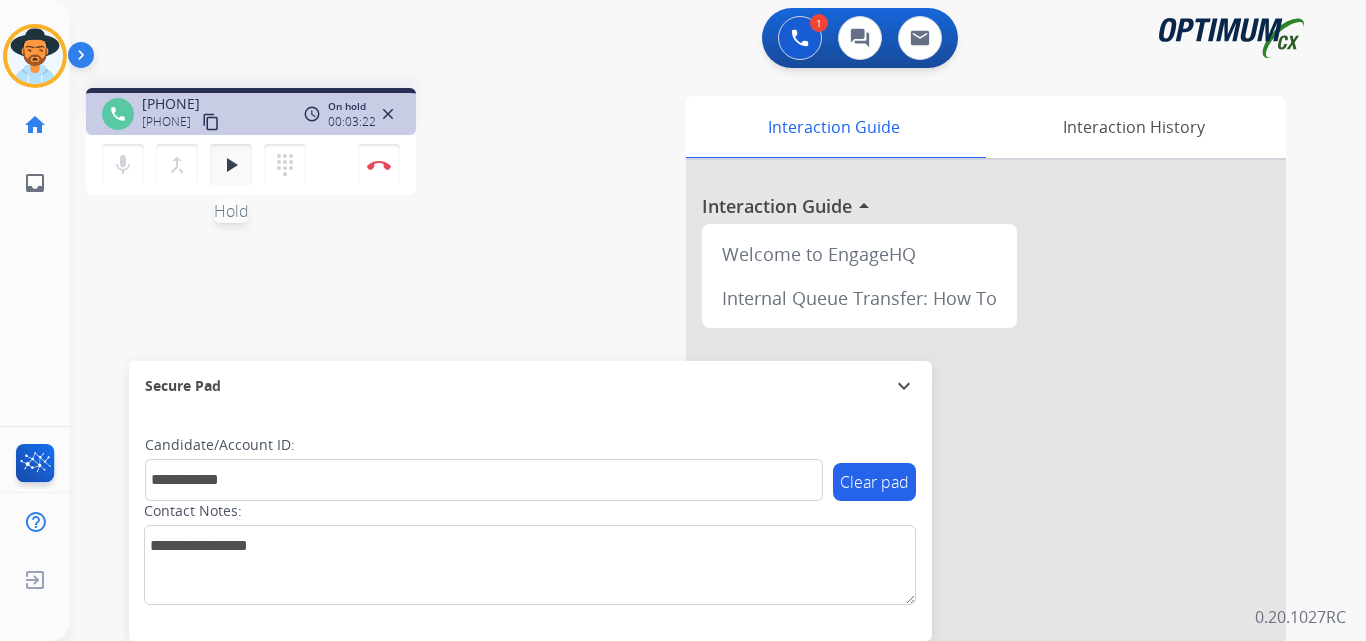 click on "play_arrow" at bounding box center [231, 165] 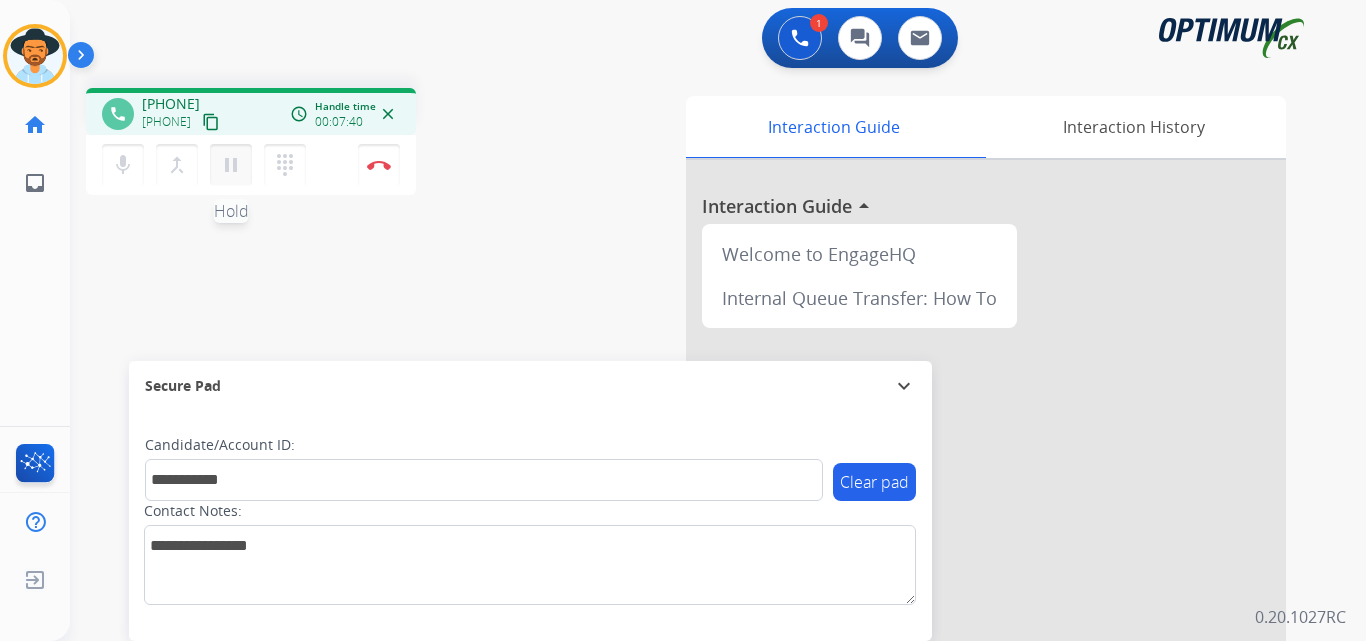 click on "pause" at bounding box center [231, 165] 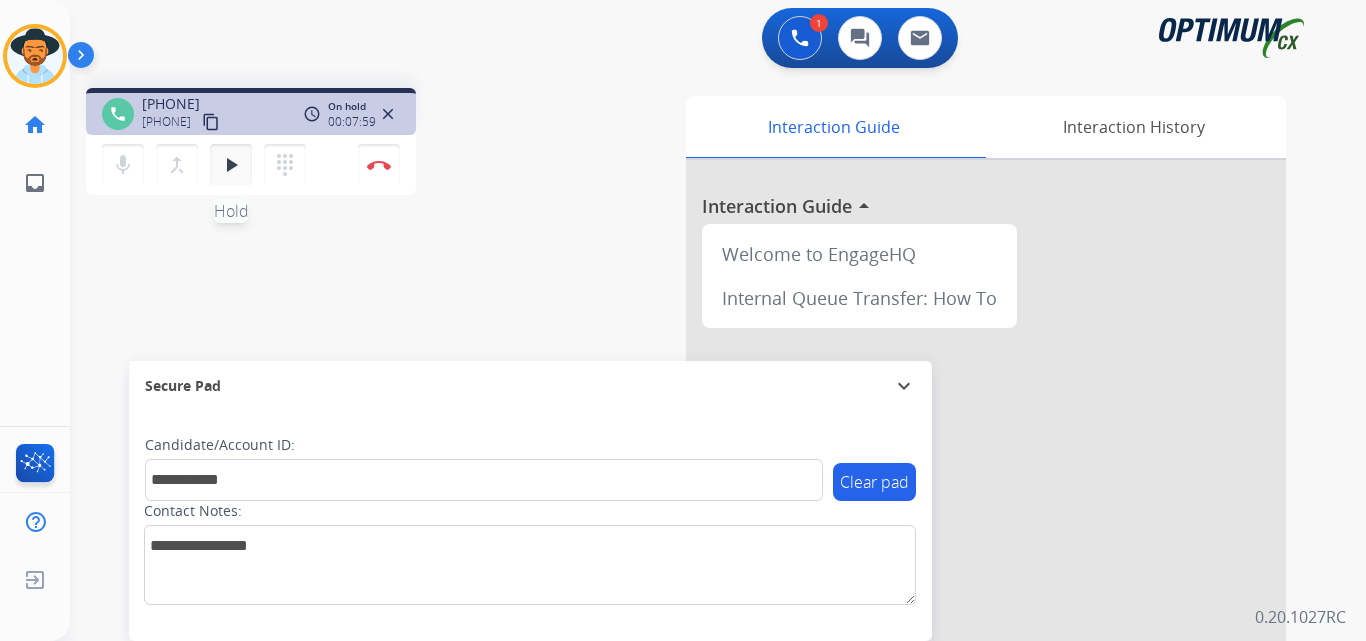 click on "play_arrow" at bounding box center [231, 165] 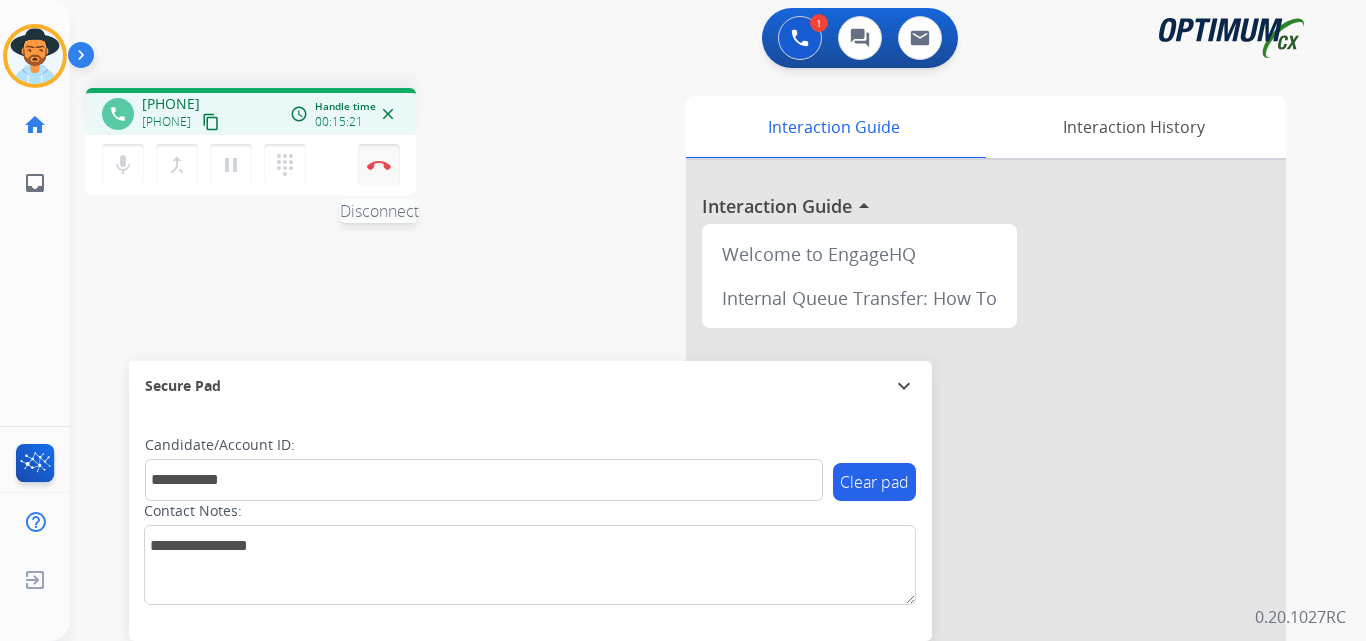 click on "Disconnect" at bounding box center [379, 165] 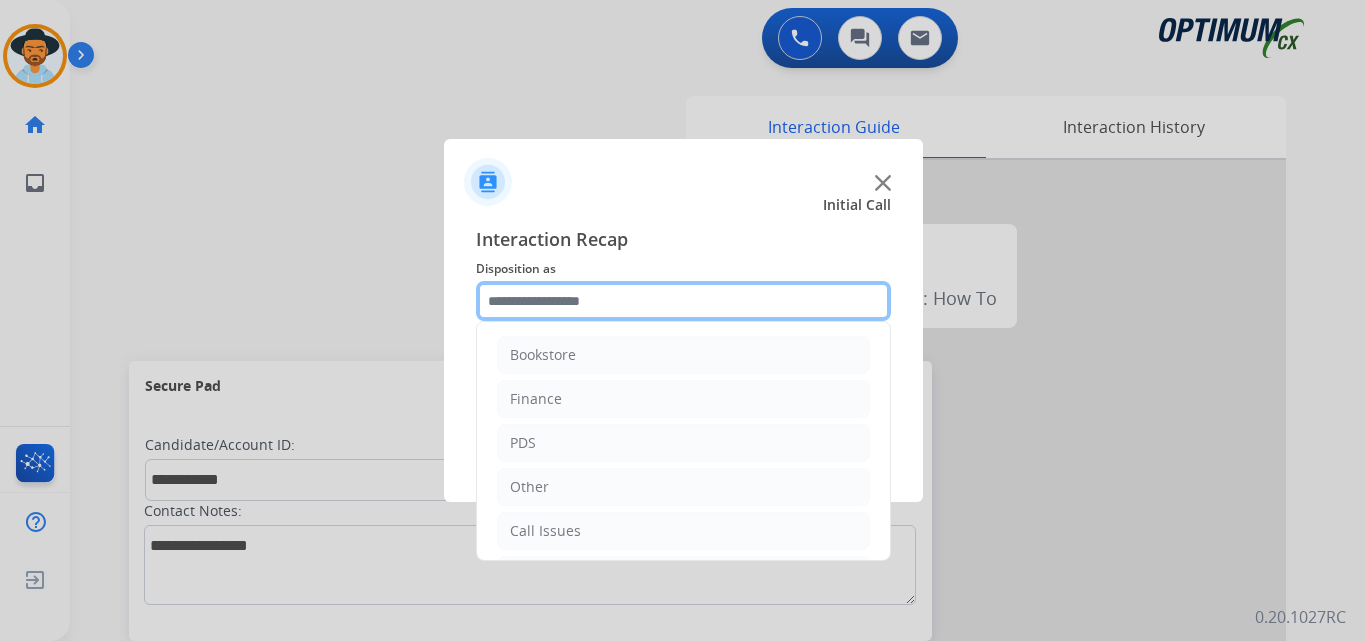 click 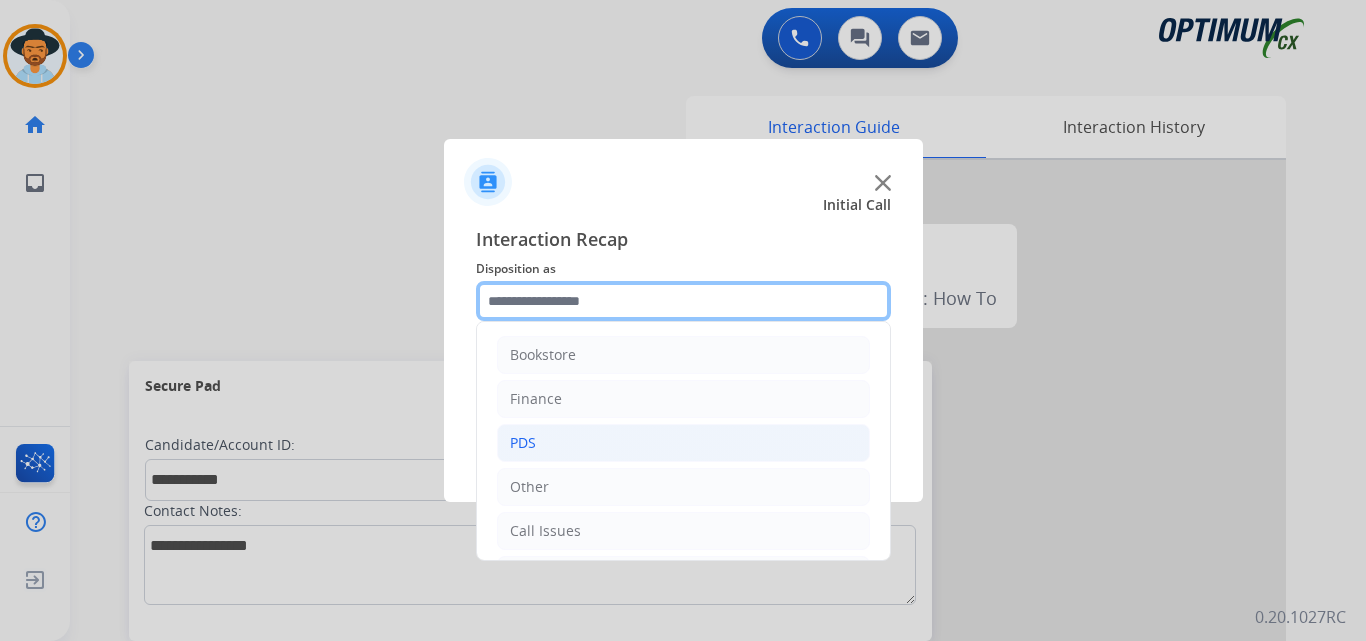 scroll, scrollTop: 136, scrollLeft: 0, axis: vertical 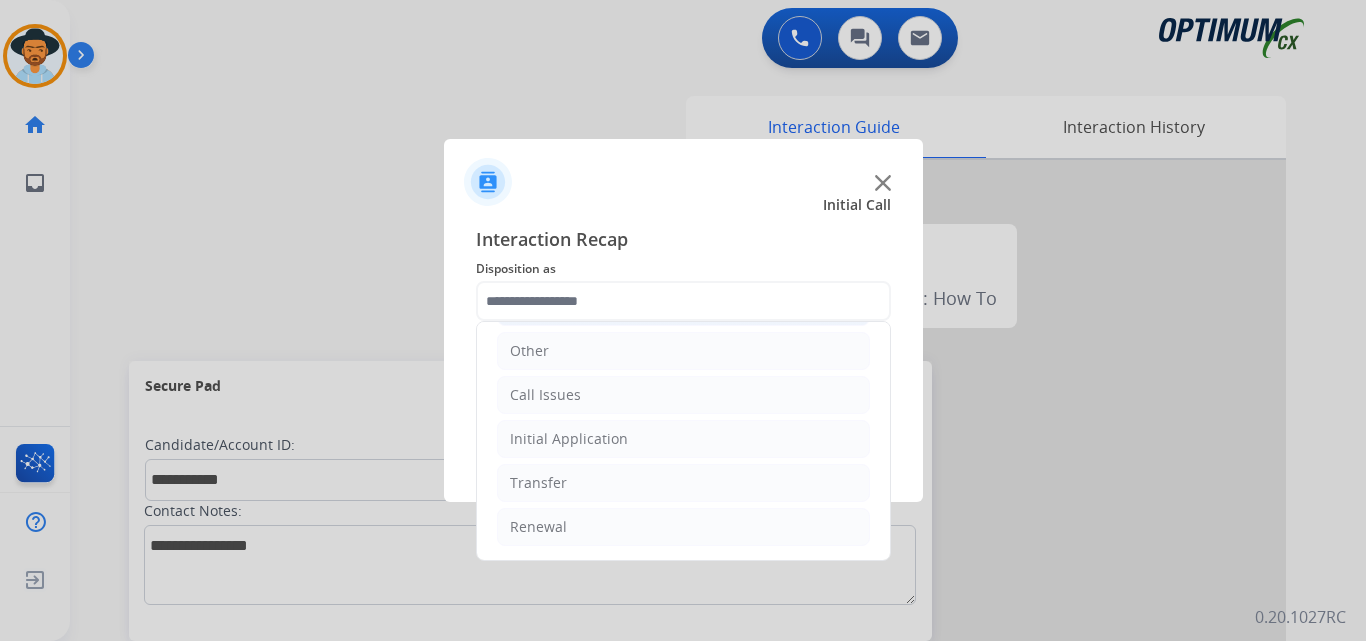 click on "Initial Application" 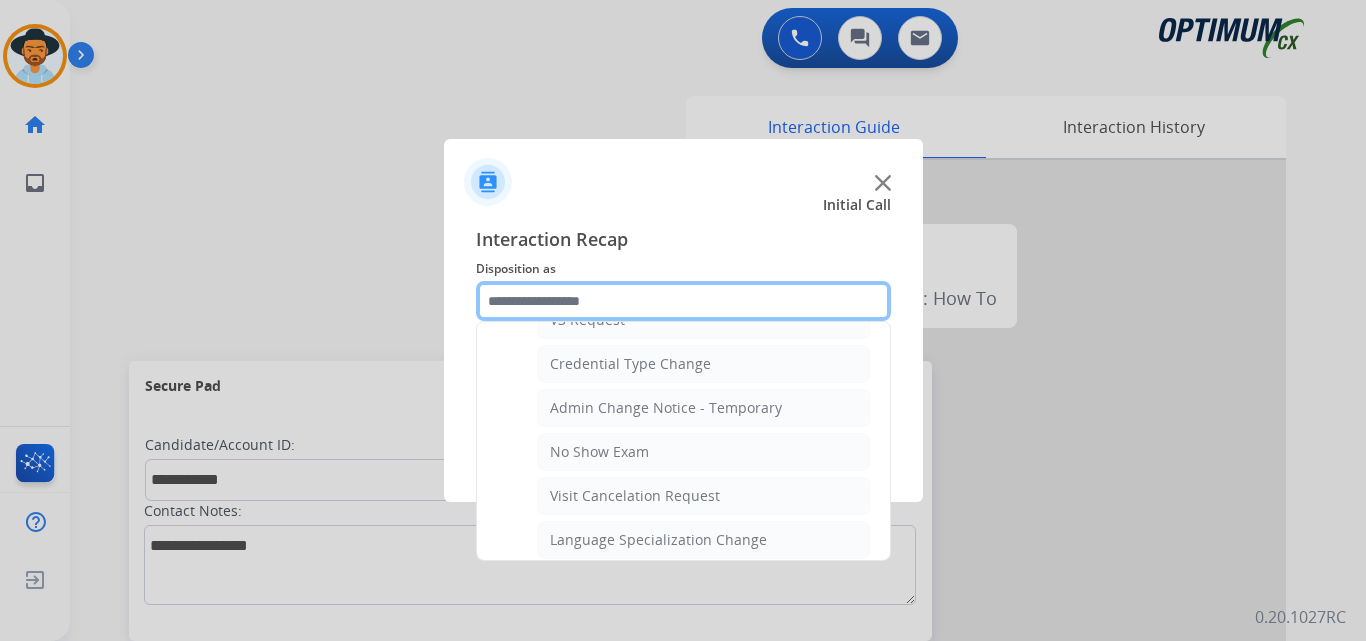 scroll, scrollTop: 1136, scrollLeft: 0, axis: vertical 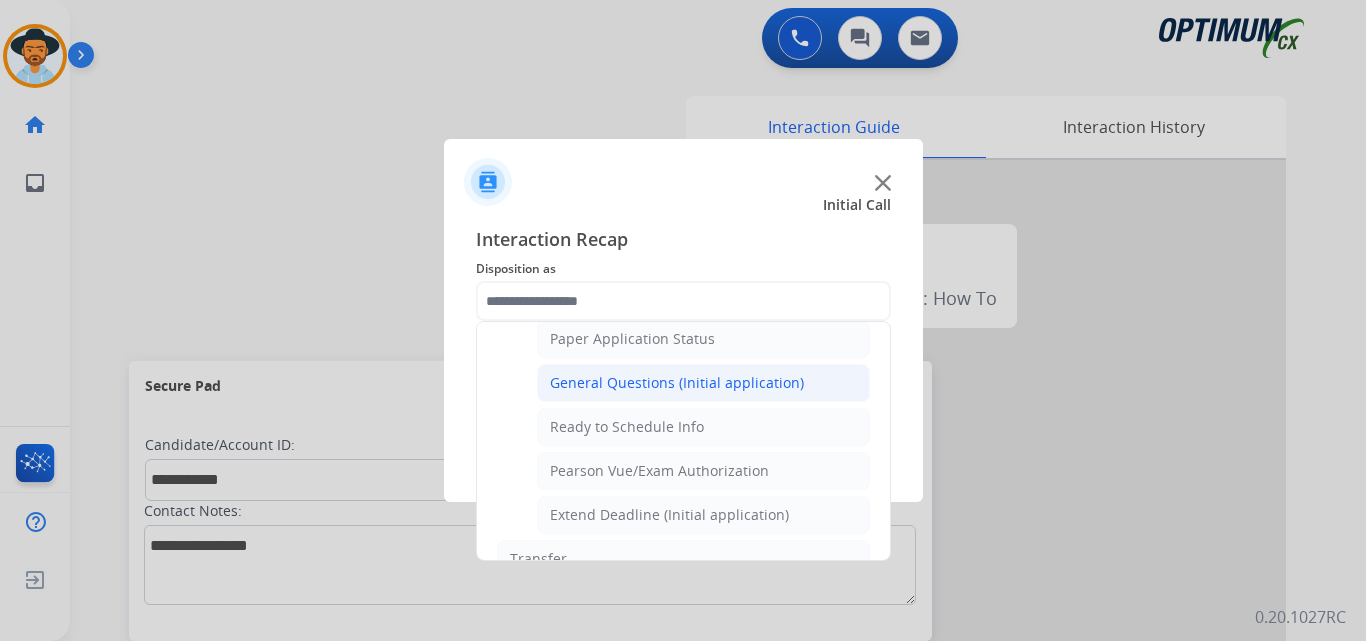 click on "General Questions (Initial application)" 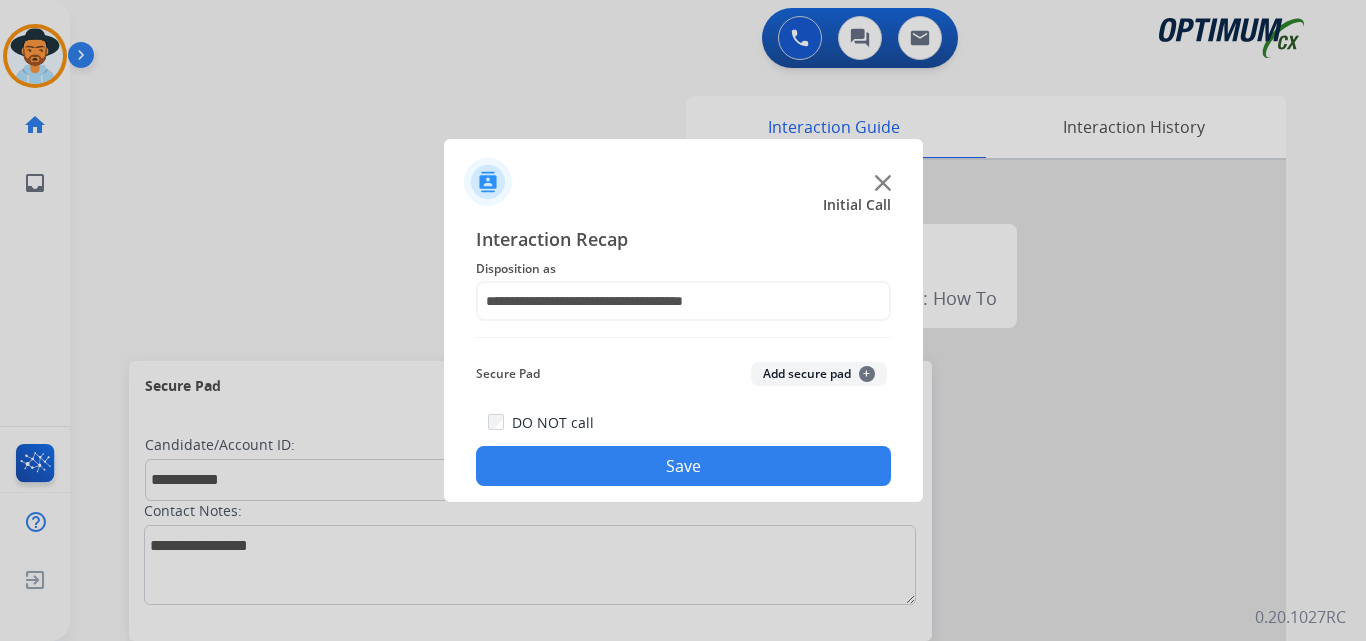click on "Save" 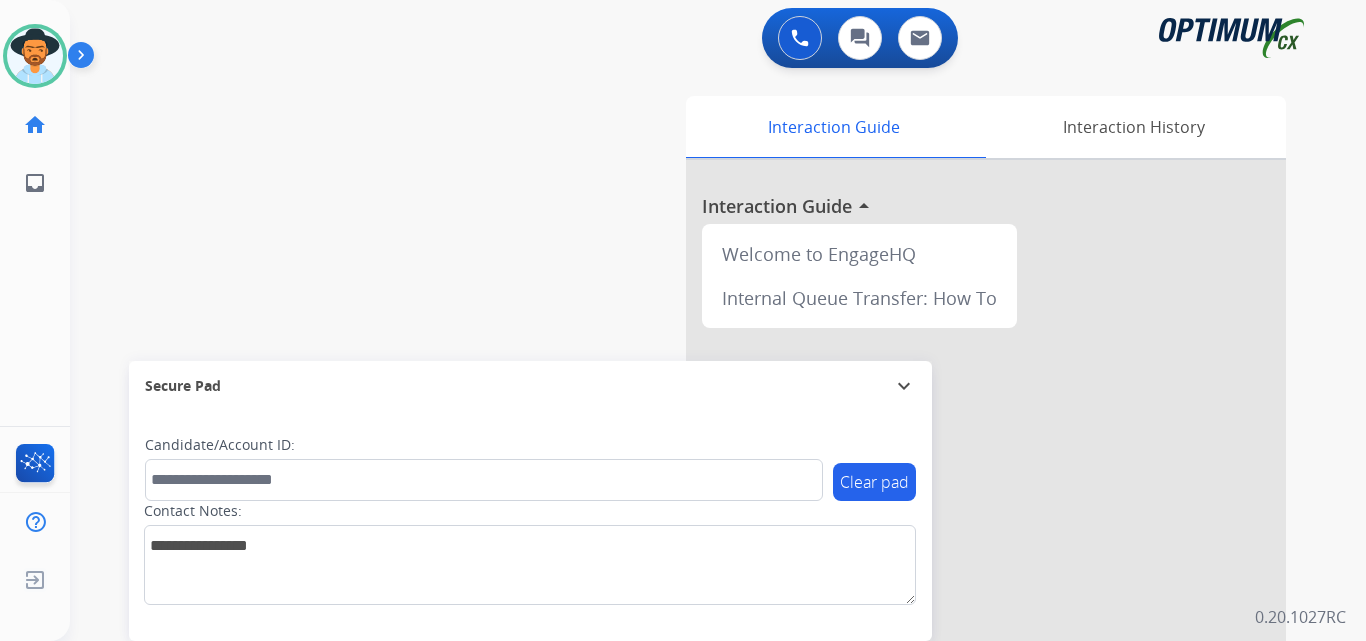 click on "0 Voice Interactions  0  Chat Interactions   0  Email Interactions" at bounding box center [706, 40] 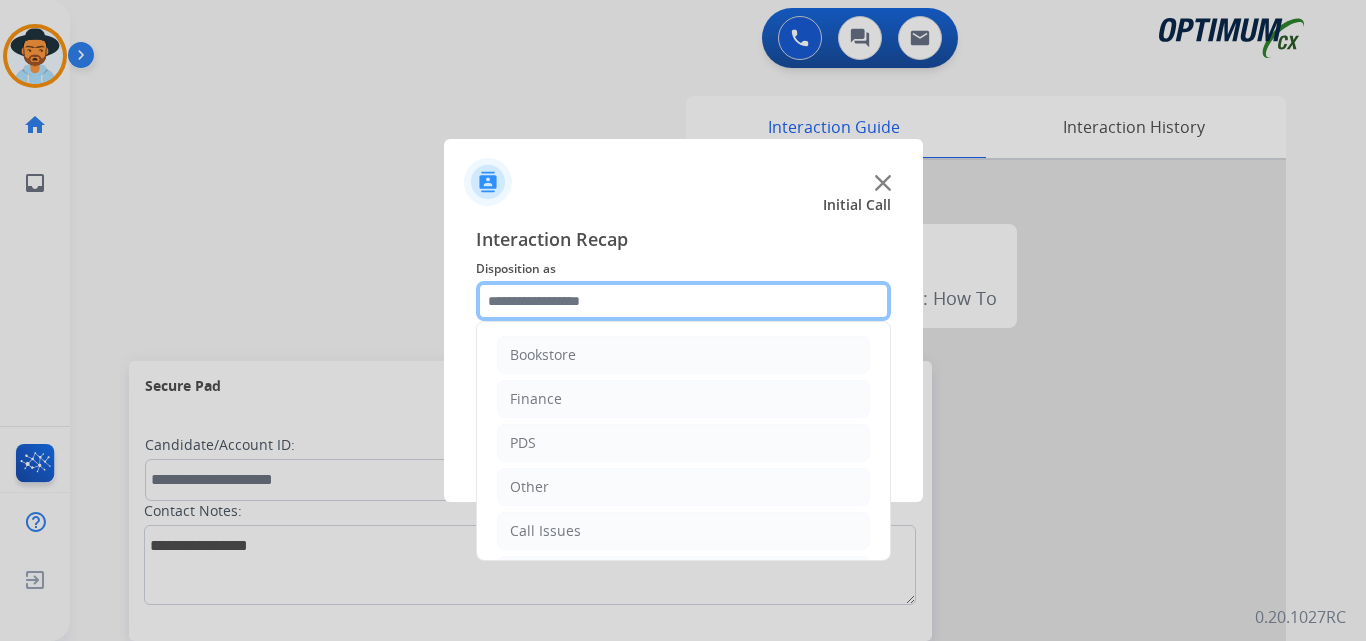 click 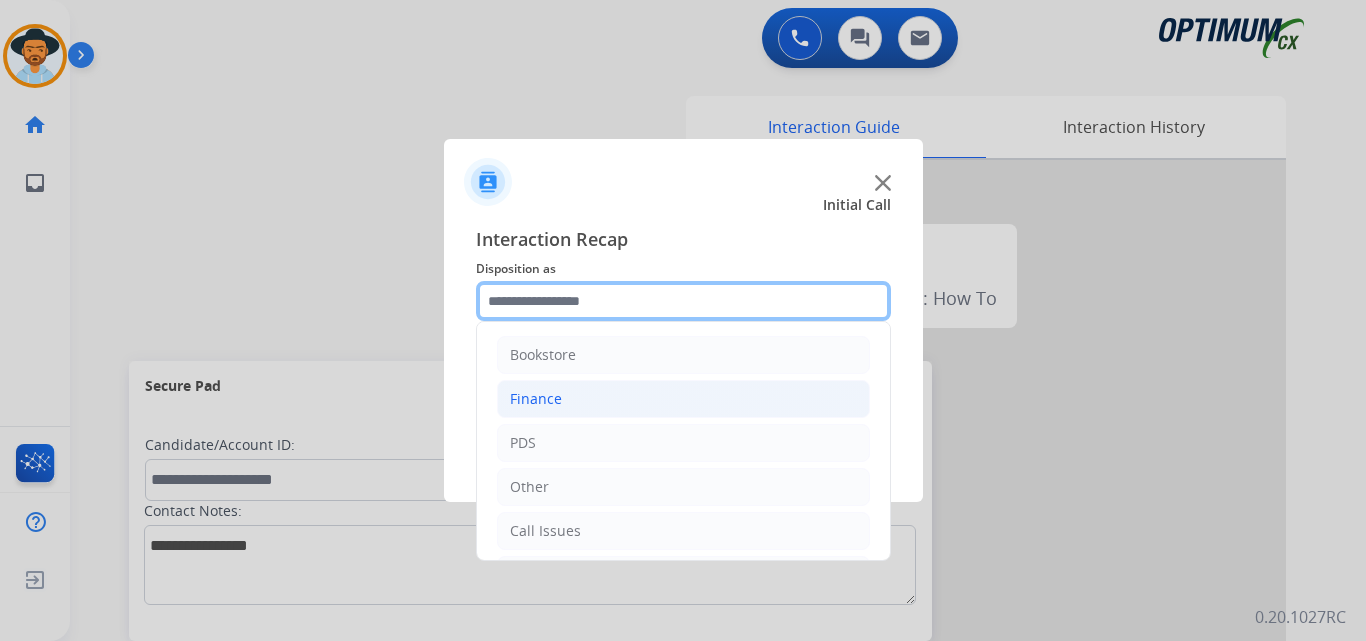 scroll, scrollTop: 136, scrollLeft: 0, axis: vertical 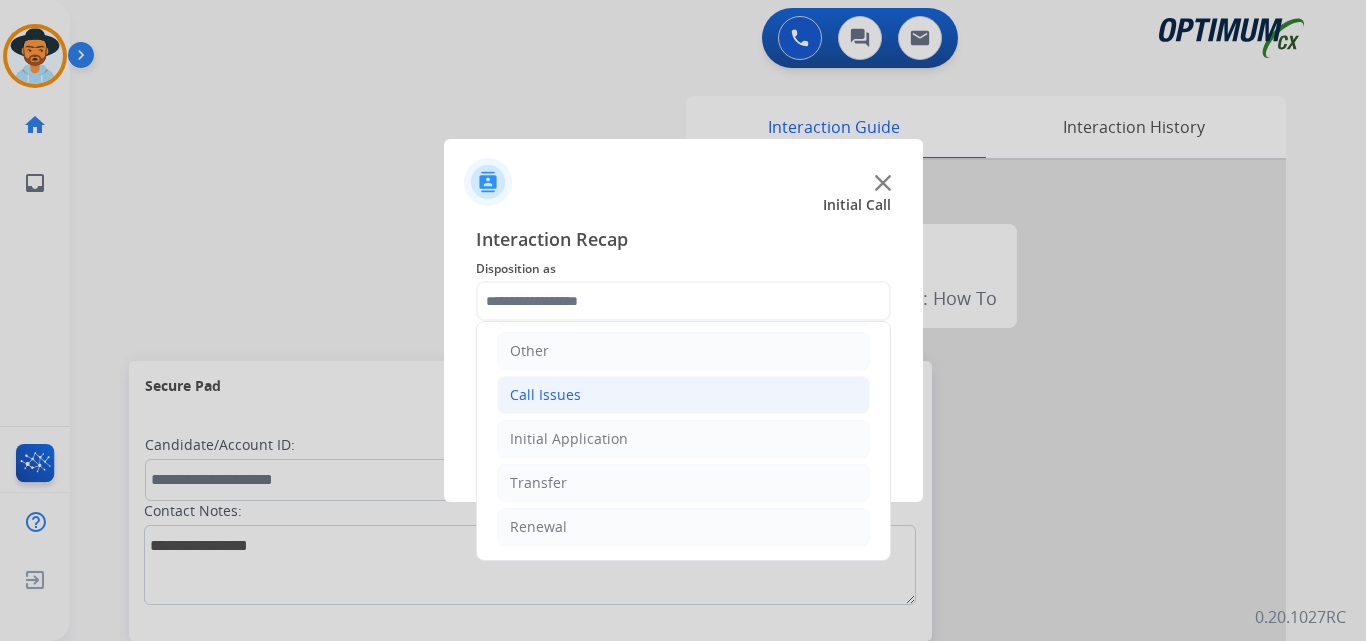 click on "Call Issues" 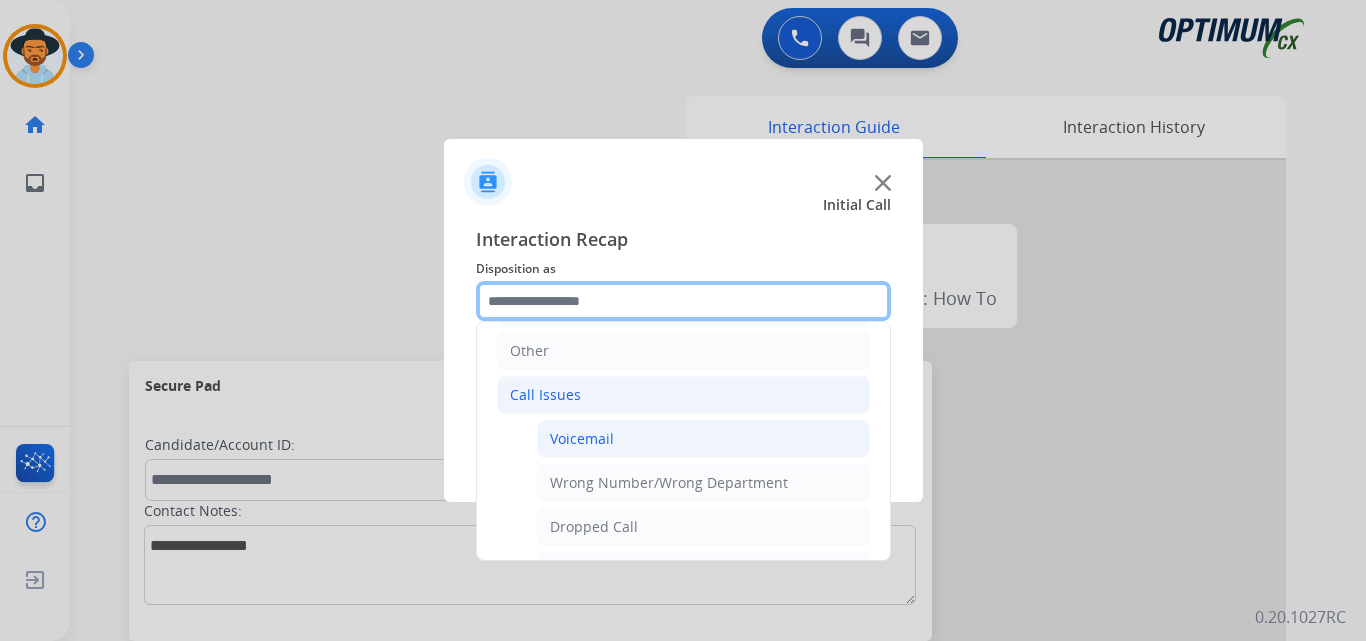 scroll, scrollTop: 356, scrollLeft: 0, axis: vertical 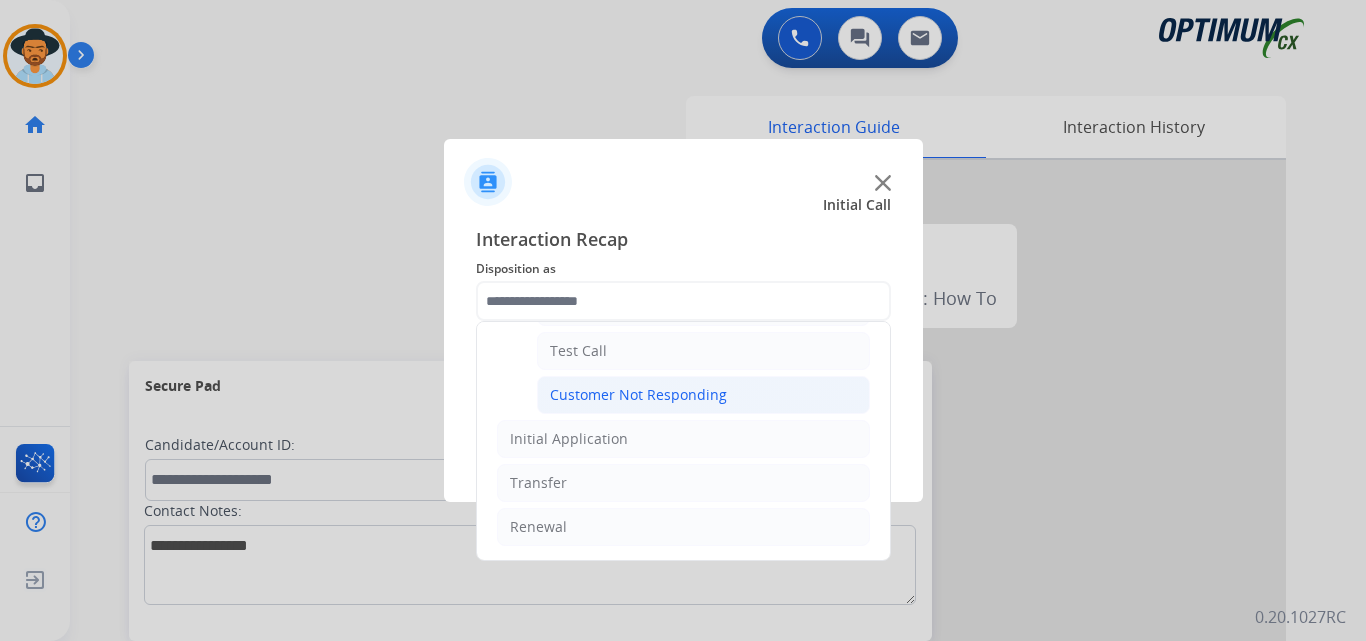 click on "Customer Not Responding" 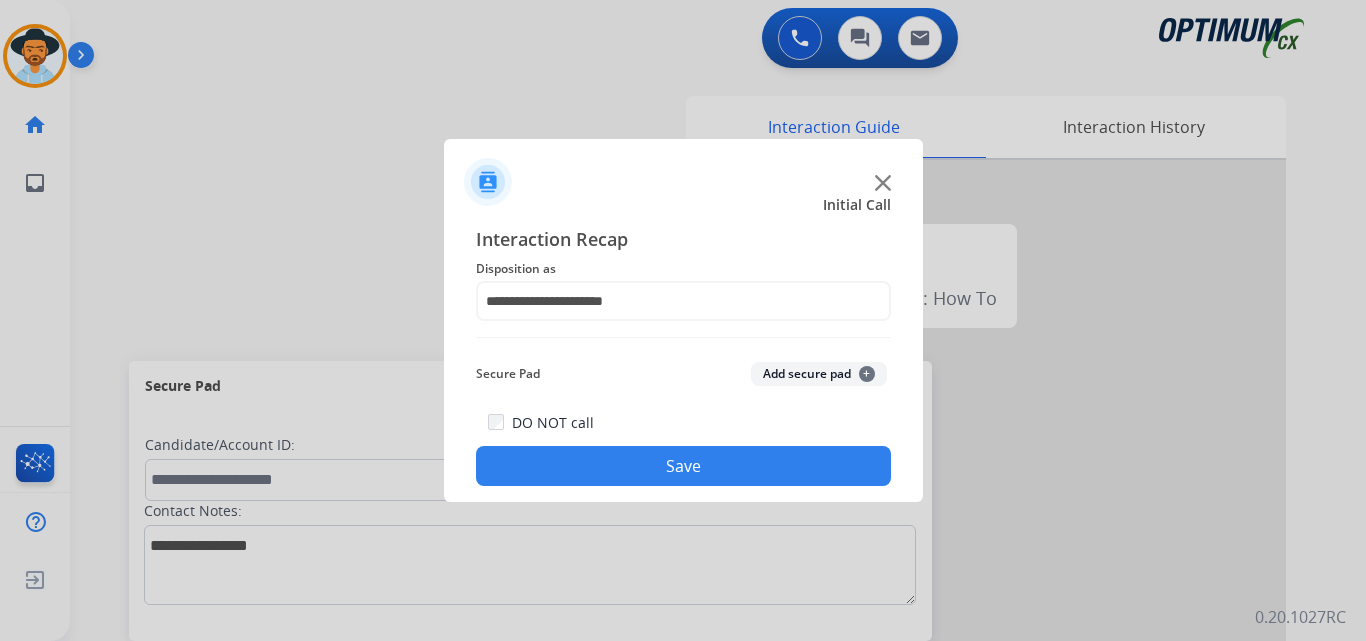click on "Save" 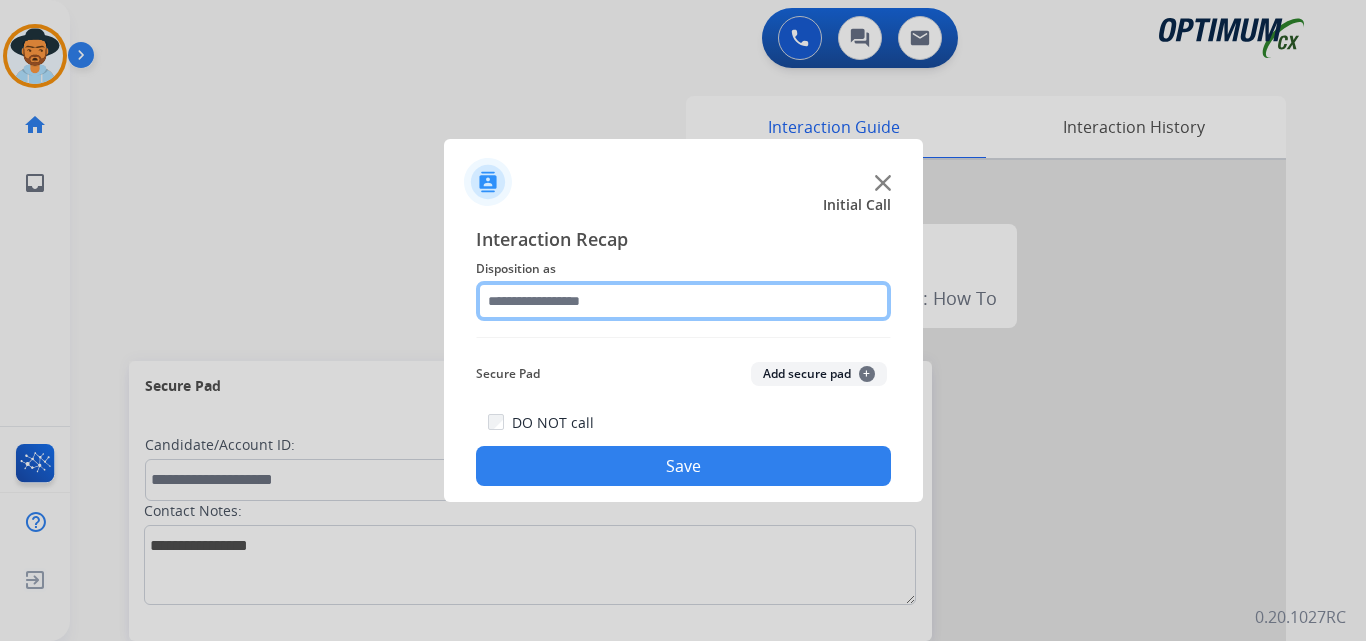click 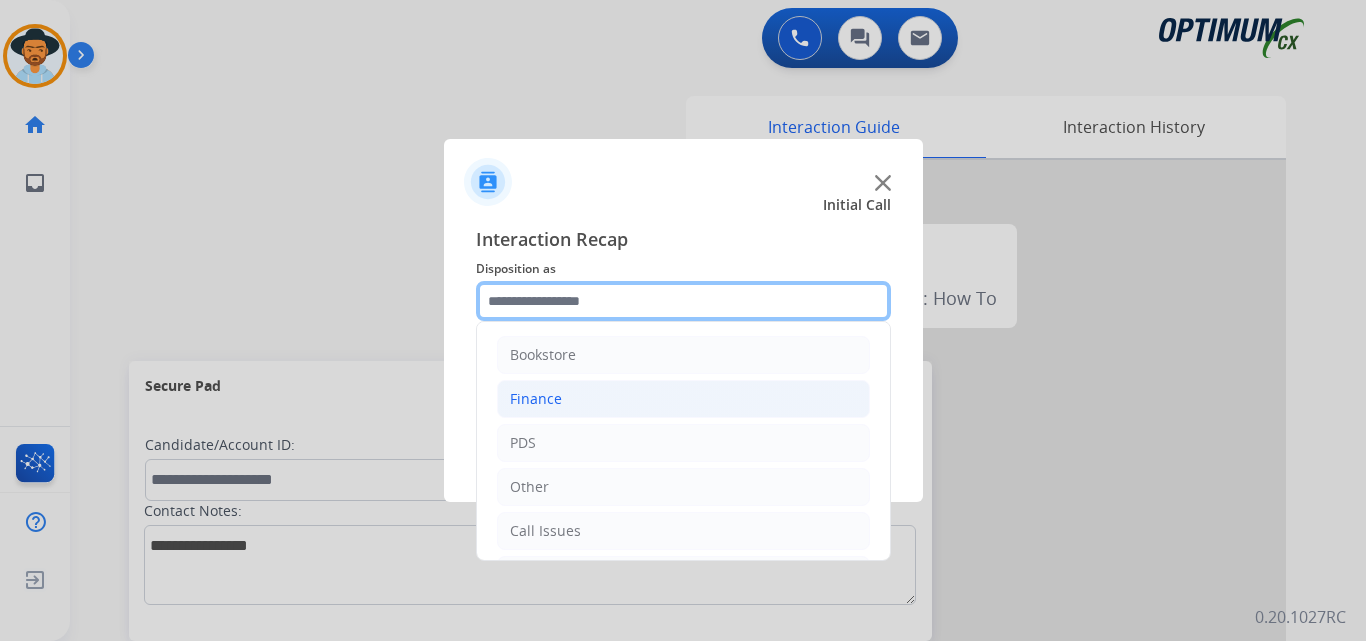 scroll, scrollTop: 136, scrollLeft: 0, axis: vertical 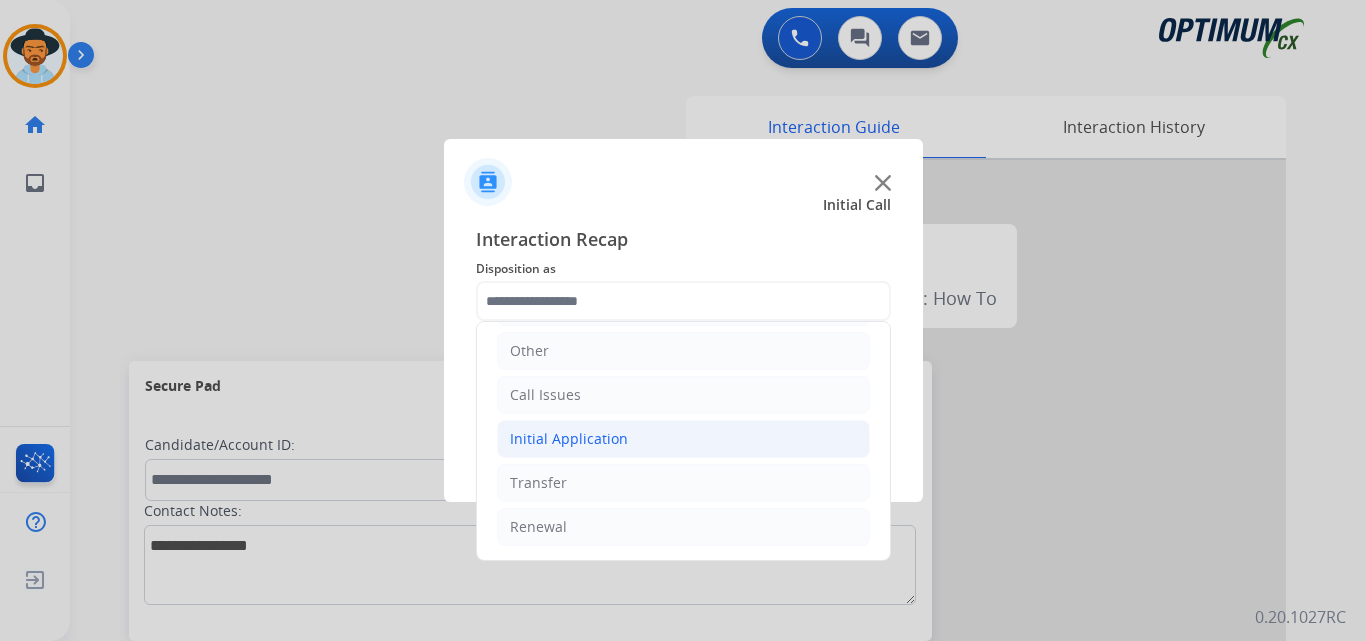 click on "Initial Application" 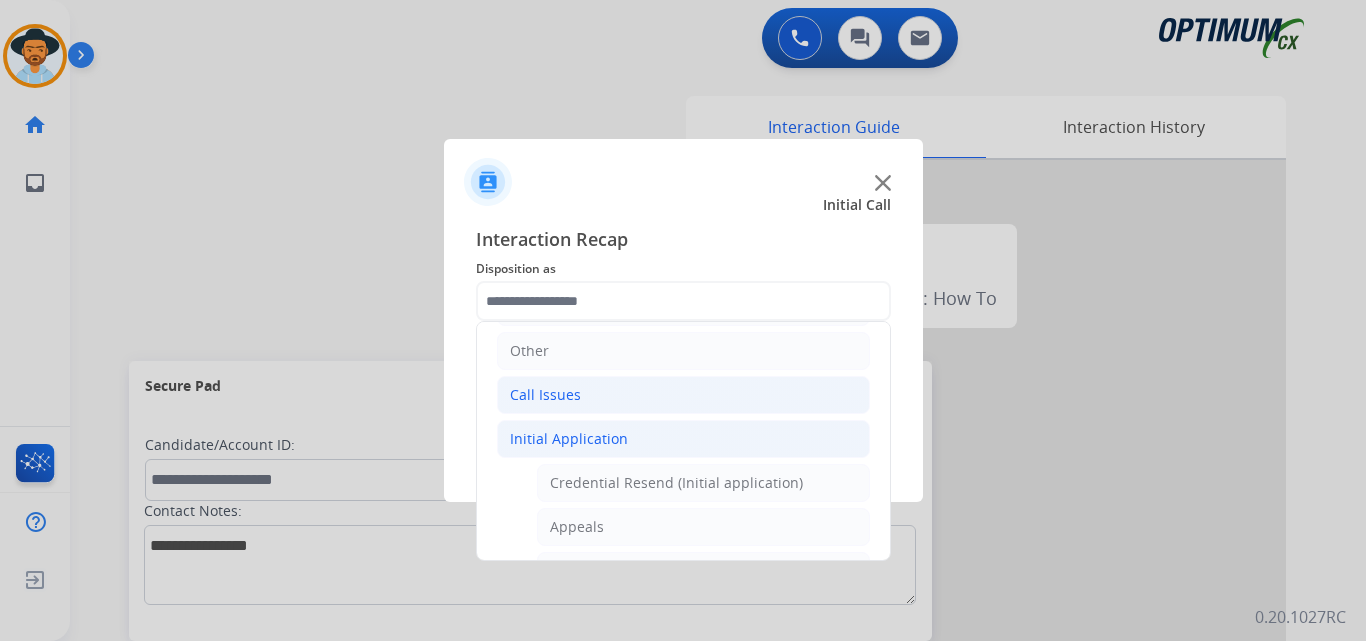 click on "Call Issues" 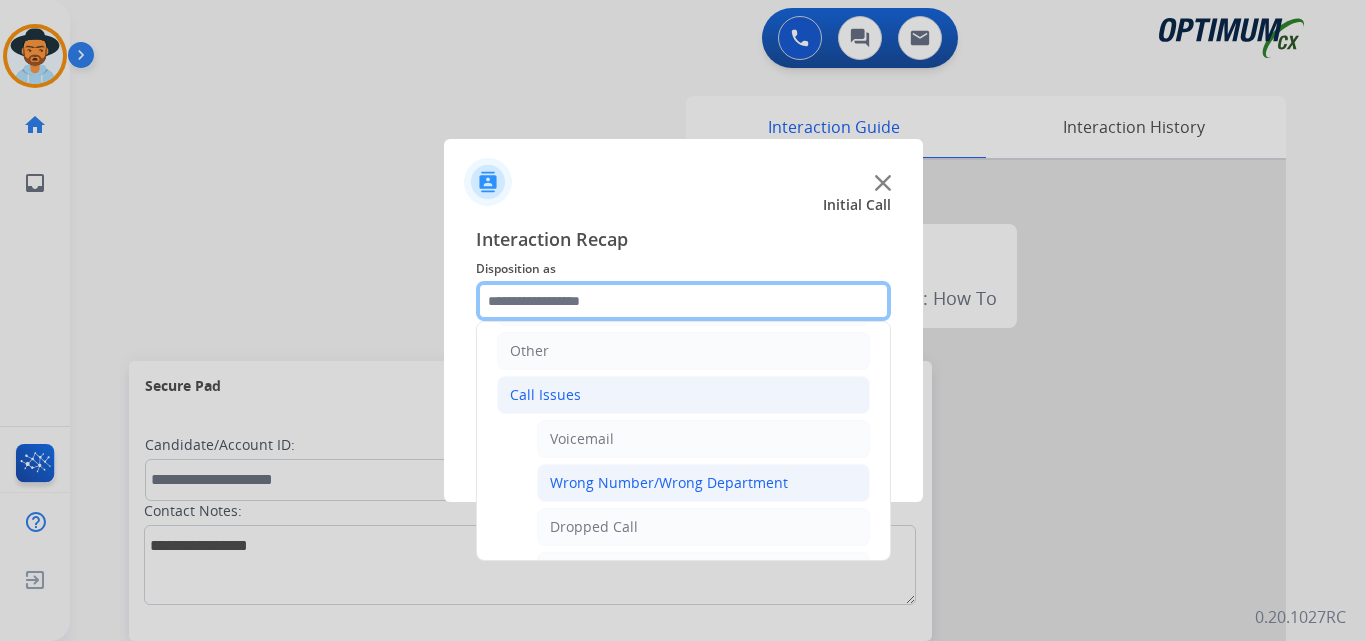 scroll, scrollTop: 356, scrollLeft: 0, axis: vertical 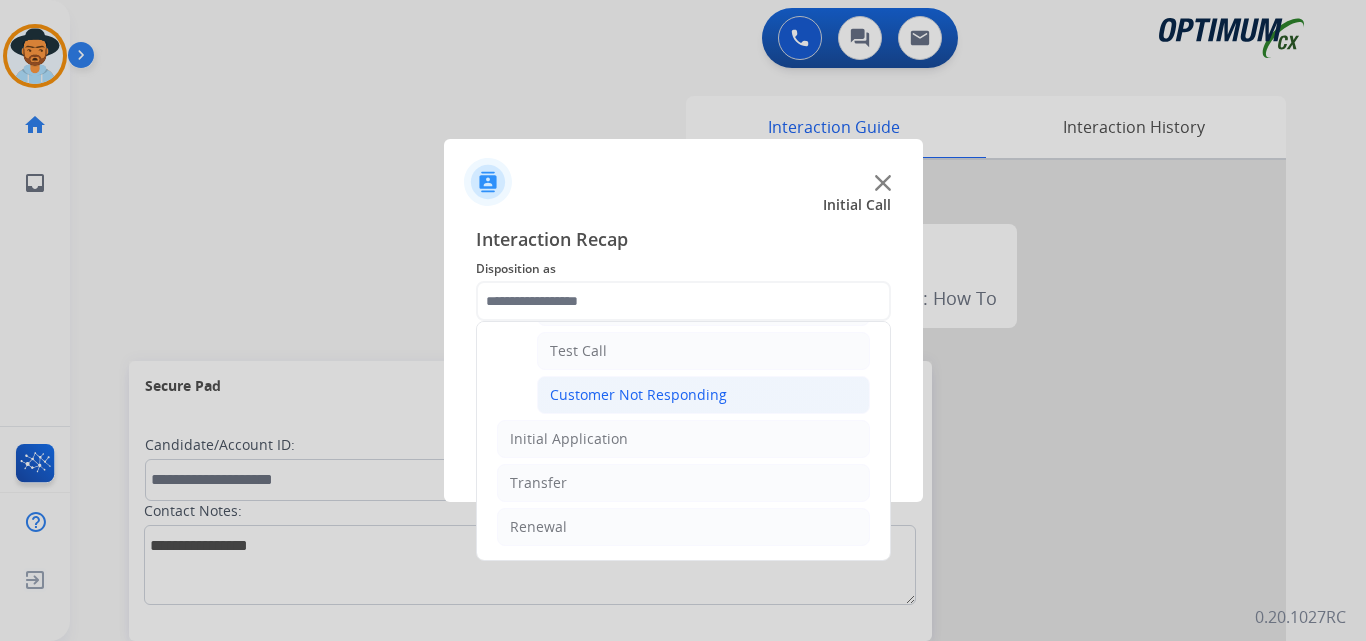 click on "Customer Not Responding" 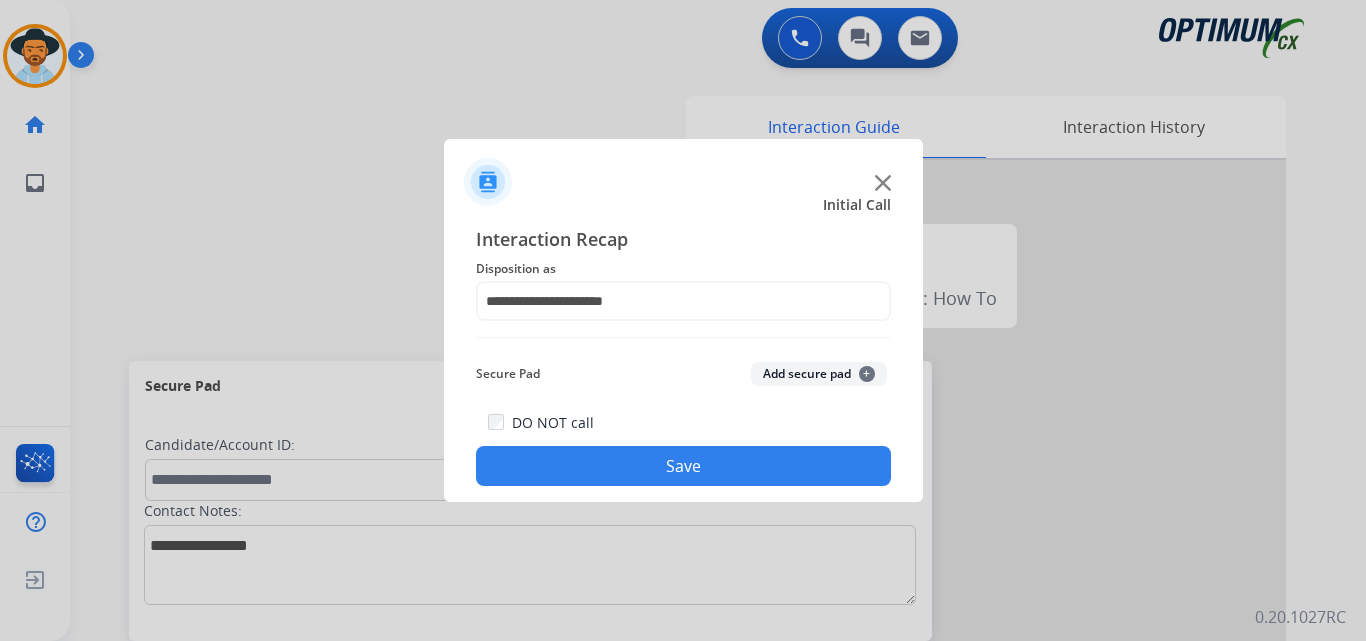 click on "Save" 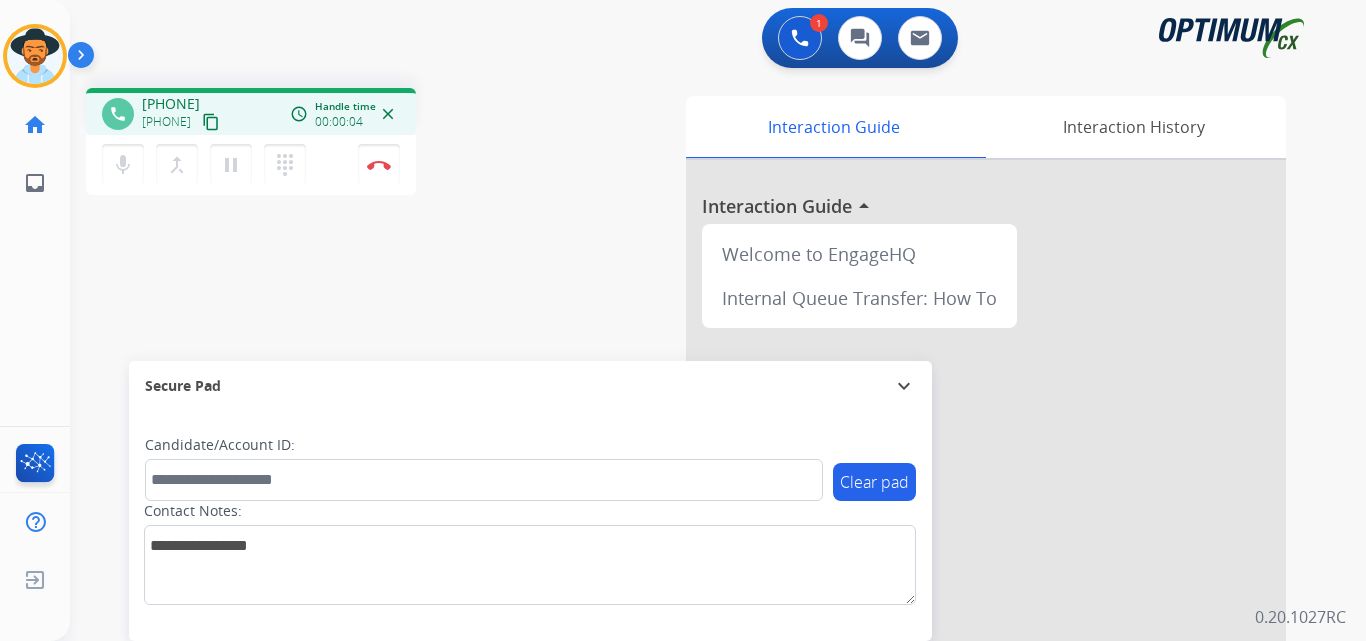click on "+17277681337" at bounding box center (171, 104) 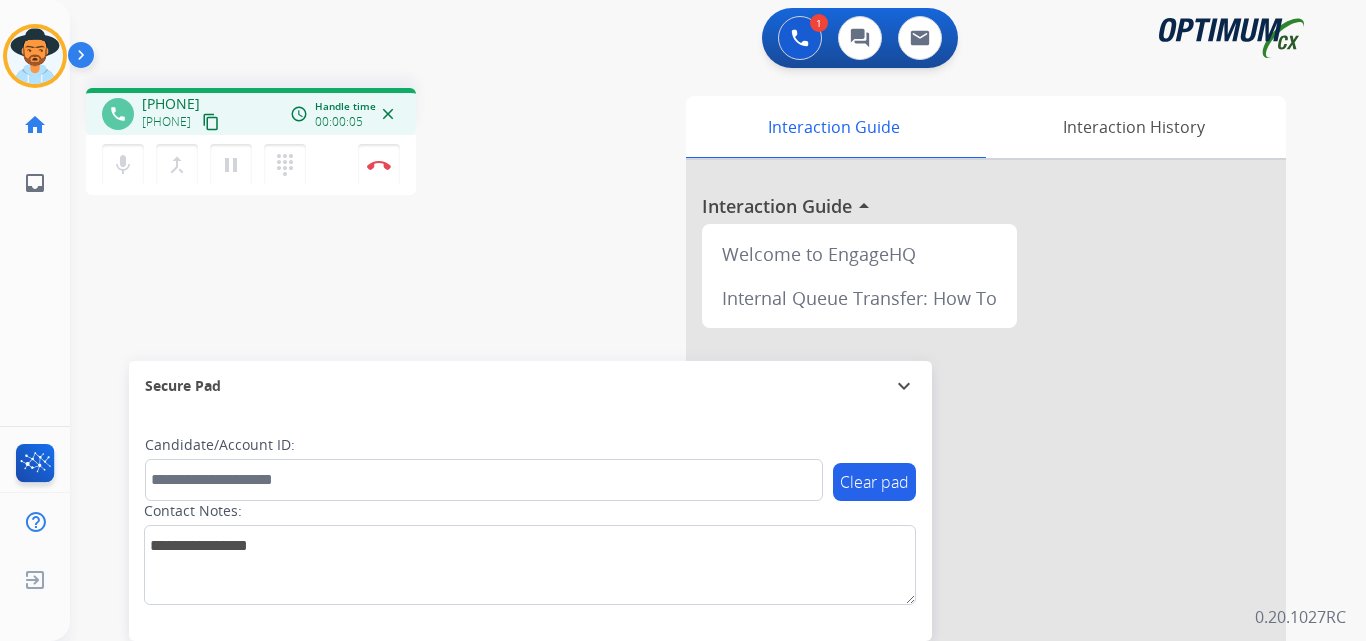 click on "+17277681337" at bounding box center (171, 104) 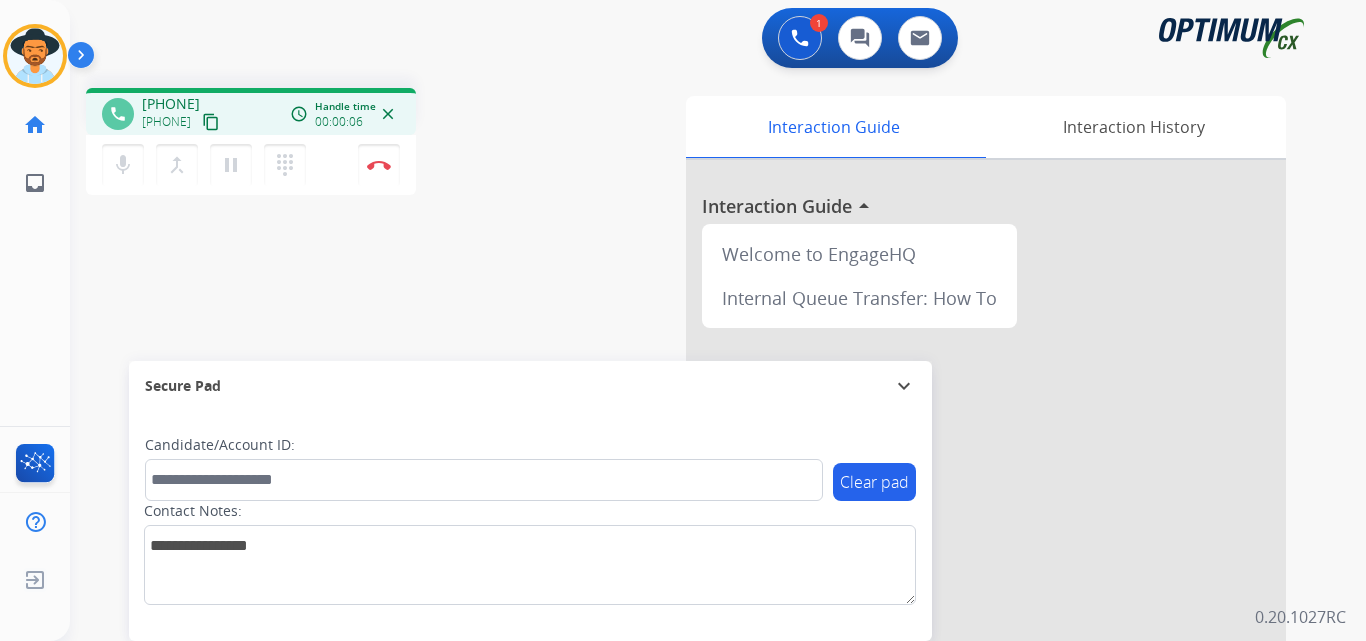 click on "+17277681337" at bounding box center (171, 104) 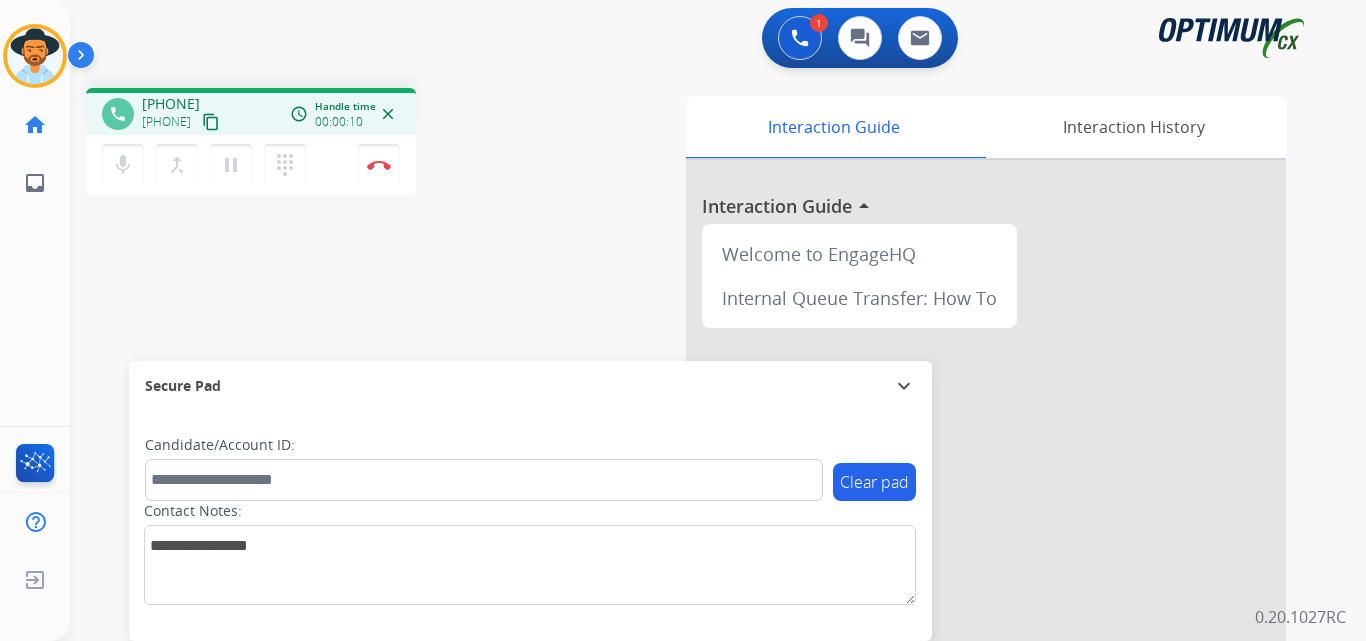 copy on "17277681337" 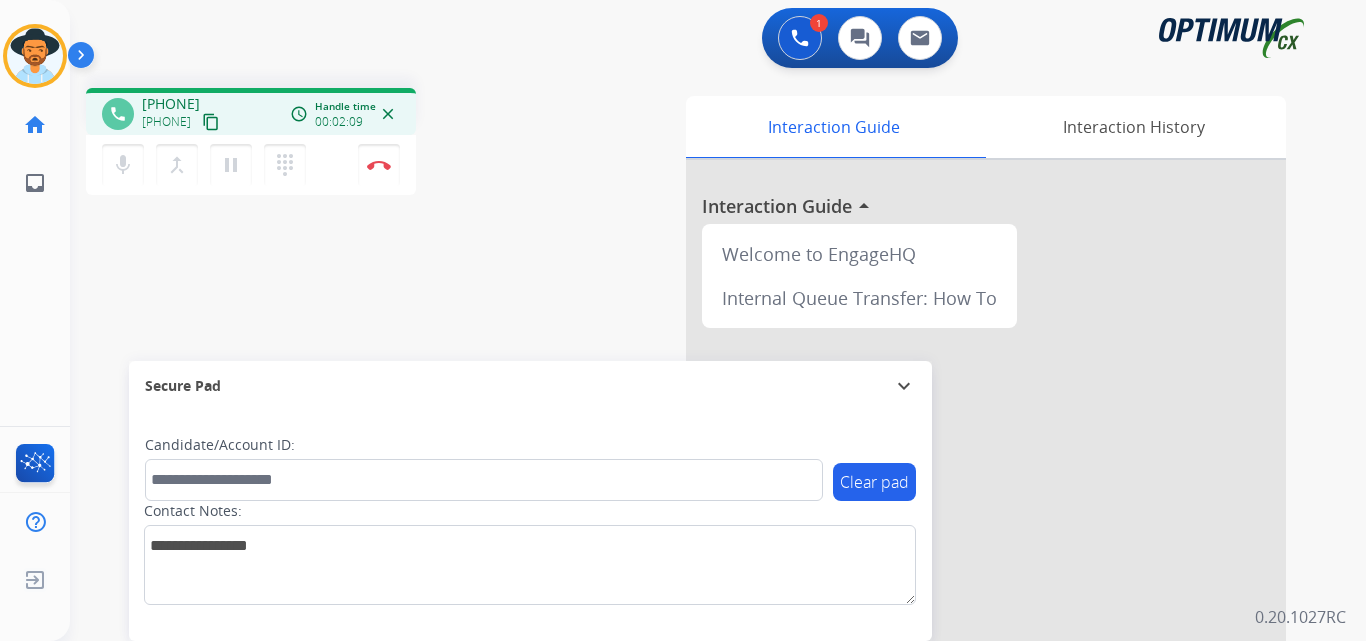 click on "phone +17277681337 +17277681337 content_copy access_time Call metrics Queue   00:10 Hold   00:00 Talk   02:10 Total   02:19 Handle time 00:02:09 close mic Mute merge_type Bridge pause Hold dialpad Dialpad Disconnect swap_horiz Break voice bridge close_fullscreen Connect 3-Way Call merge_type Separate 3-Way Call  Interaction Guide   Interaction History  Interaction Guide arrow_drop_up  Welcome to EngageHQ   Internal Queue Transfer: How To  Secure Pad expand_more Clear pad Candidate/Account ID: Contact Notes:" at bounding box center [694, 489] 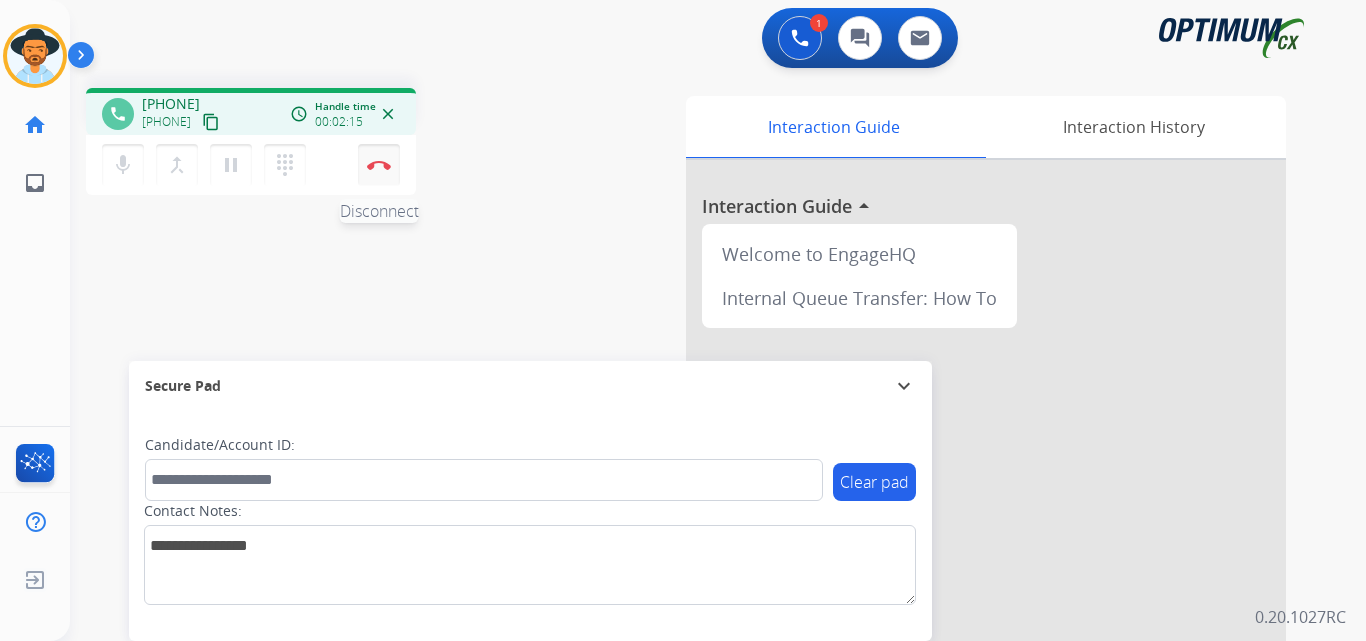 click at bounding box center [379, 165] 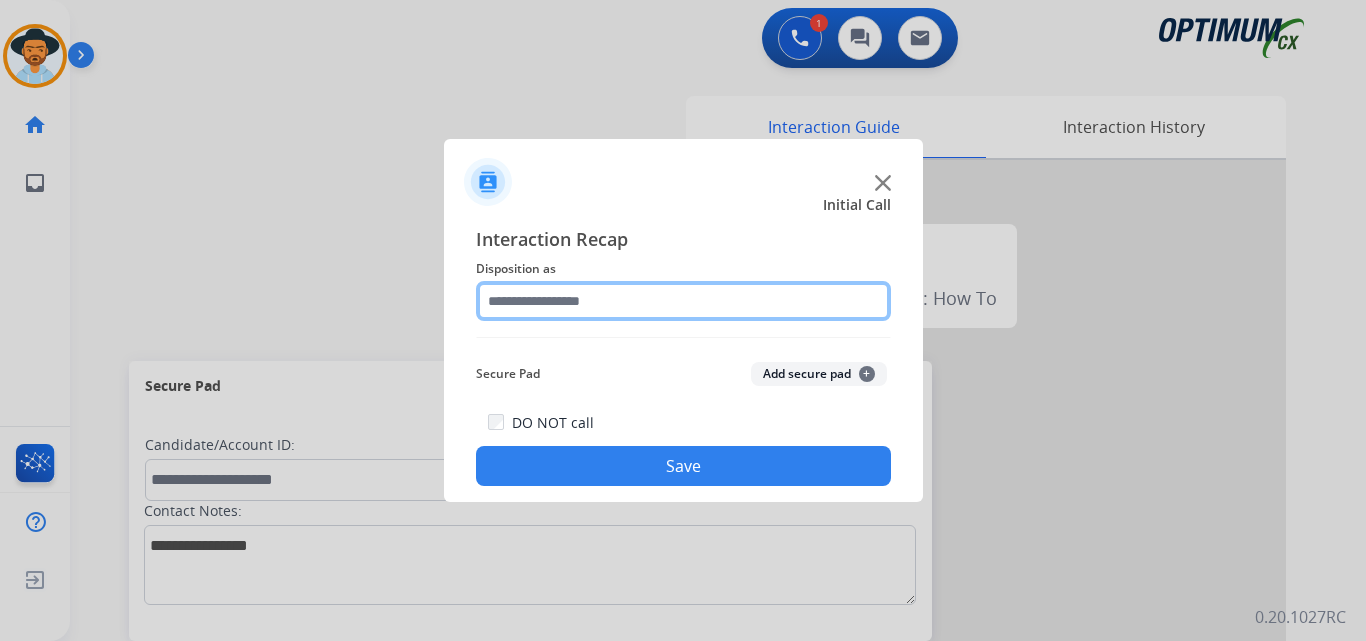 click 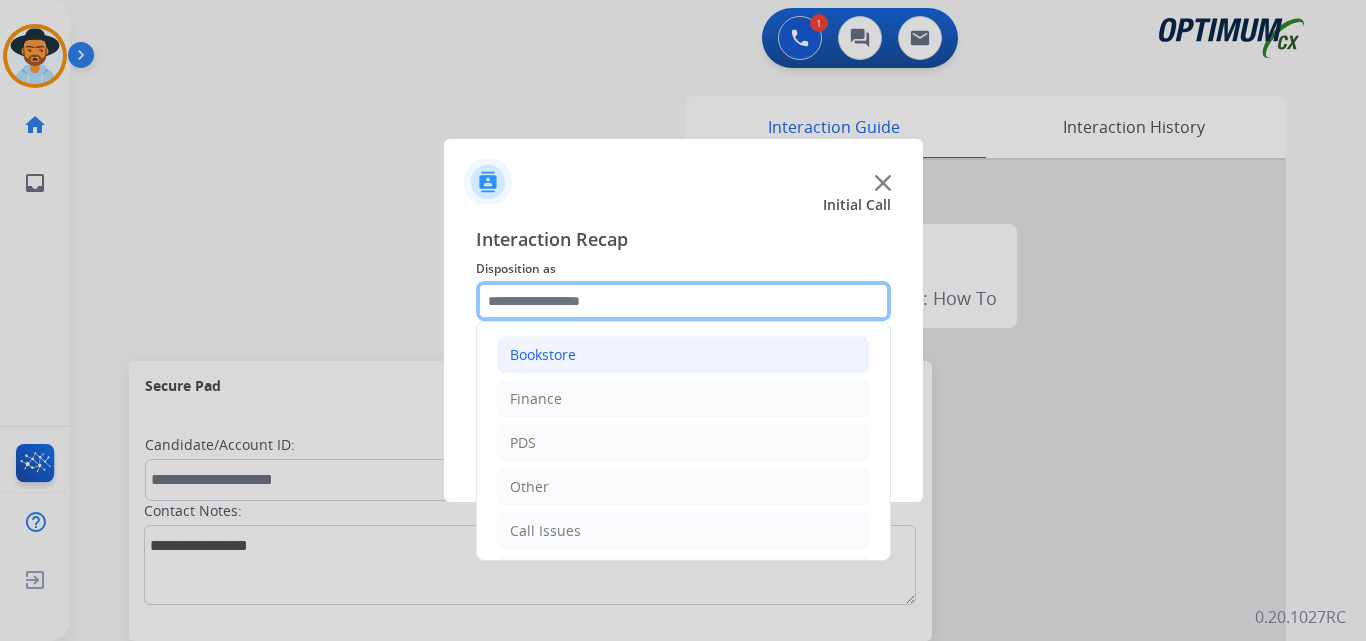 scroll, scrollTop: 136, scrollLeft: 0, axis: vertical 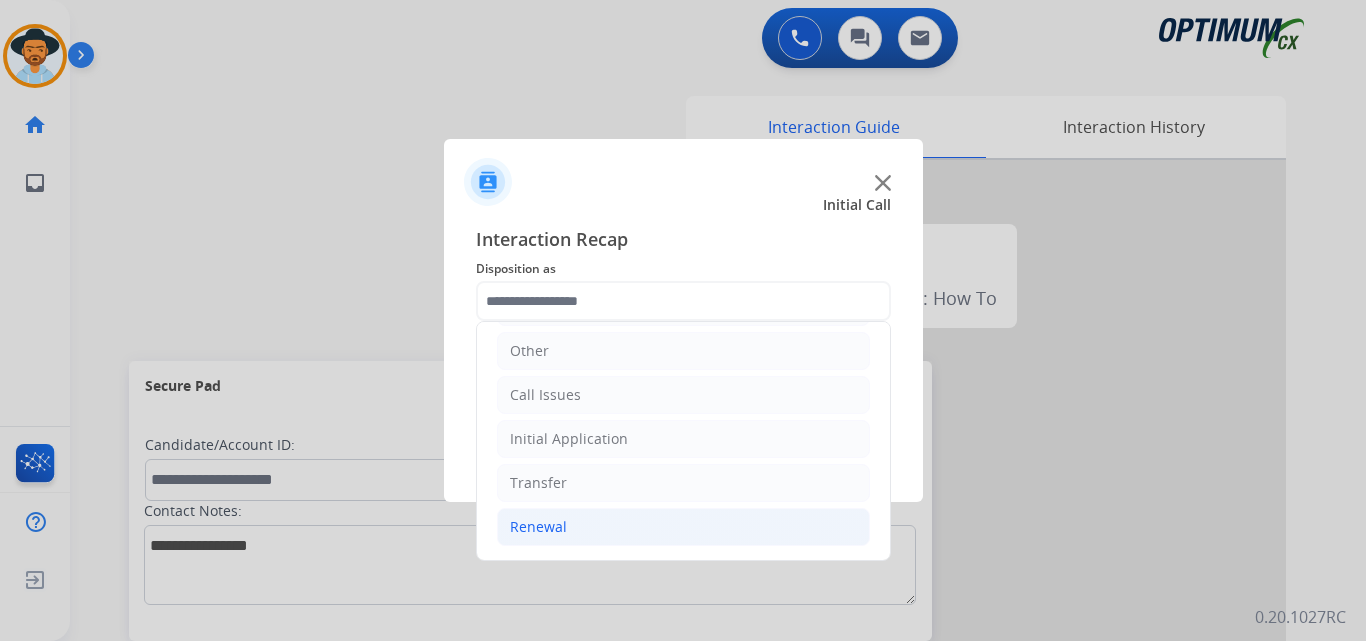 click on "Renewal" 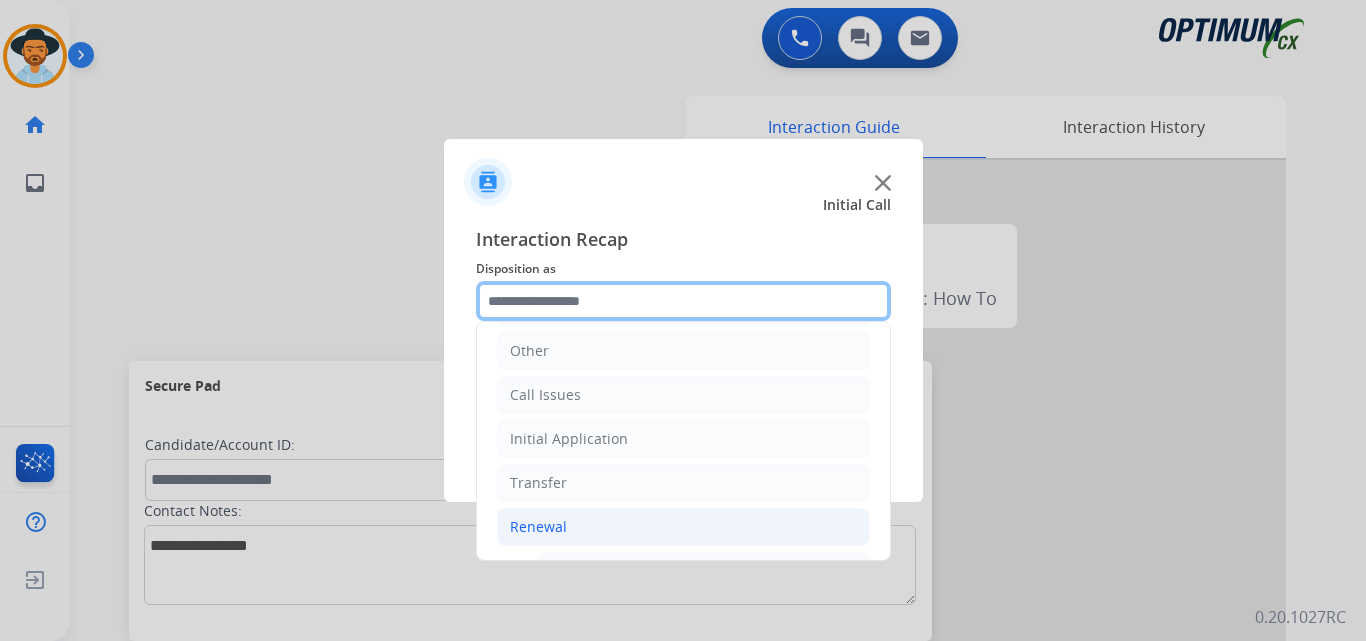 scroll, scrollTop: 469, scrollLeft: 0, axis: vertical 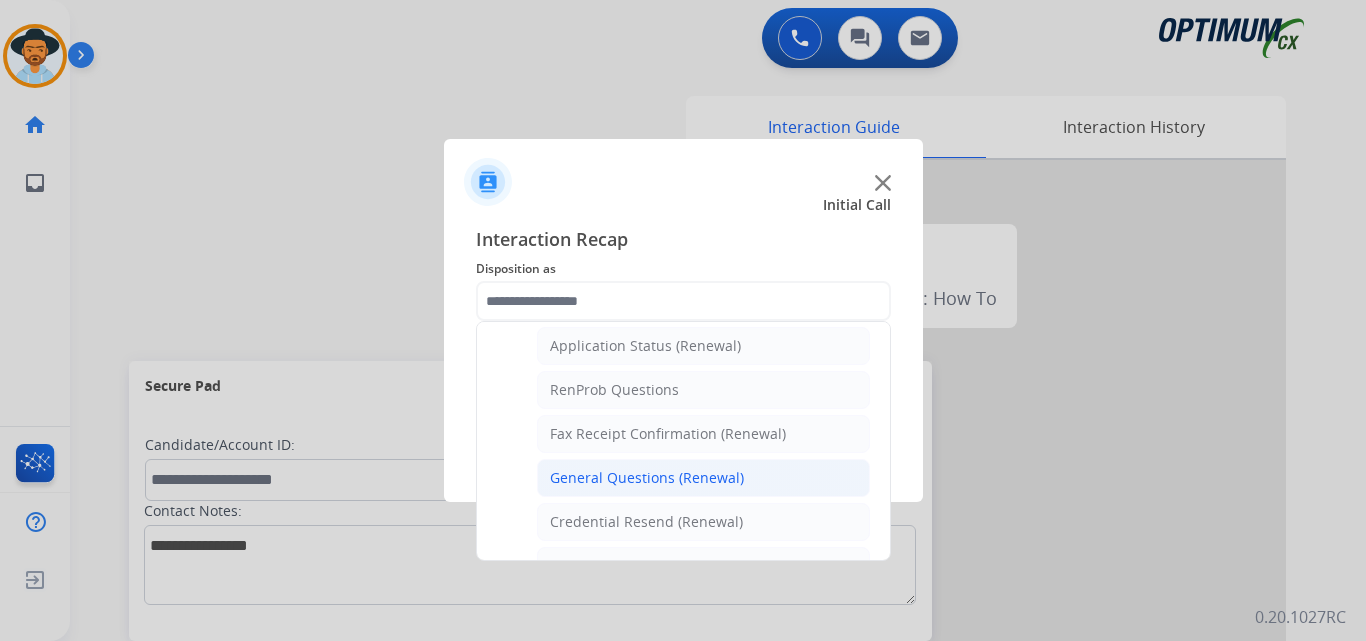 click on "General Questions (Renewal)" 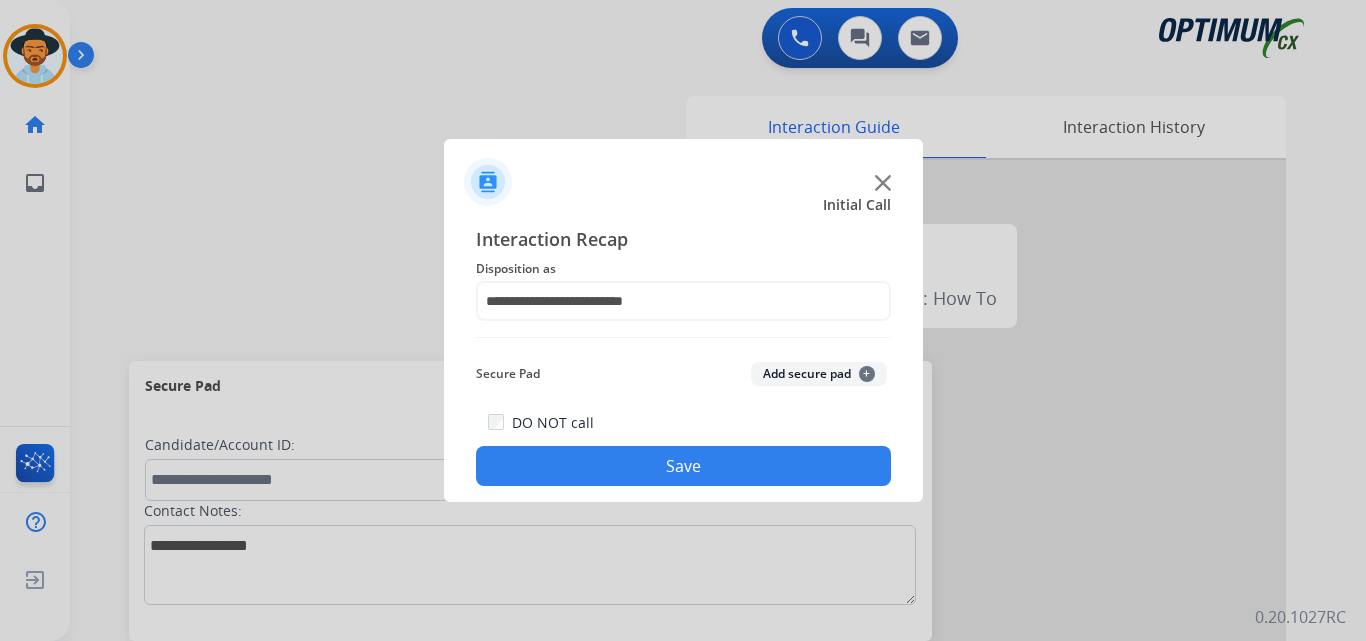 click on "Save" 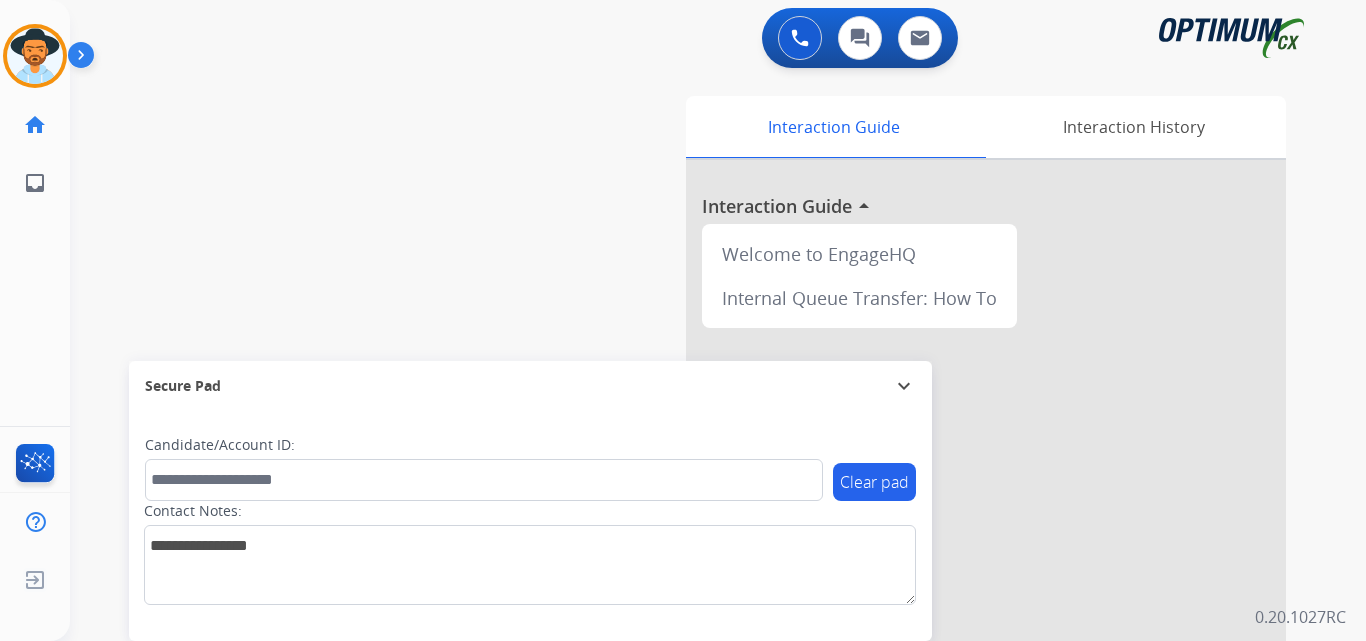 click on "swap_horiz Break voice bridge close_fullscreen Connect 3-Way Call merge_type Separate 3-Way Call  Interaction Guide   Interaction History  Interaction Guide arrow_drop_up  Welcome to EngageHQ   Internal Queue Transfer: How To  Secure Pad expand_more Clear pad Candidate/Account ID: Contact Notes:" at bounding box center [694, 489] 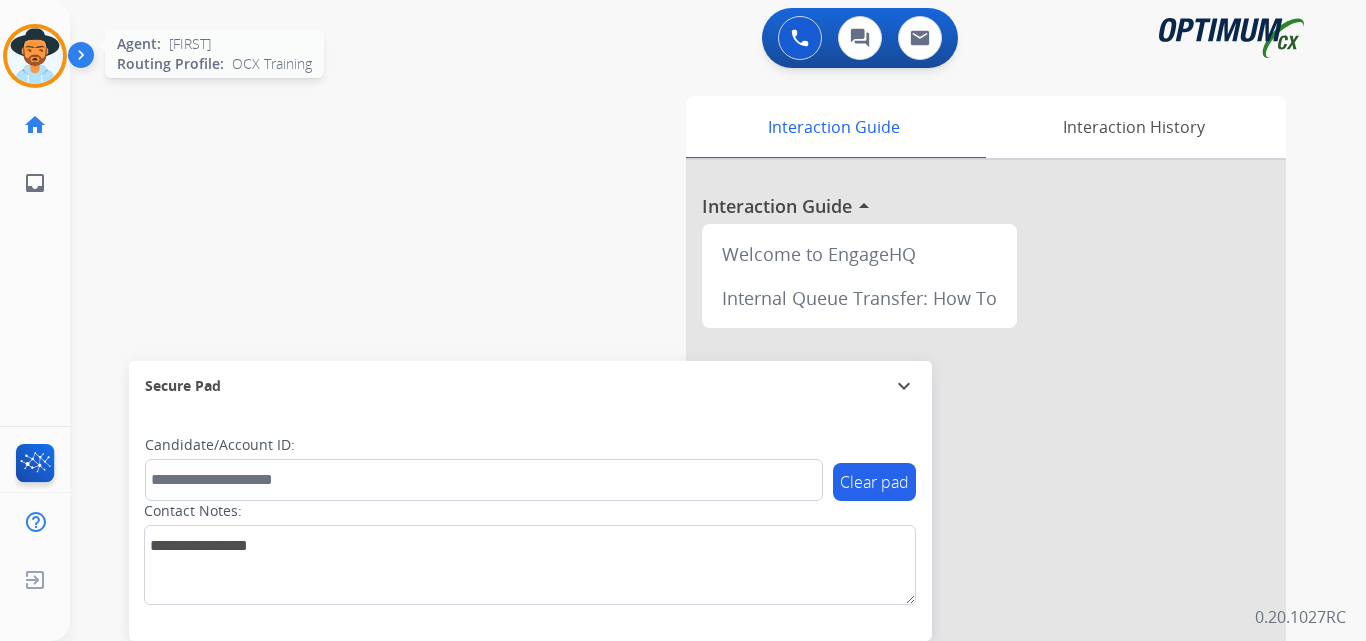 click at bounding box center [35, 56] 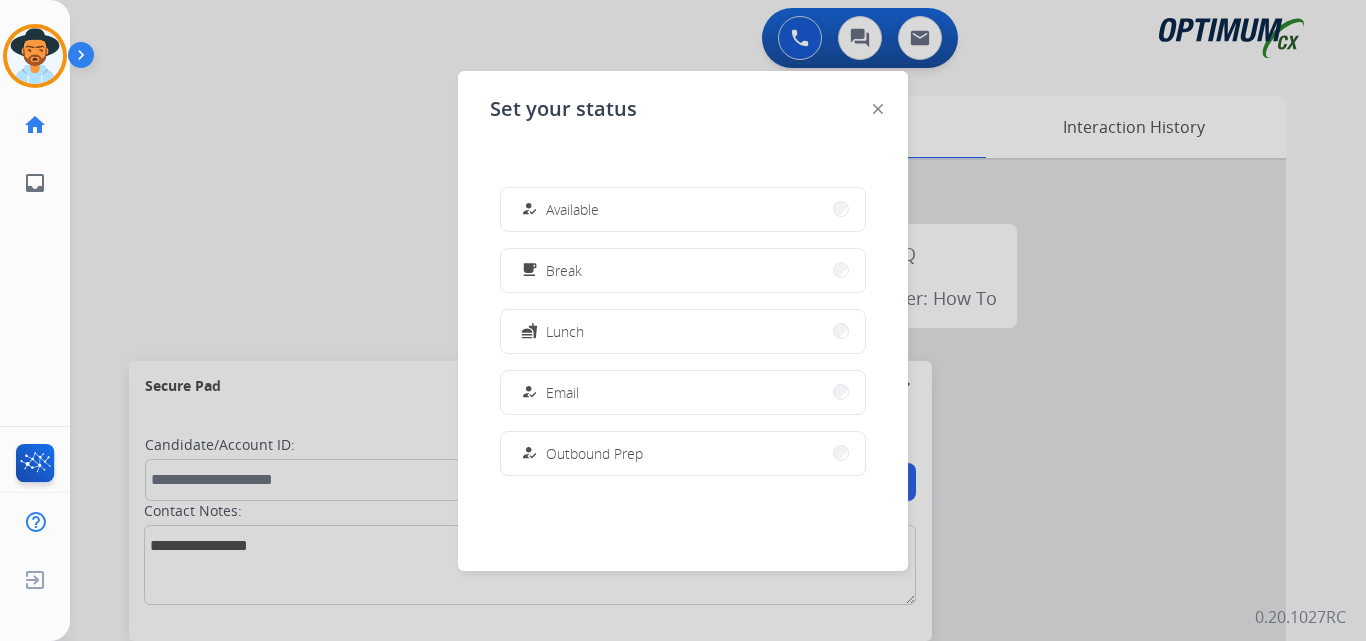 scroll, scrollTop: 499, scrollLeft: 0, axis: vertical 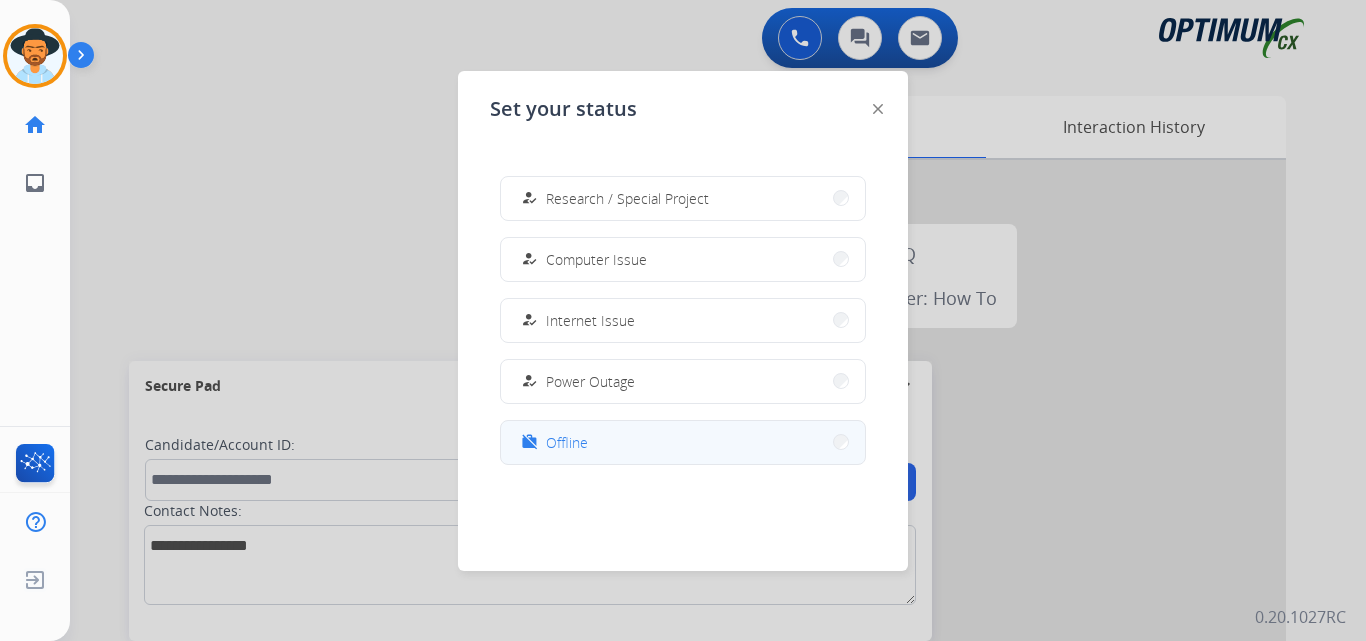 click on "work_off Offline" at bounding box center (683, 442) 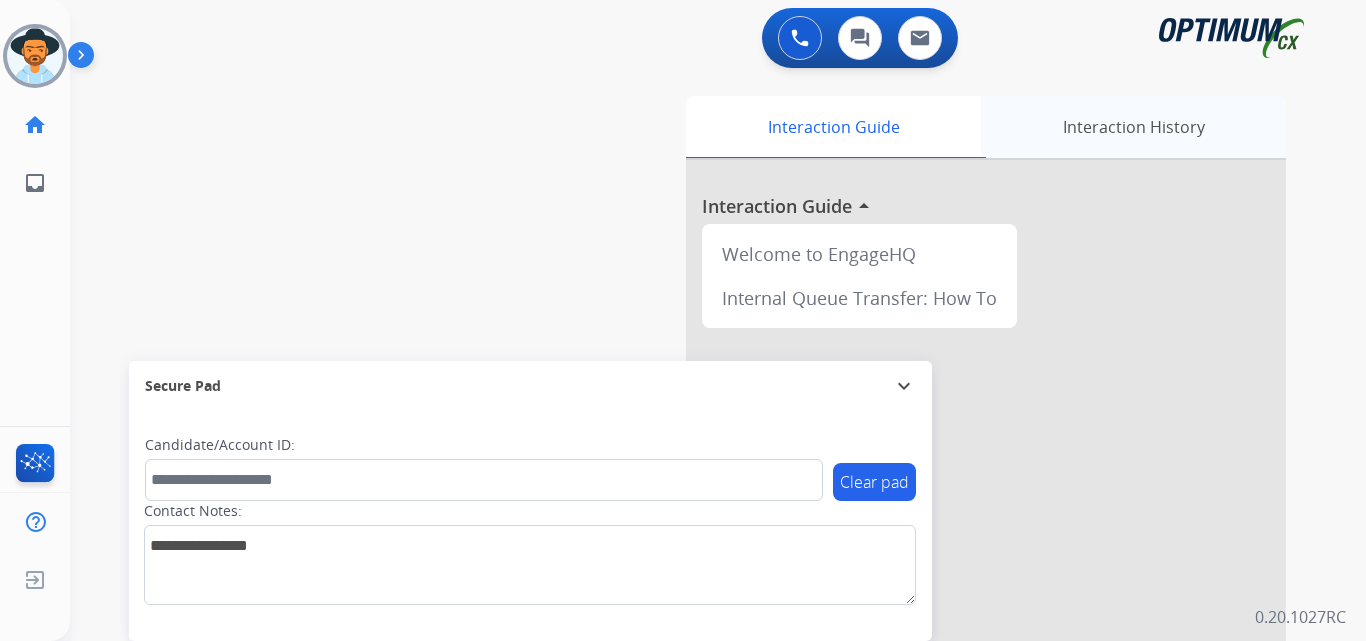 click on "Interaction History" at bounding box center [1133, 127] 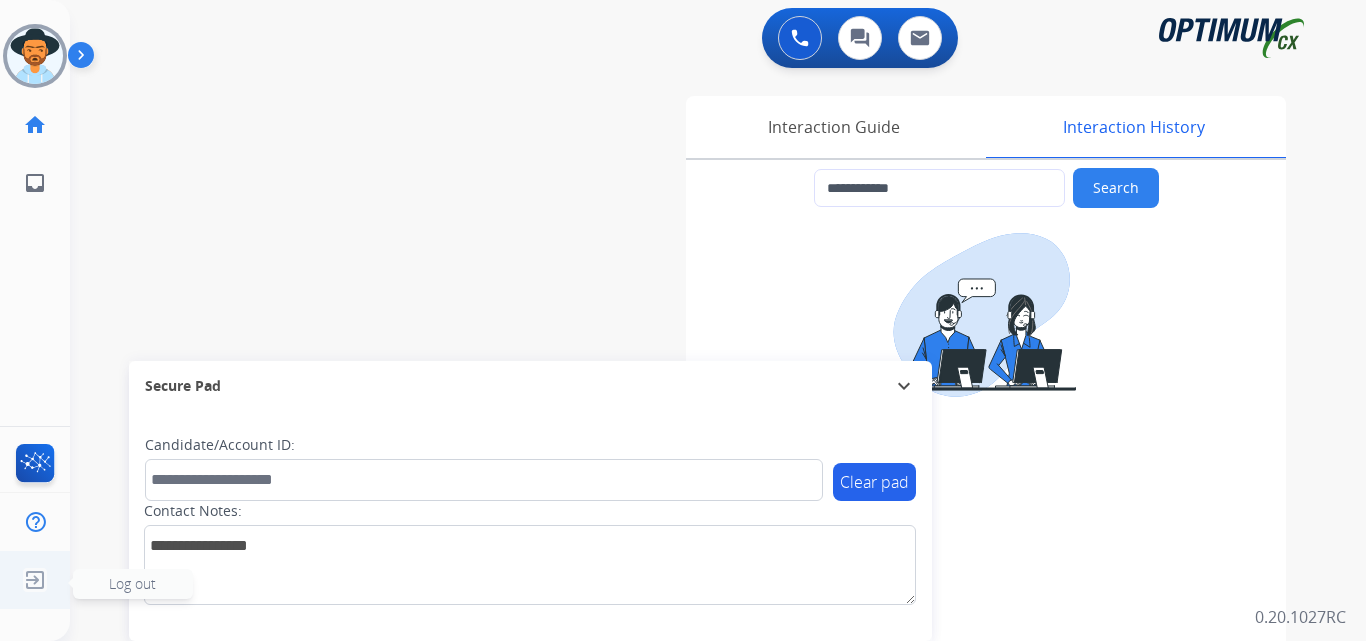 drag, startPoint x: 39, startPoint y: 571, endPoint x: 51, endPoint y: 573, distance: 12.165525 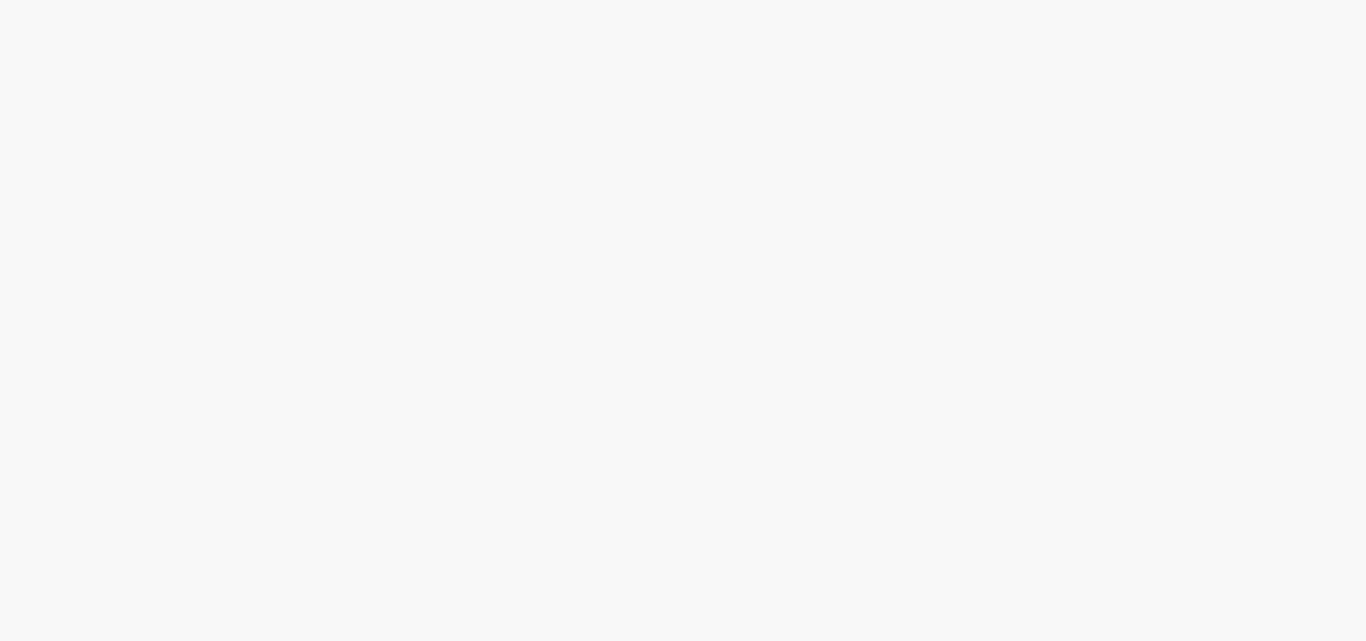 scroll, scrollTop: 0, scrollLeft: 0, axis: both 